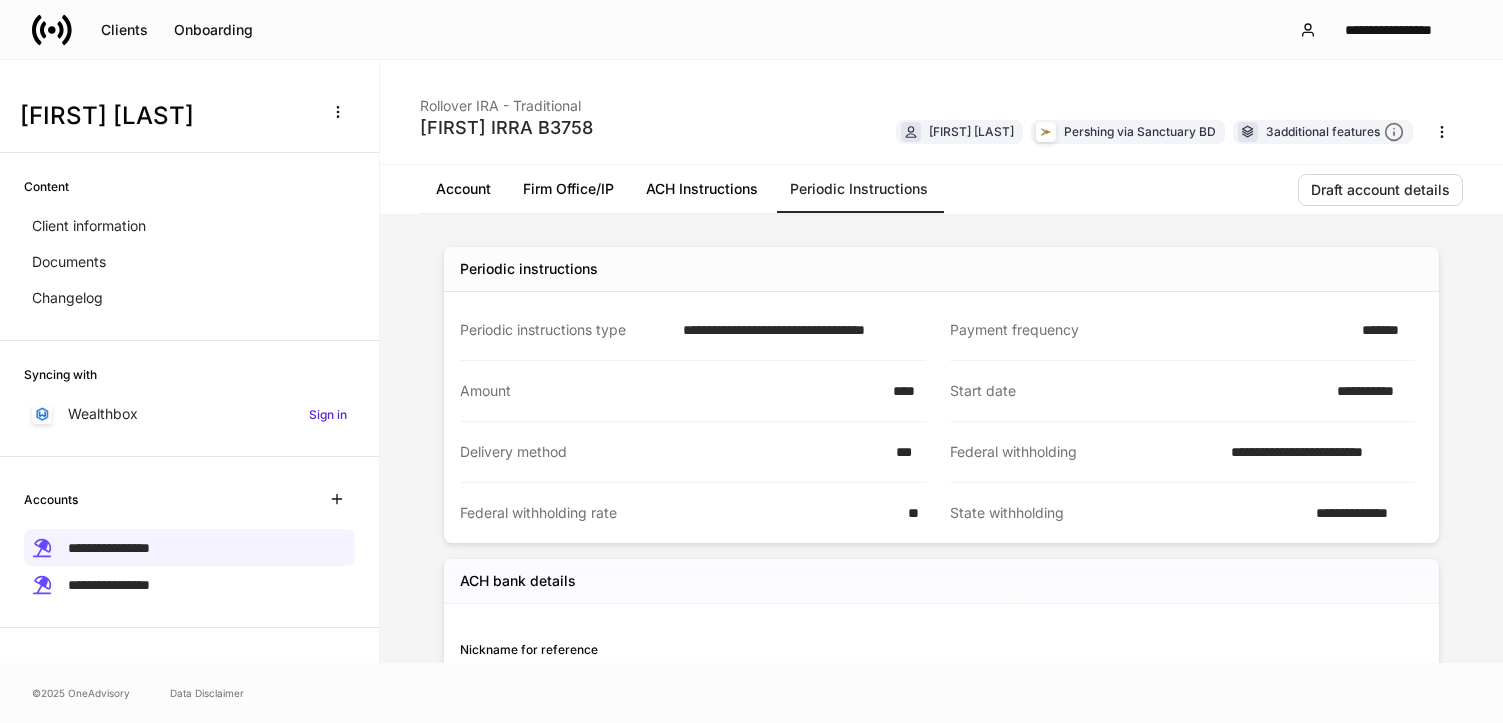 scroll, scrollTop: 0, scrollLeft: 0, axis: both 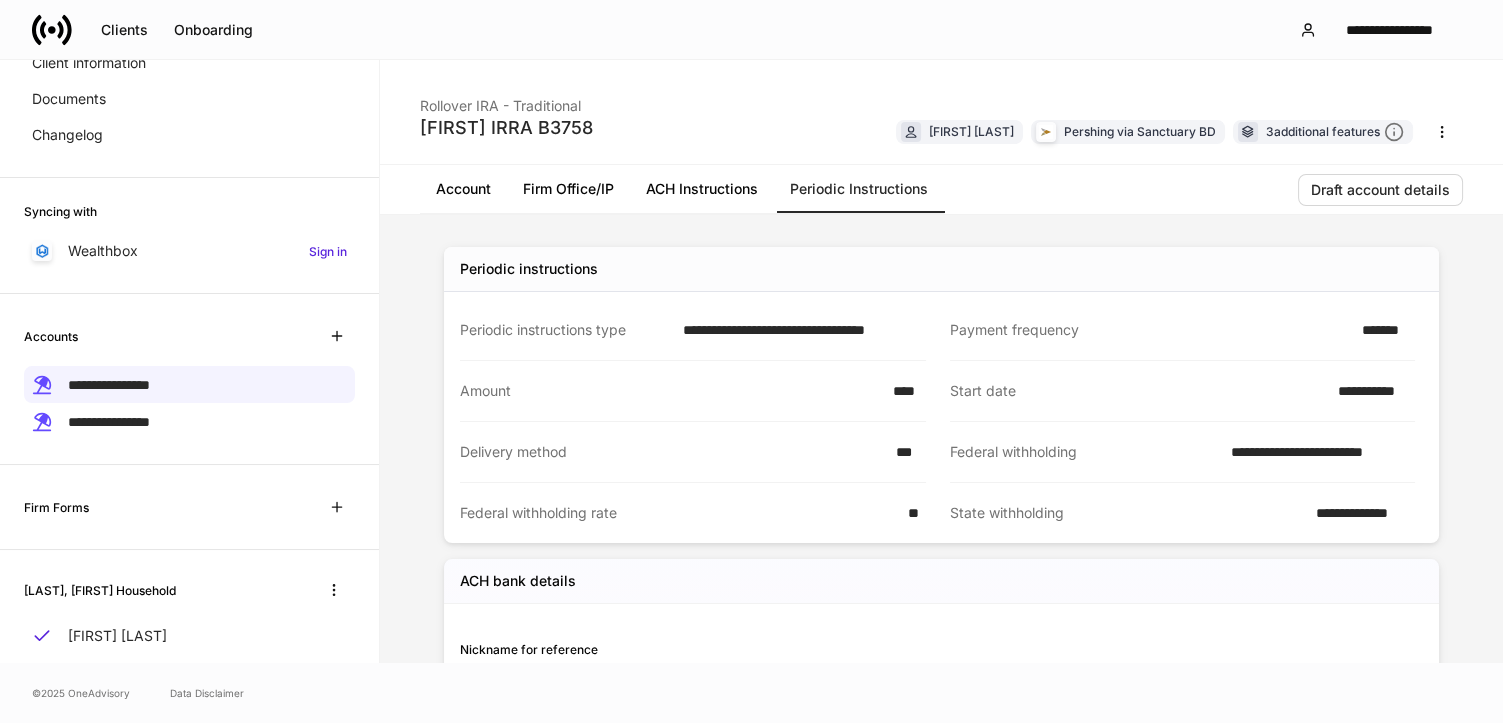 click on "**********" at bounding box center [751, 29] 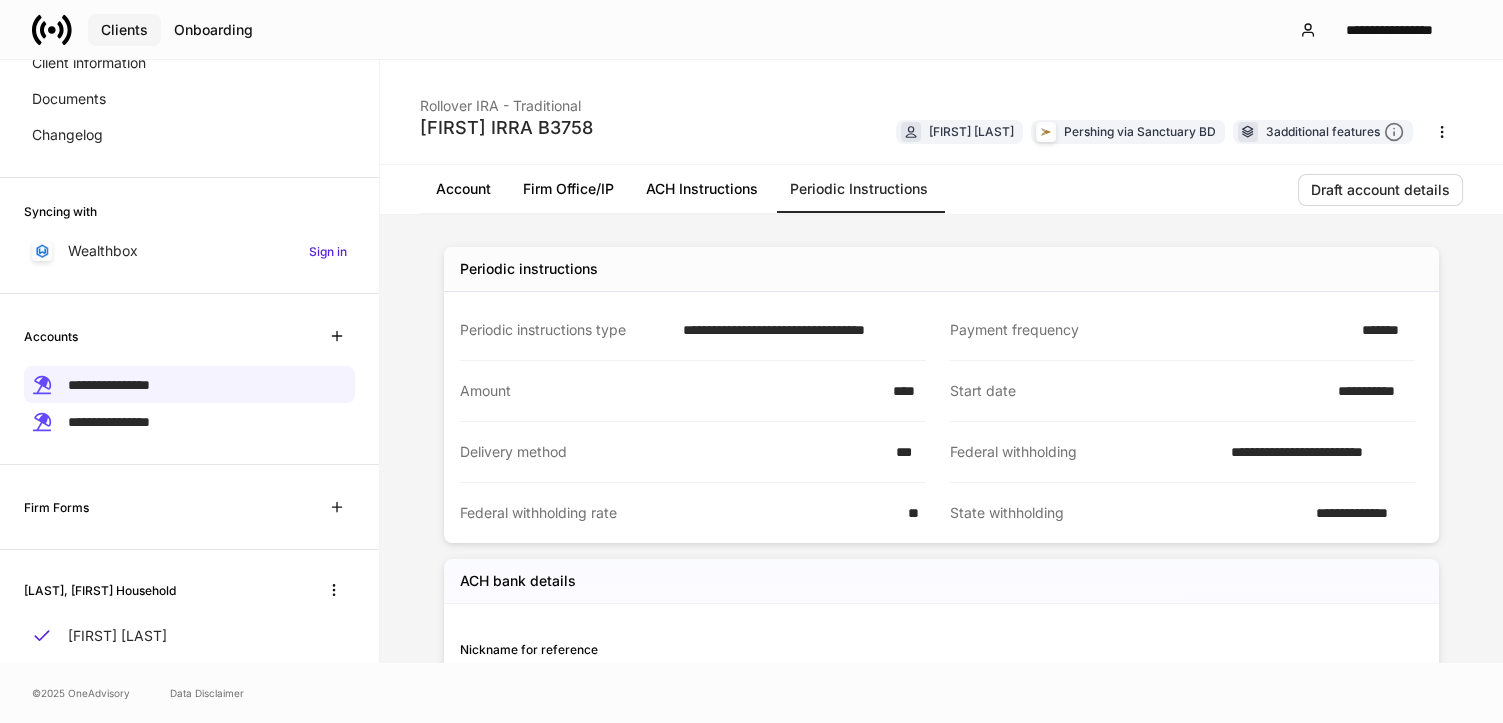 click on "Clients" at bounding box center [124, 30] 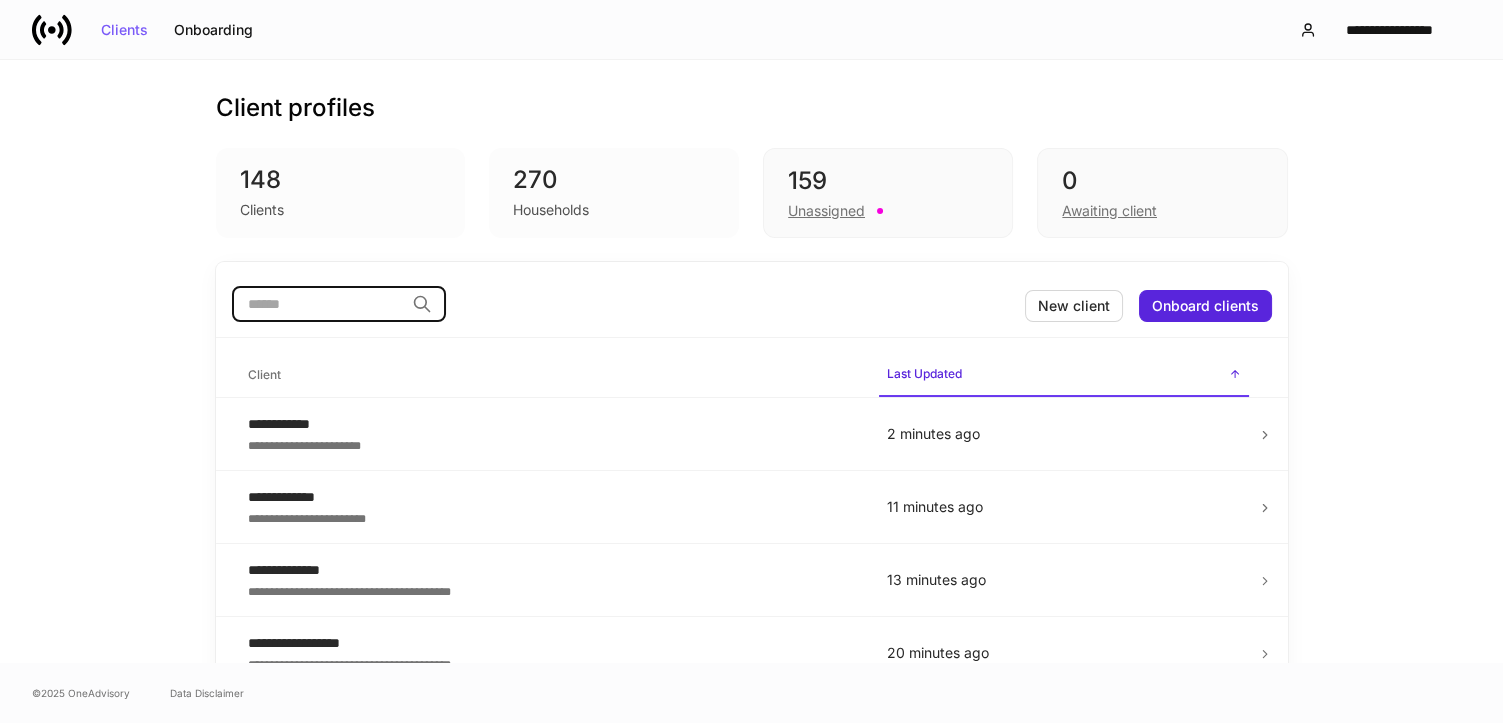 click at bounding box center [318, 304] 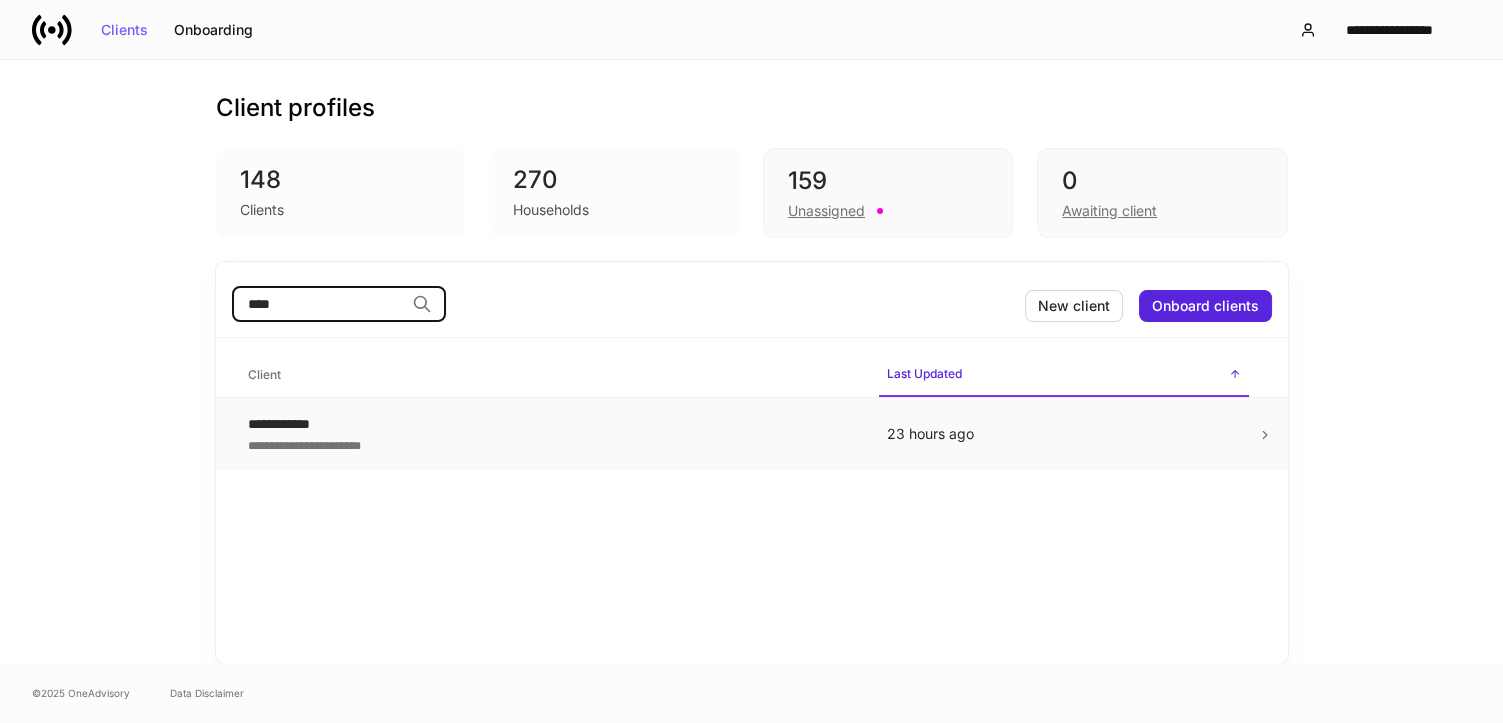 type on "****" 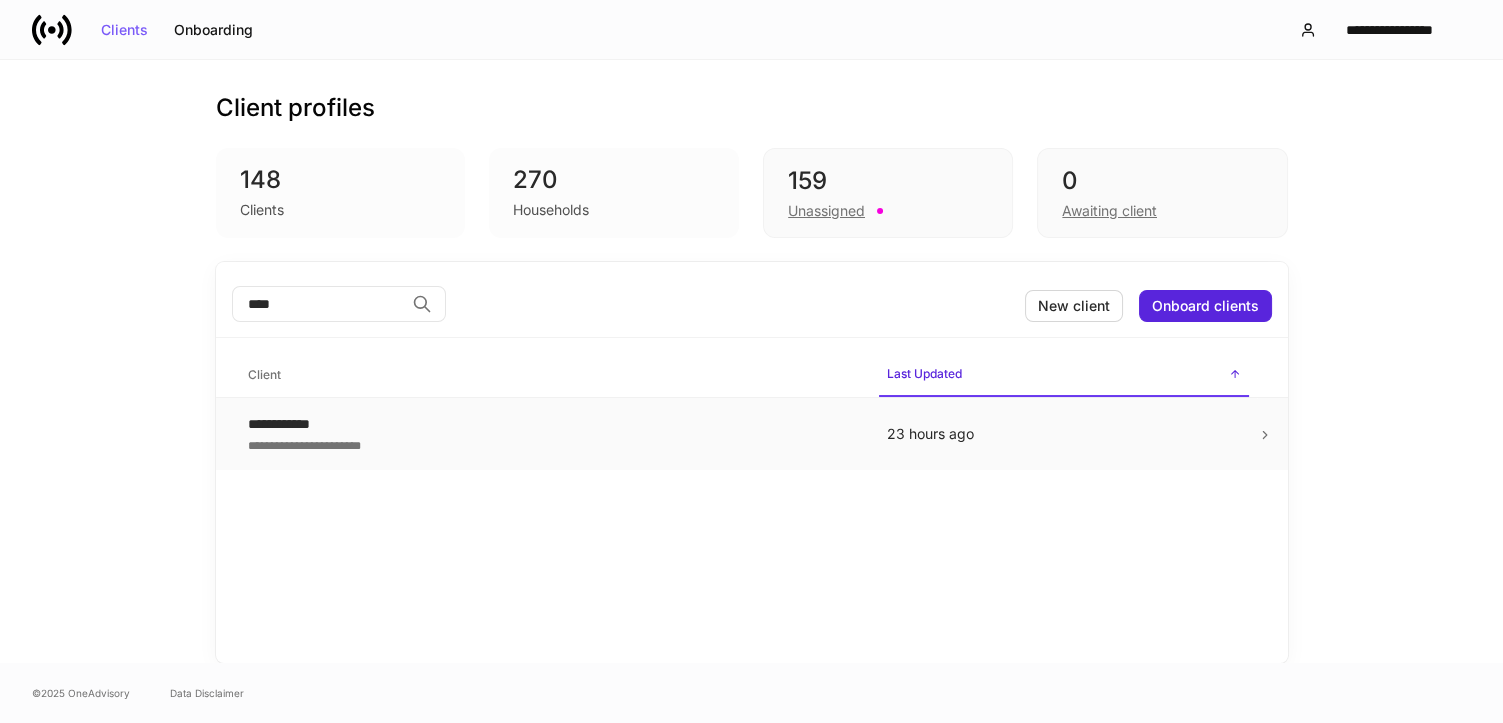 click on "**********" at bounding box center [551, 434] 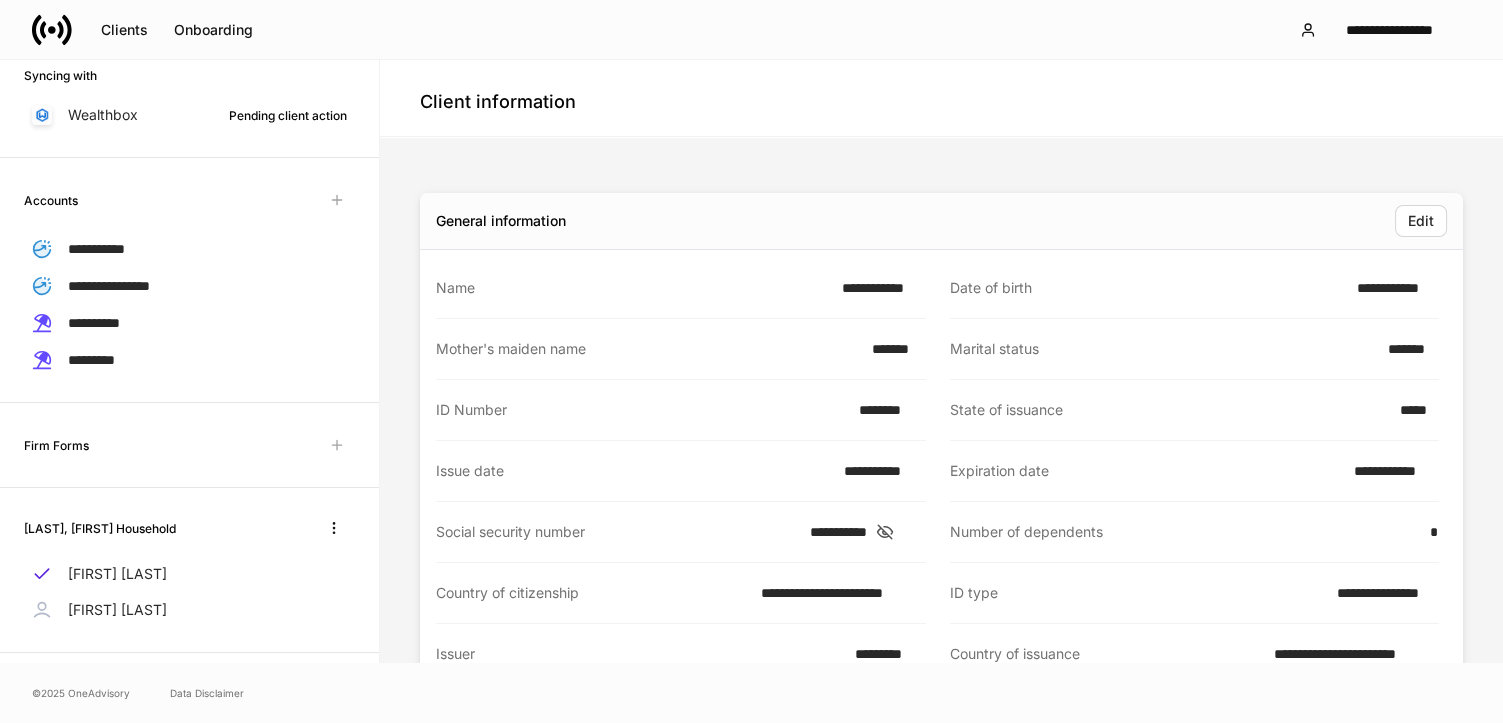 scroll, scrollTop: 376, scrollLeft: 0, axis: vertical 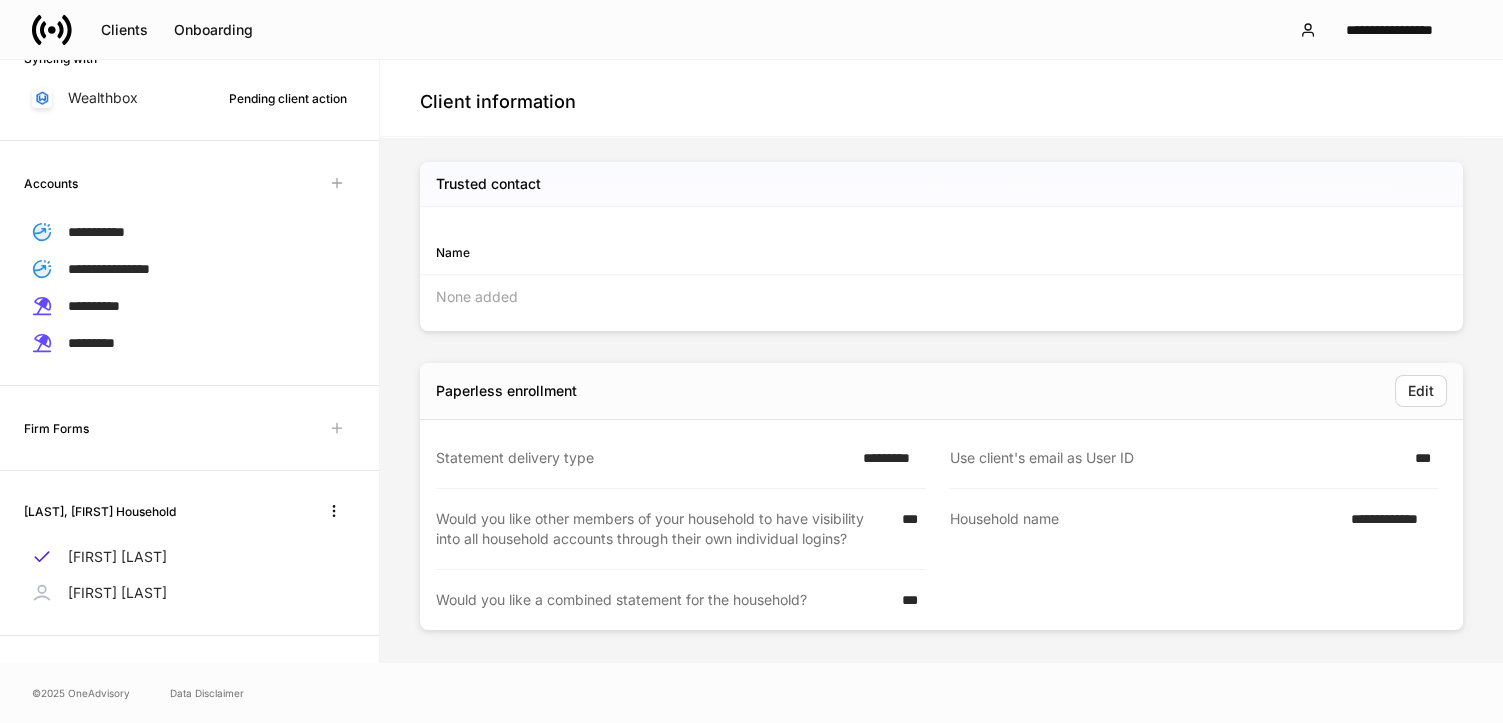 click on "**********" at bounding box center [1389, 529] 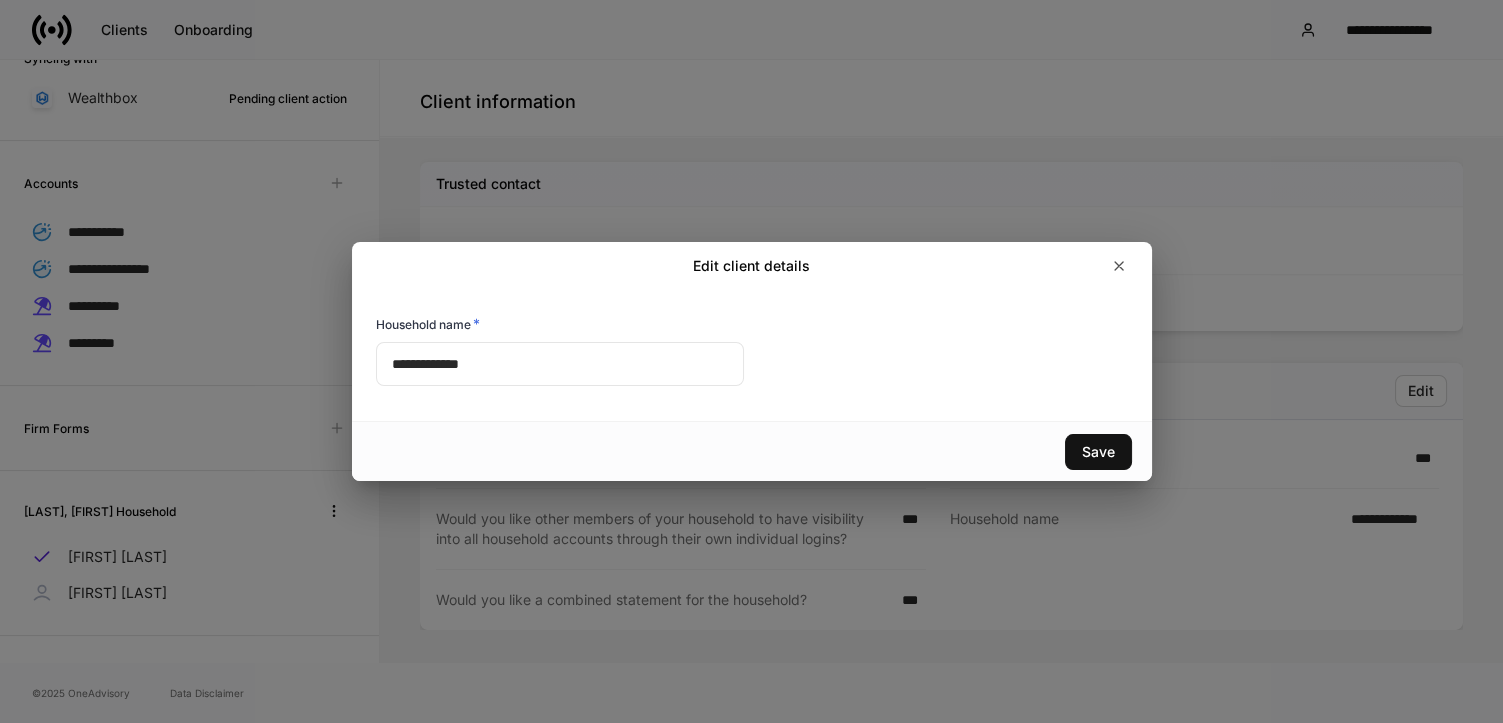 click on "**********" at bounding box center (751, 361) 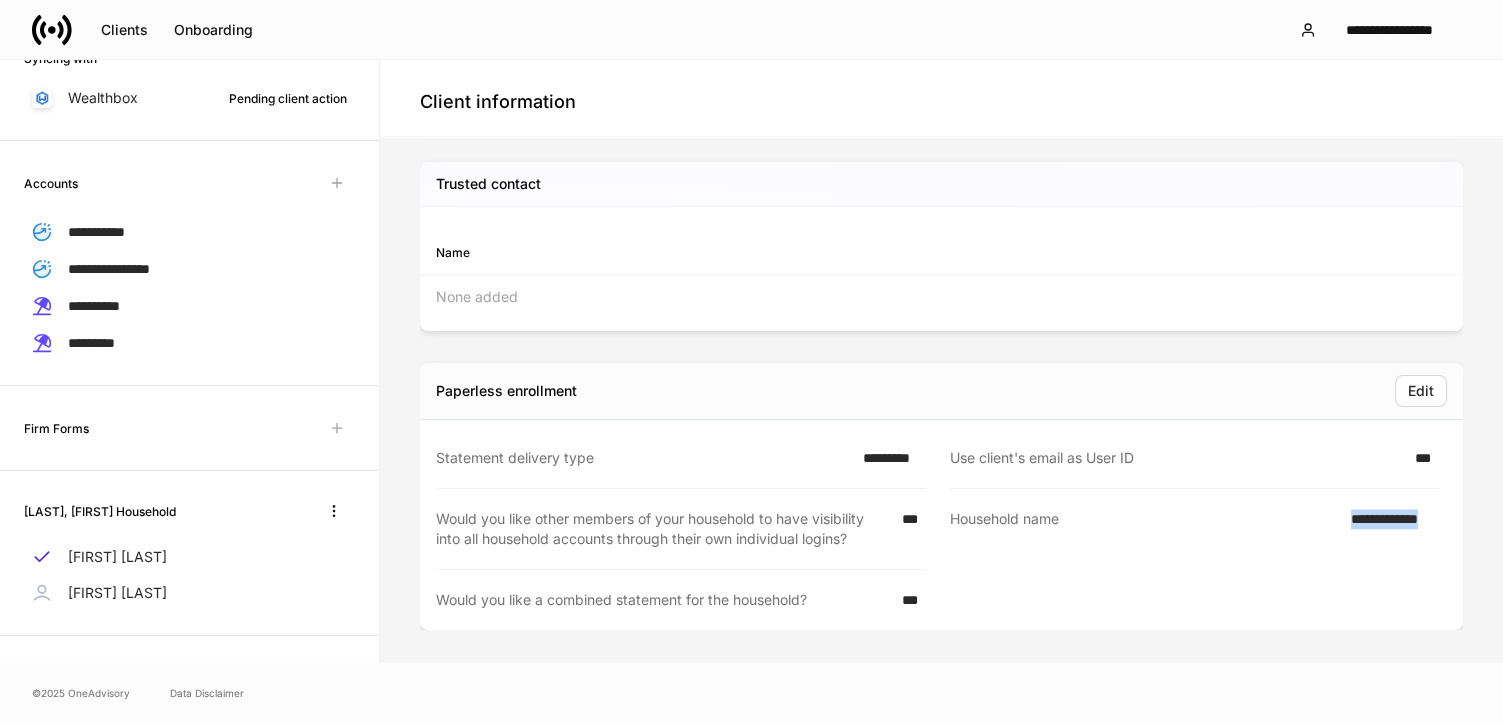 click on "**********" at bounding box center [1389, 529] 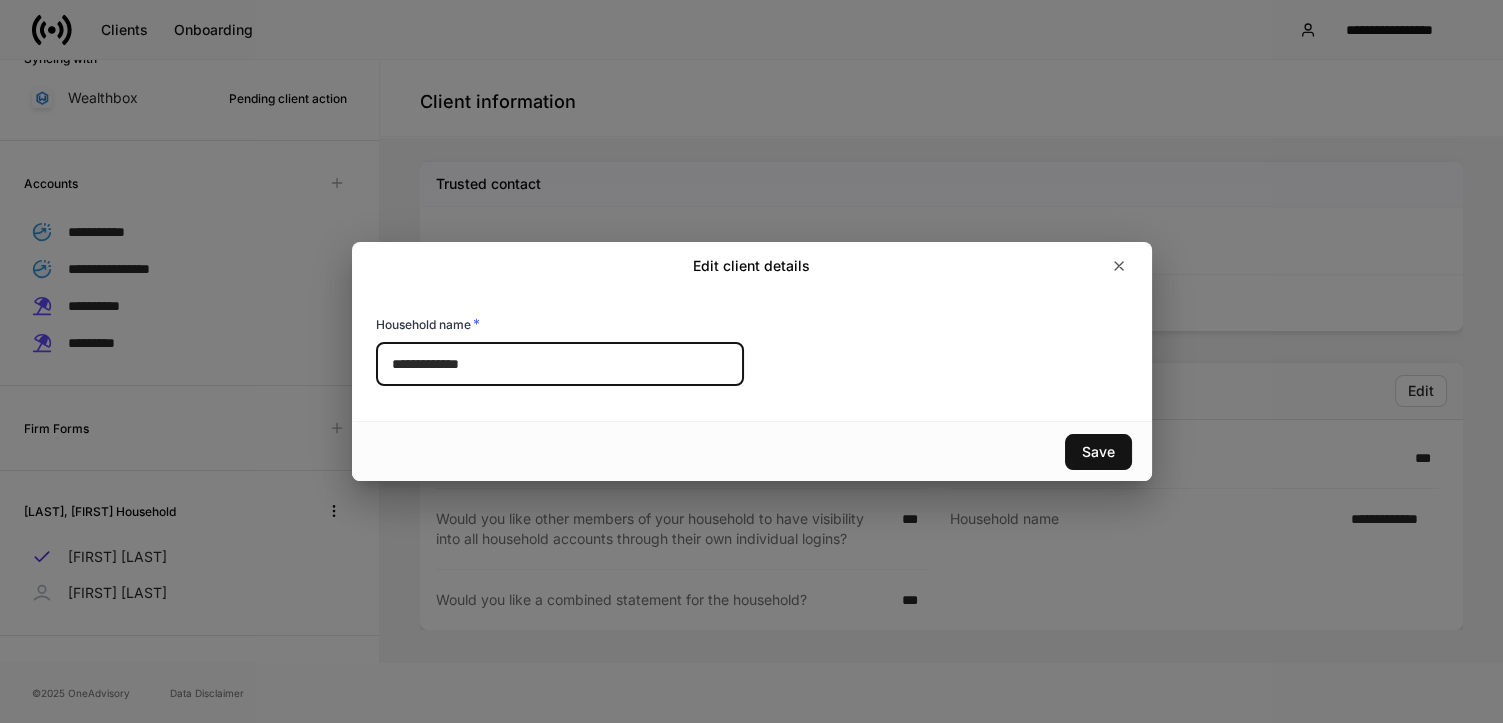 drag, startPoint x: 509, startPoint y: 379, endPoint x: 299, endPoint y: 369, distance: 210.23796 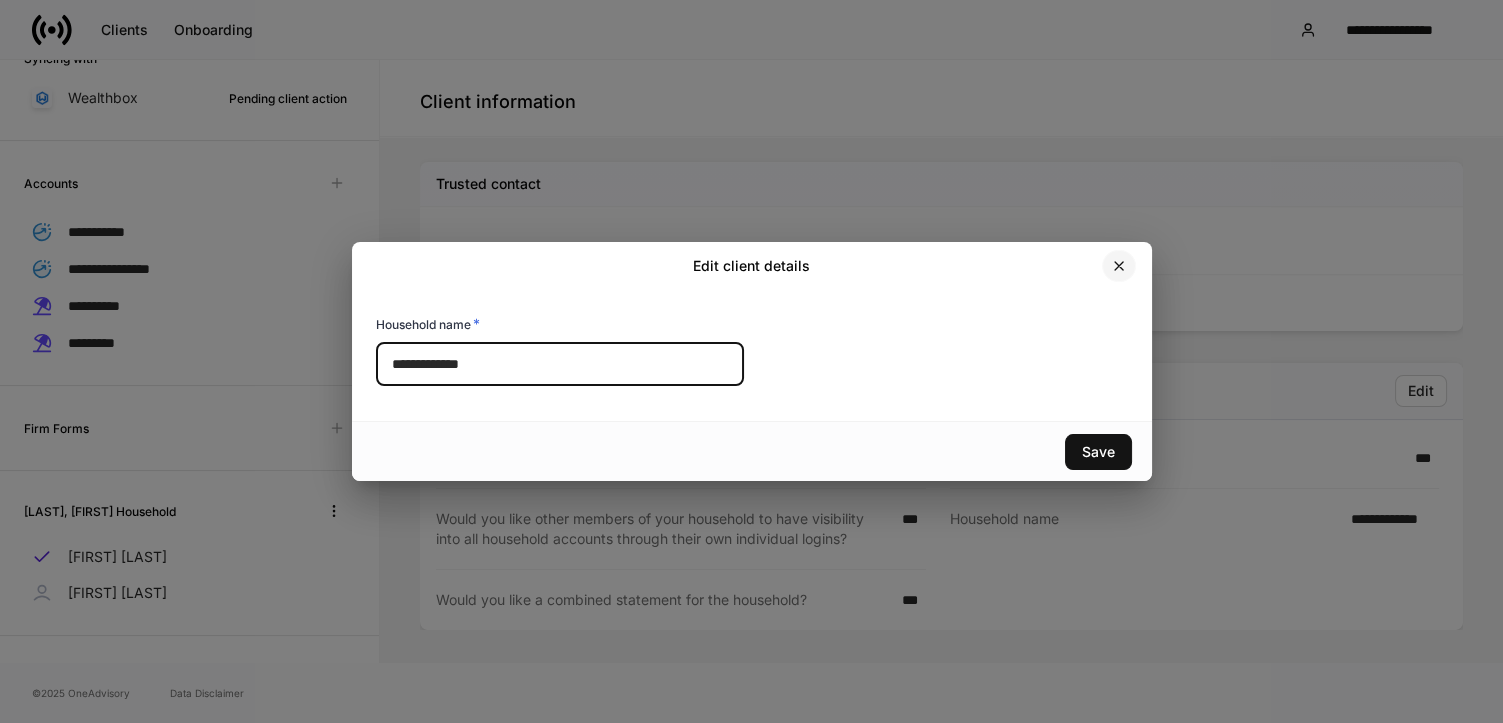 click 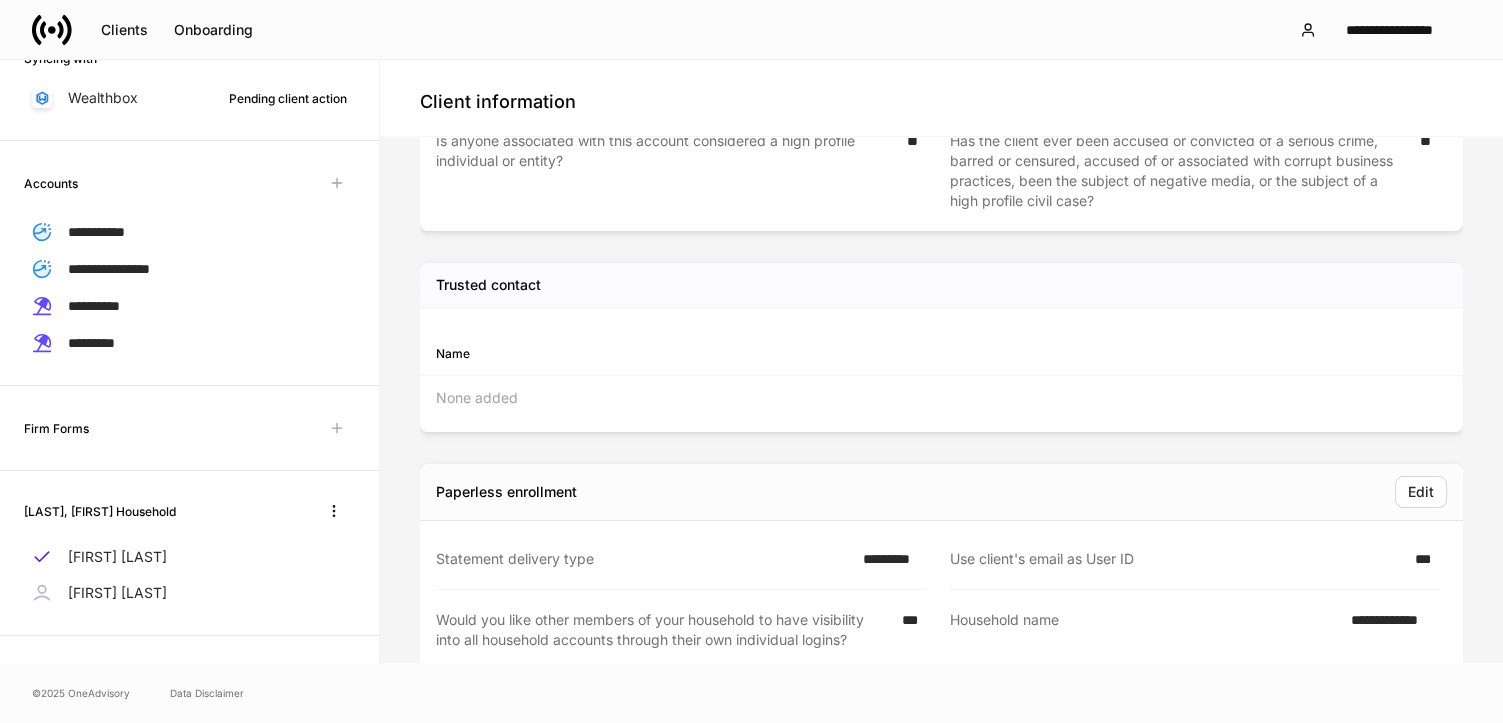 scroll, scrollTop: 2922, scrollLeft: 0, axis: vertical 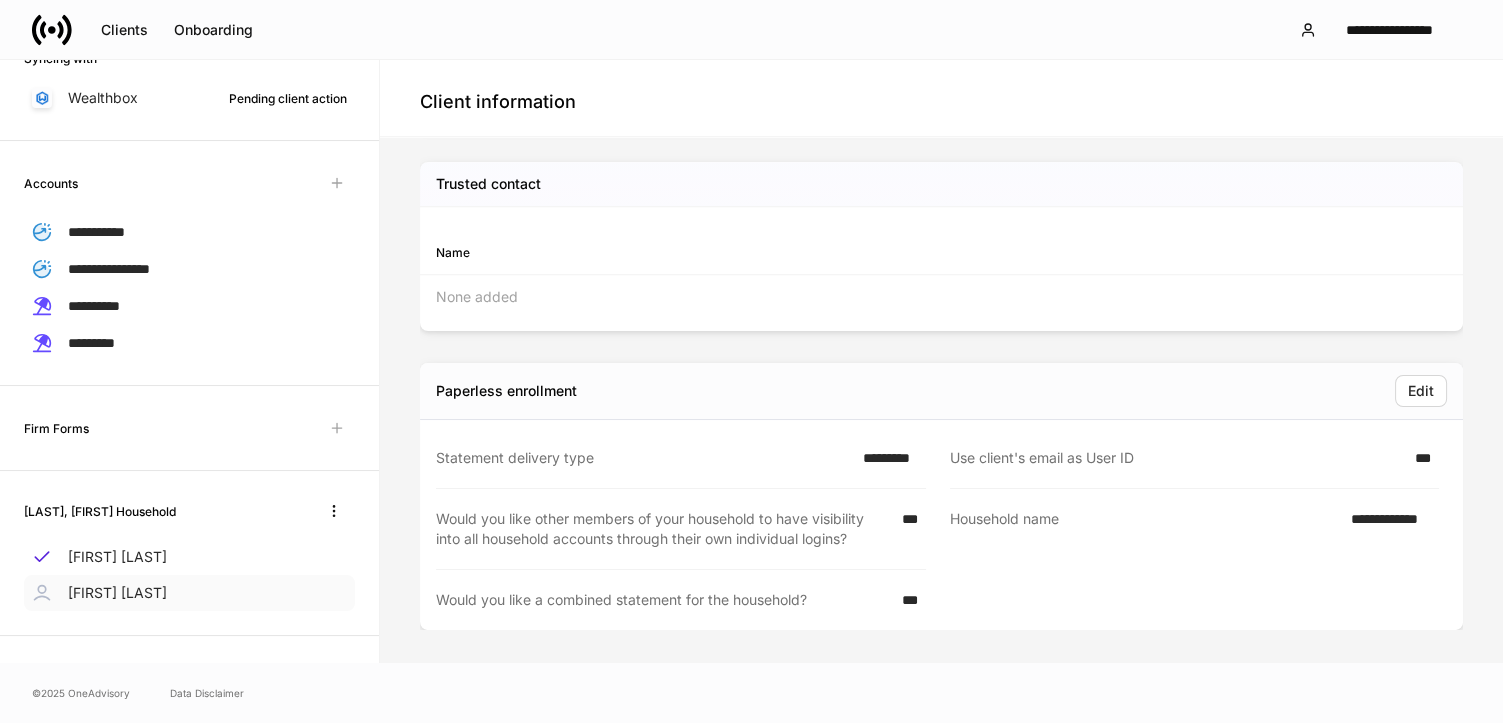 click on "[FIRST] [LAST]" at bounding box center (117, 593) 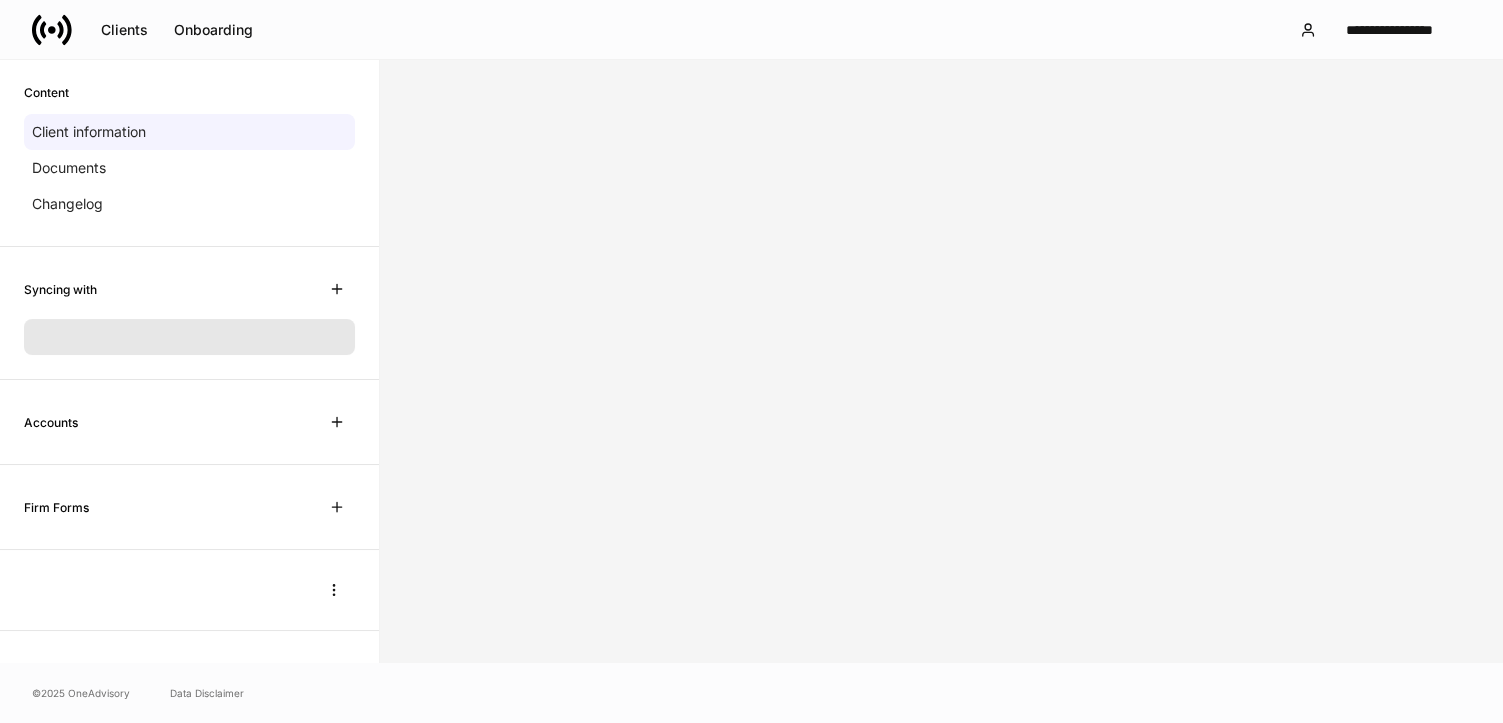 scroll, scrollTop: 0, scrollLeft: 0, axis: both 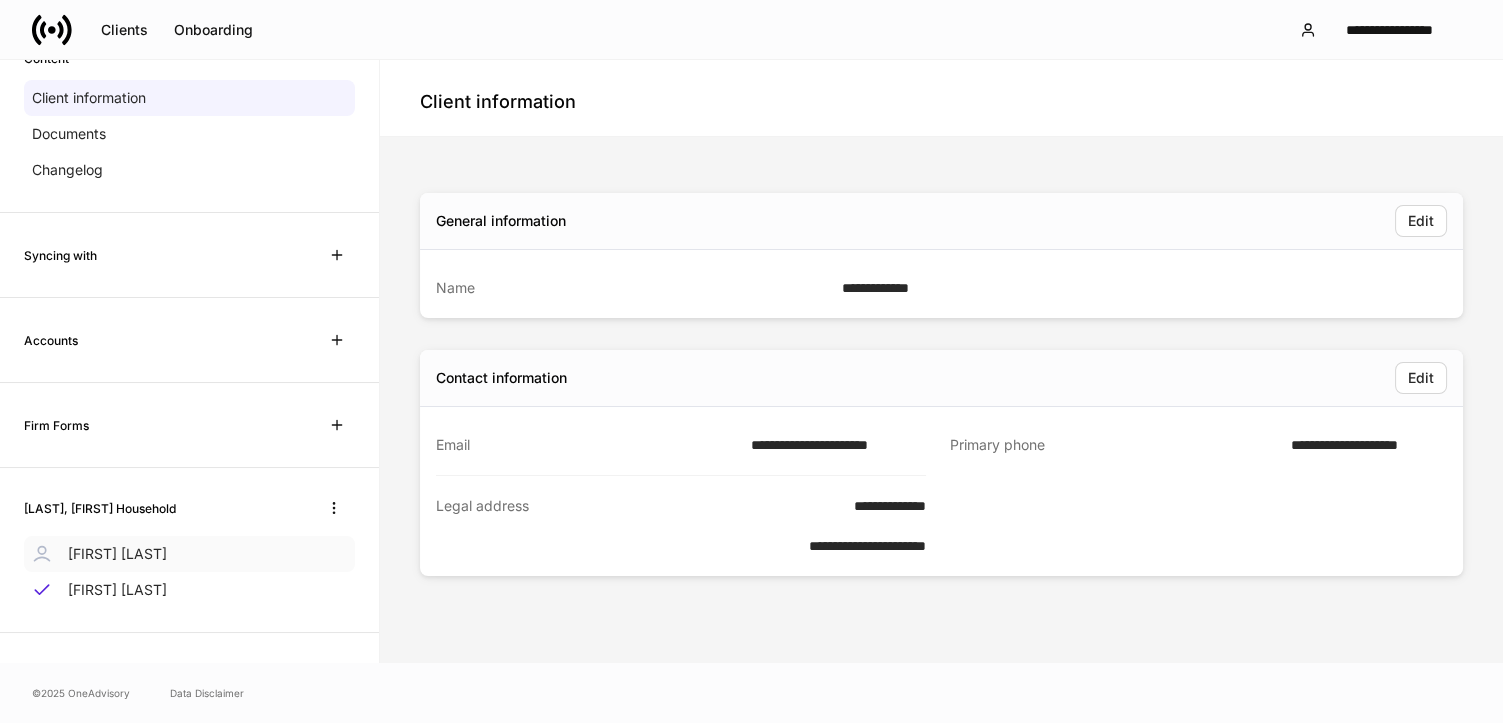 click on "[FIRST] [LAST]" at bounding box center [117, 554] 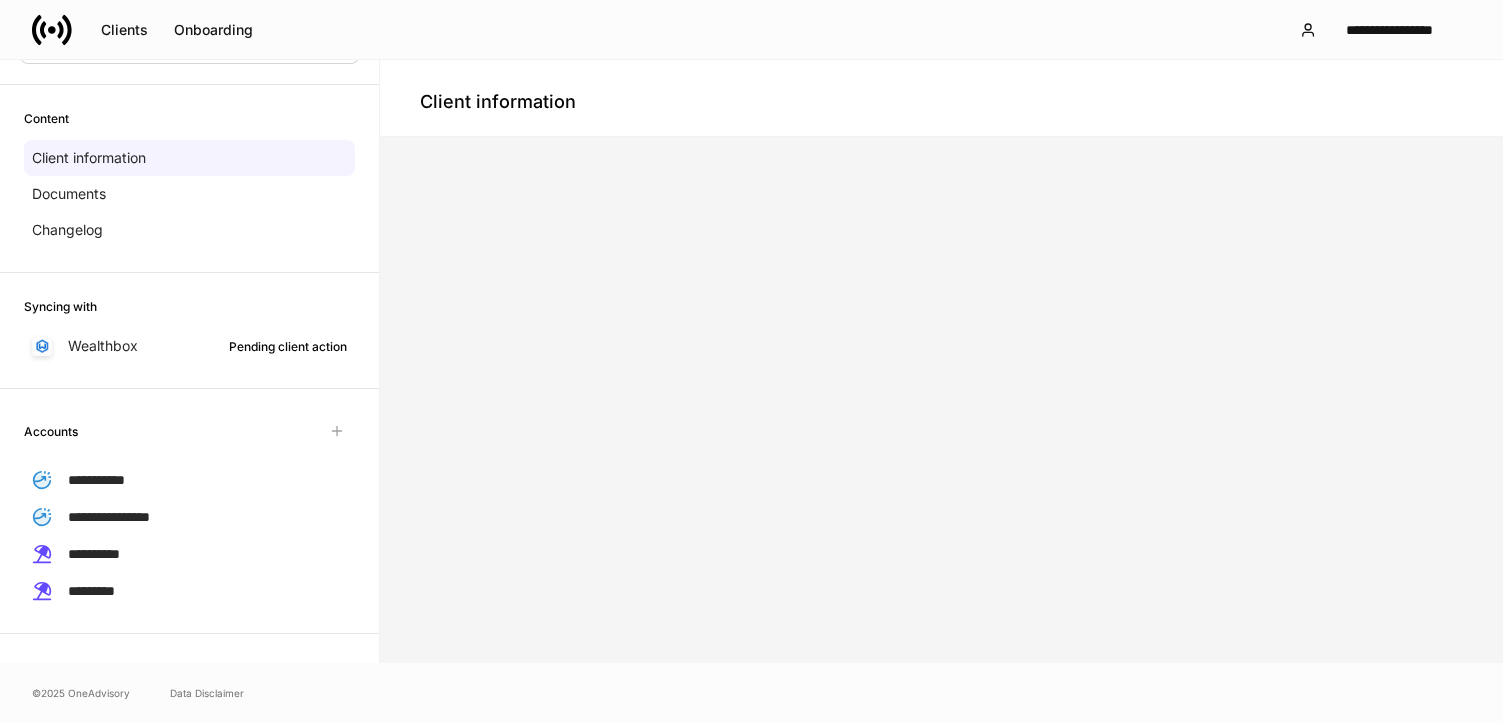 scroll, scrollTop: 188, scrollLeft: 0, axis: vertical 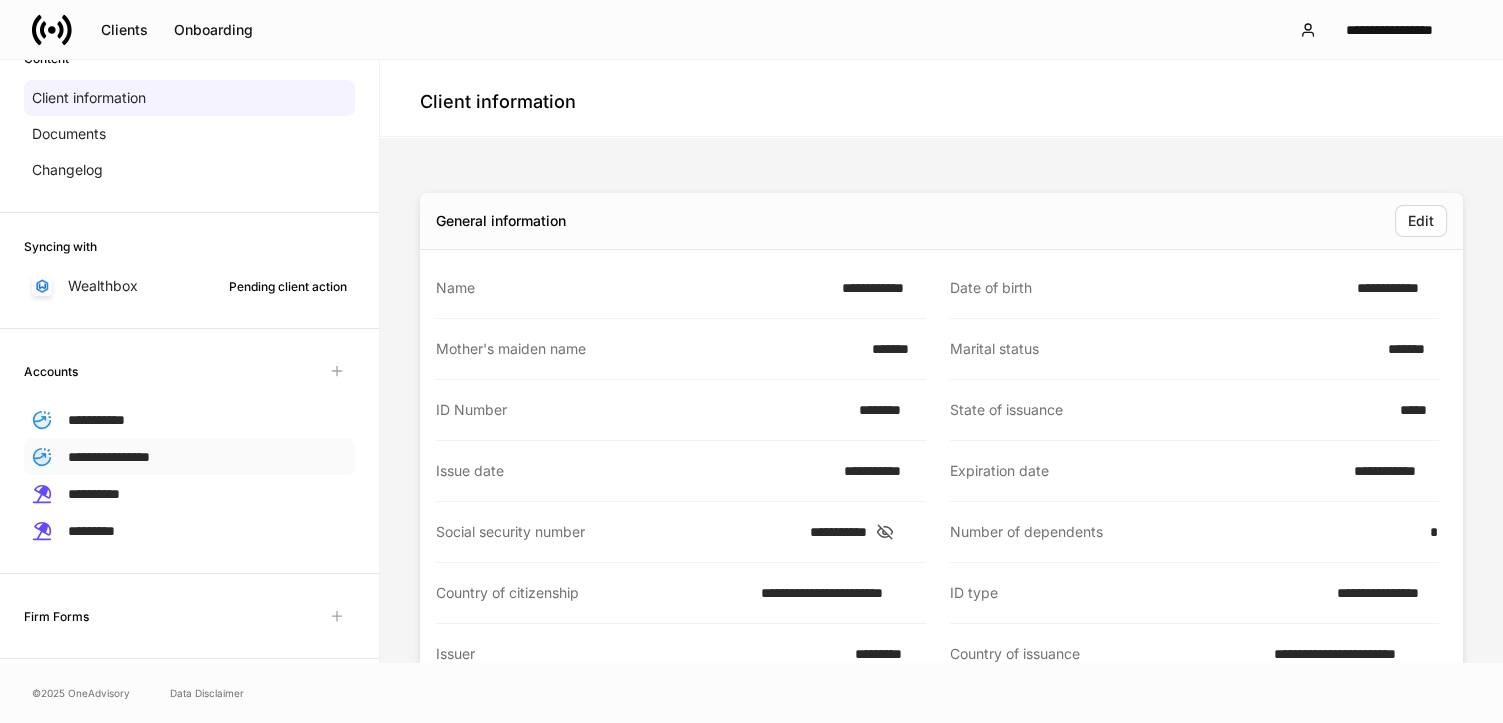 click on "**********" at bounding box center [109, 457] 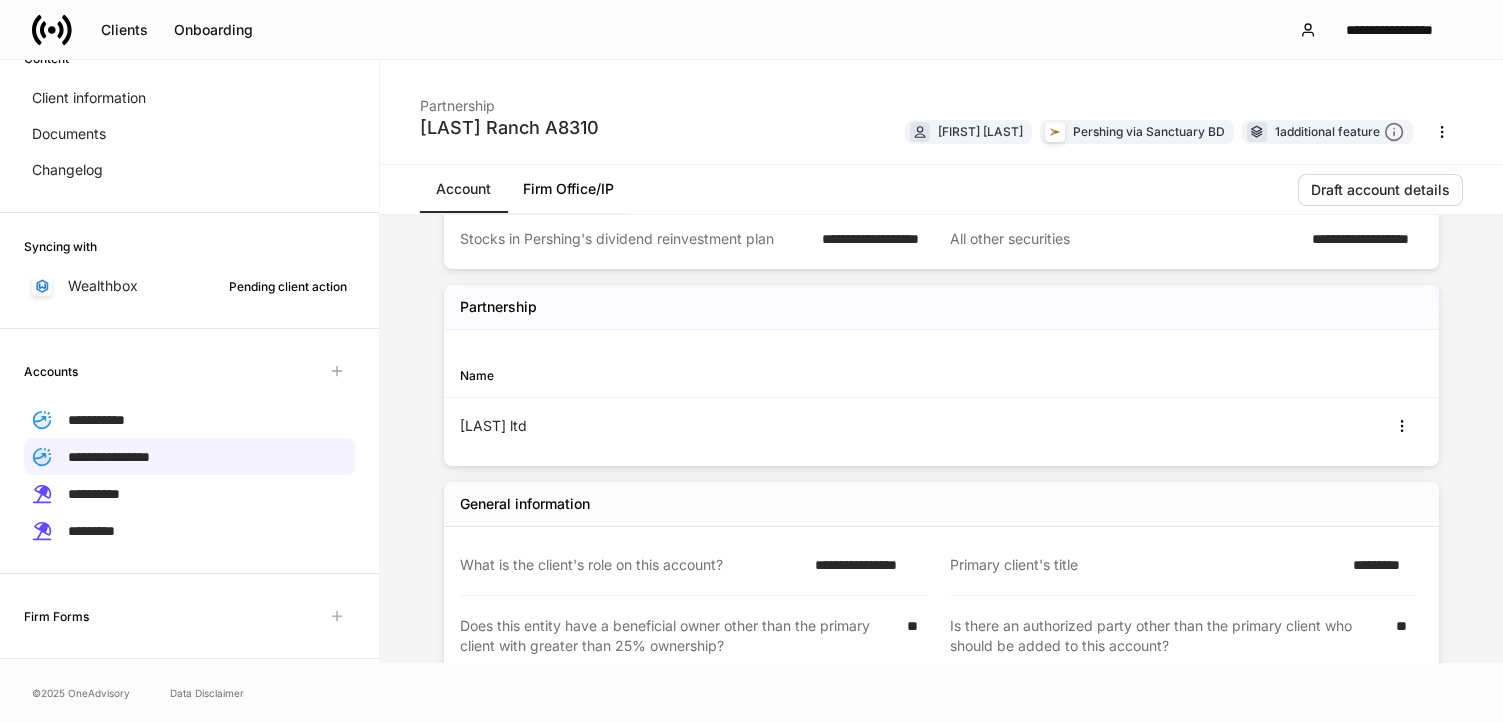 scroll, scrollTop: 475, scrollLeft: 0, axis: vertical 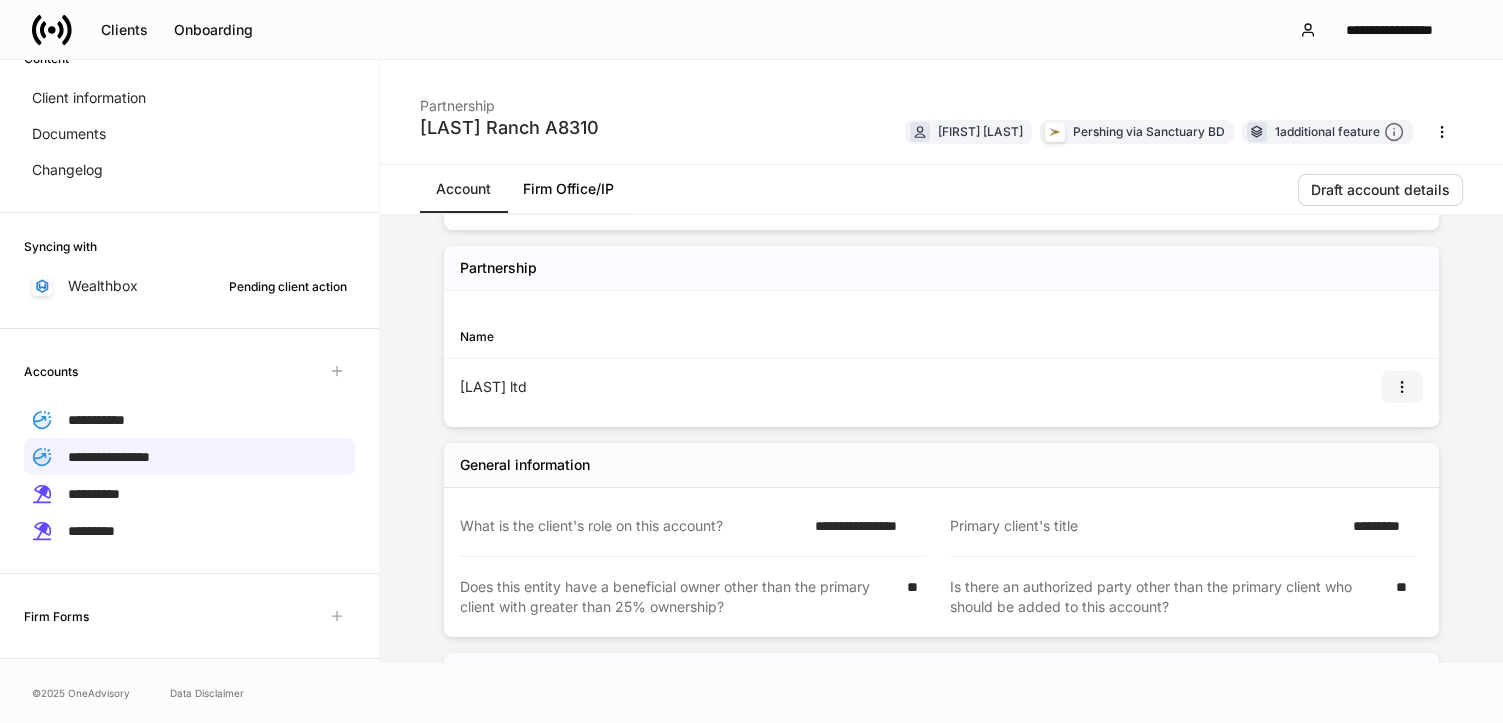 click at bounding box center (1402, 387) 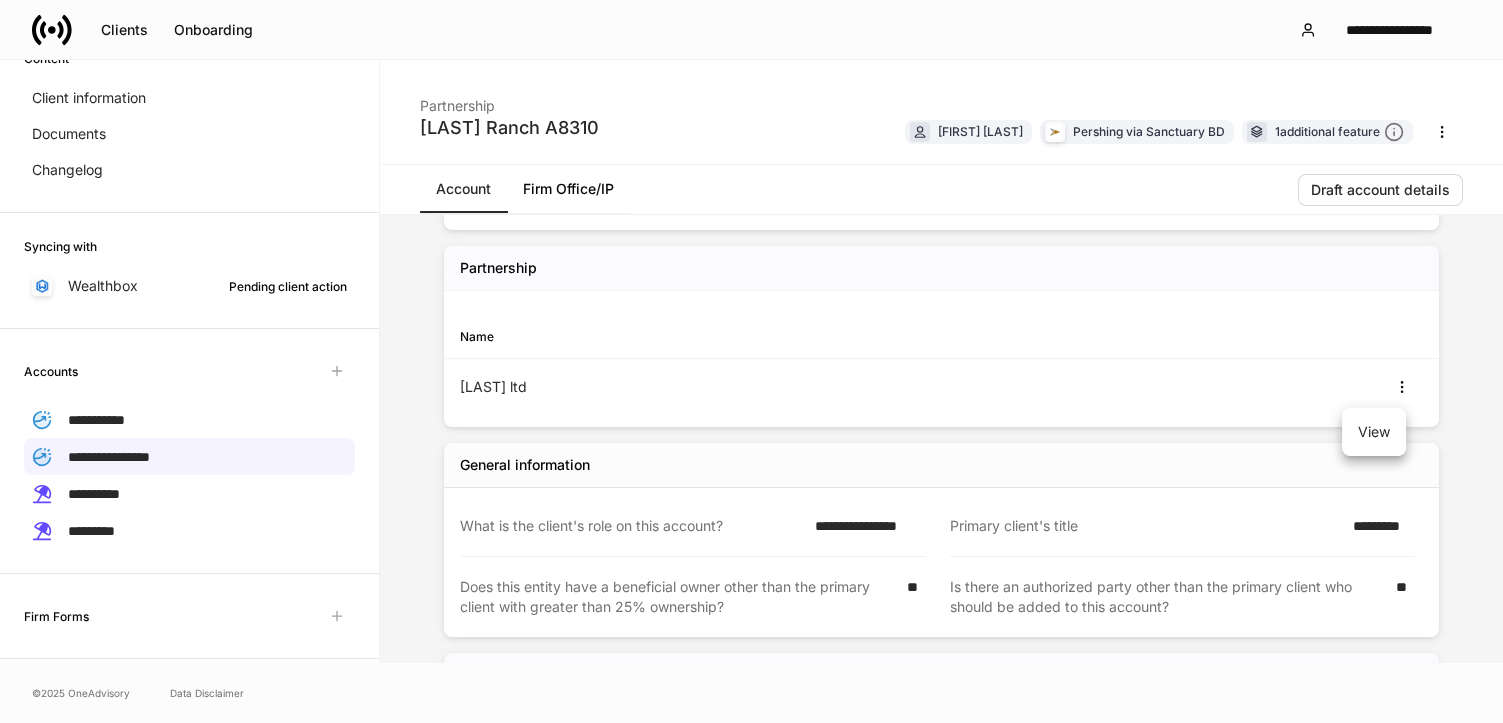 click on "View" at bounding box center [1374, 432] 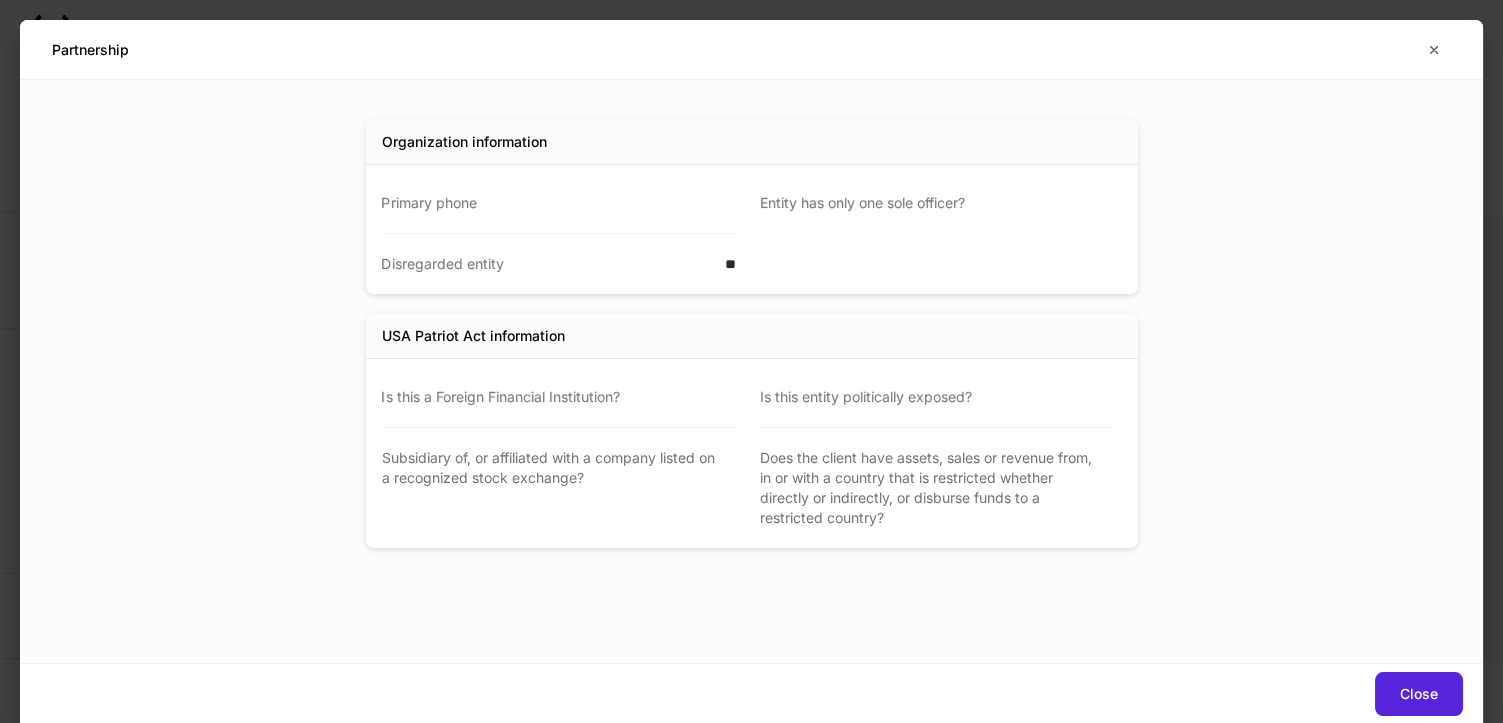 scroll, scrollTop: 0, scrollLeft: 0, axis: both 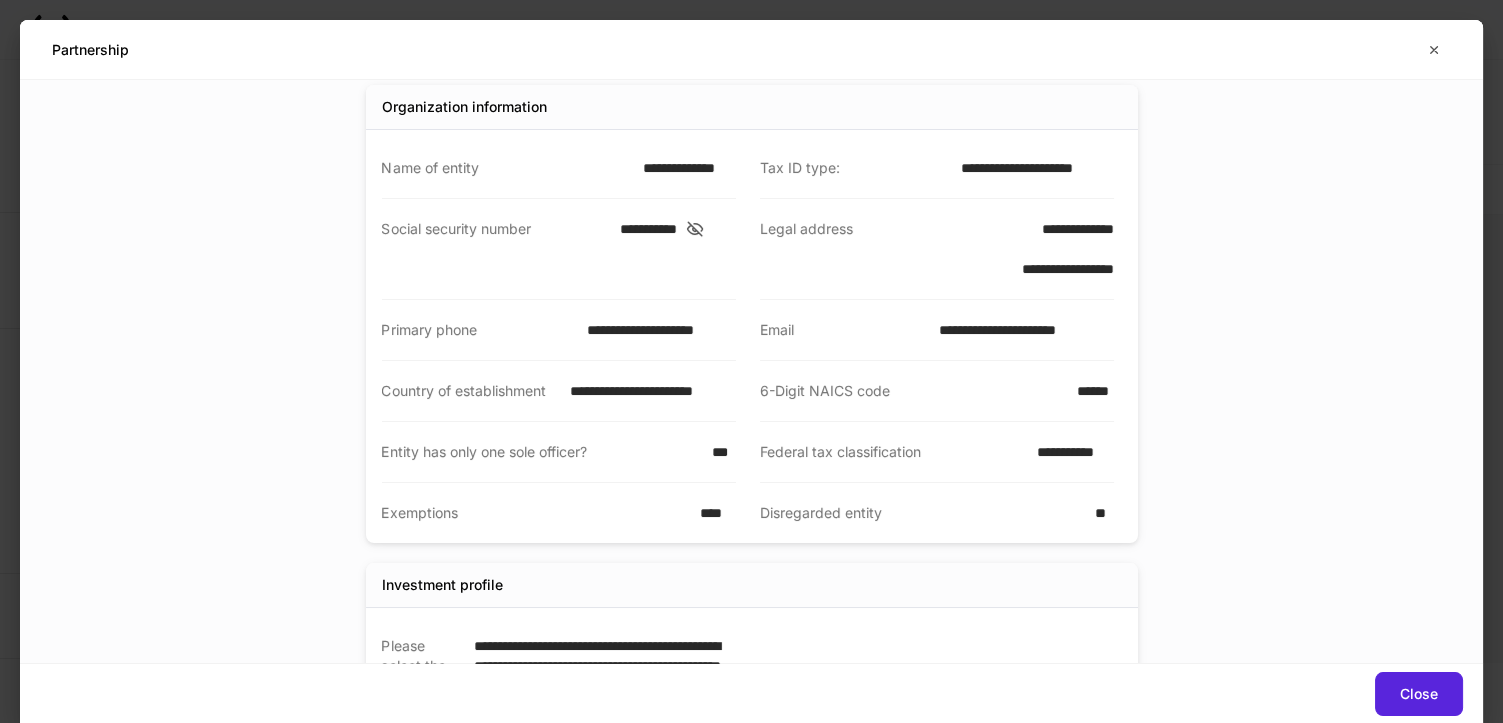 click 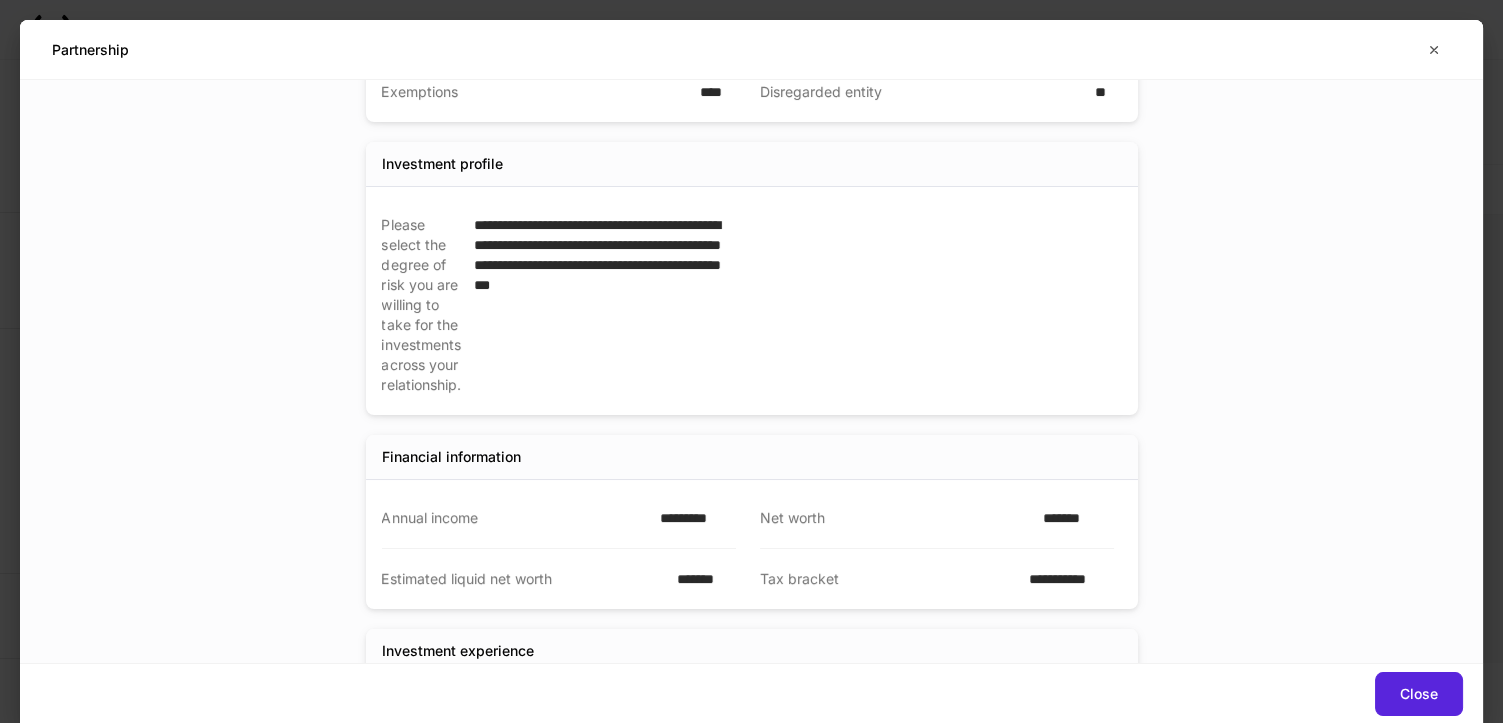 scroll, scrollTop: 467, scrollLeft: 0, axis: vertical 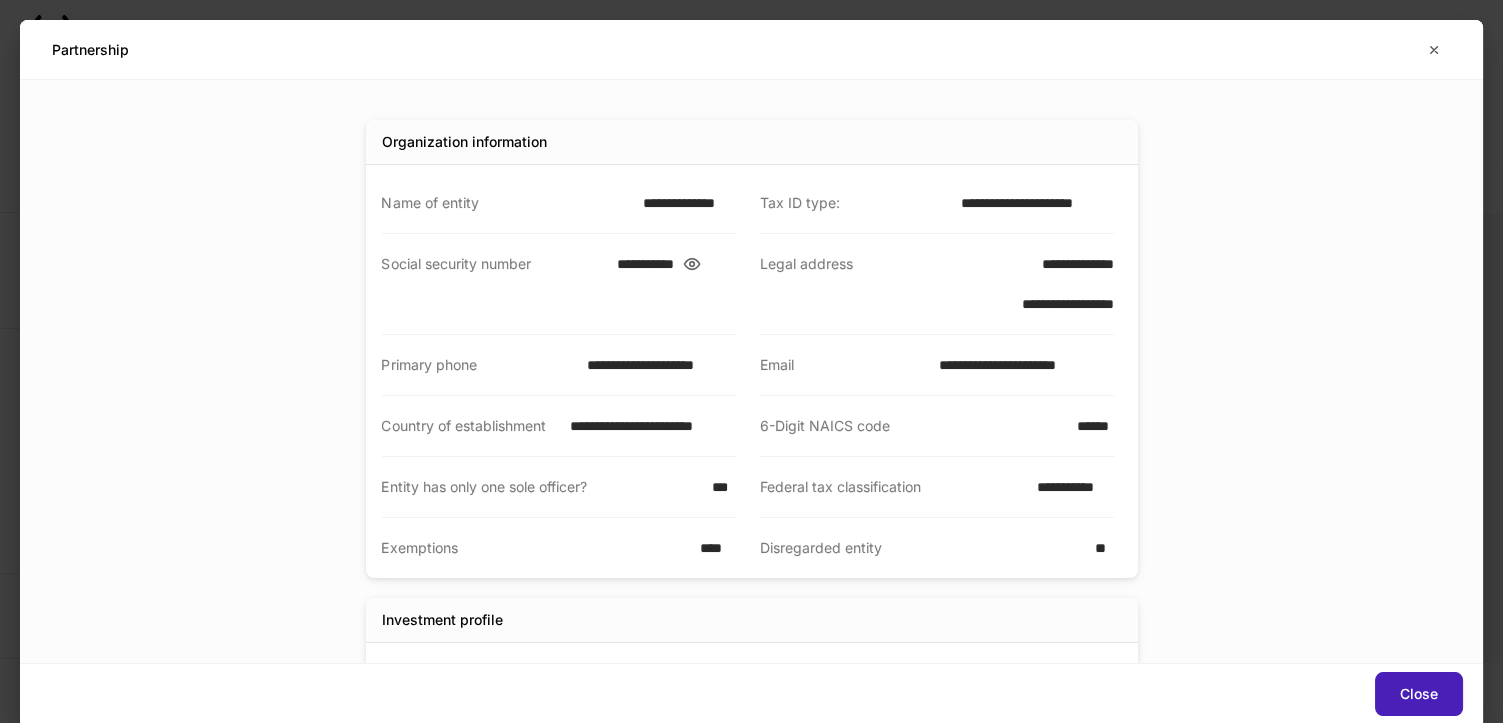 click on "Close" at bounding box center (1419, 694) 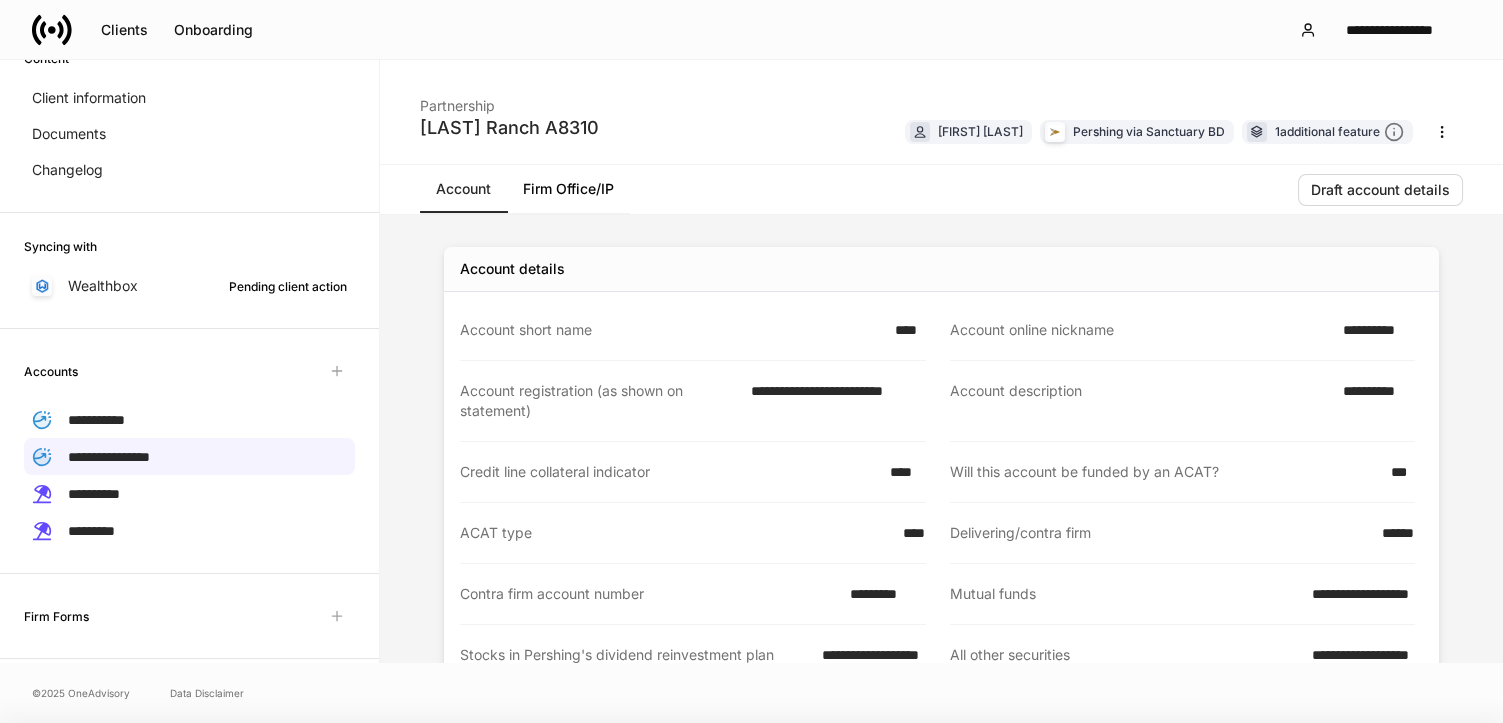 scroll, scrollTop: 400, scrollLeft: 0, axis: vertical 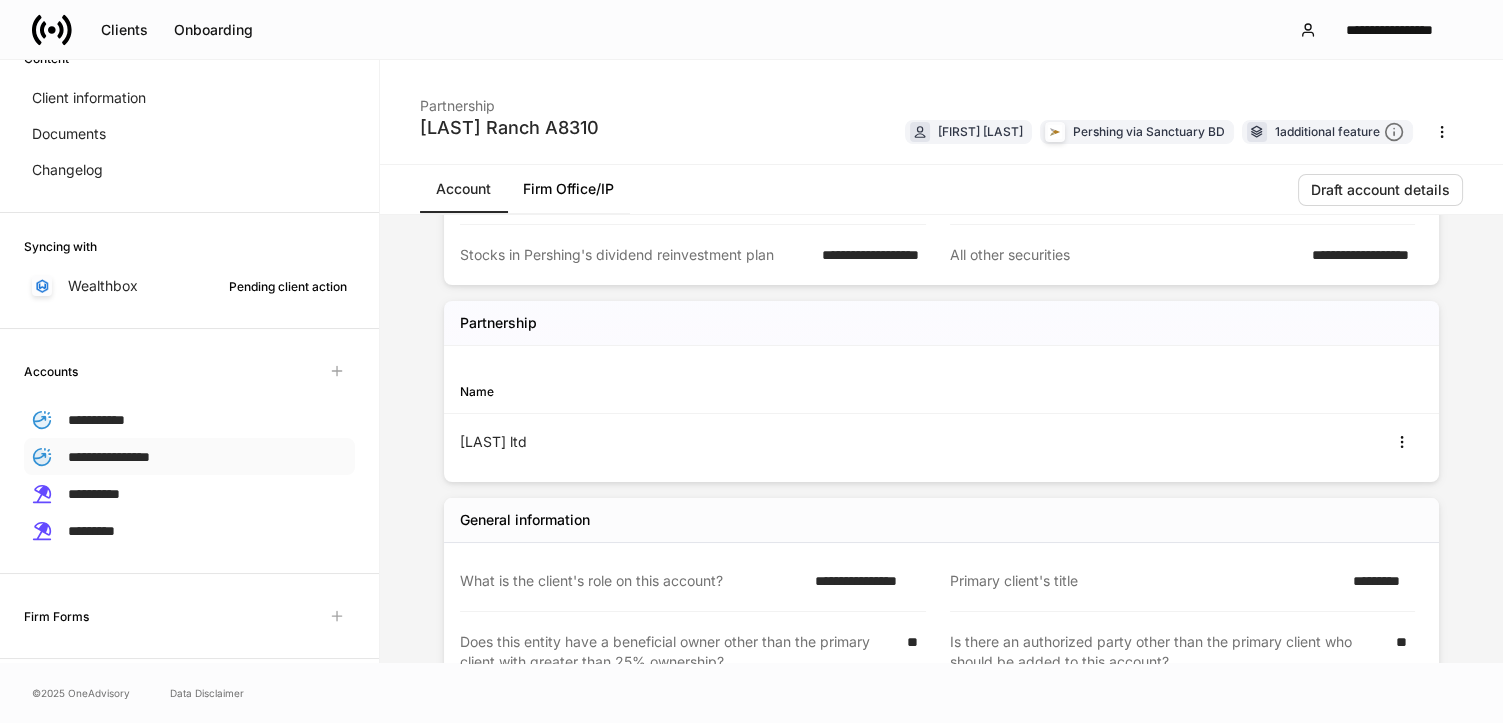 click on "**********" at bounding box center [109, 457] 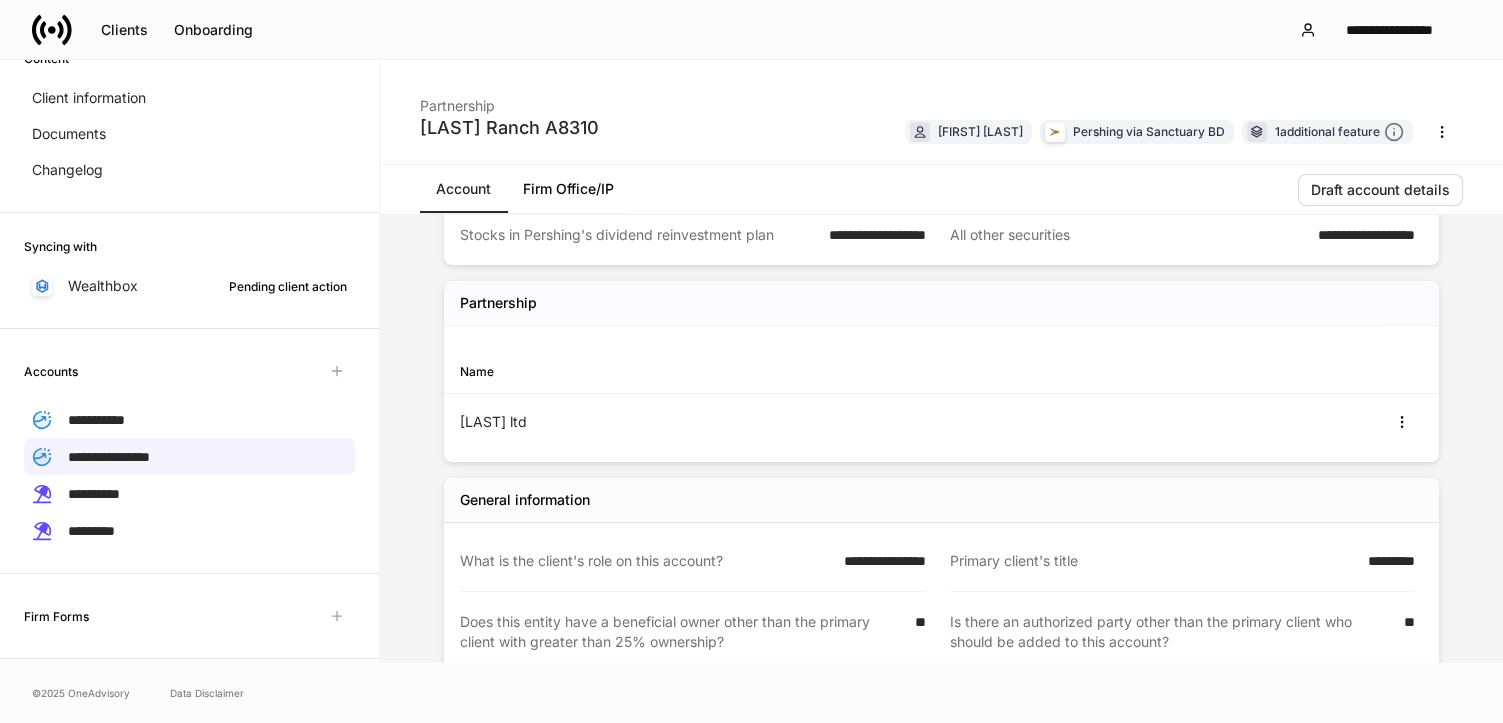 scroll, scrollTop: 0, scrollLeft: 0, axis: both 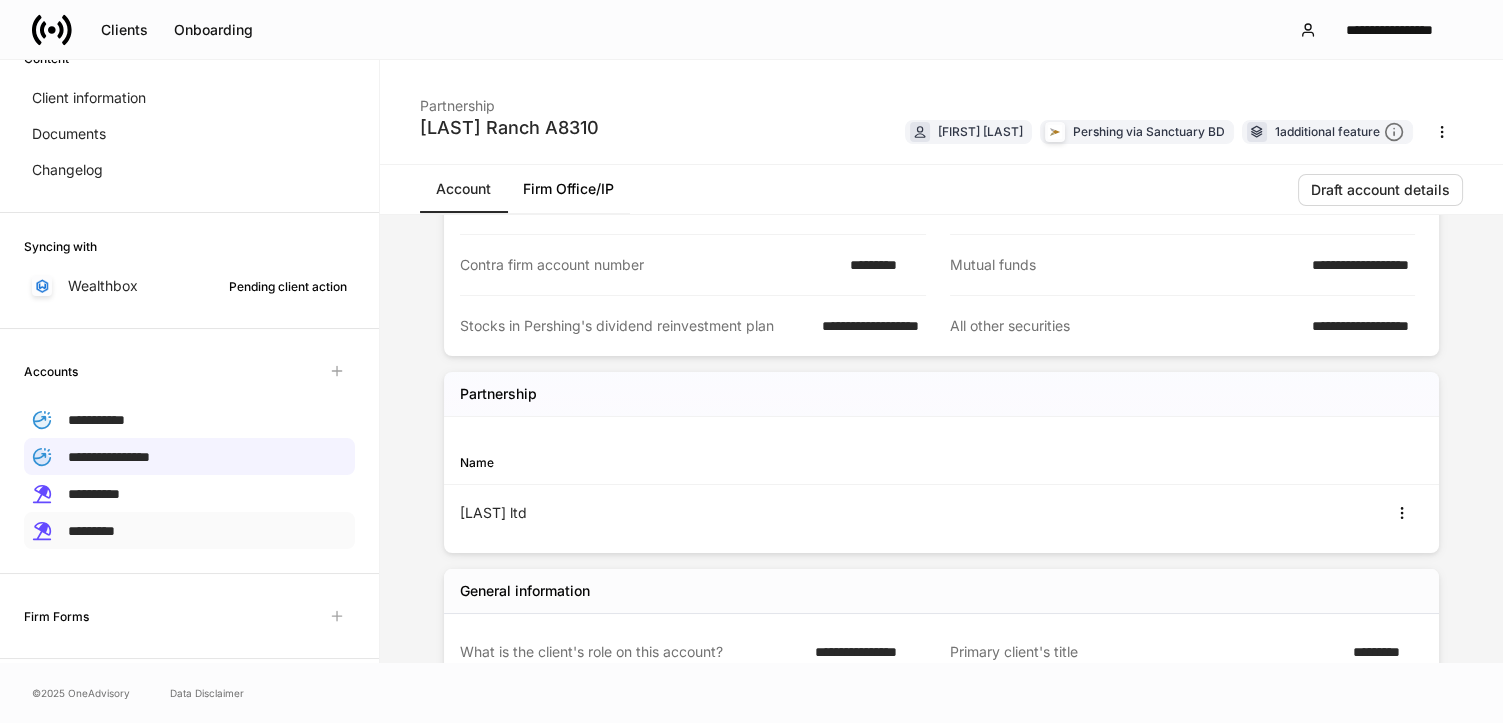click on "*********" at bounding box center [91, 531] 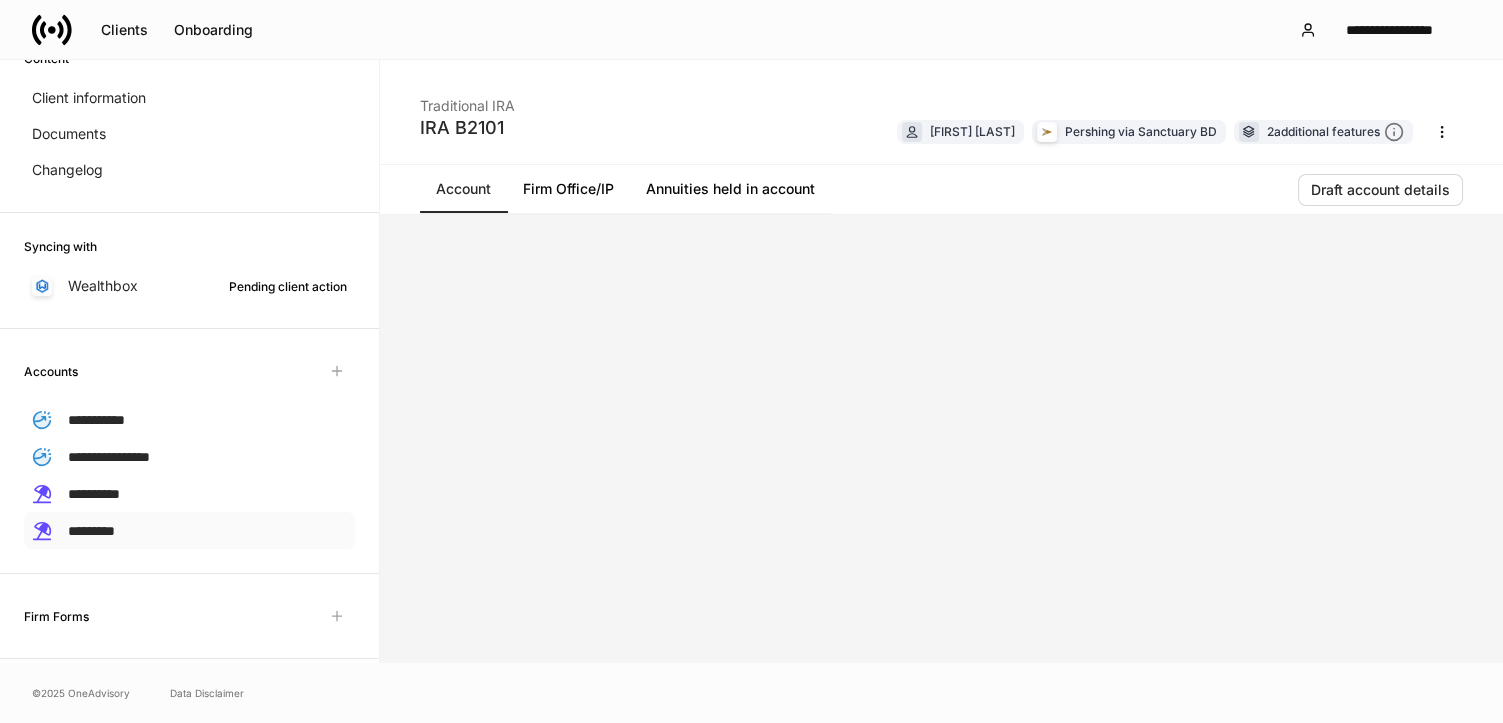 scroll, scrollTop: 0, scrollLeft: 0, axis: both 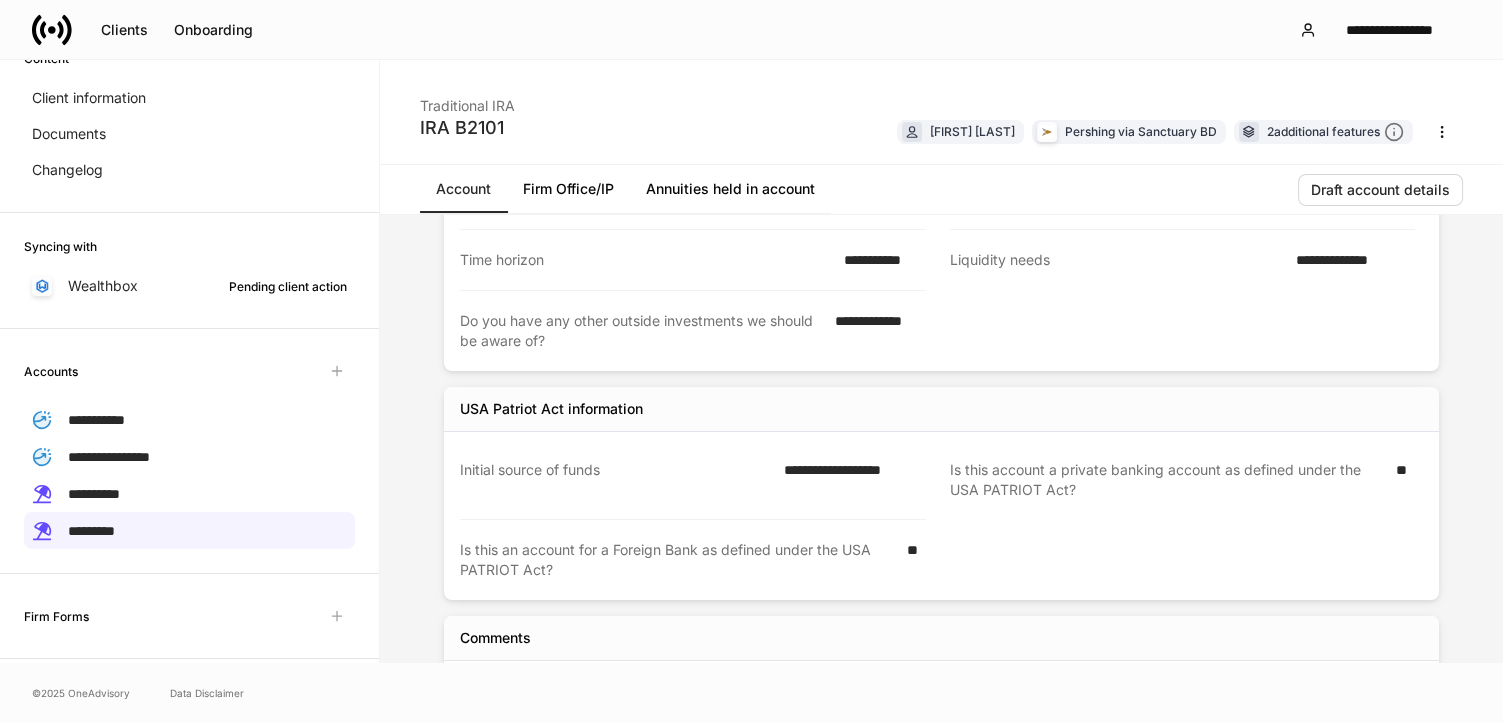 drag, startPoint x: 108, startPoint y: 335, endPoint x: 135, endPoint y: 367, distance: 41.868843 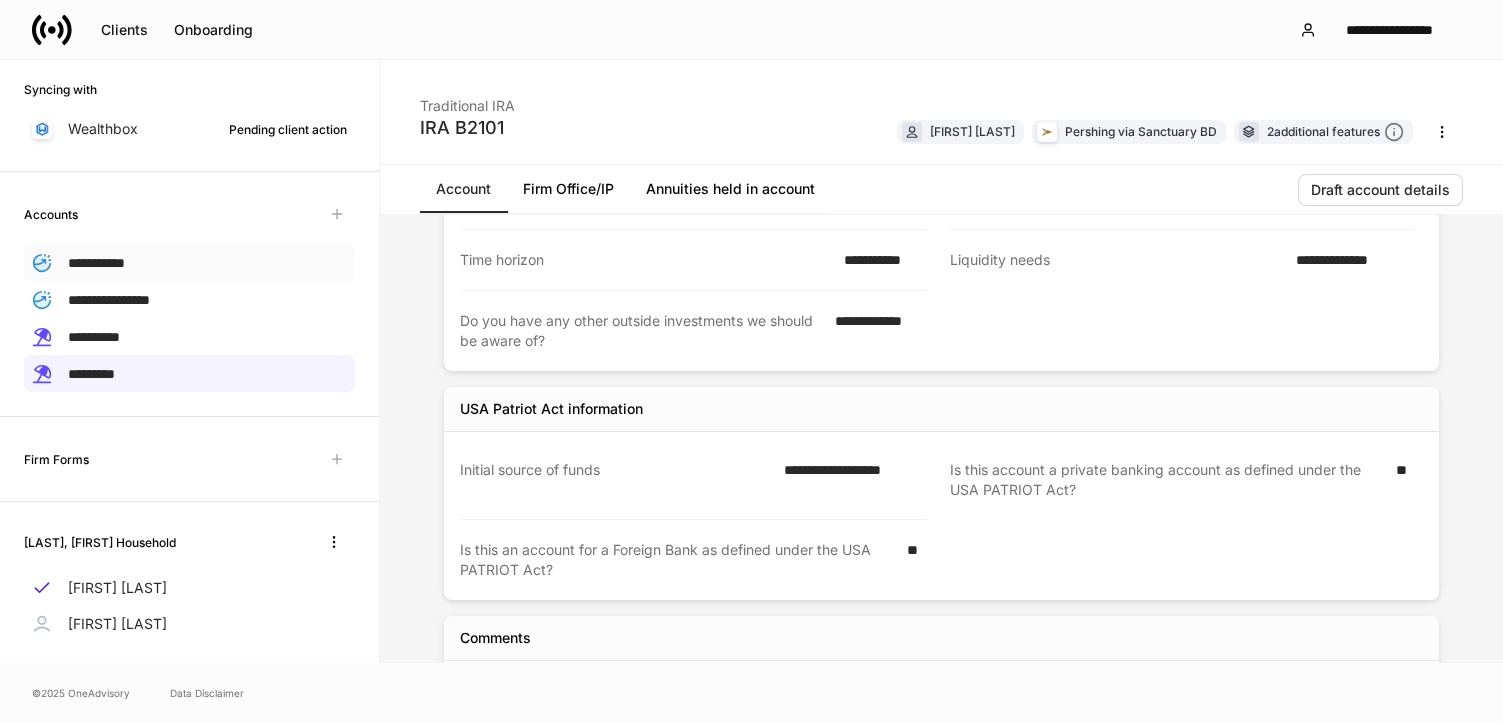 scroll, scrollTop: 376, scrollLeft: 0, axis: vertical 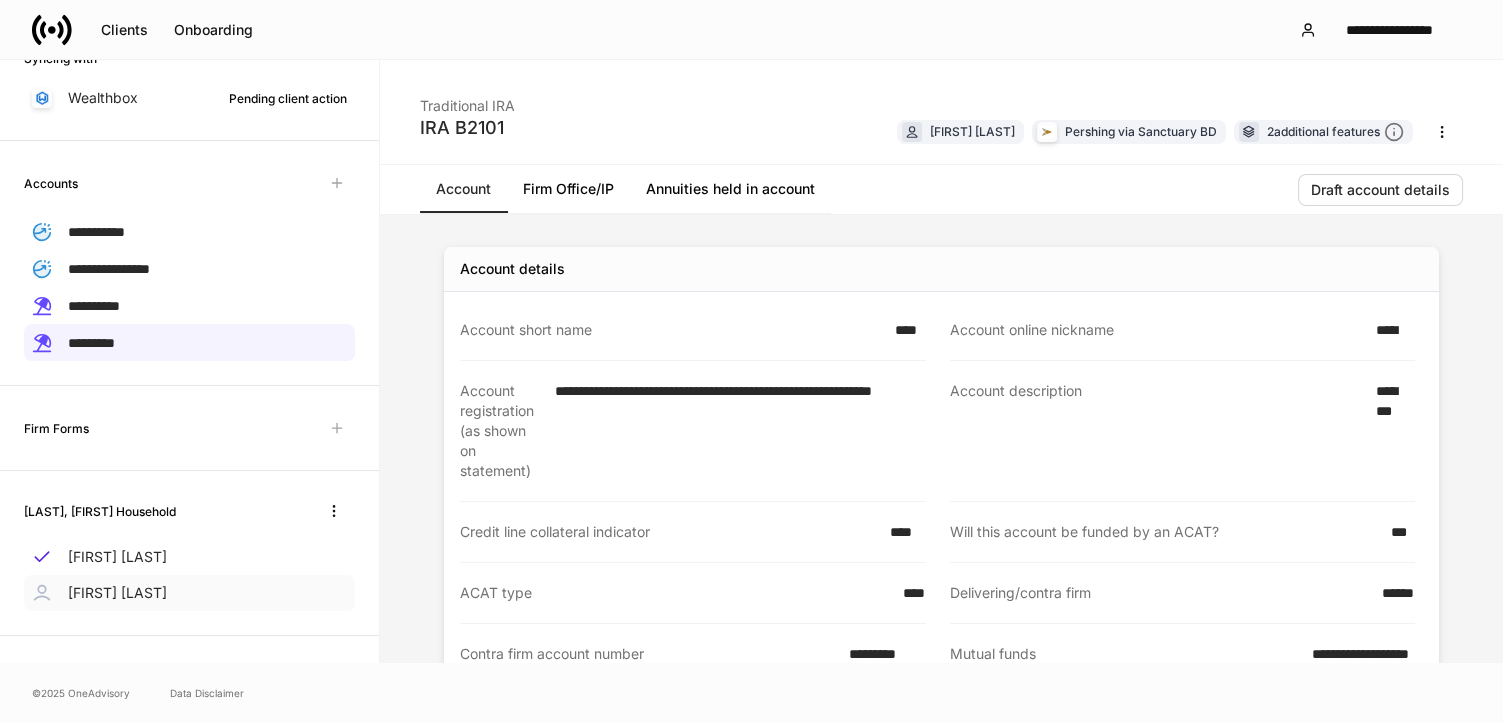 click on "[FIRST] [LAST]" at bounding box center [117, 593] 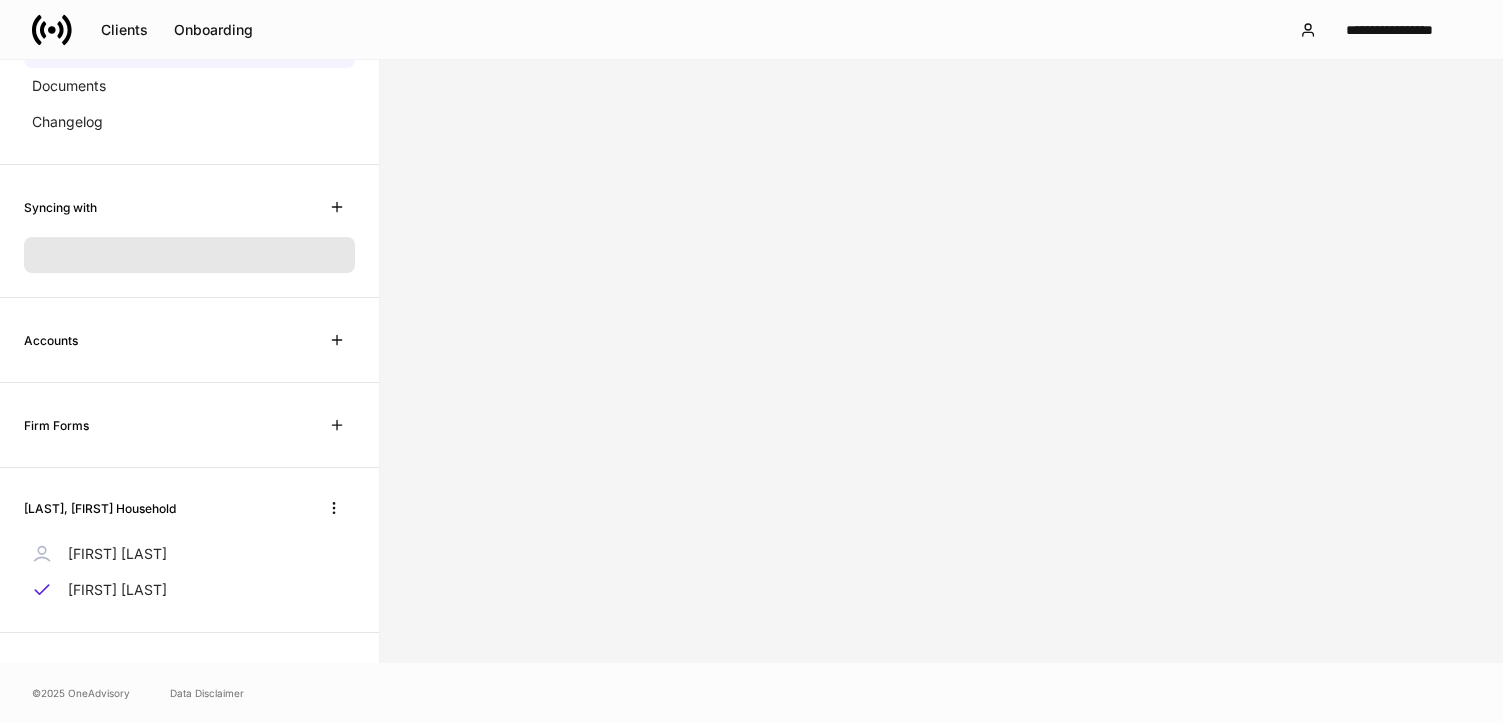 scroll, scrollTop: 128, scrollLeft: 0, axis: vertical 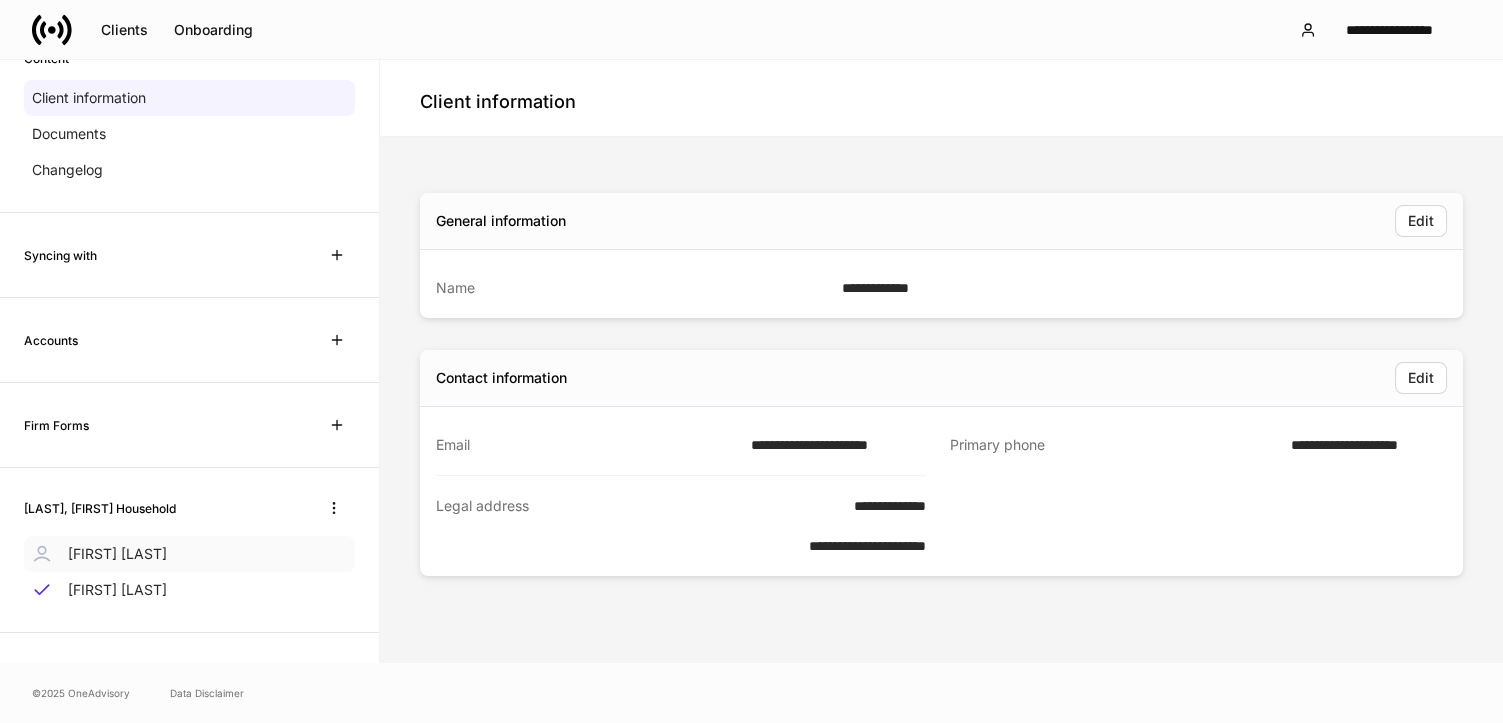click on "[FIRST] [LAST]" at bounding box center [189, 554] 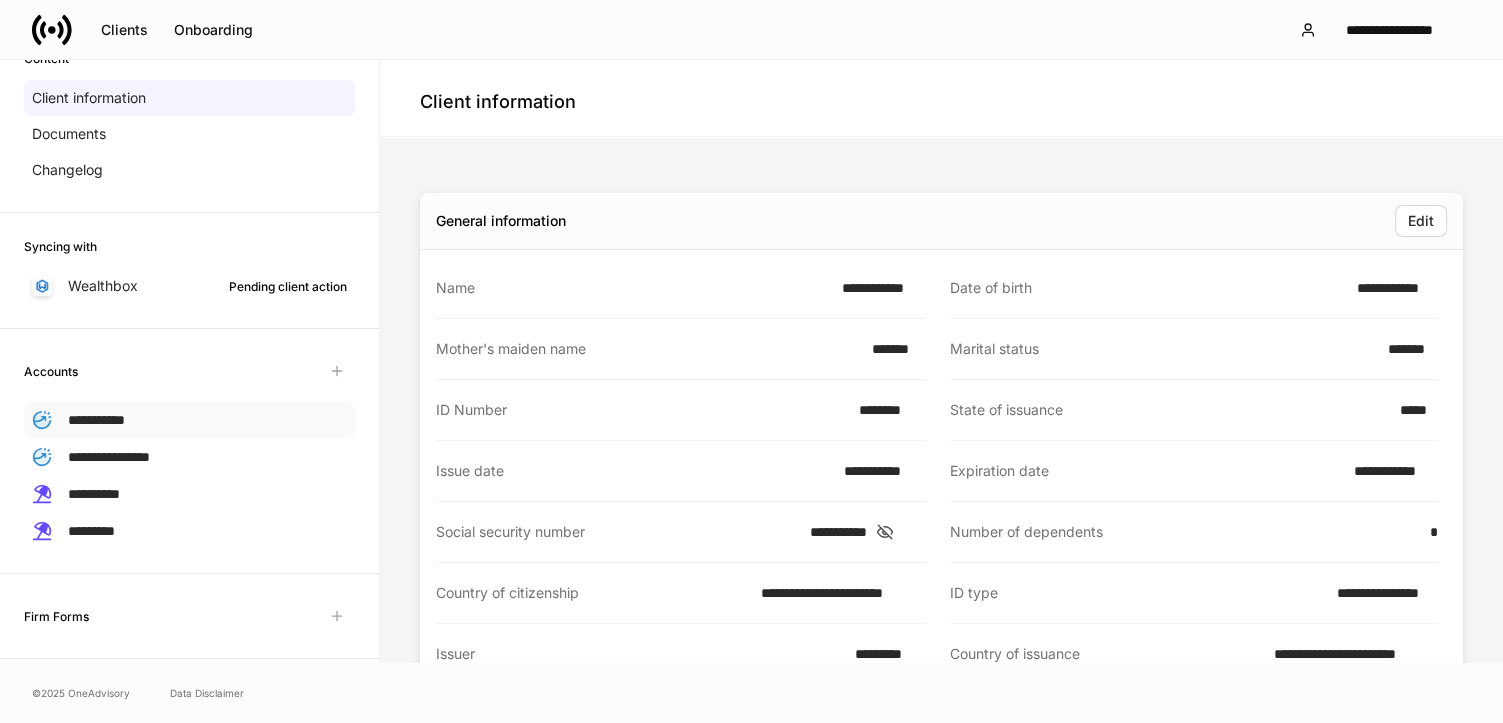 click on "**********" at bounding box center (96, 420) 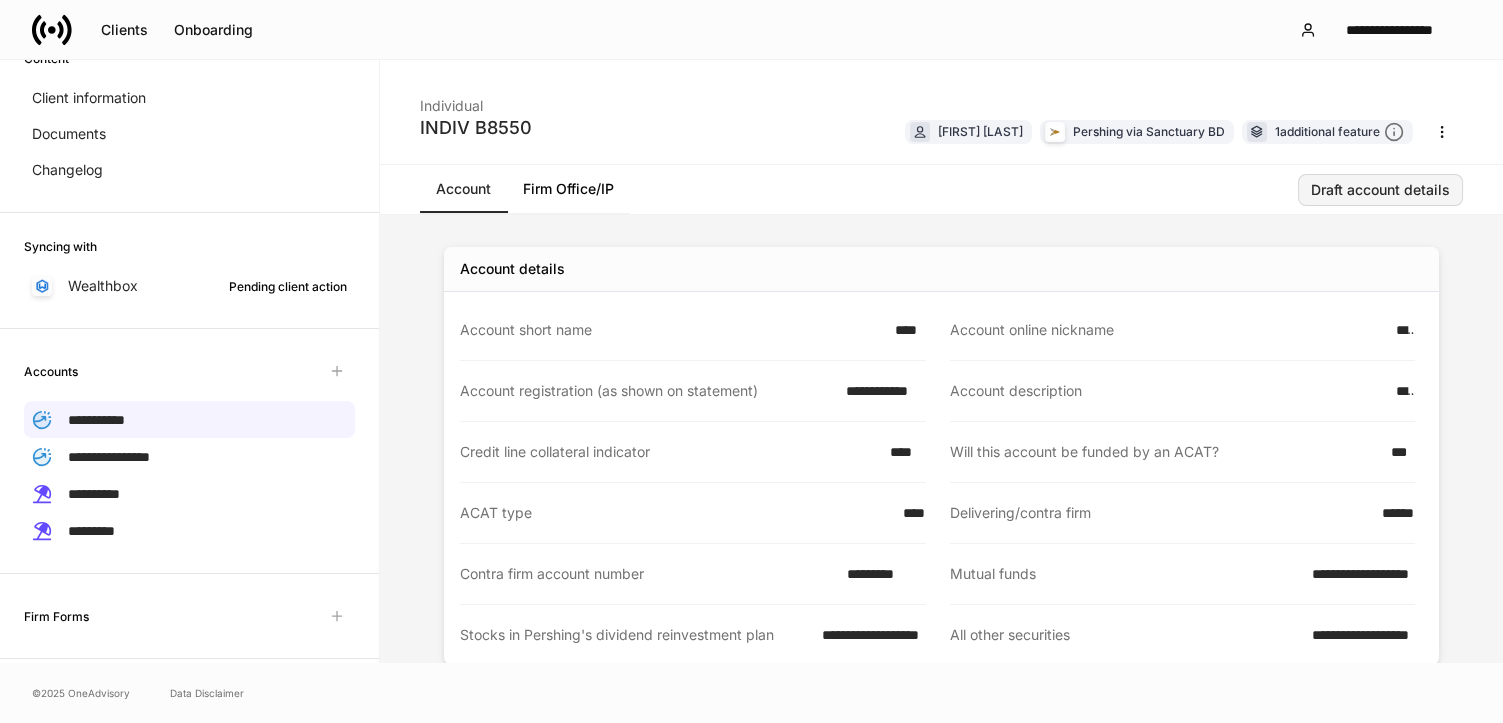 click on "Draft account details" at bounding box center (1380, 190) 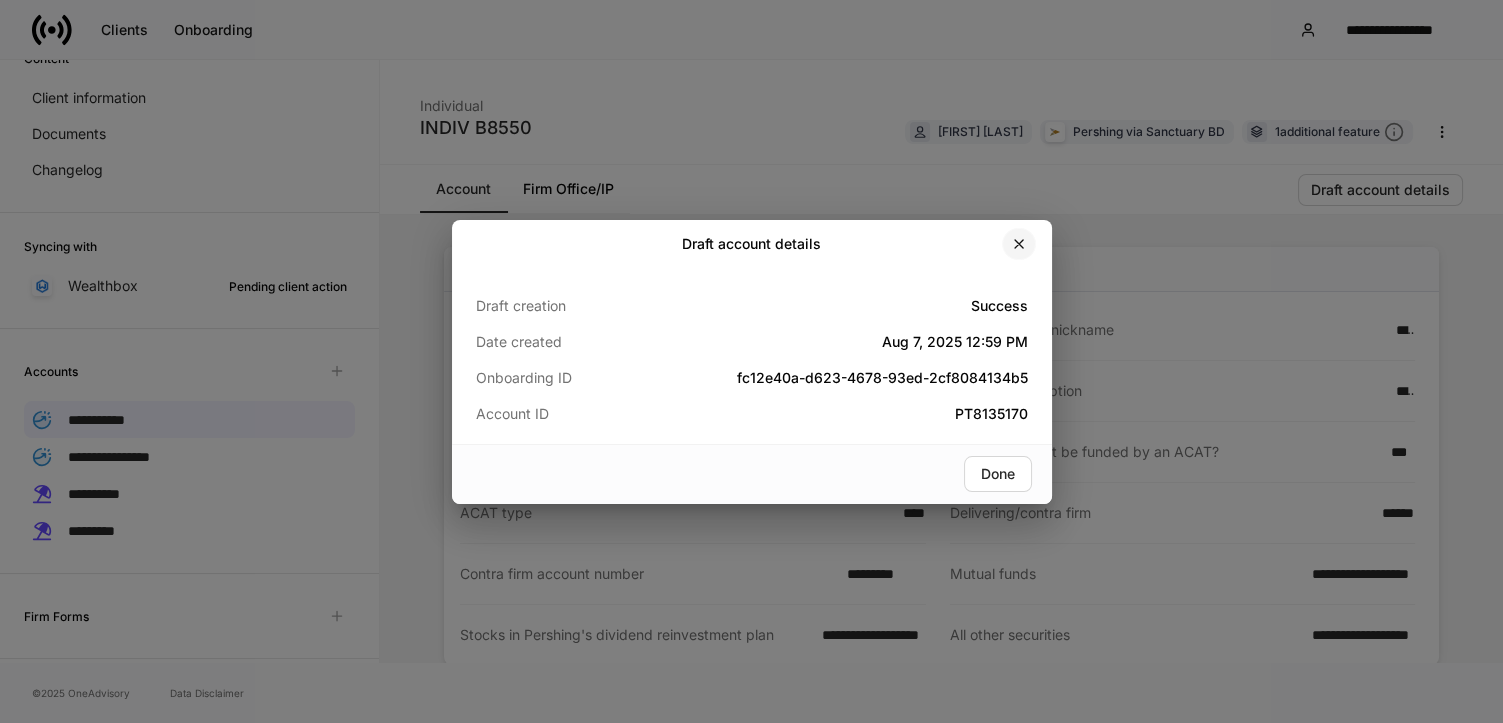 click at bounding box center [1019, 244] 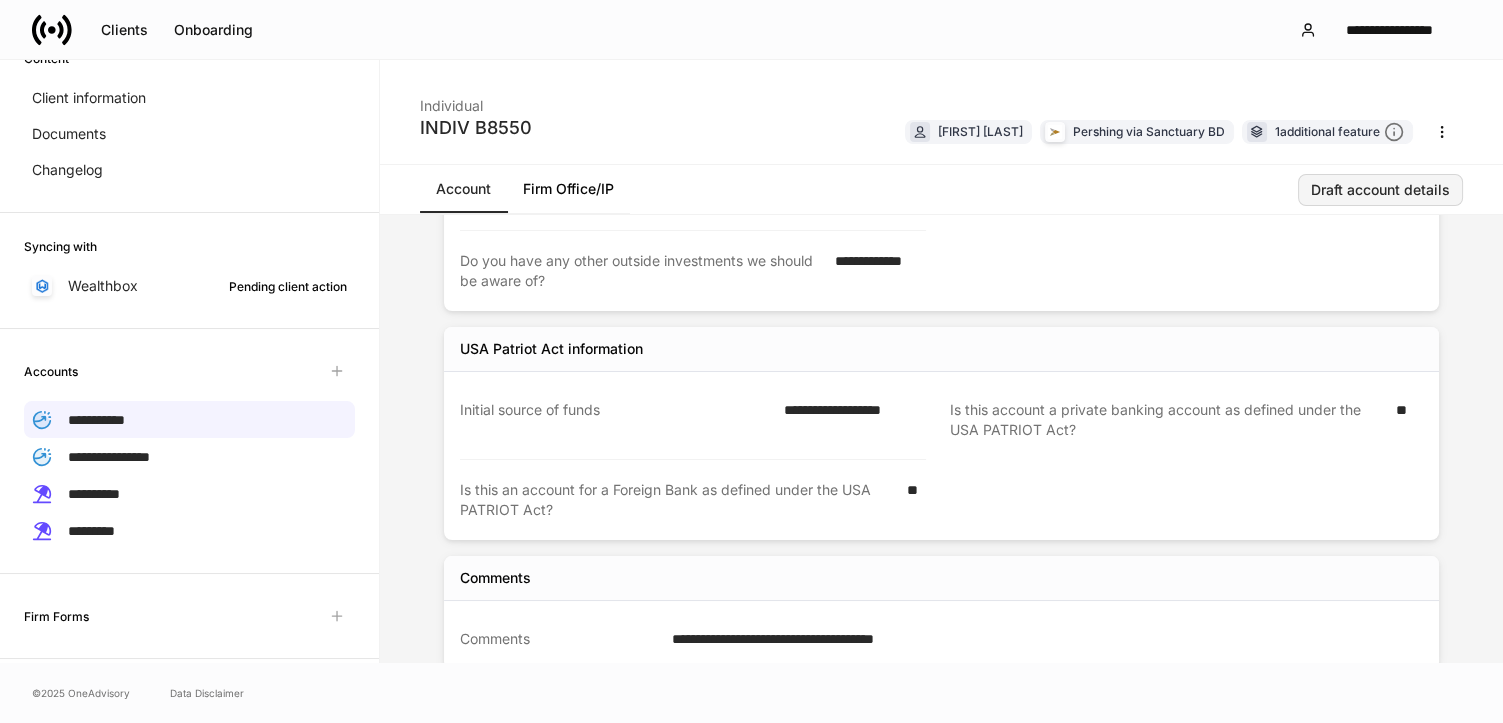 scroll, scrollTop: 659, scrollLeft: 0, axis: vertical 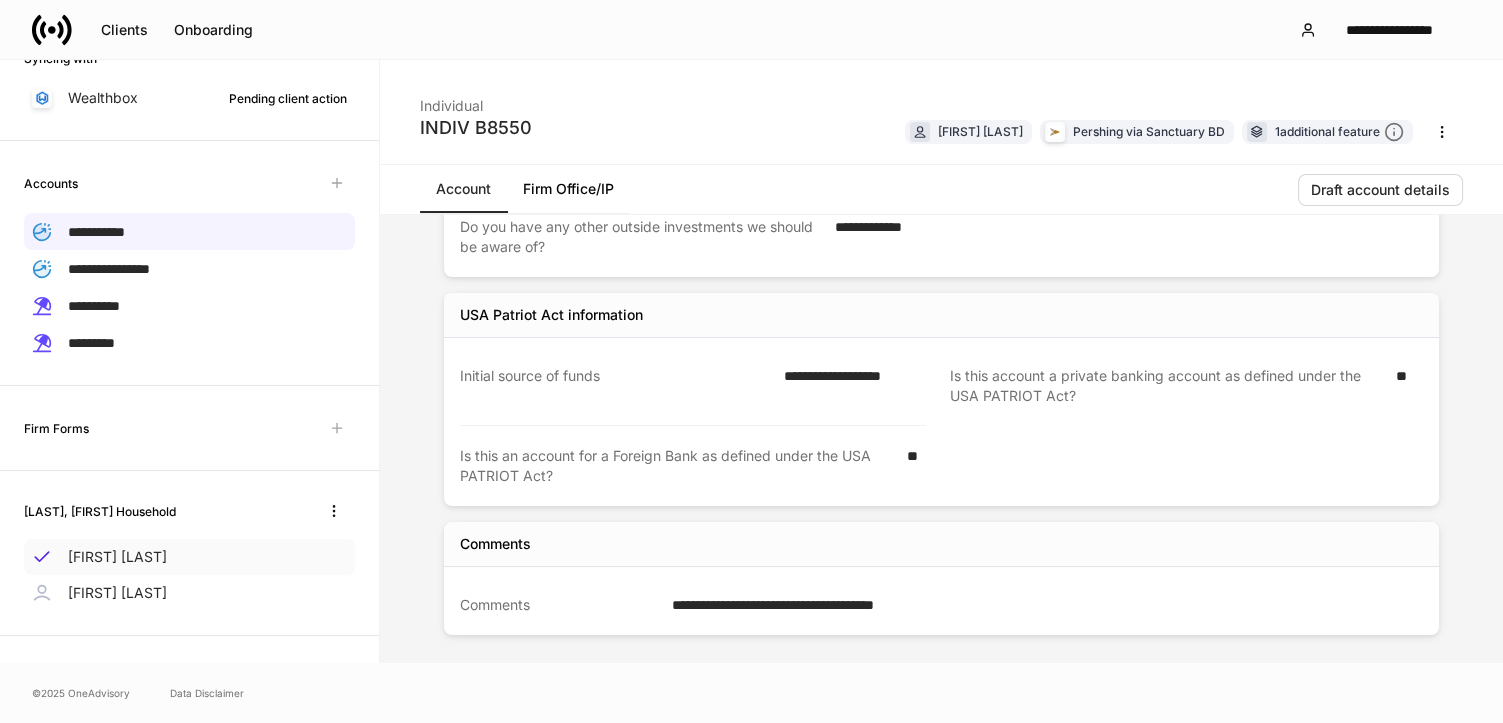 click on "[FIRST] [LAST]" at bounding box center (117, 557) 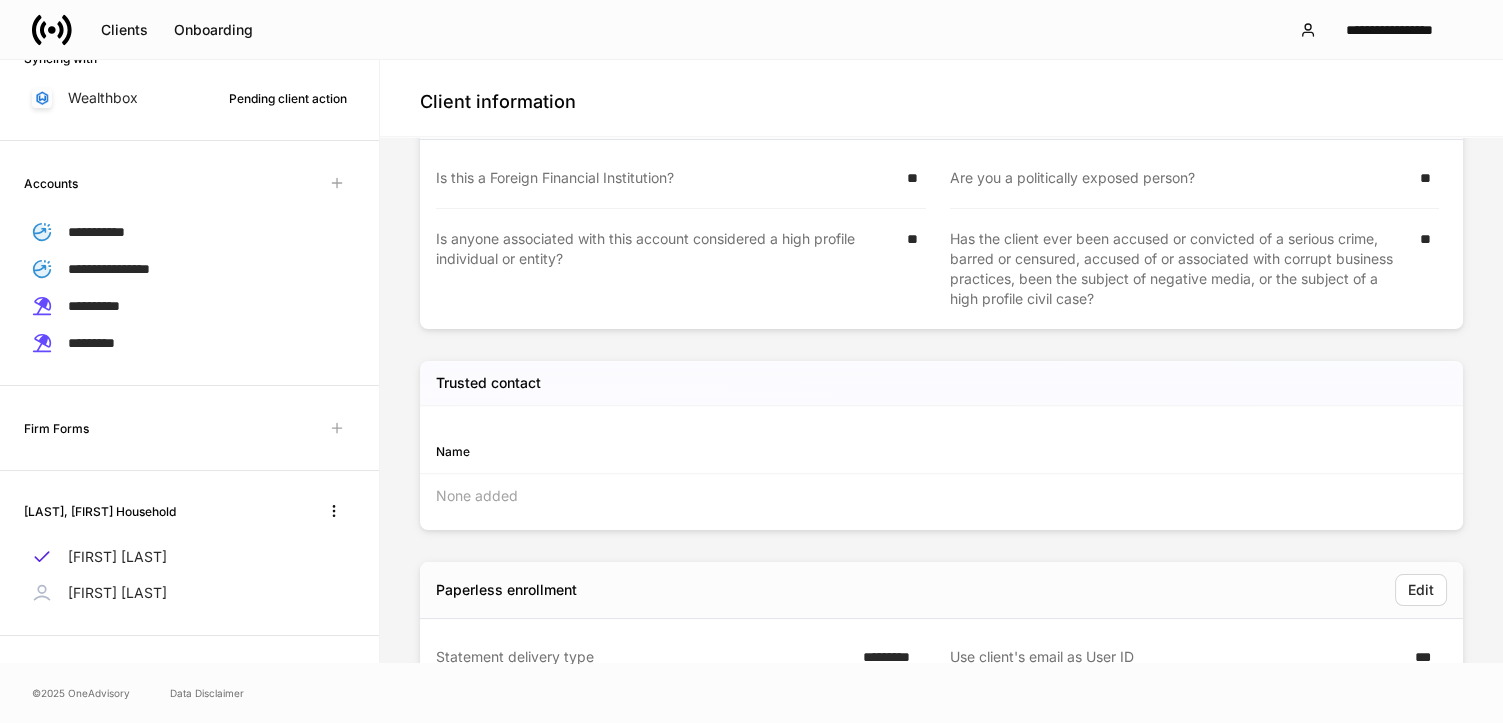 scroll, scrollTop: 2922, scrollLeft: 0, axis: vertical 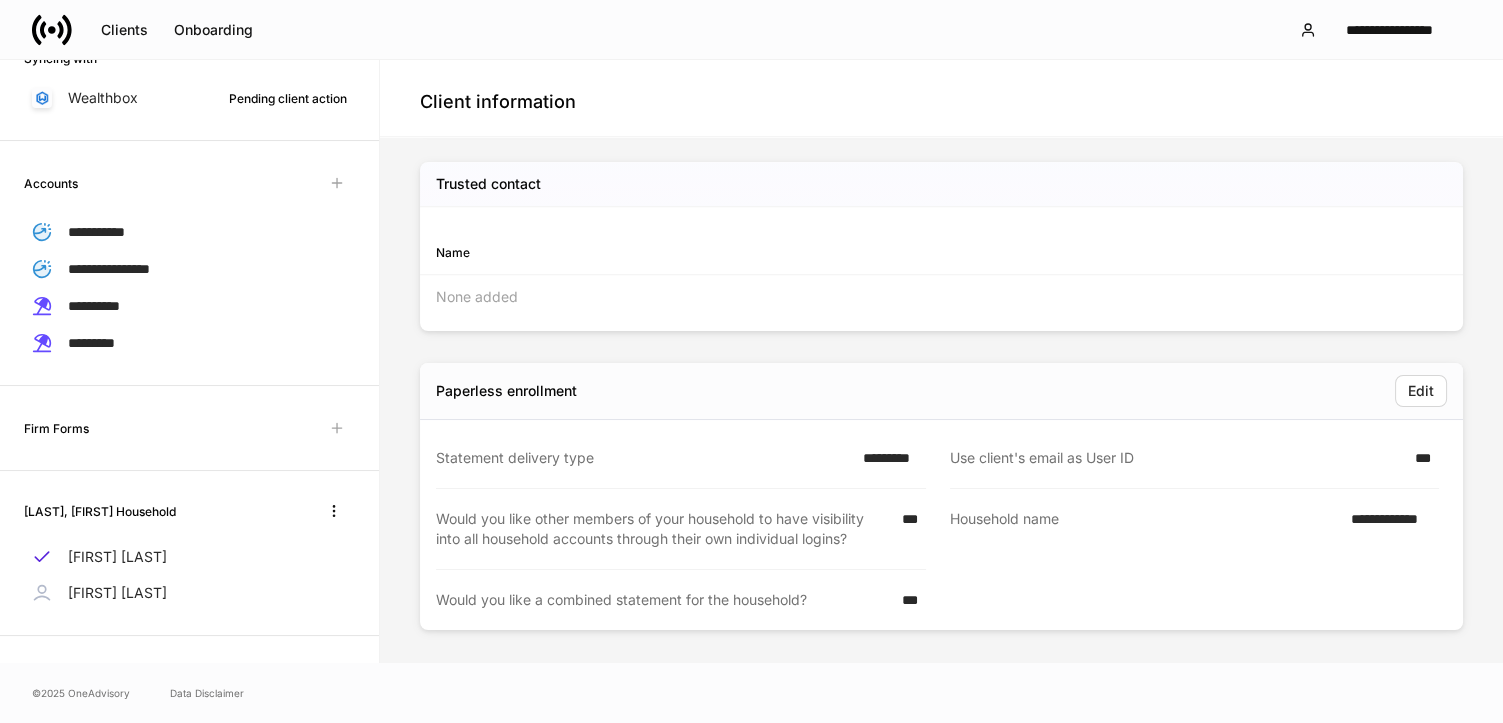 click on "**********" at bounding box center [1389, 529] 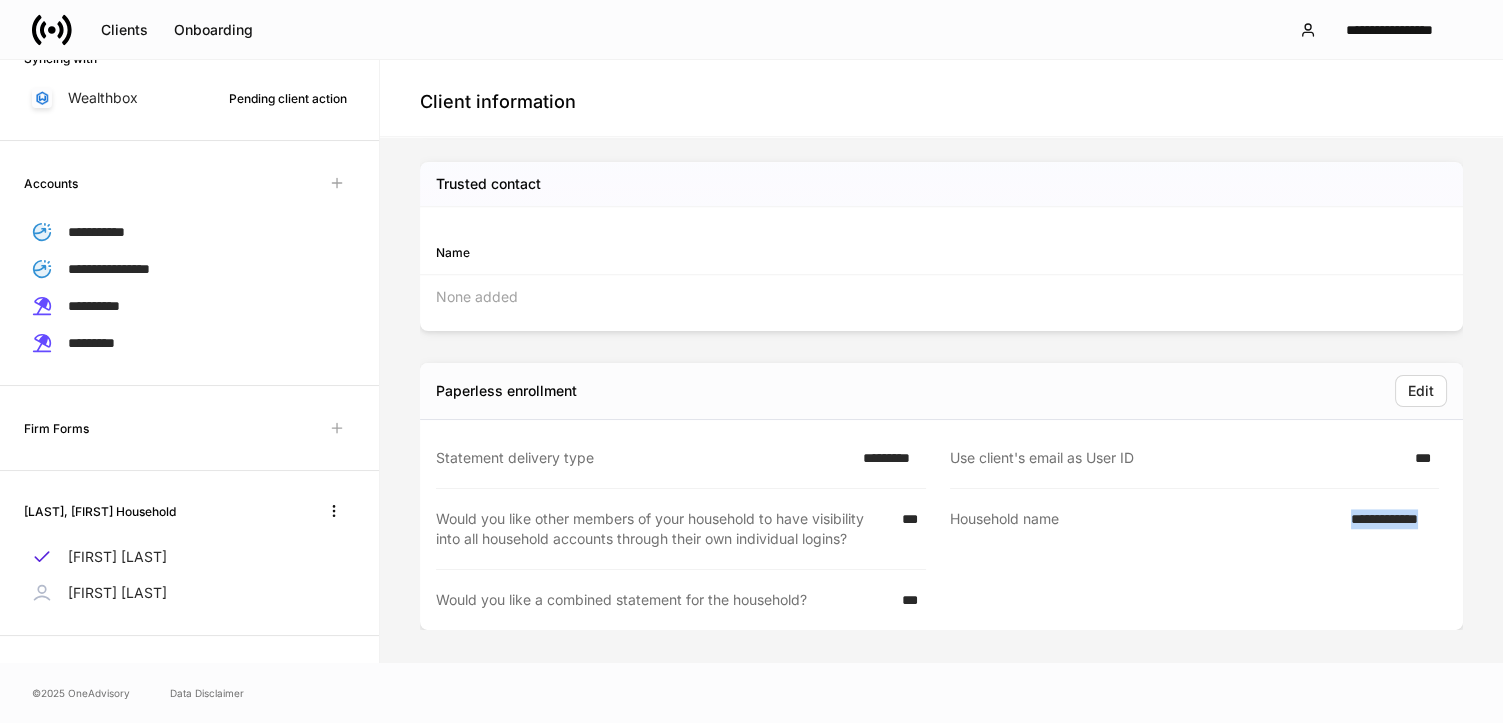 click on "**********" at bounding box center [1389, 529] 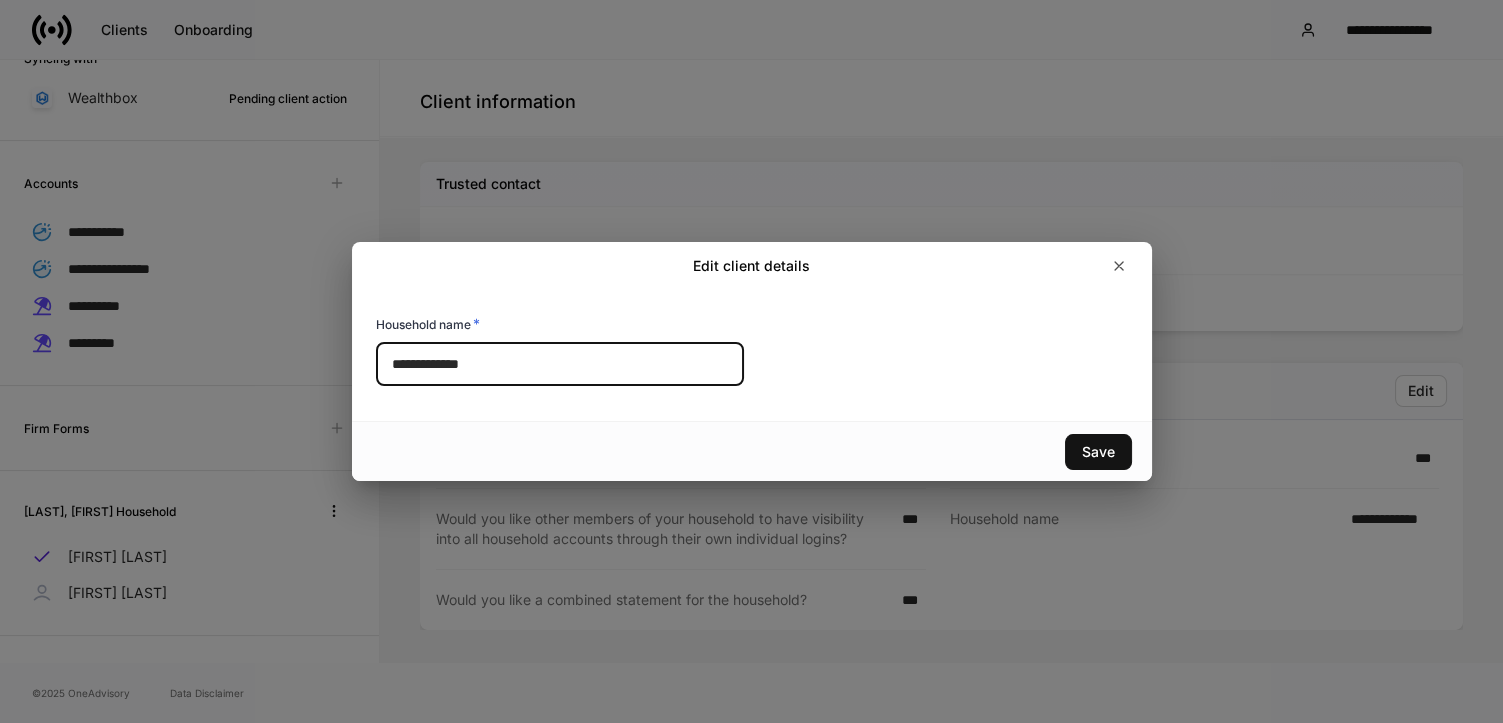 drag, startPoint x: 494, startPoint y: 363, endPoint x: 286, endPoint y: 348, distance: 208.54016 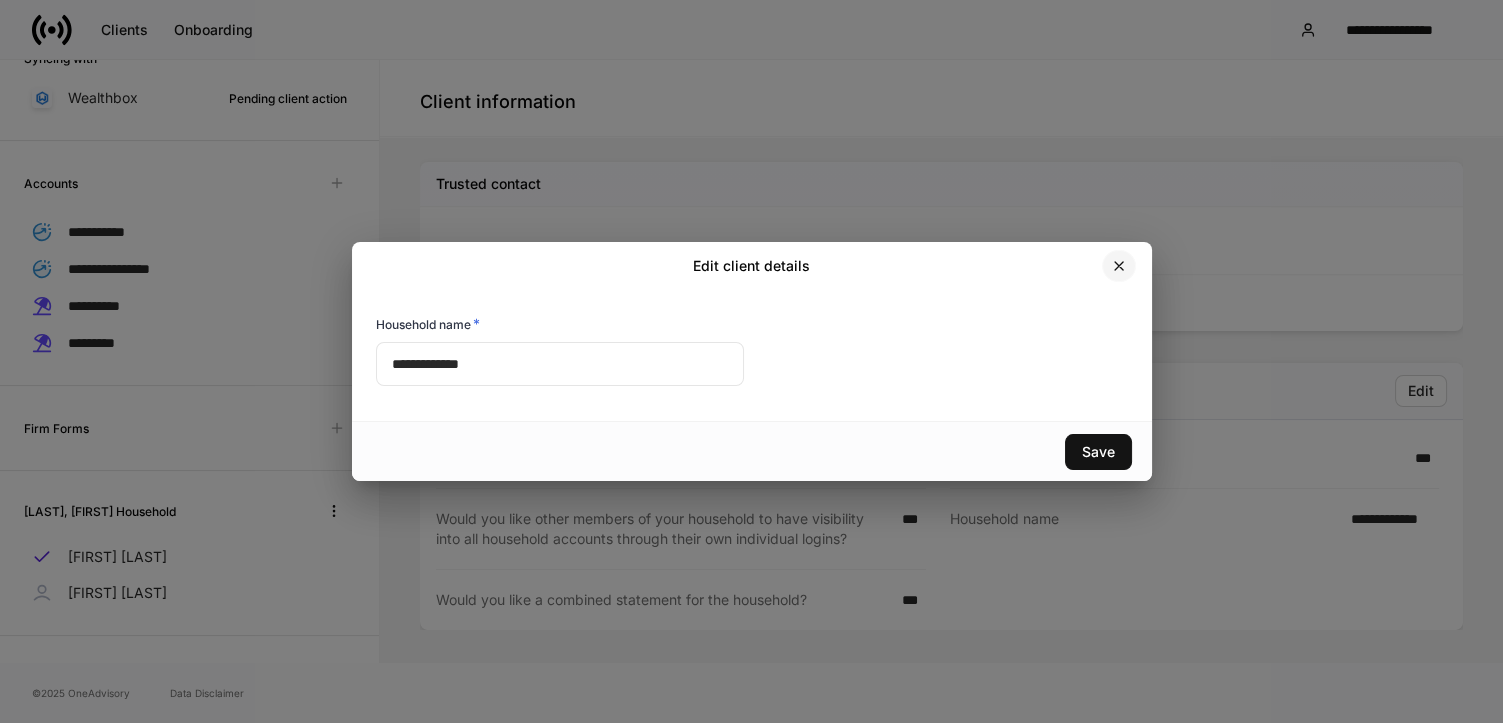 click 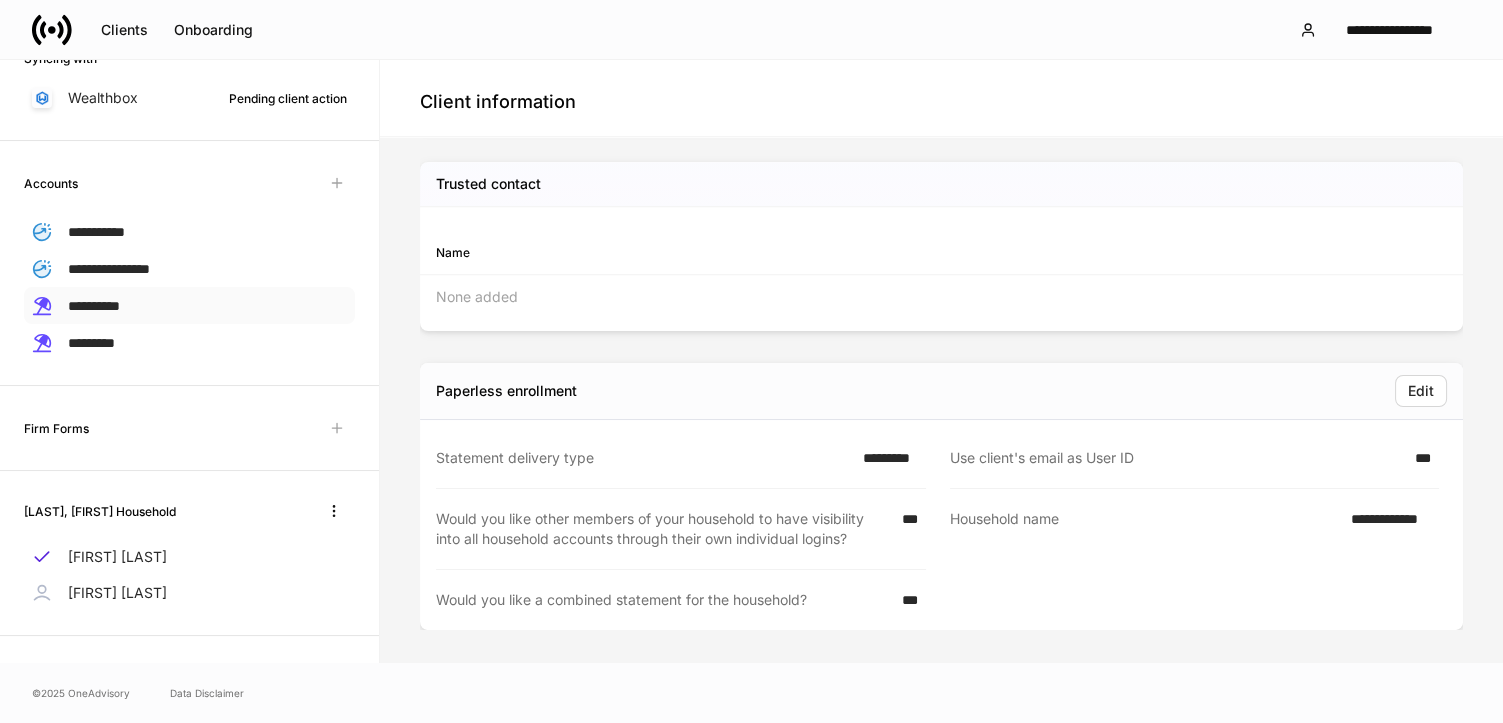 click on "**********" at bounding box center (94, 306) 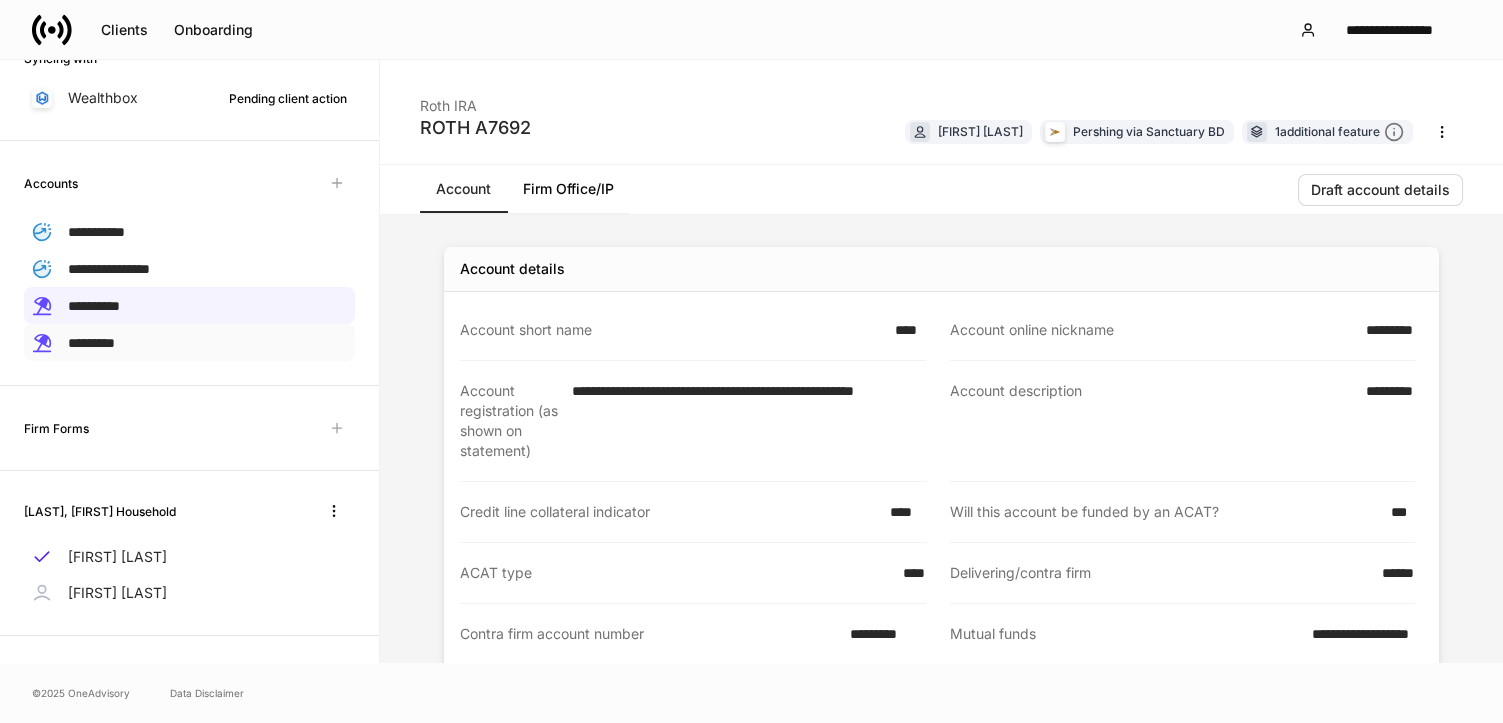 click on "*********" at bounding box center (189, 342) 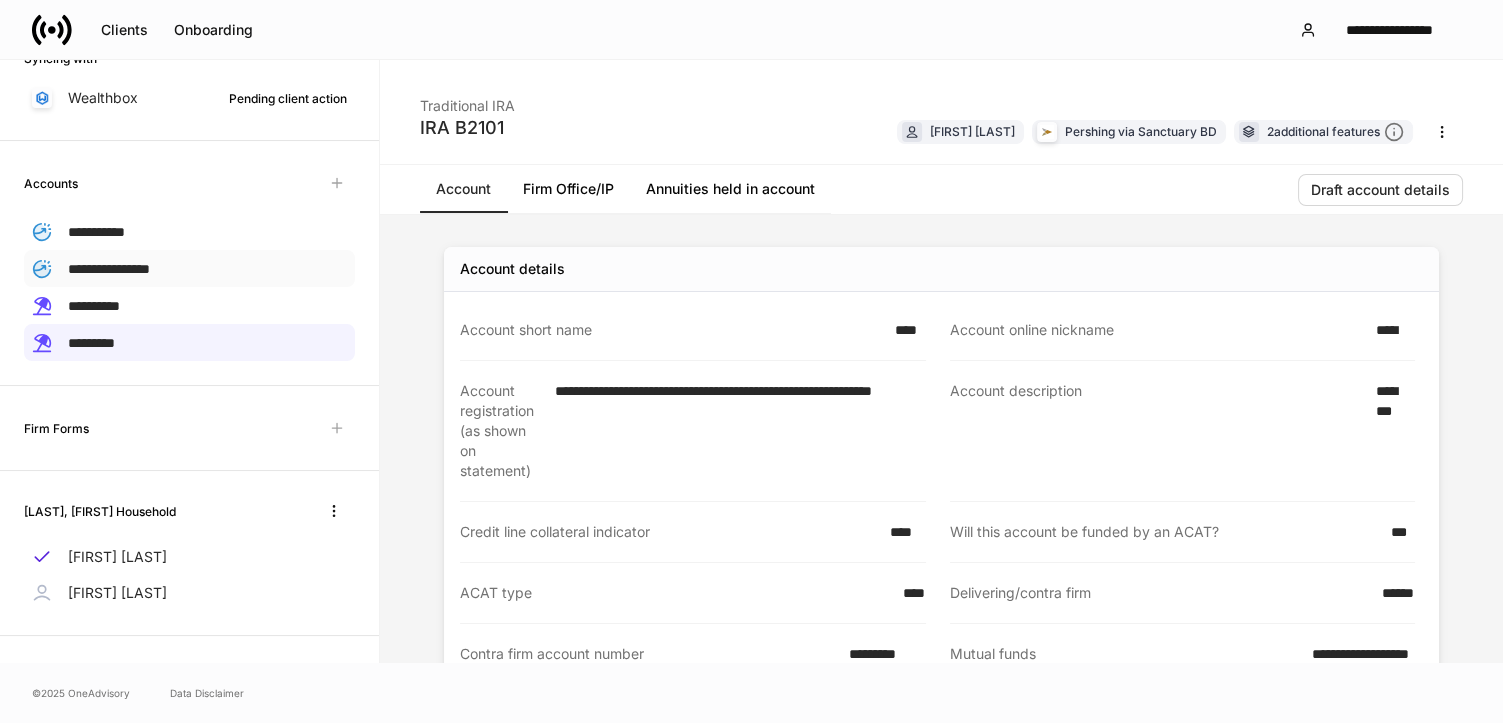 click on "**********" at bounding box center [109, 269] 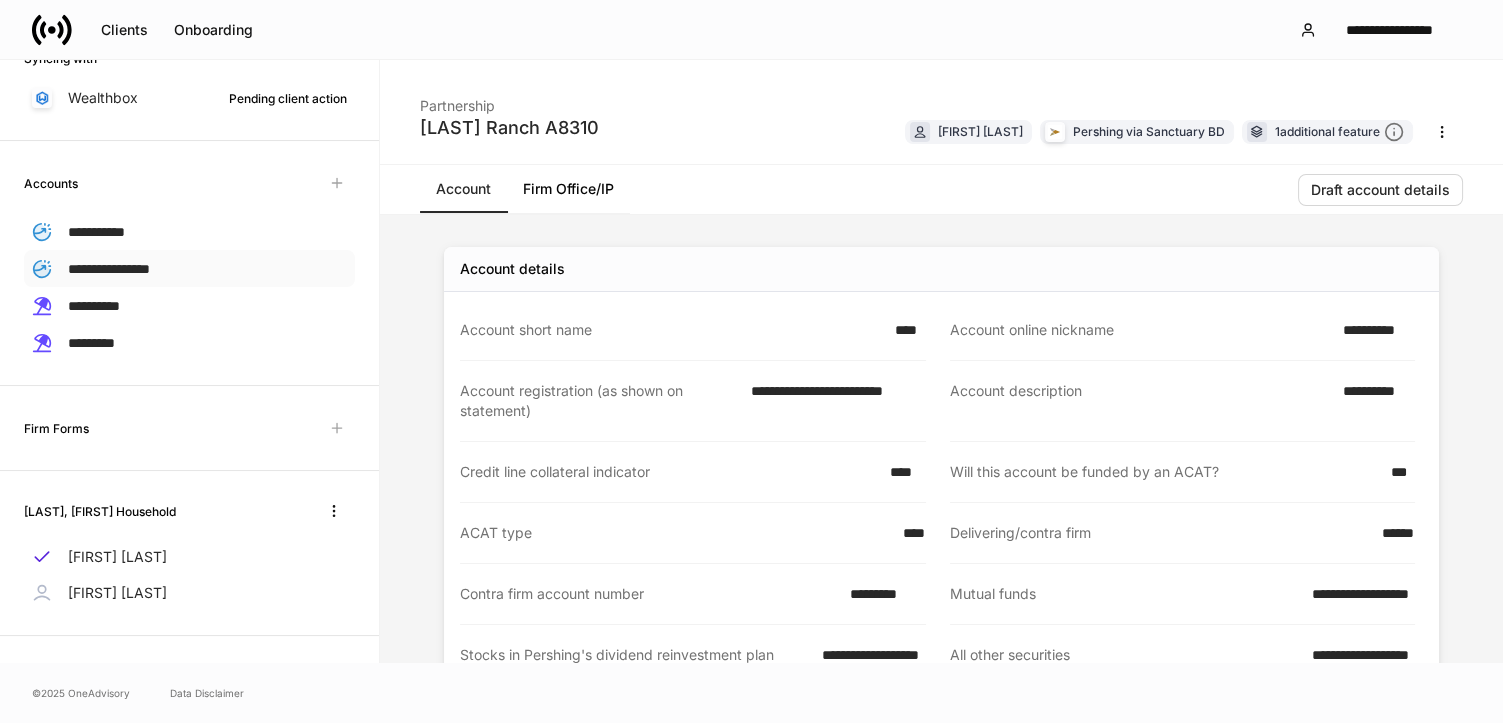 click on "**********" at bounding box center [109, 269] 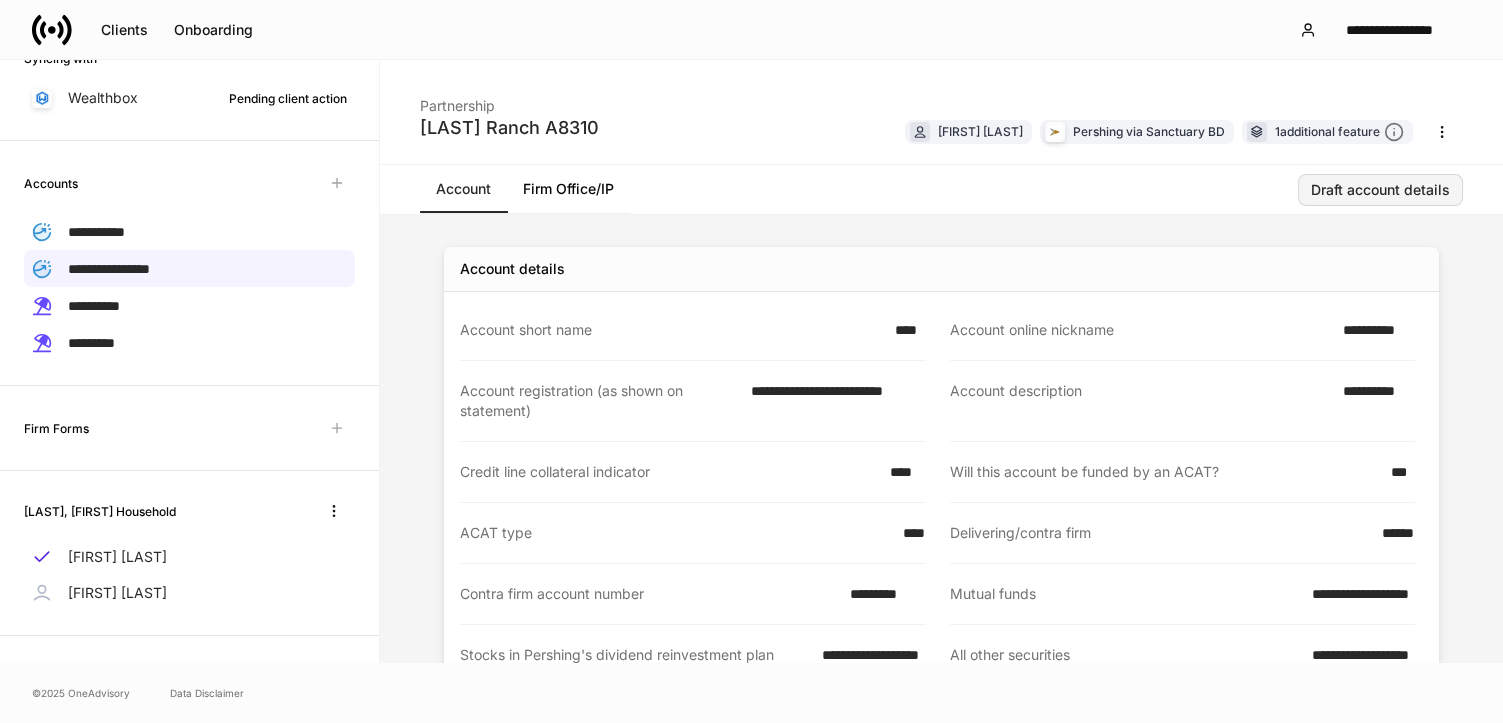 click on "Draft account details" at bounding box center [1380, 190] 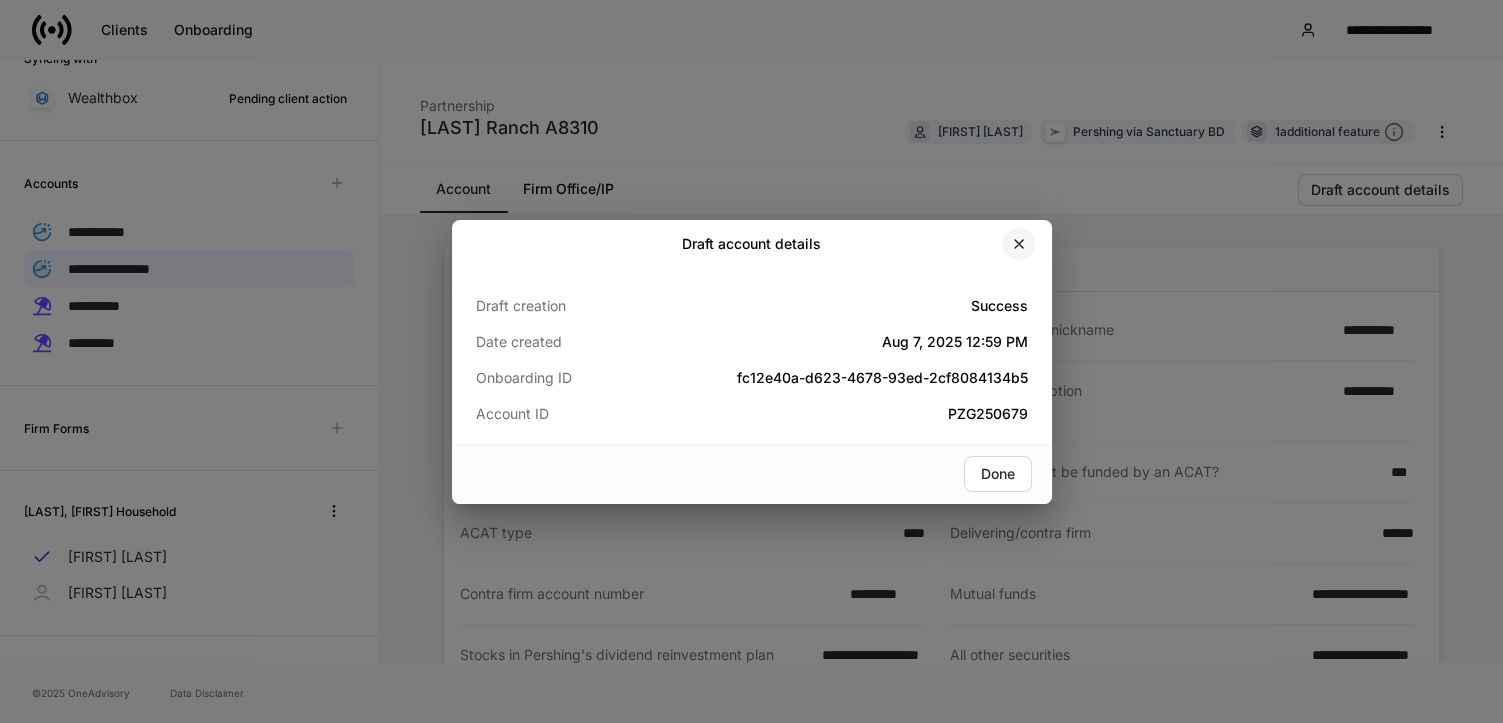 click 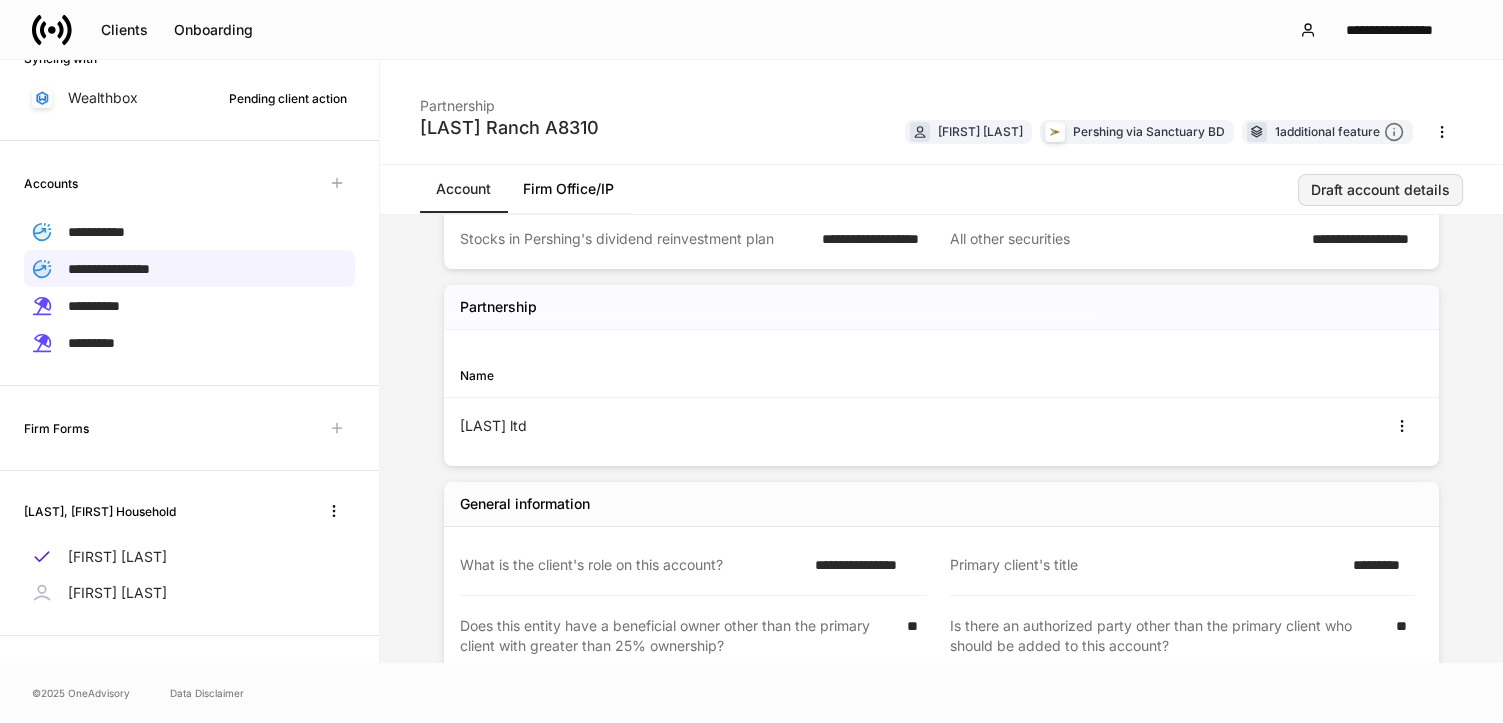 scroll, scrollTop: 423, scrollLeft: 0, axis: vertical 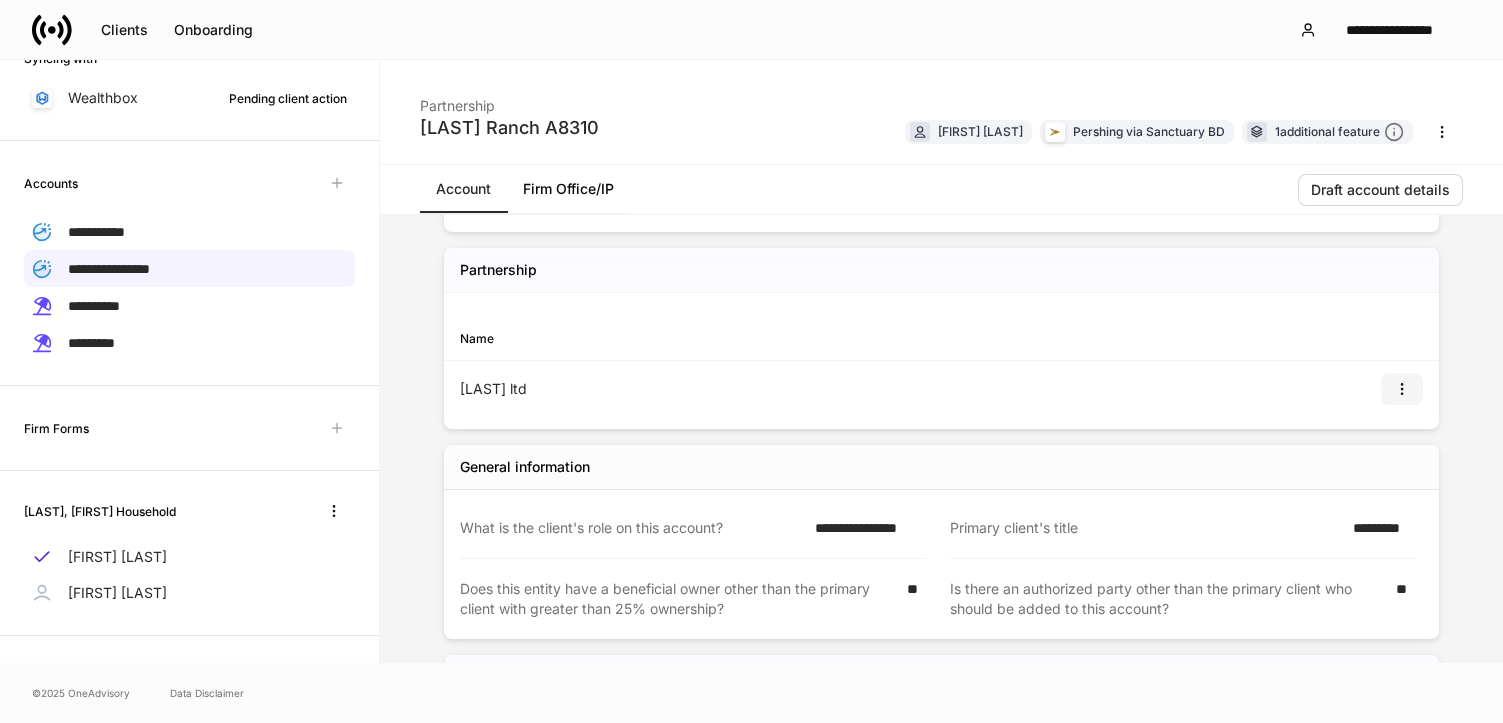 click 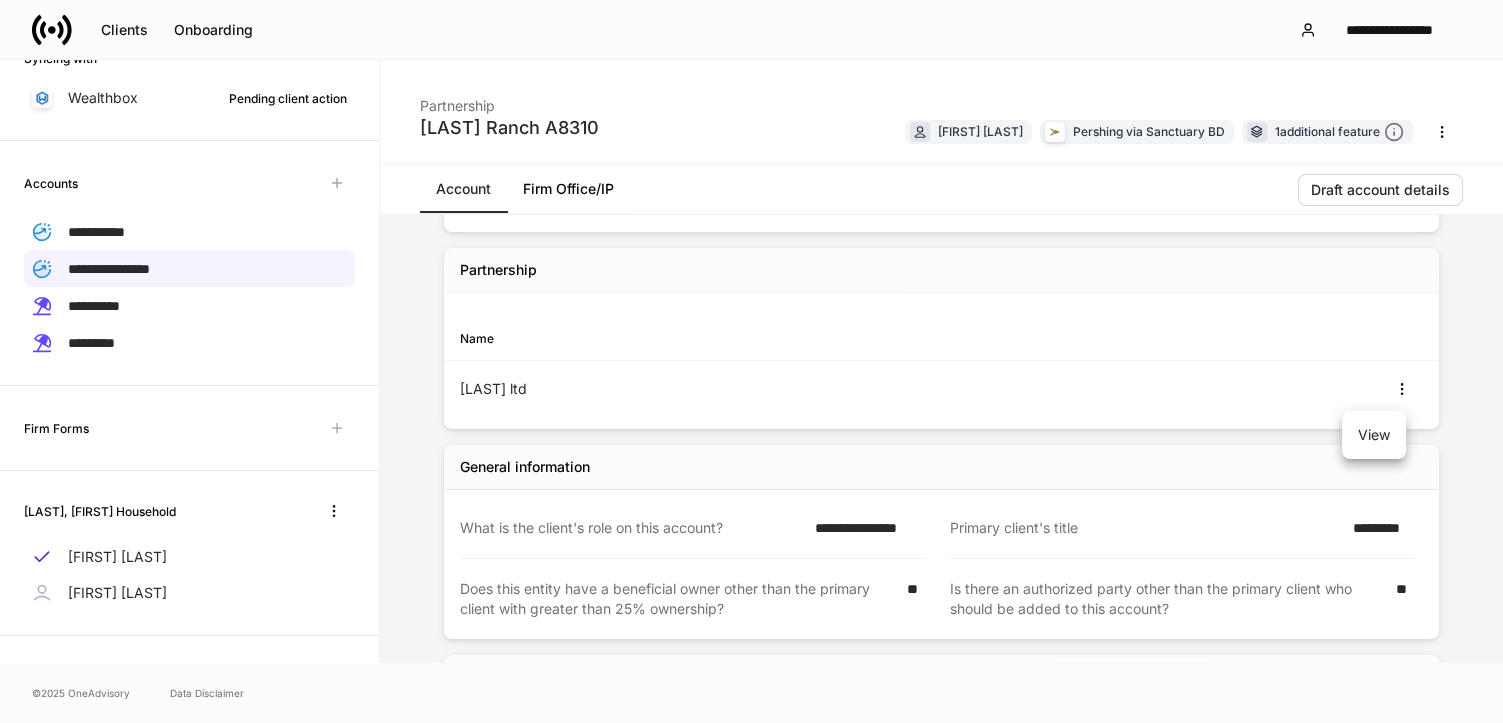 drag, startPoint x: 1387, startPoint y: 433, endPoint x: 1261, endPoint y: 428, distance: 126.09917 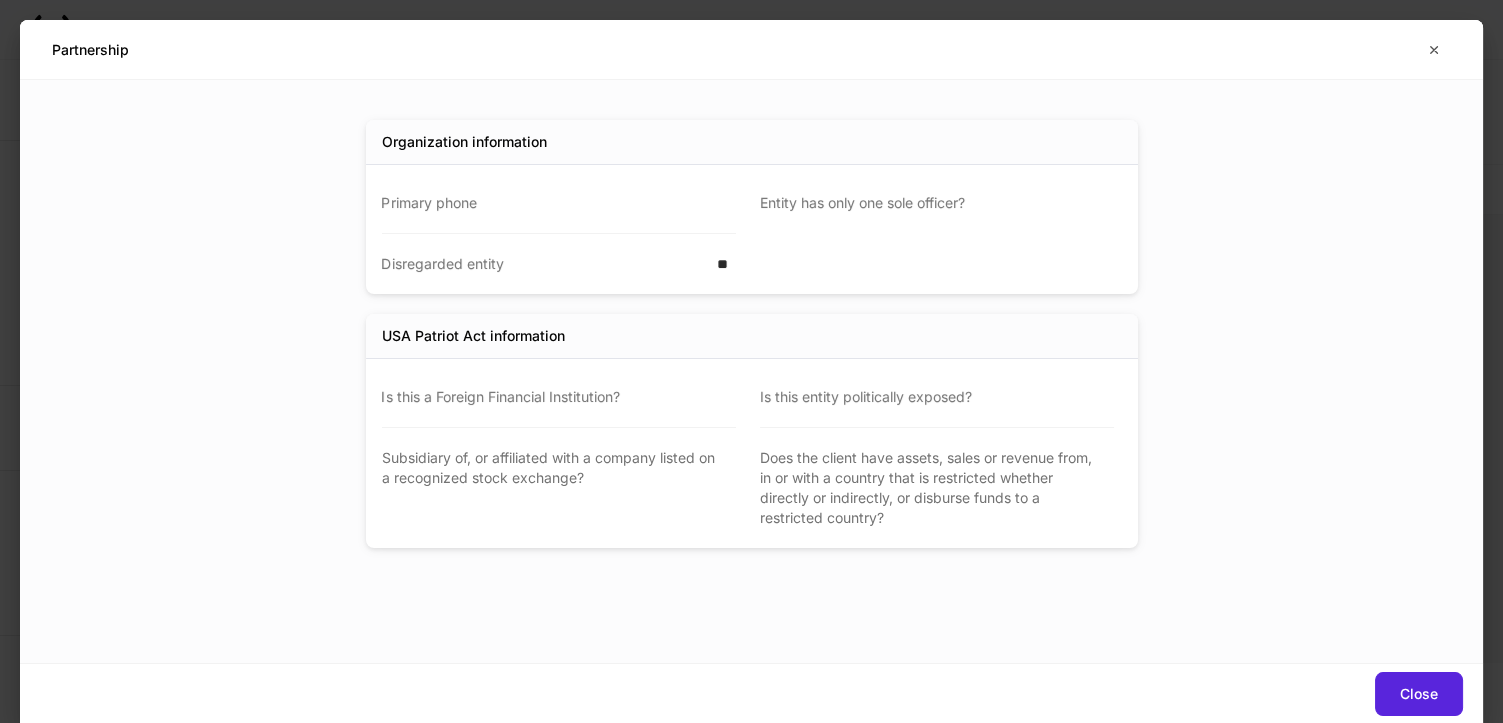 scroll, scrollTop: 0, scrollLeft: 0, axis: both 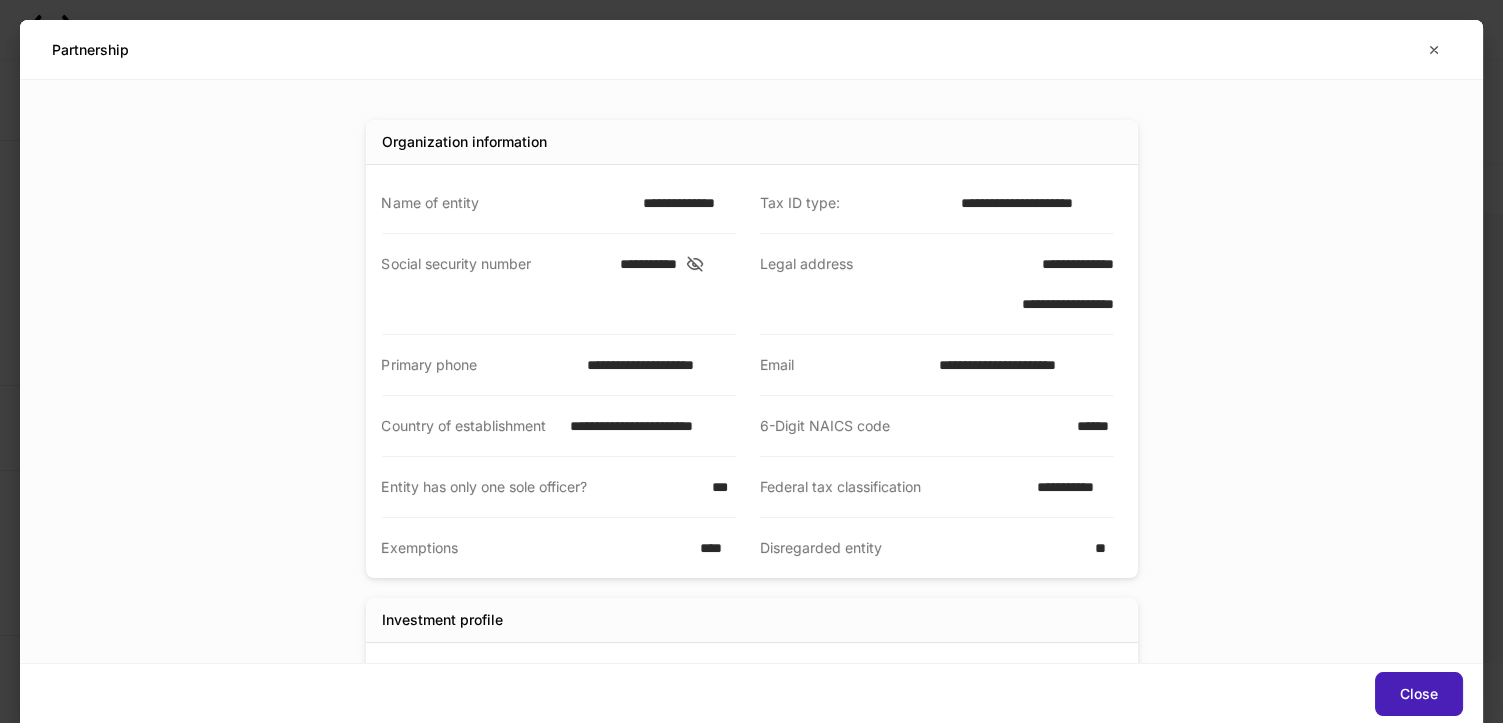 click on "Close" at bounding box center (1419, 694) 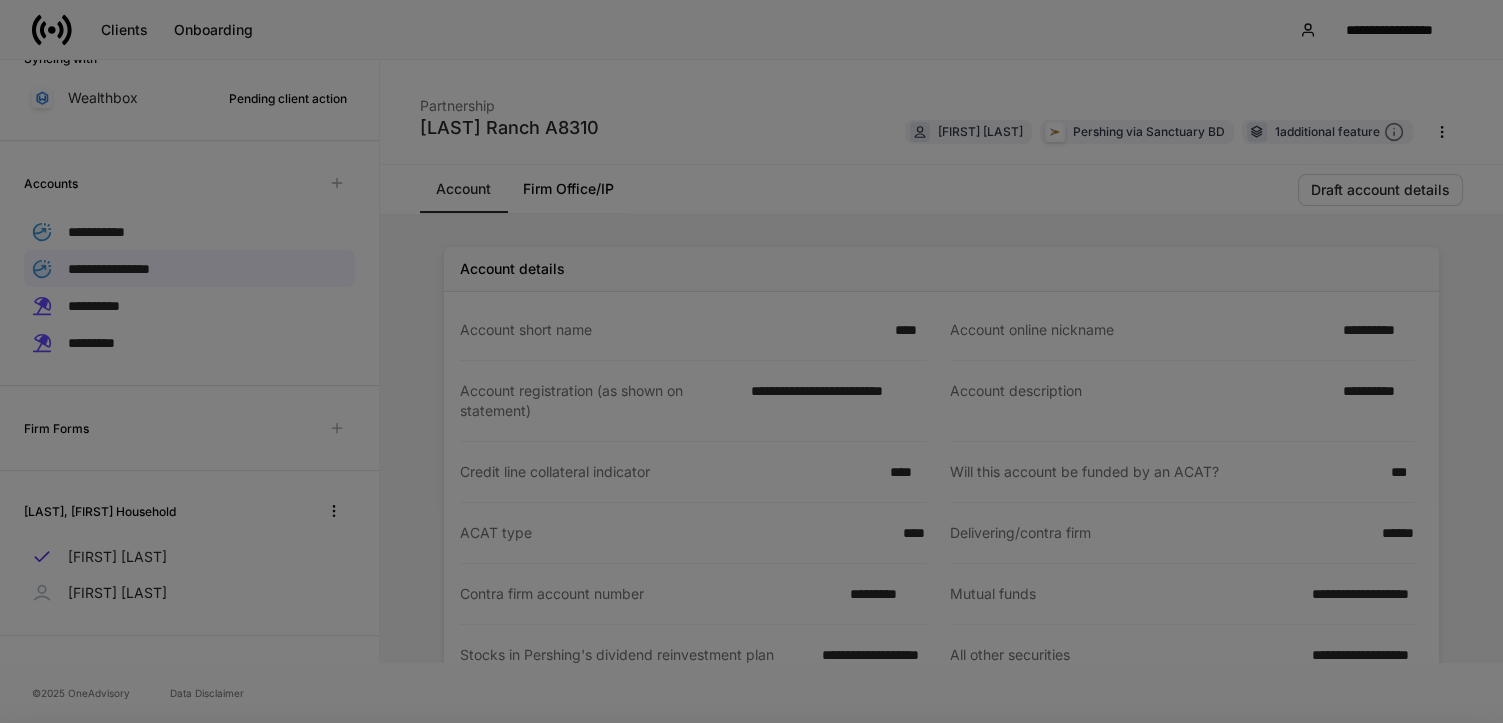 scroll, scrollTop: 400, scrollLeft: 0, axis: vertical 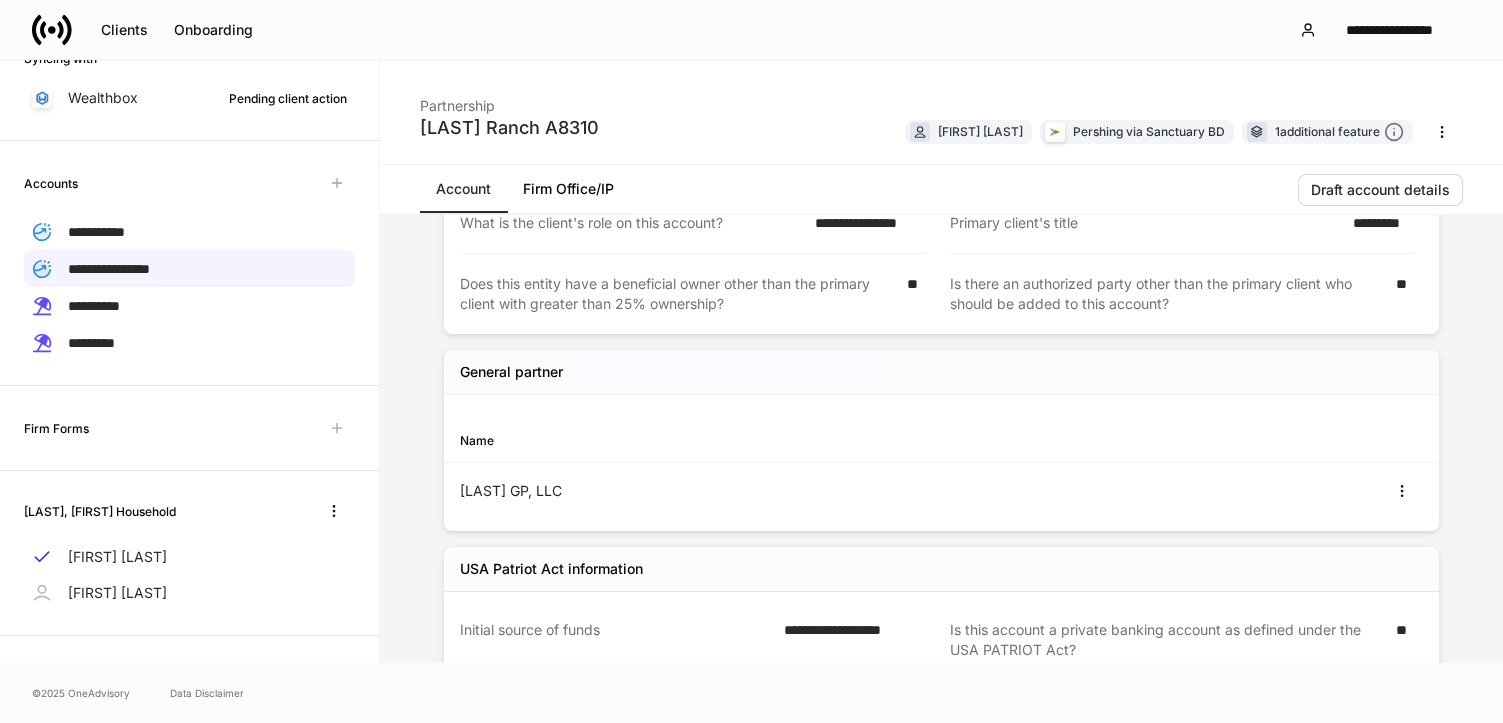 click on "**********" at bounding box center (189, 263) 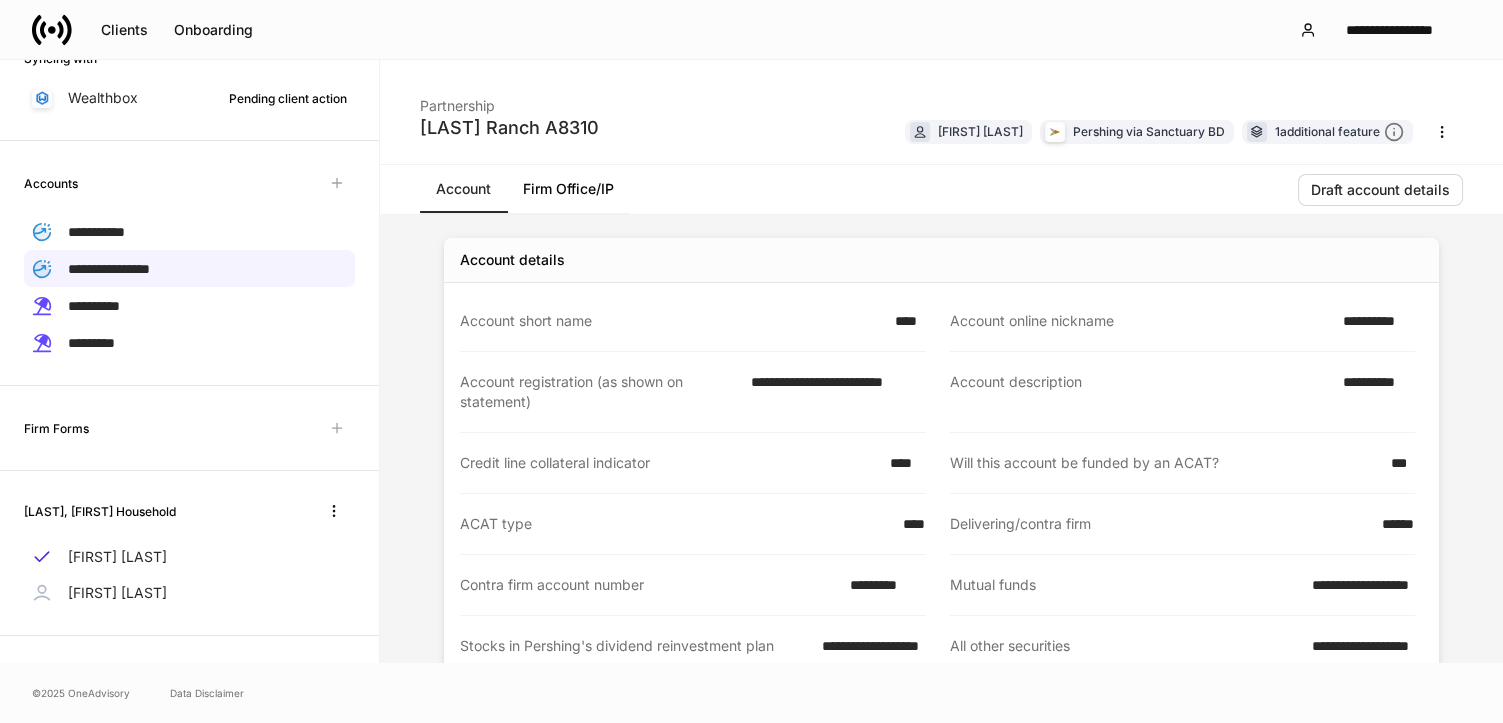 scroll, scrollTop: 0, scrollLeft: 0, axis: both 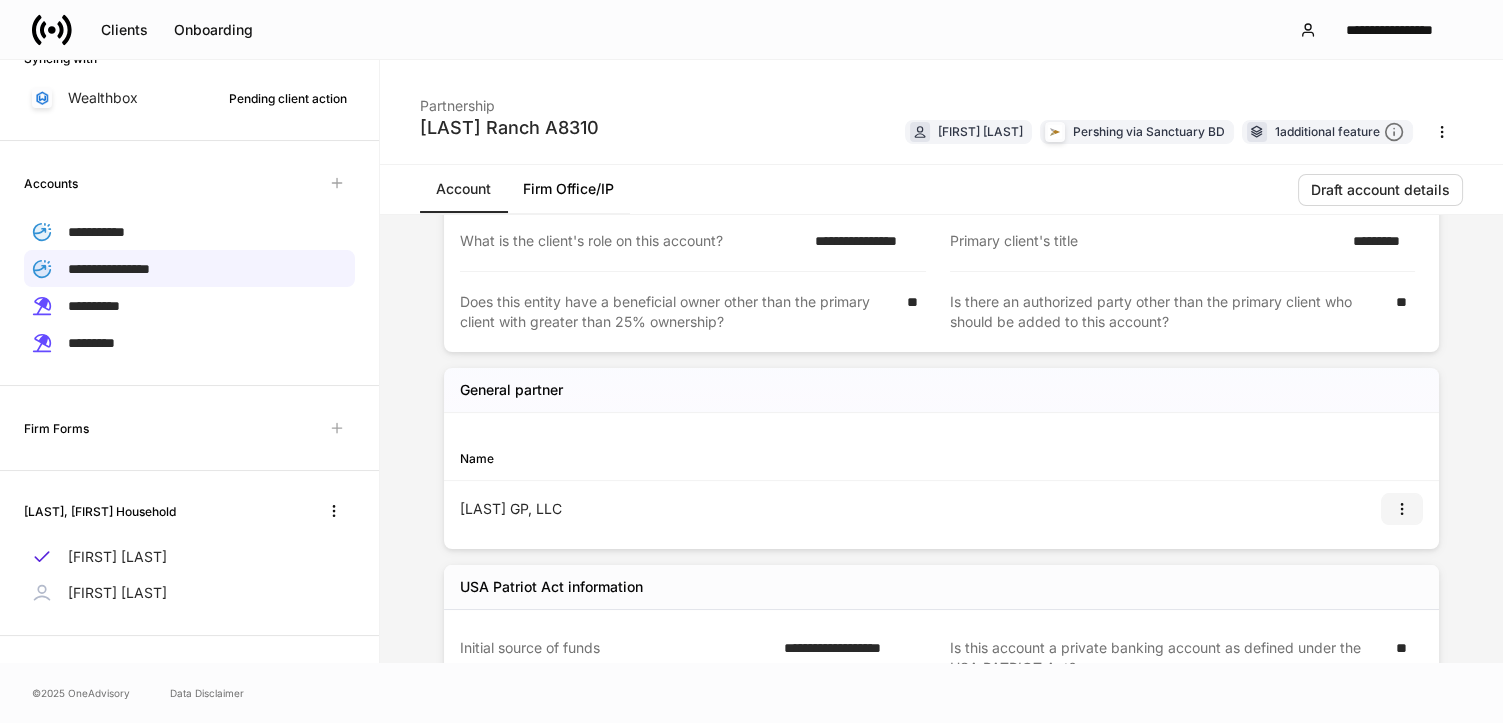 click 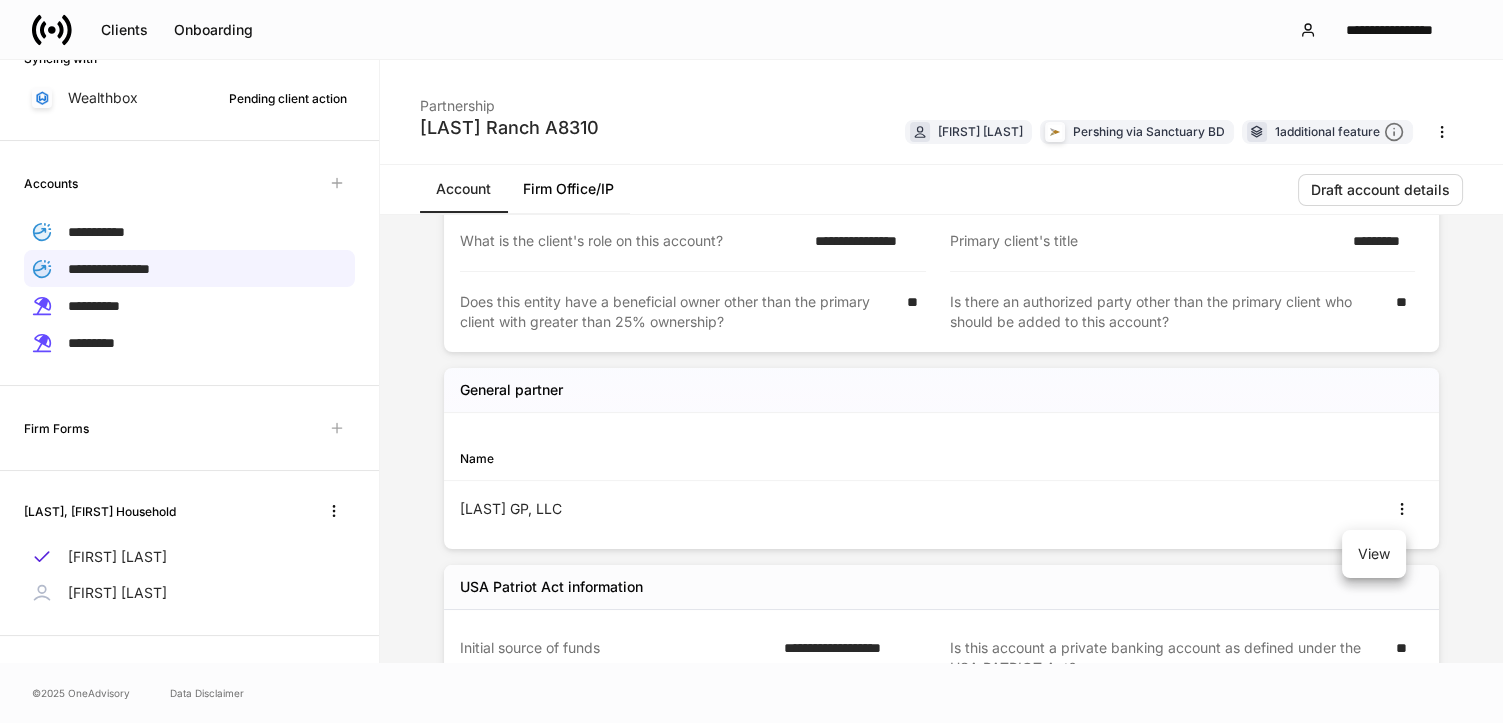 click at bounding box center (751, 361) 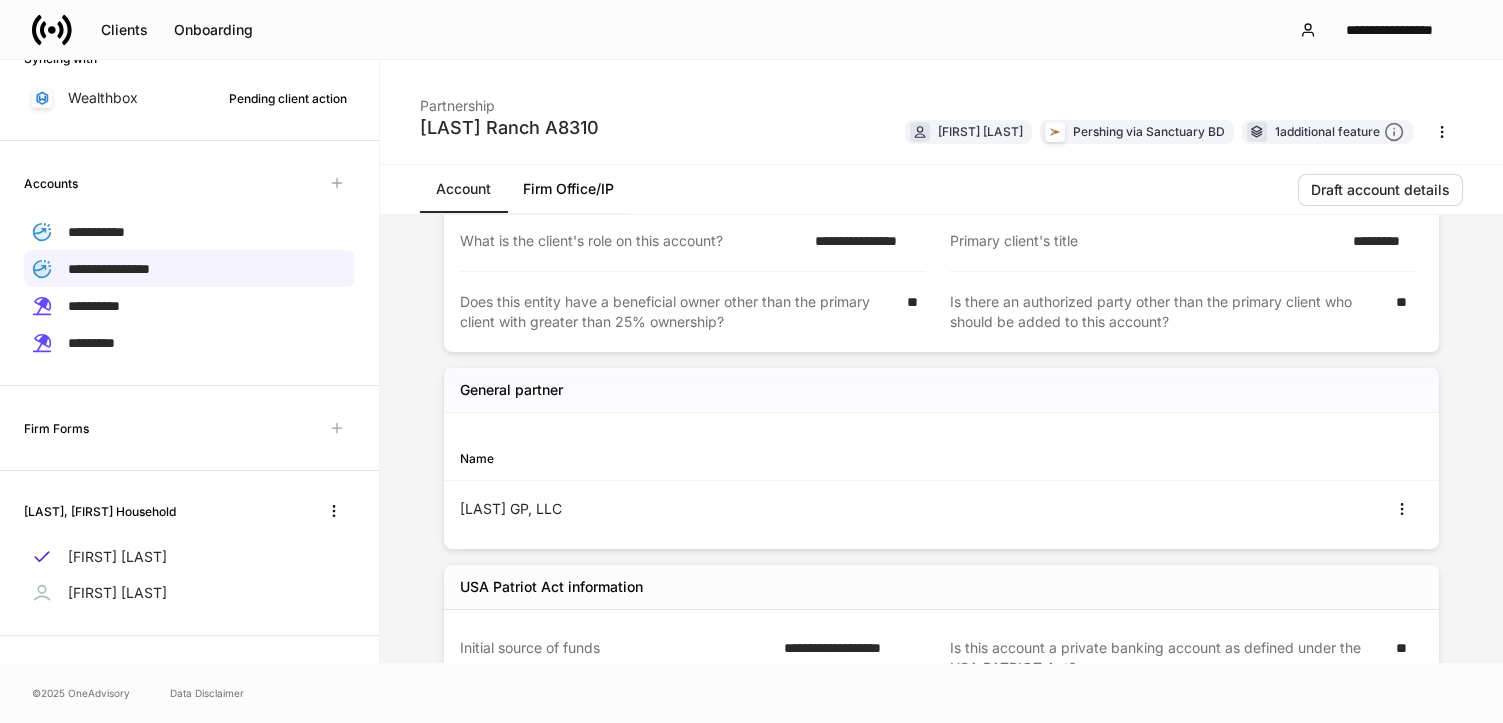drag, startPoint x: 209, startPoint y: 448, endPoint x: 143, endPoint y: 372, distance: 100.65784 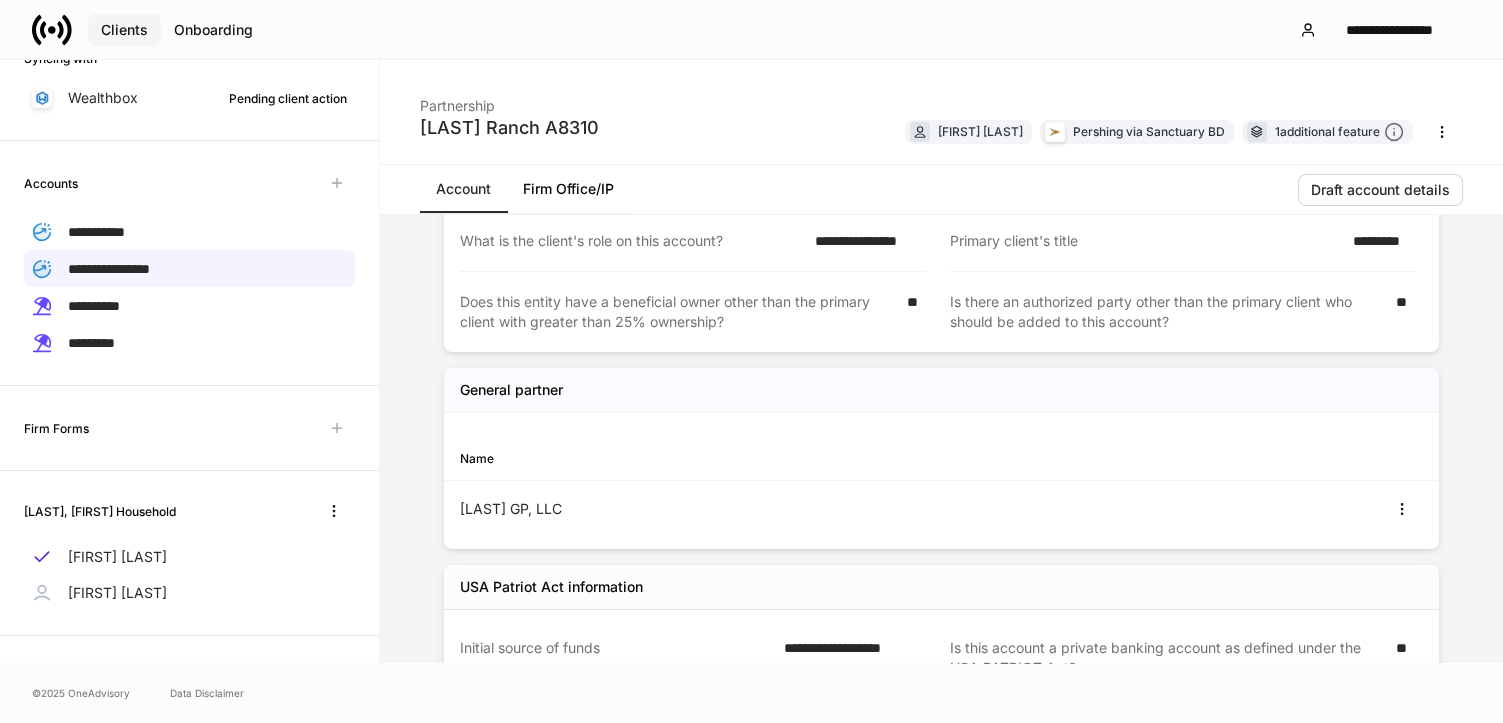click on "Clients" at bounding box center (124, 30) 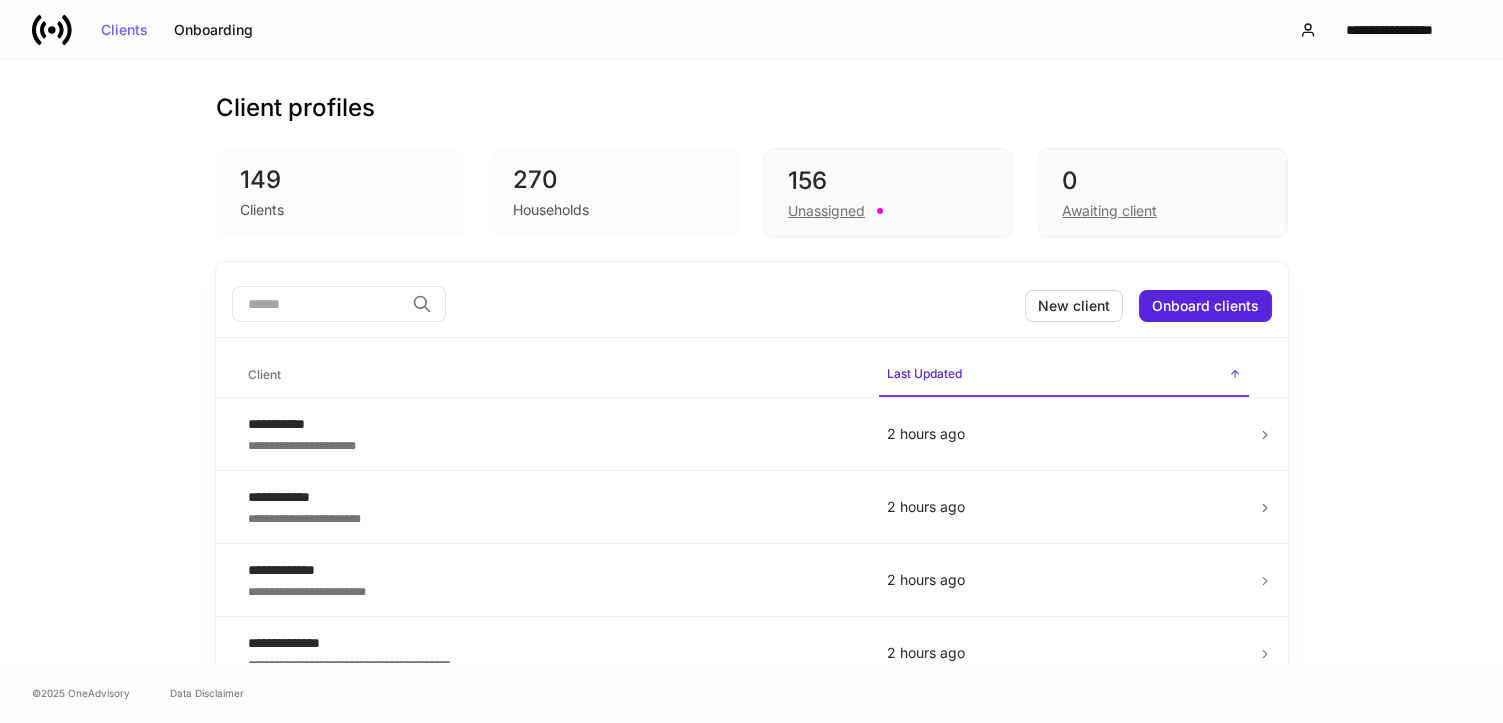 click at bounding box center (318, 304) 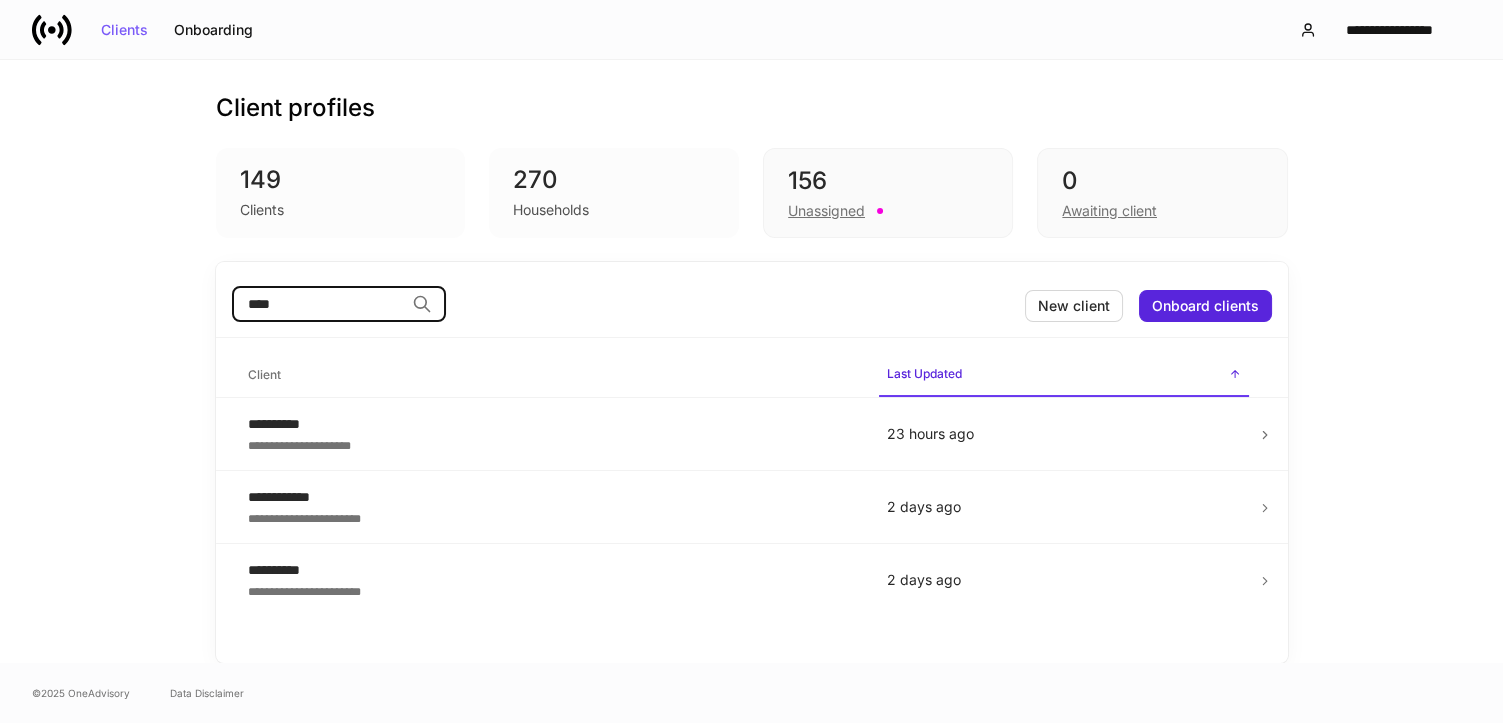 type on "****" 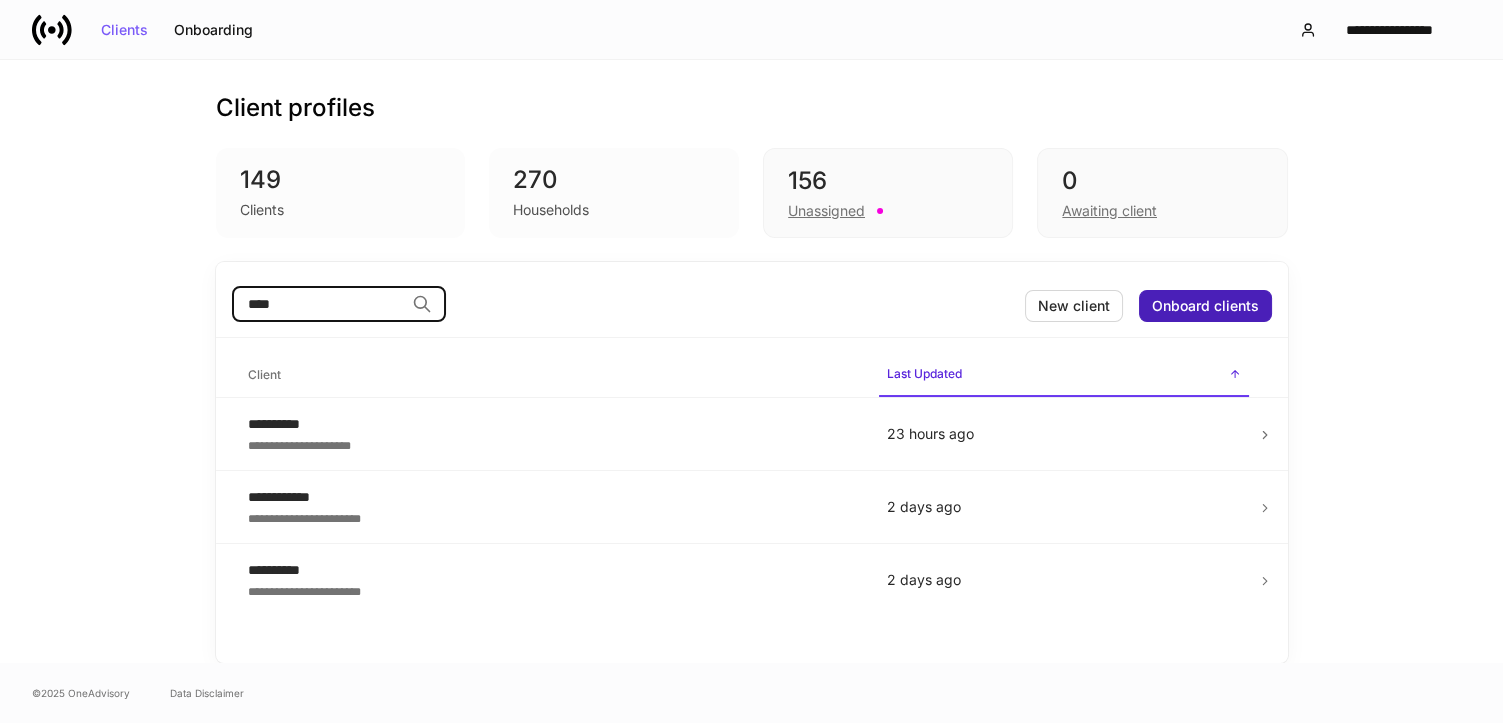 click on "Onboard clients" at bounding box center (1205, 306) 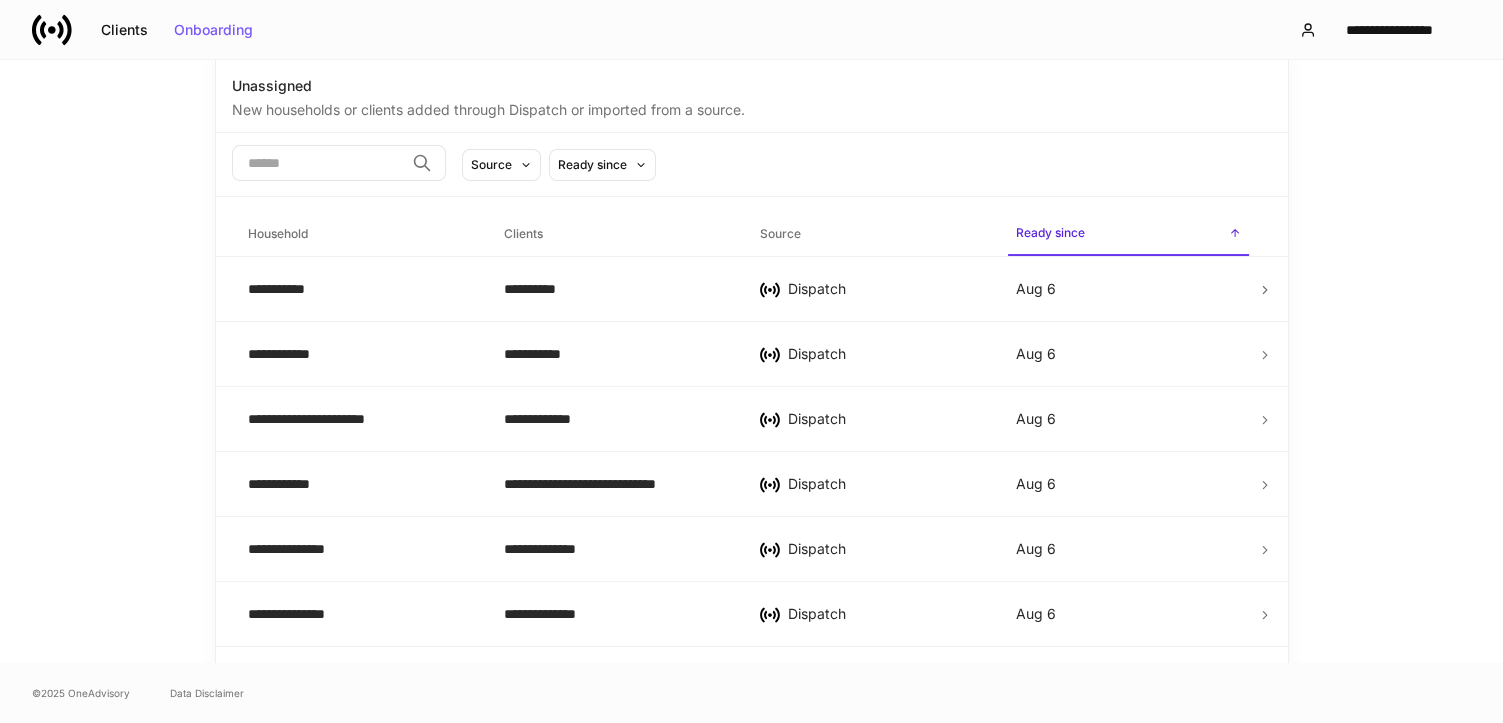 scroll, scrollTop: 71, scrollLeft: 0, axis: vertical 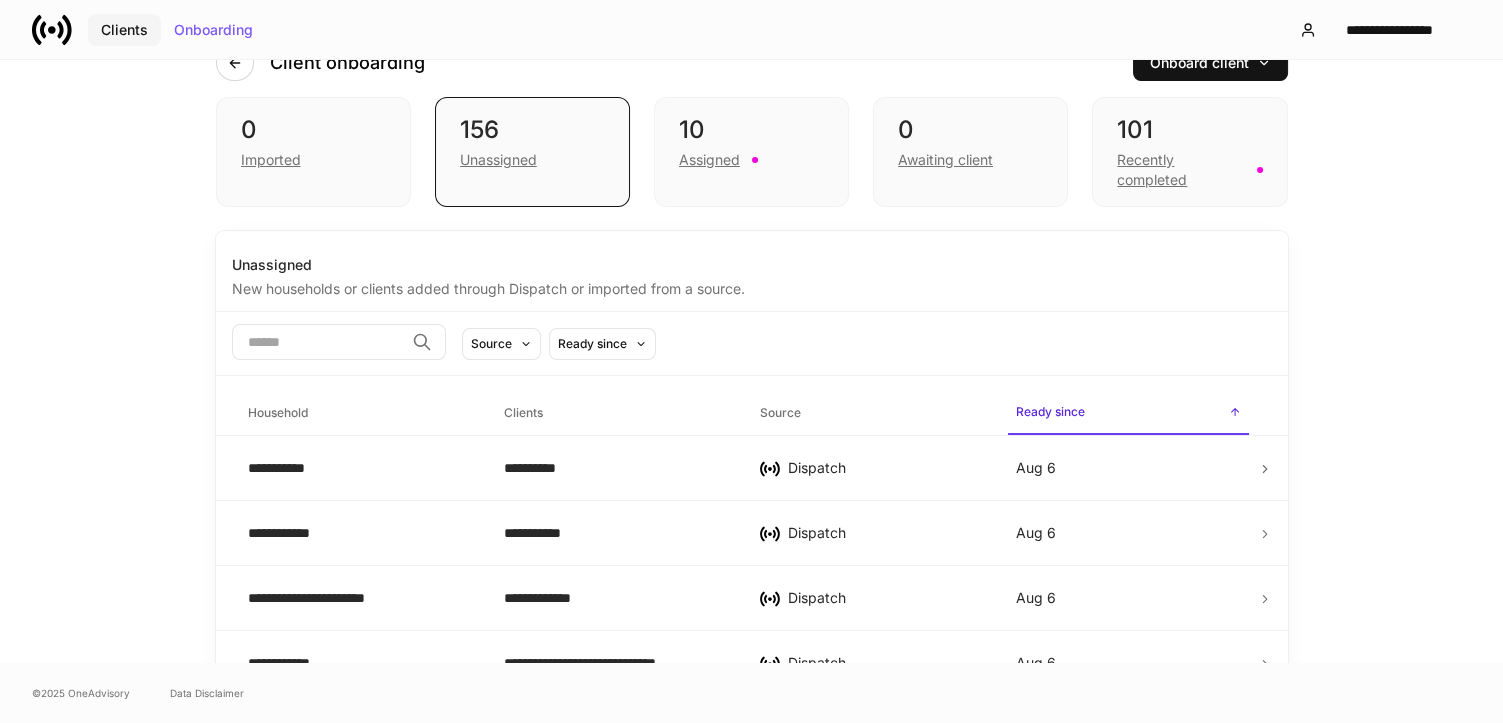 click on "Clients" at bounding box center [124, 30] 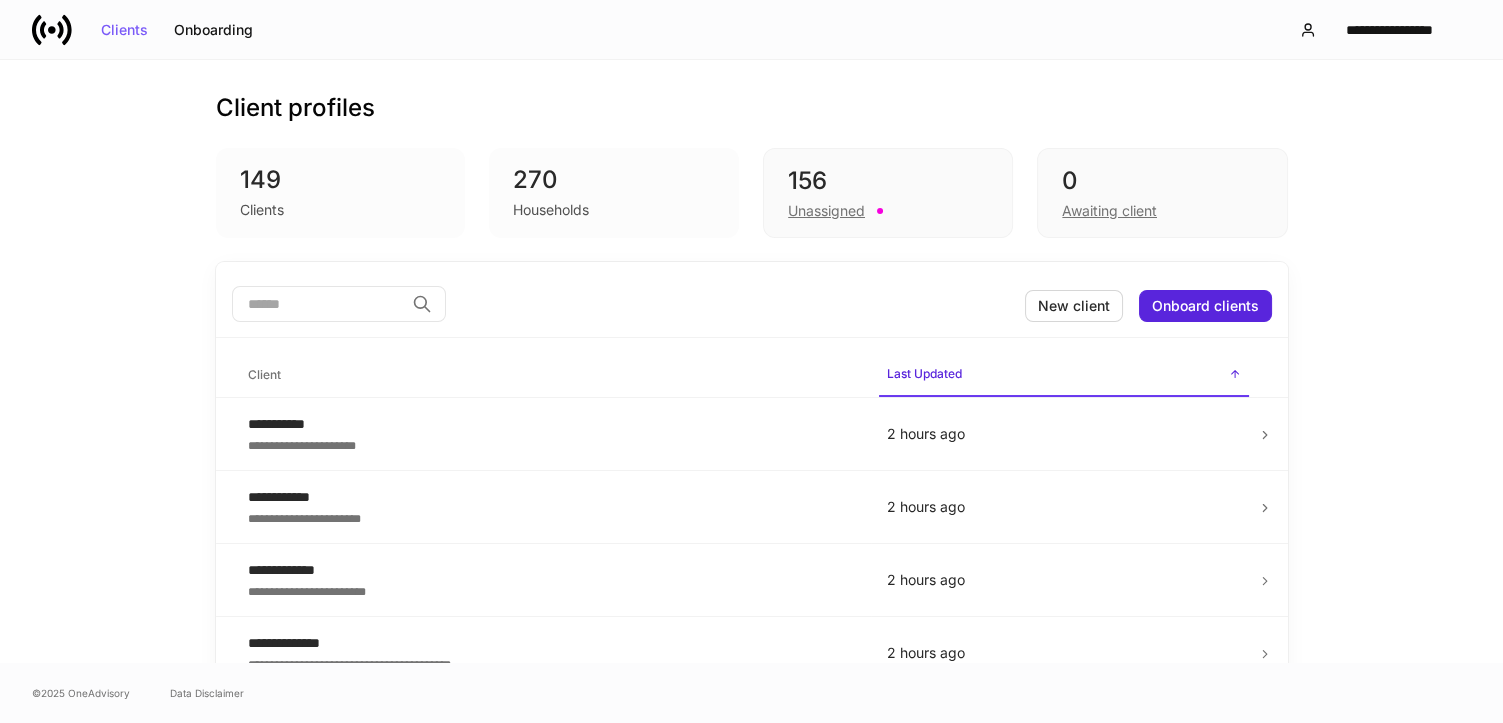 click at bounding box center (318, 304) 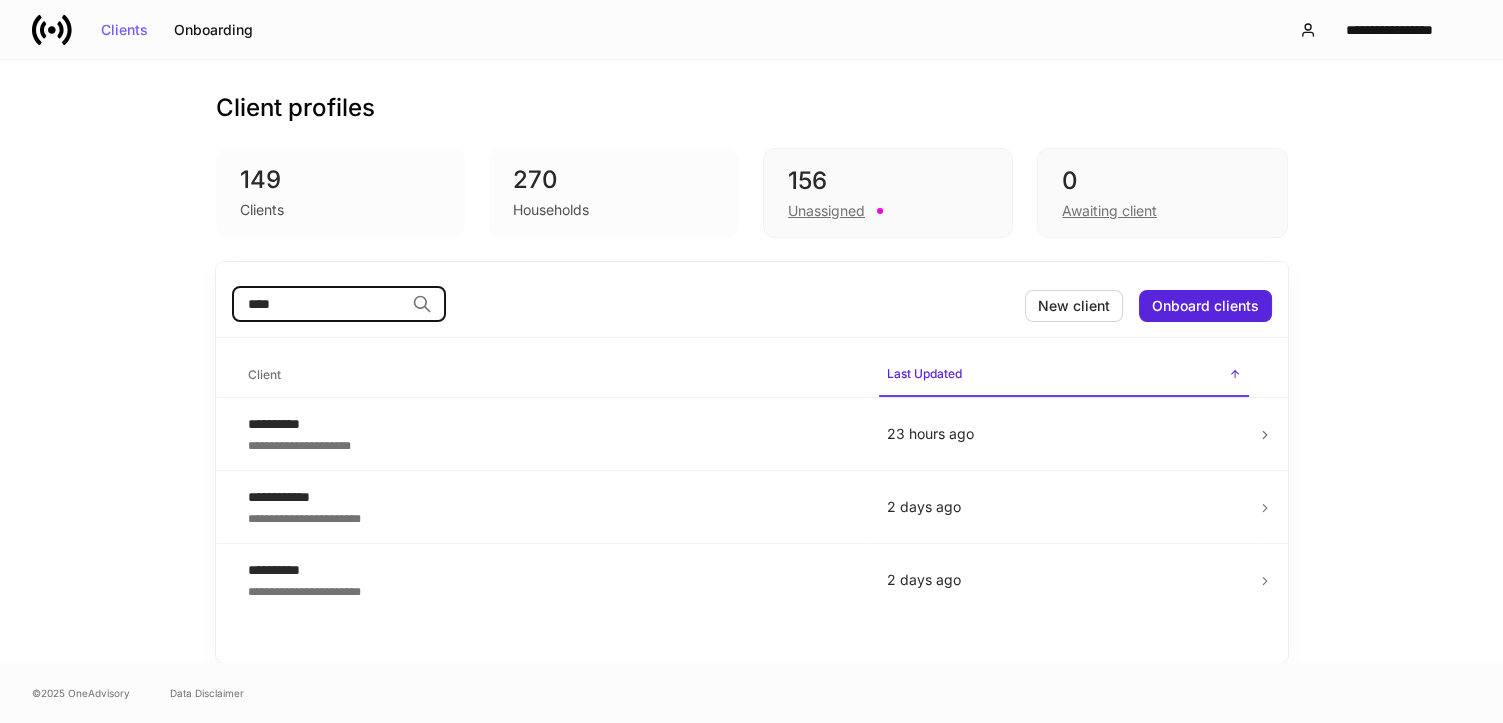 type on "****" 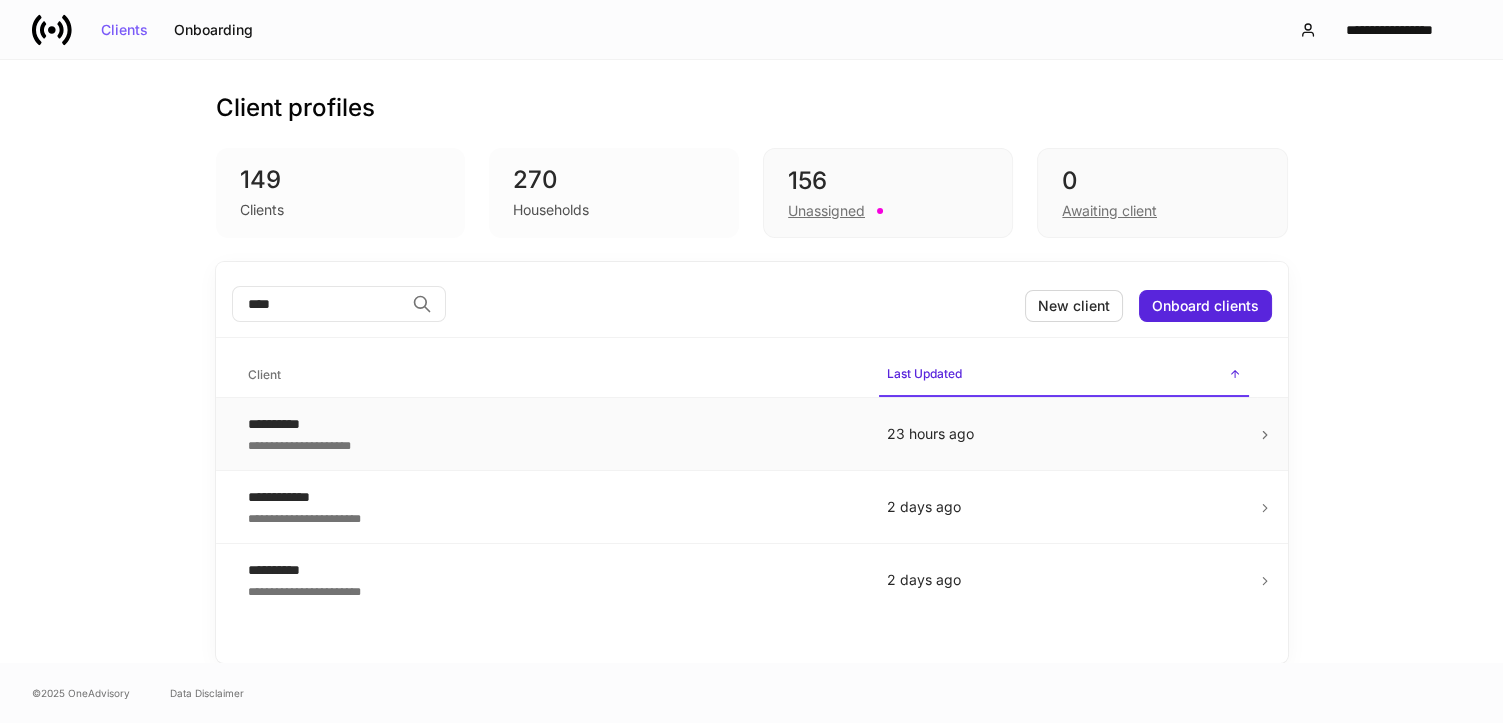 click on "**********" at bounding box center [551, 424] 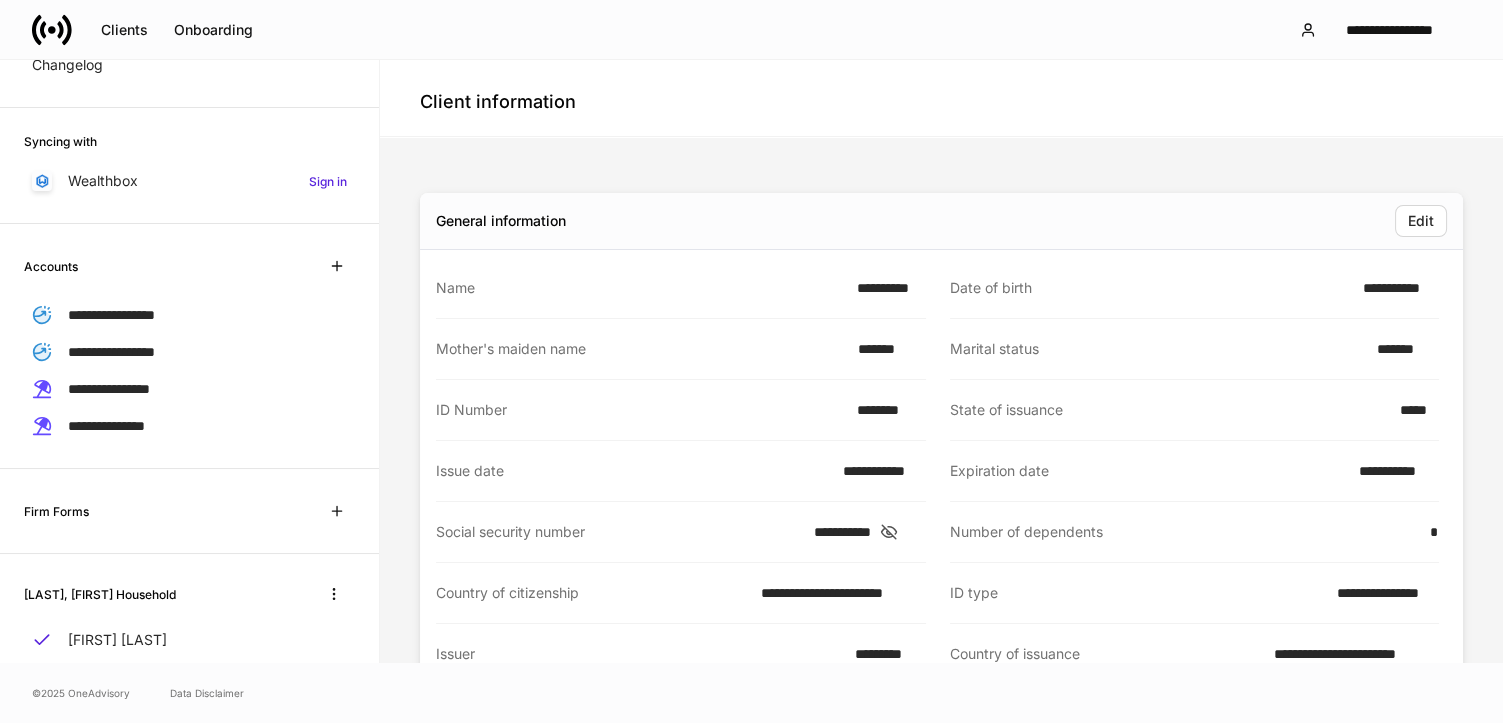 scroll, scrollTop: 279, scrollLeft: 0, axis: vertical 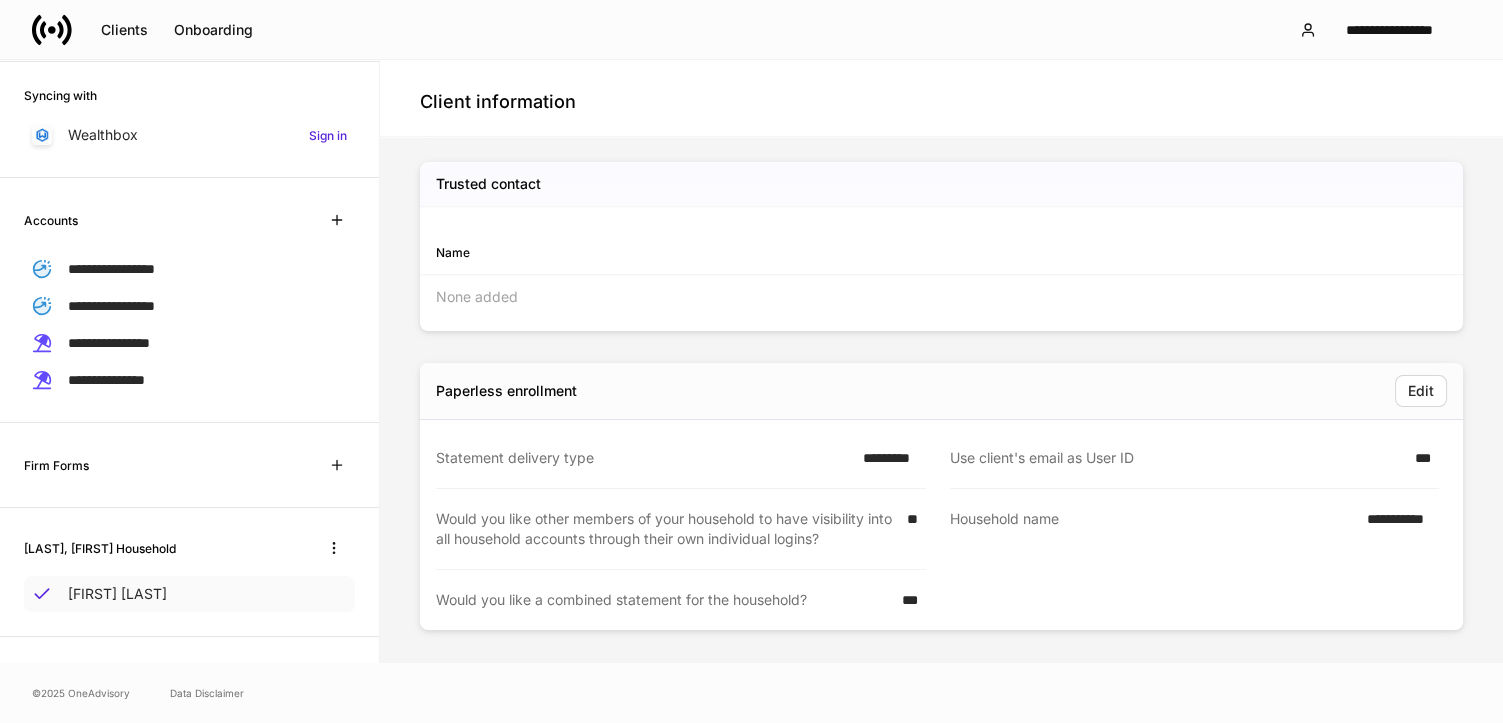 click on "[FIRST] [LAST]" at bounding box center [189, 594] 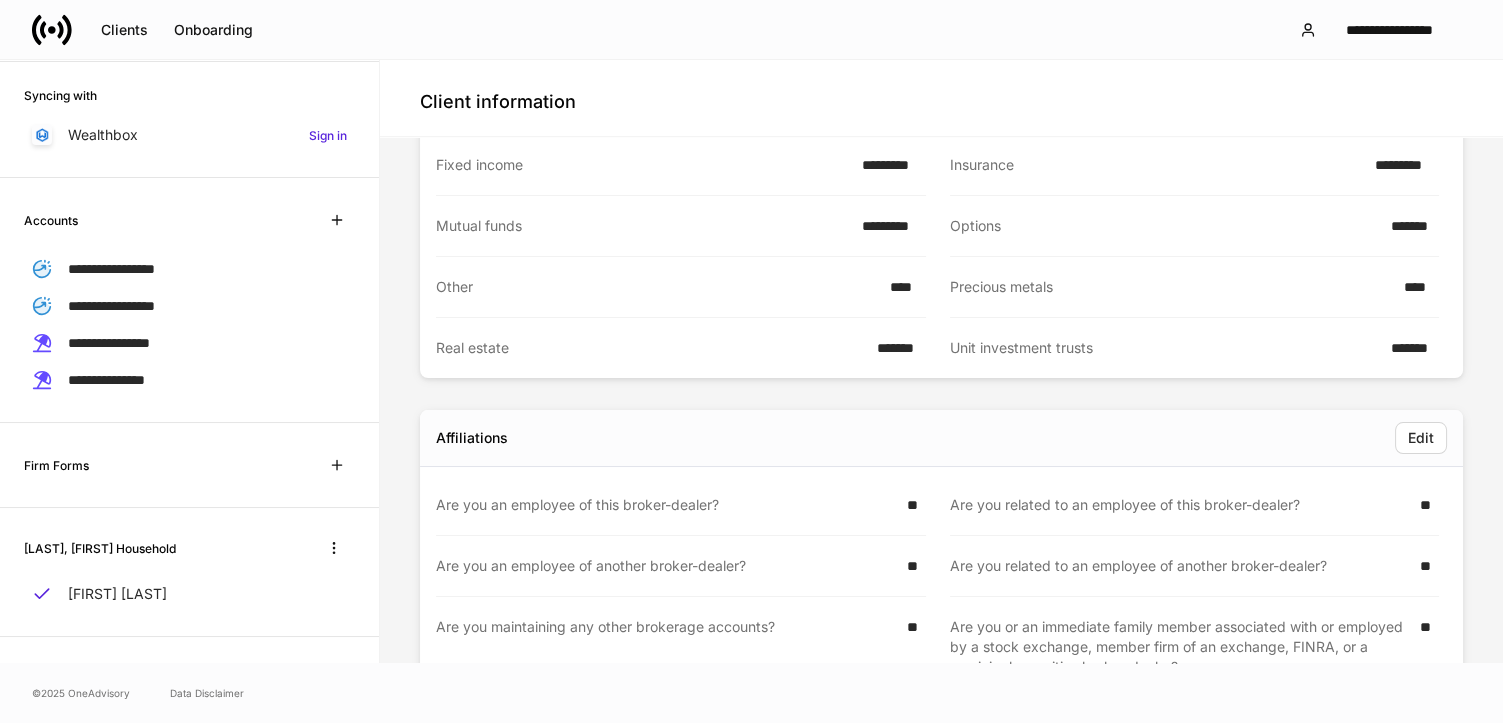 scroll, scrollTop: 2922, scrollLeft: 0, axis: vertical 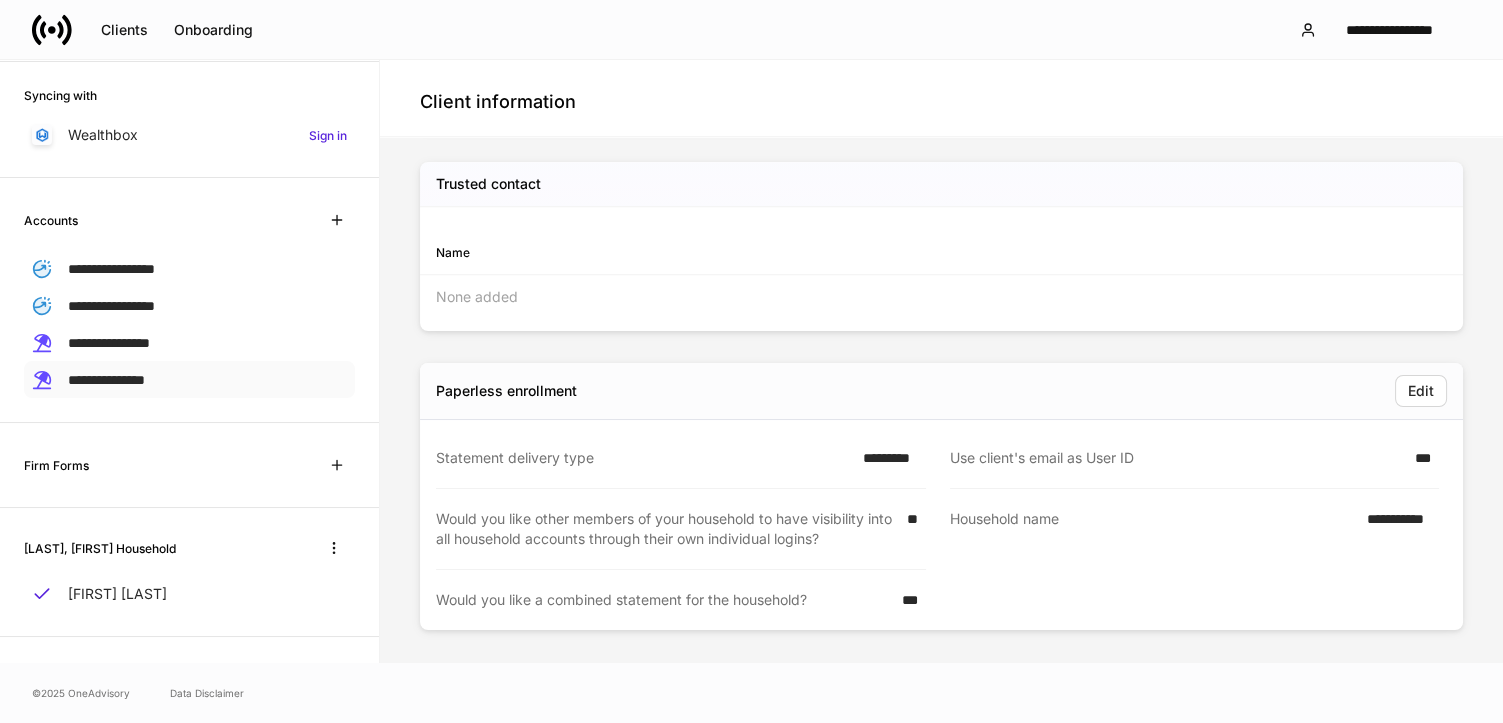 click on "**********" at bounding box center (189, 379) 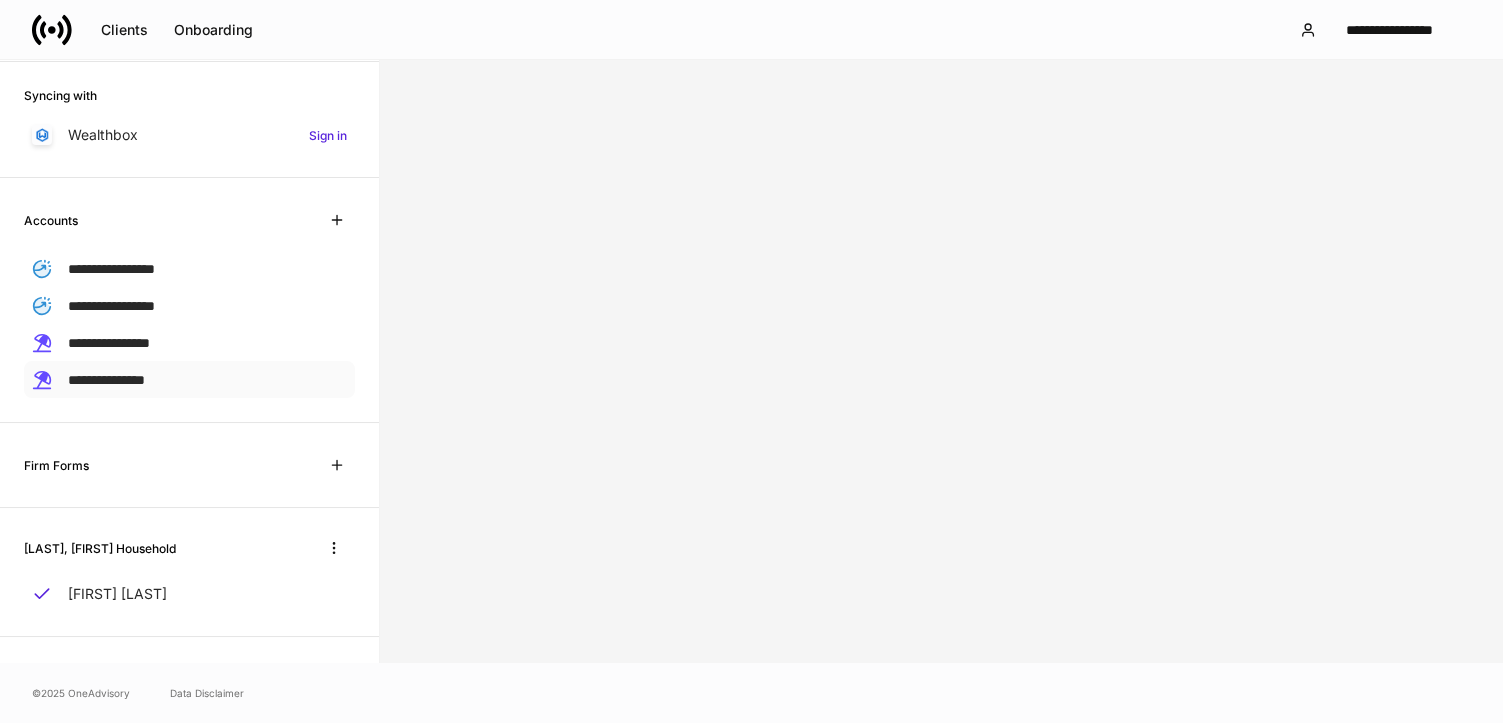 scroll, scrollTop: 0, scrollLeft: 0, axis: both 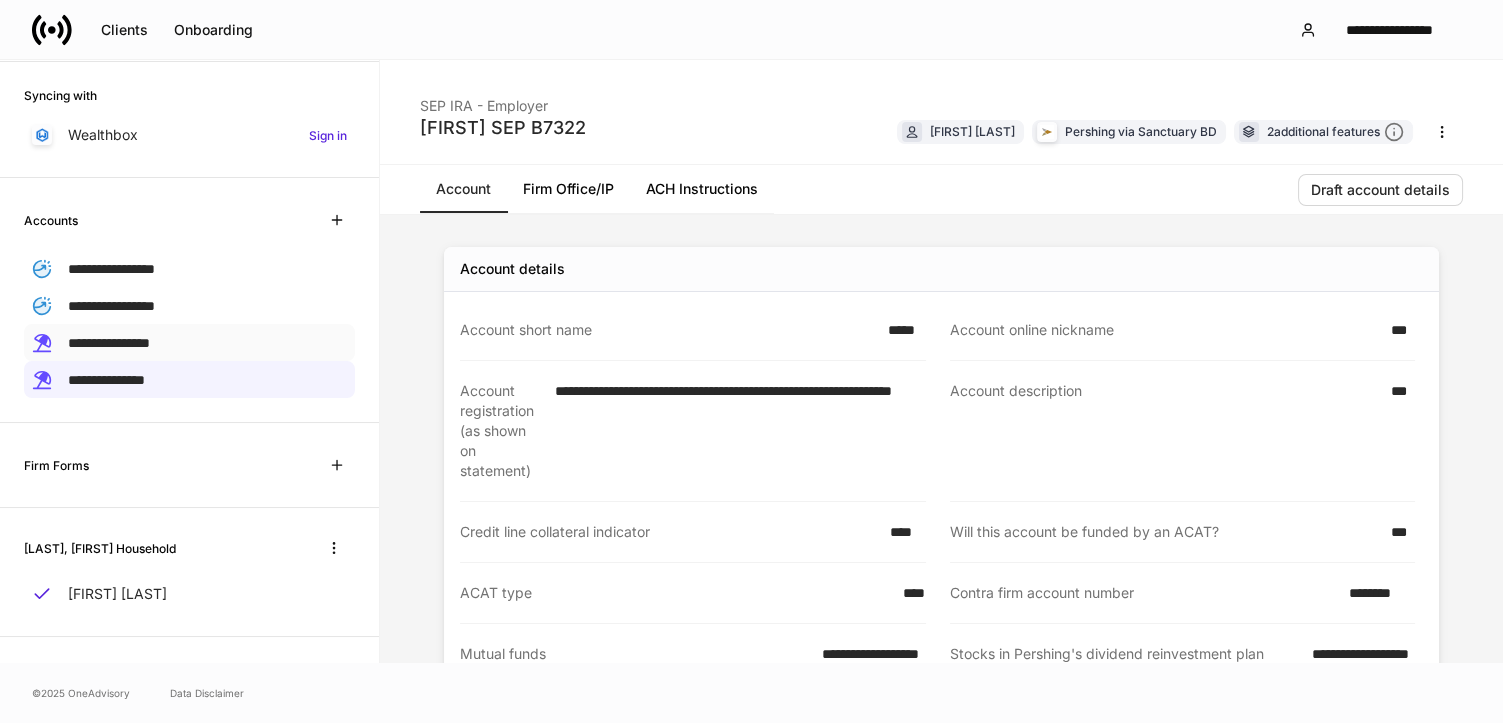 click on "**********" at bounding box center [109, 343] 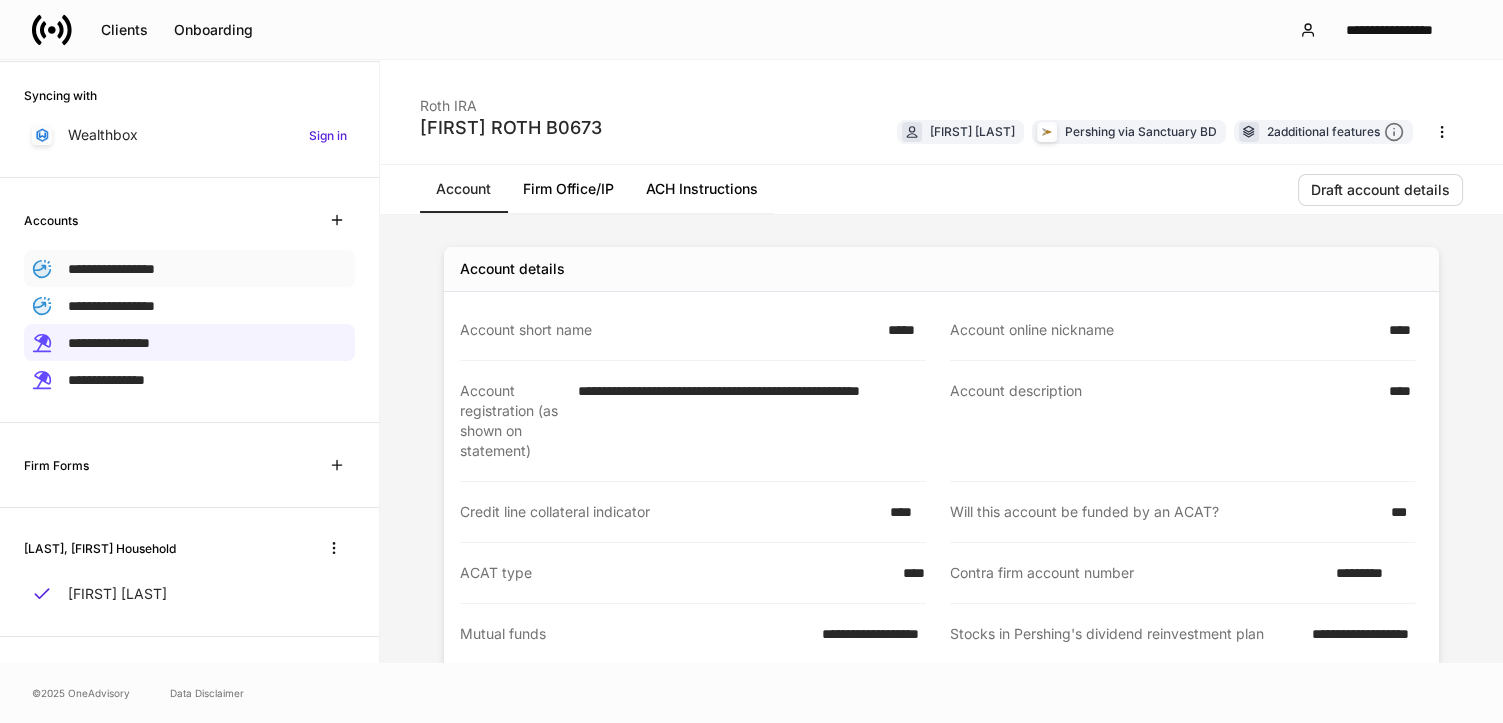 click on "**********" at bounding box center [111, 269] 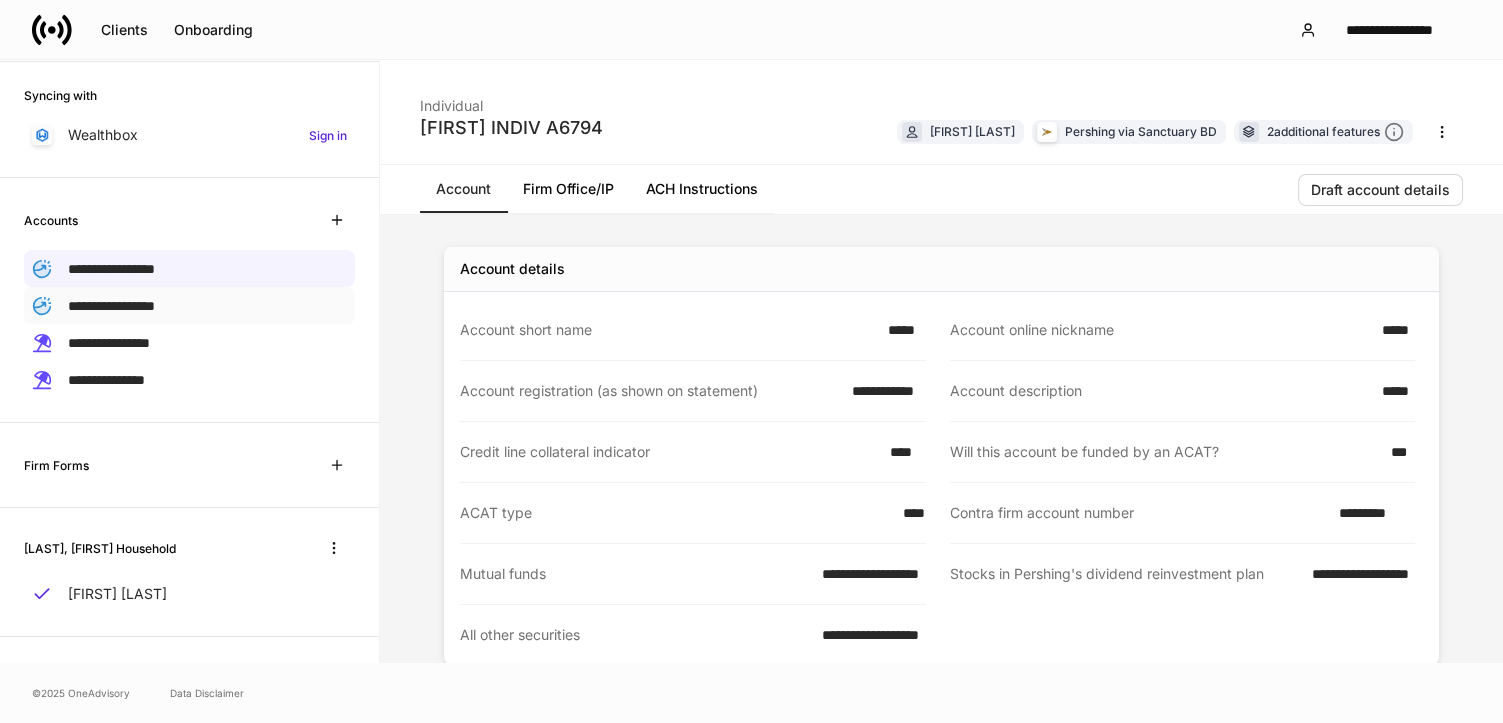 click on "**********" at bounding box center [111, 306] 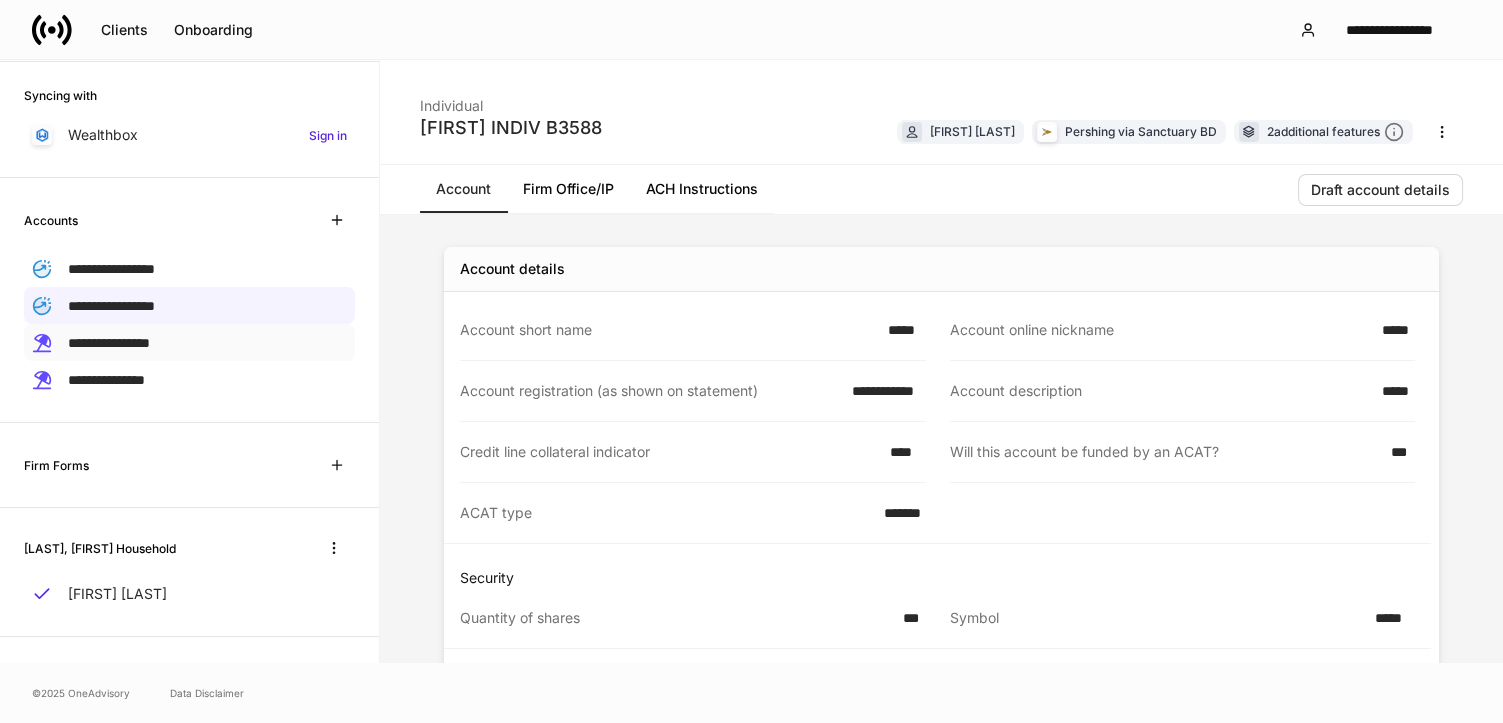 click on "**********" at bounding box center [109, 343] 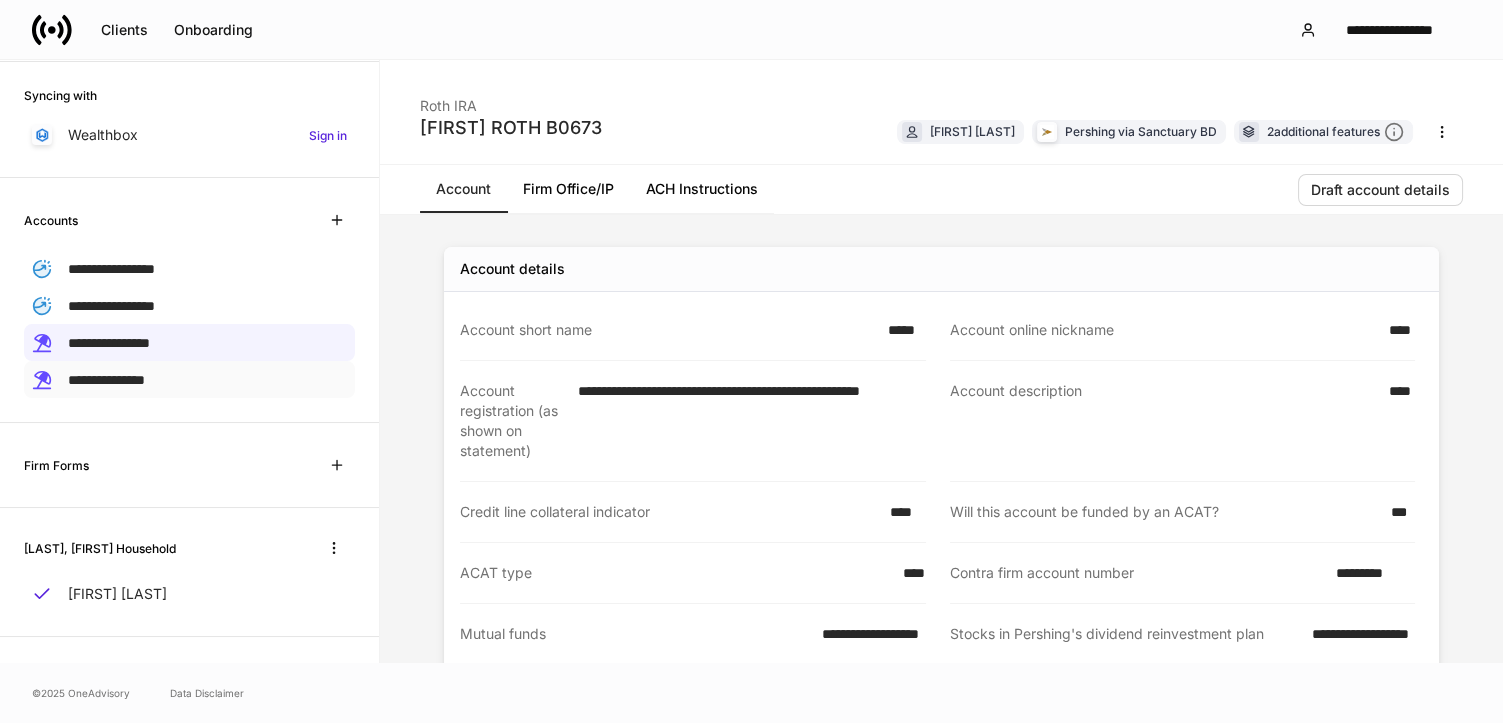 click on "**********" at bounding box center [189, 379] 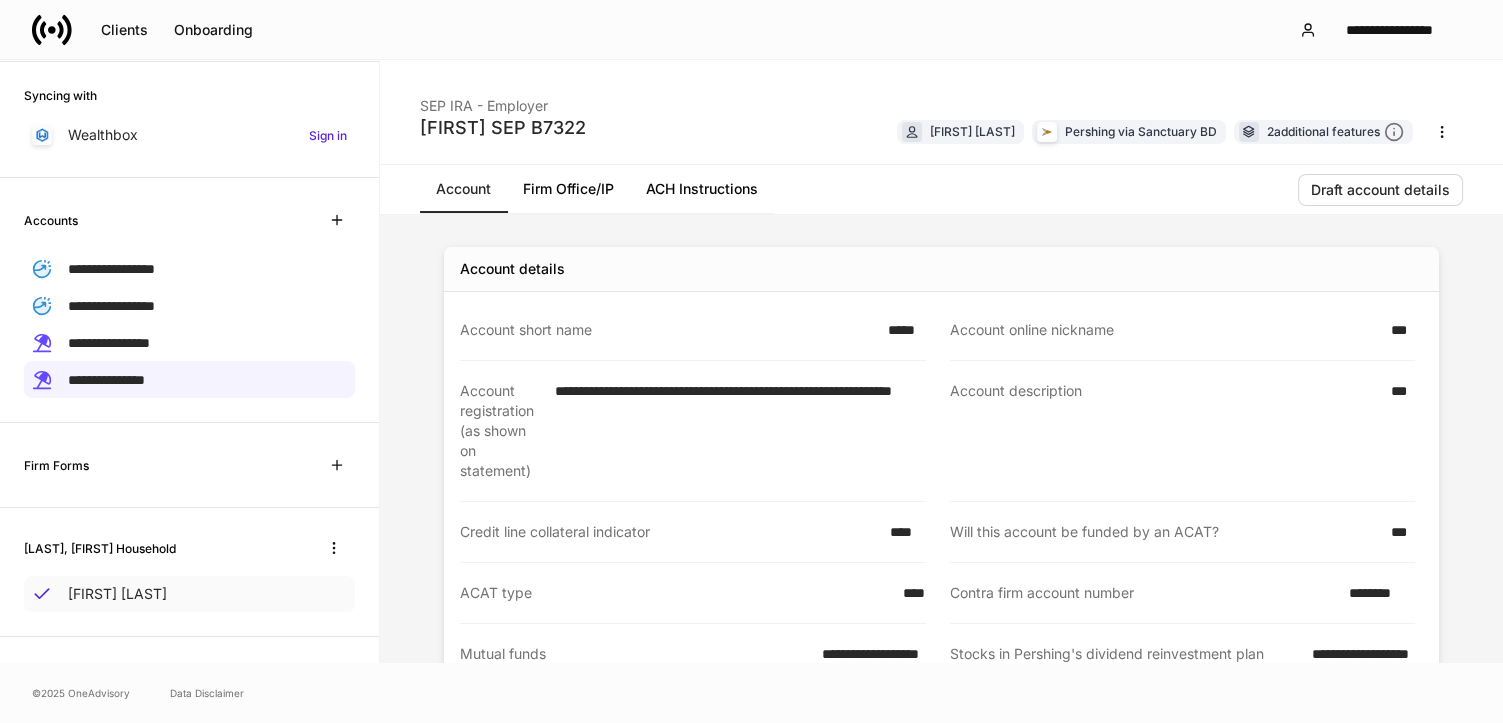 click on "[FIRST] [LAST]" at bounding box center [117, 594] 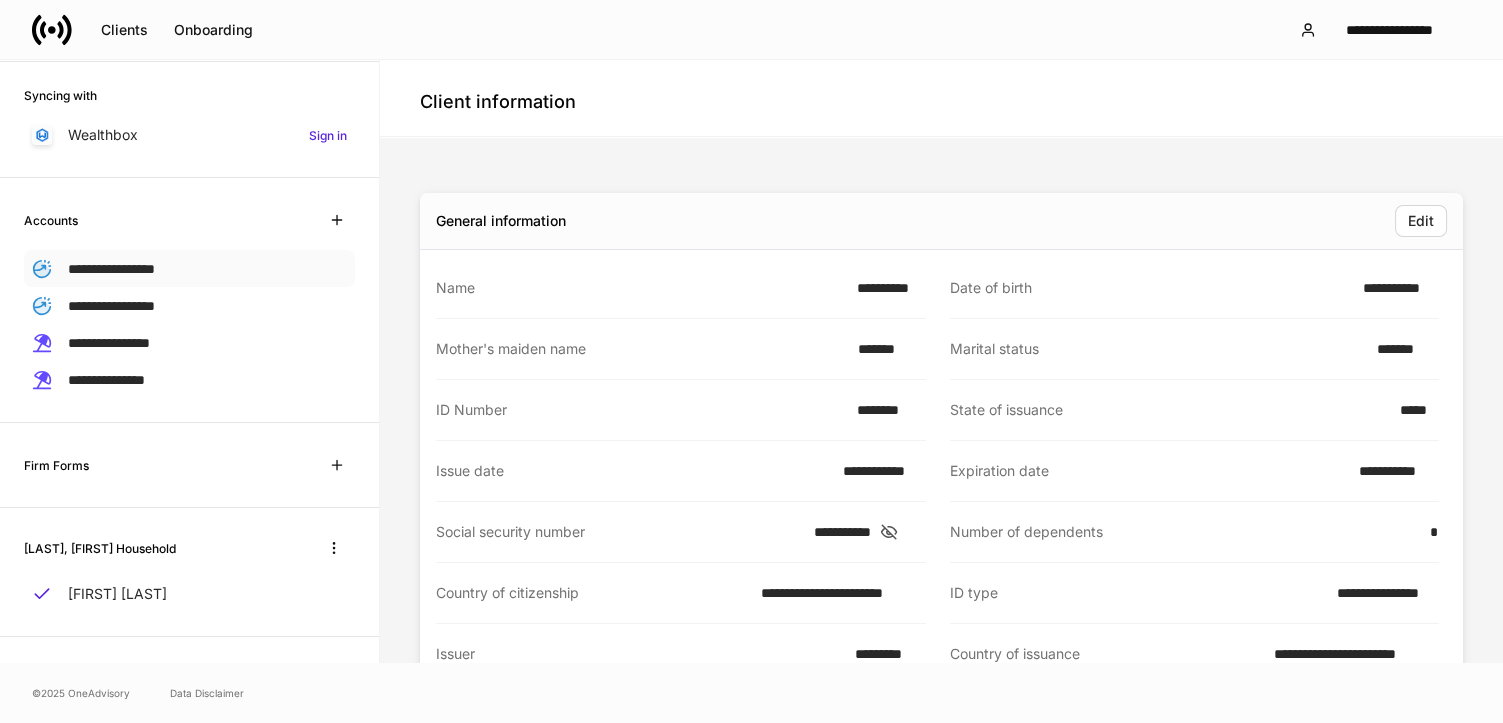 click on "**********" at bounding box center [111, 269] 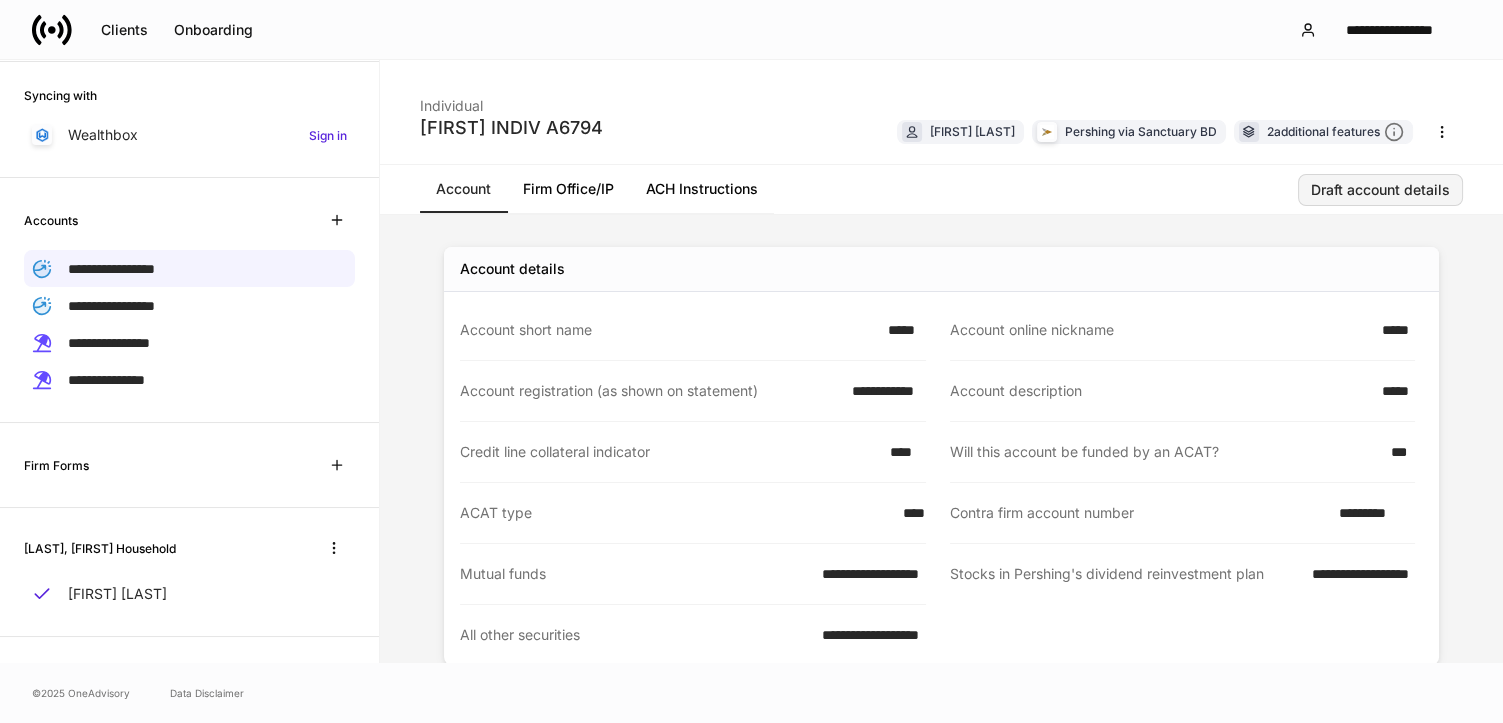 click on "Draft account details" at bounding box center [1380, 190] 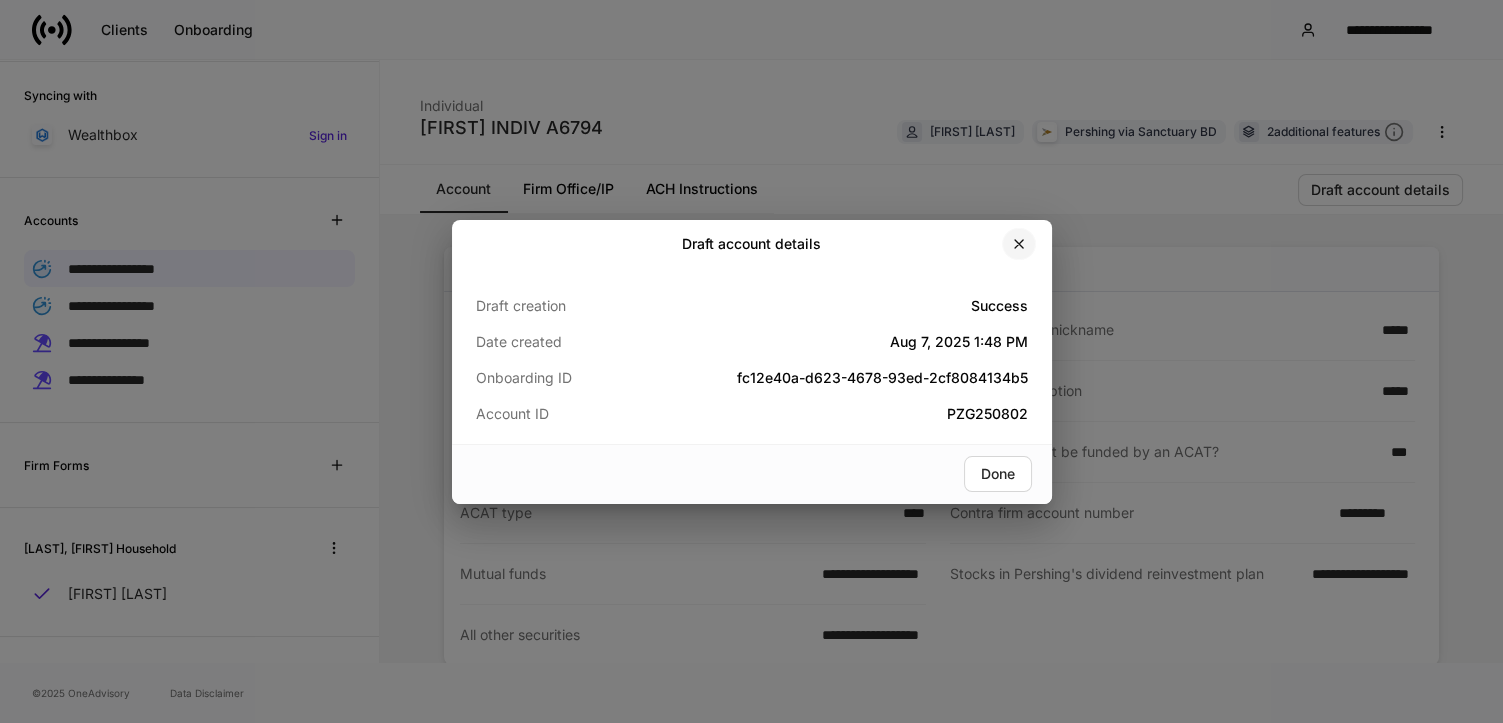 click at bounding box center (1019, 244) 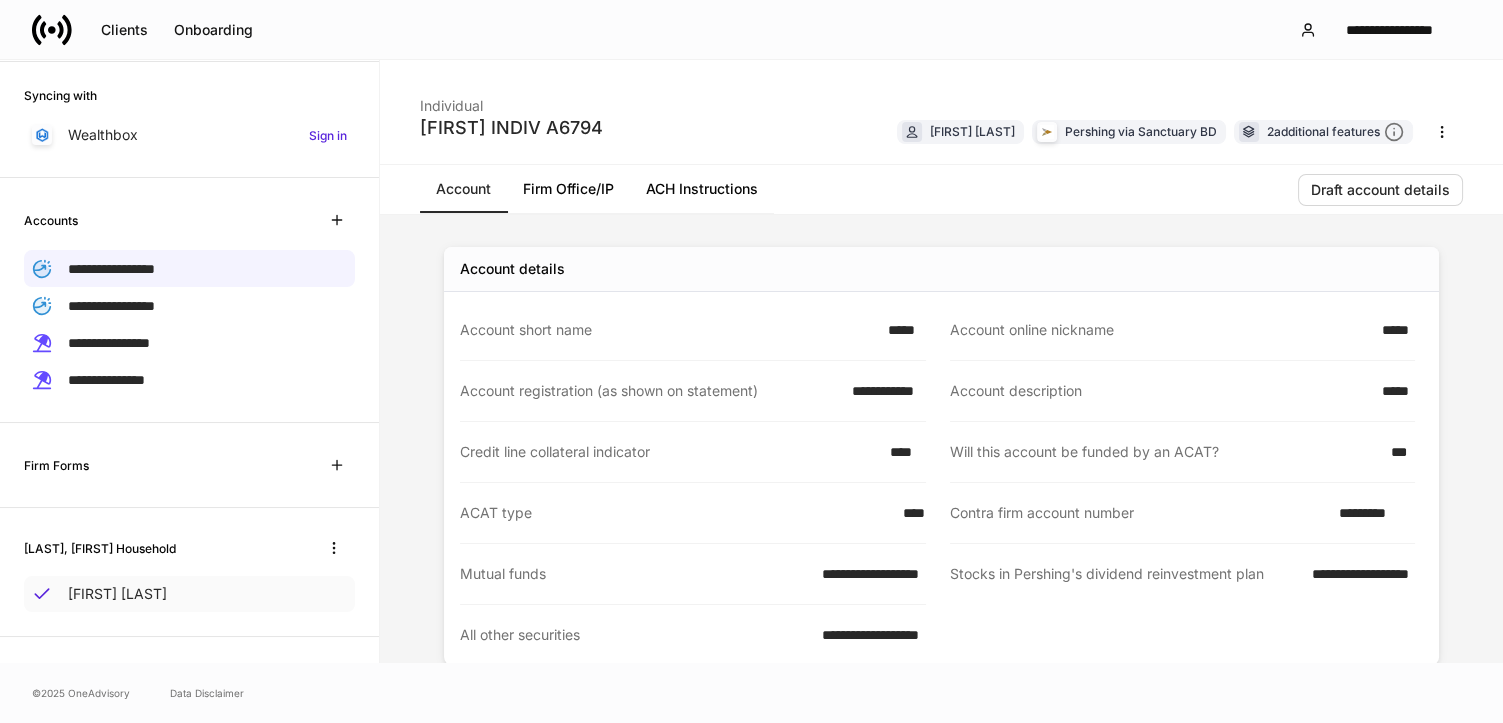 drag, startPoint x: 104, startPoint y: 584, endPoint x: 132, endPoint y: 571, distance: 30.870699 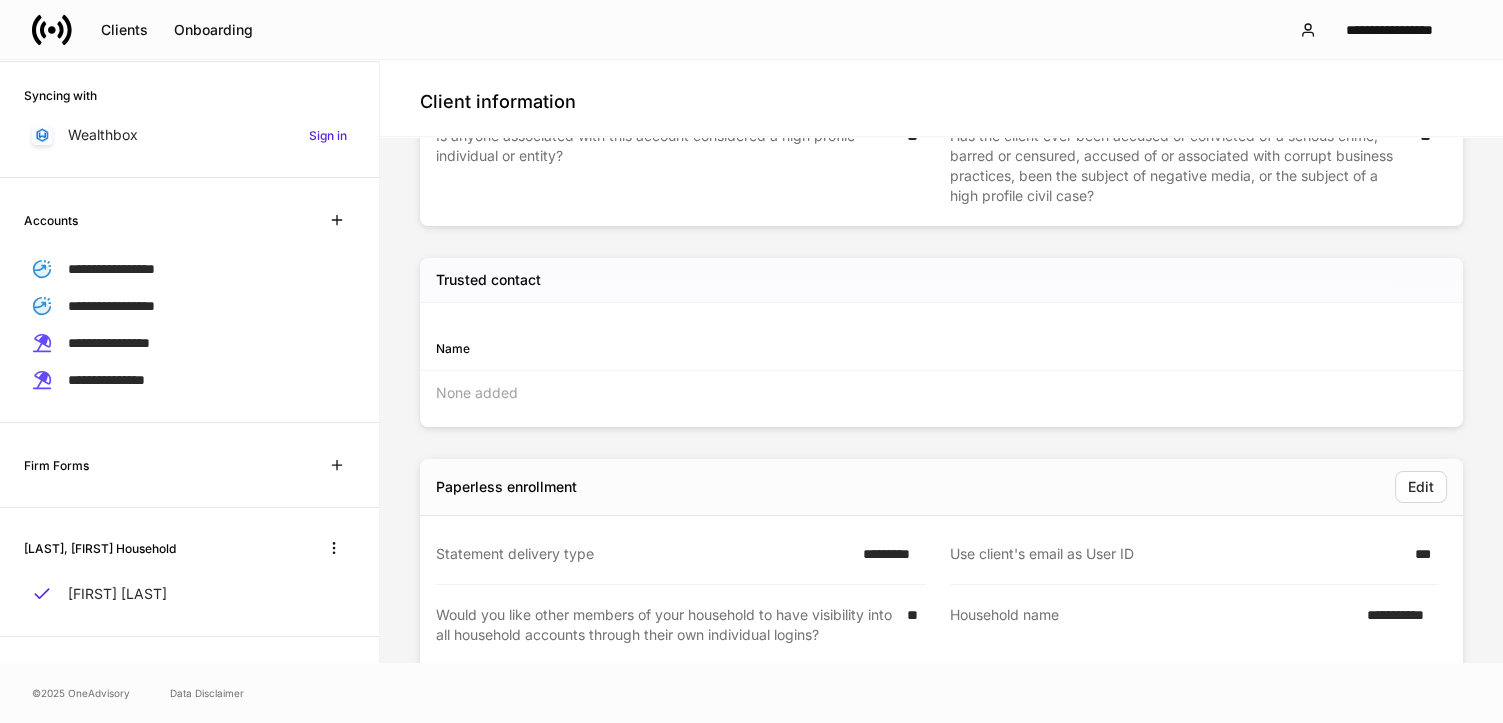 scroll, scrollTop: 2922, scrollLeft: 0, axis: vertical 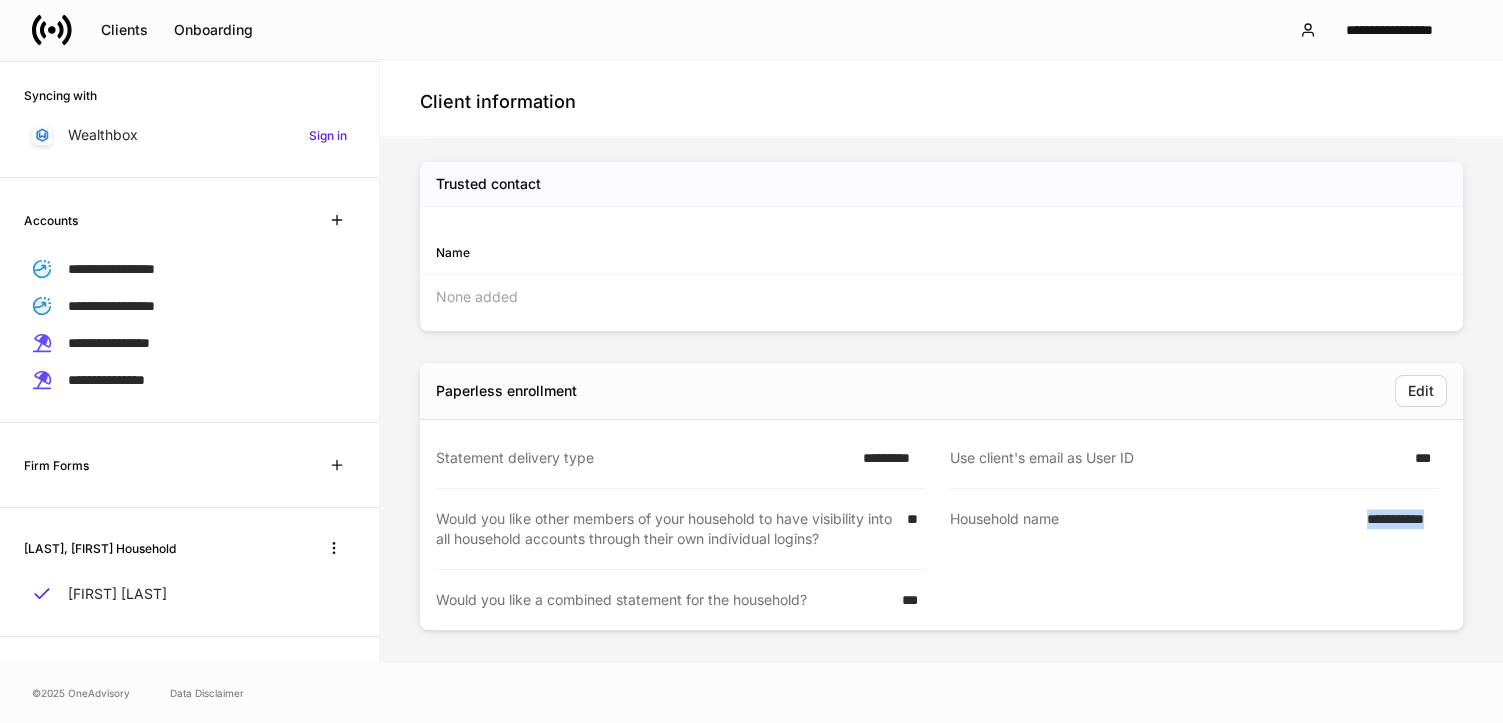 drag, startPoint x: 1352, startPoint y: 513, endPoint x: 1437, endPoint y: 521, distance: 85.37564 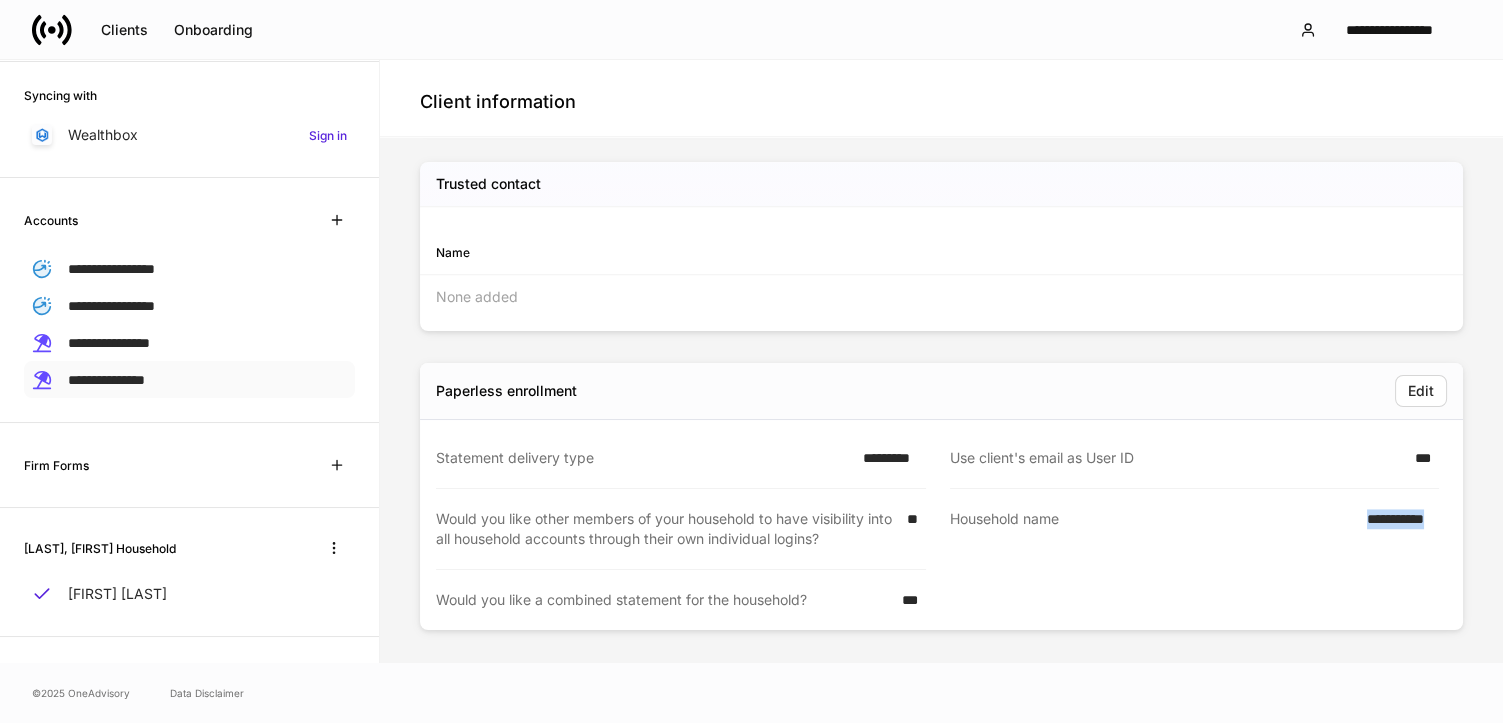 drag, startPoint x: 154, startPoint y: 372, endPoint x: 168, endPoint y: 363, distance: 16.643316 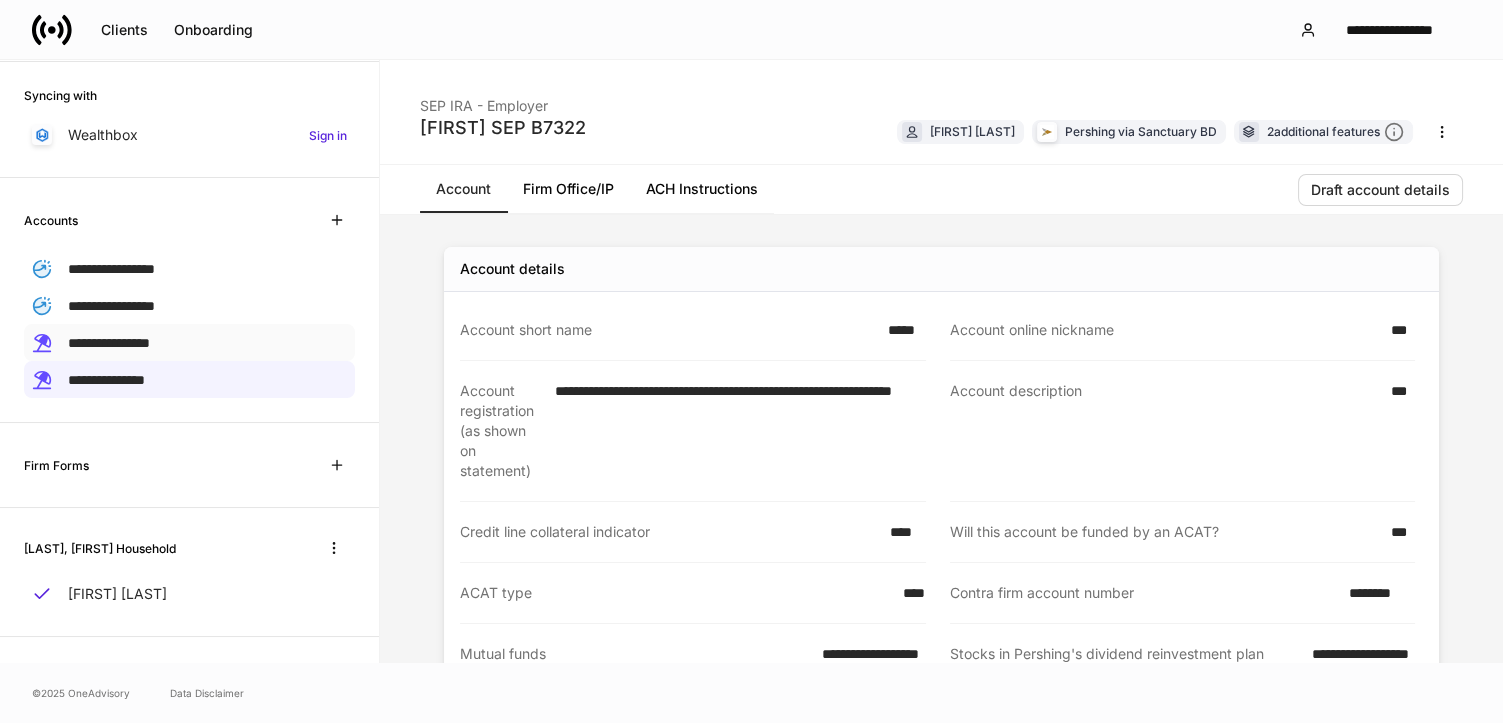 click on "**********" at bounding box center (109, 343) 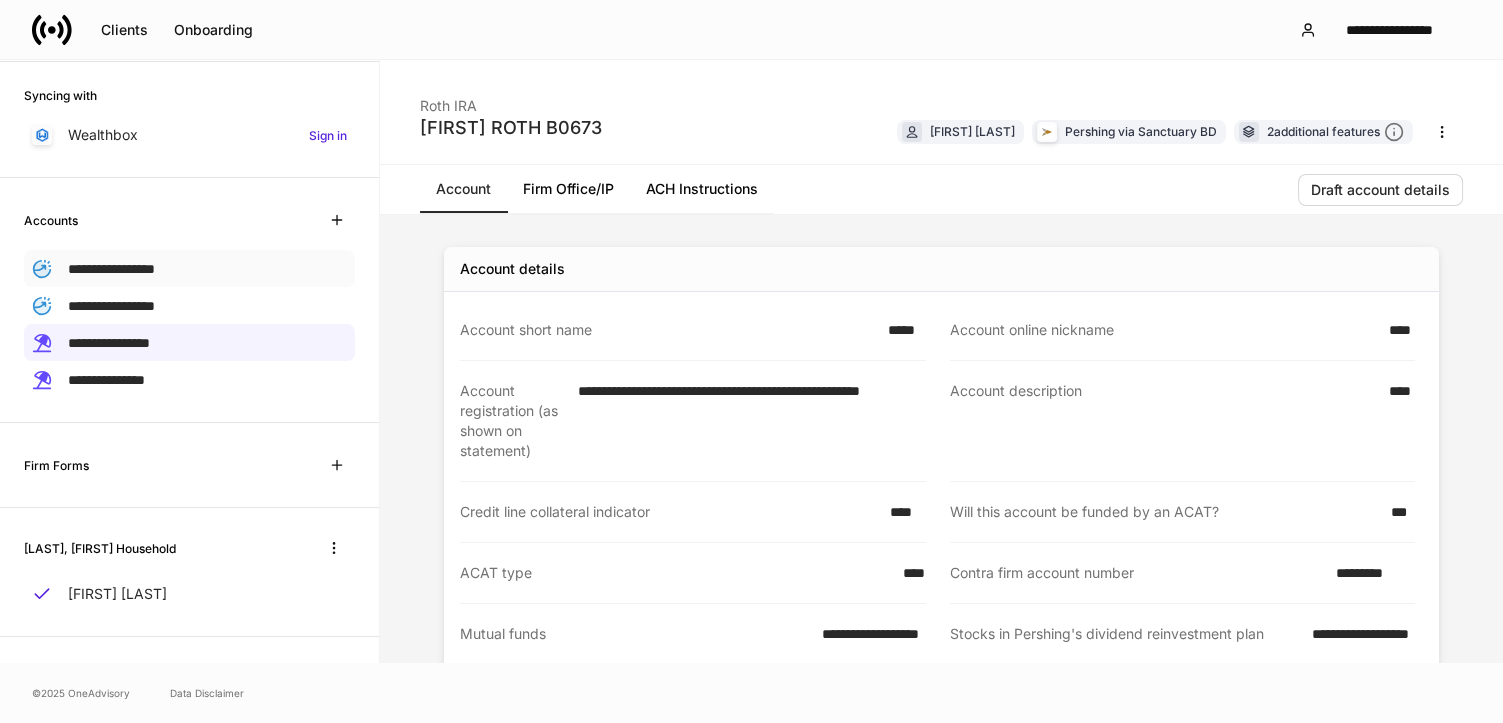 click on "**********" at bounding box center [111, 269] 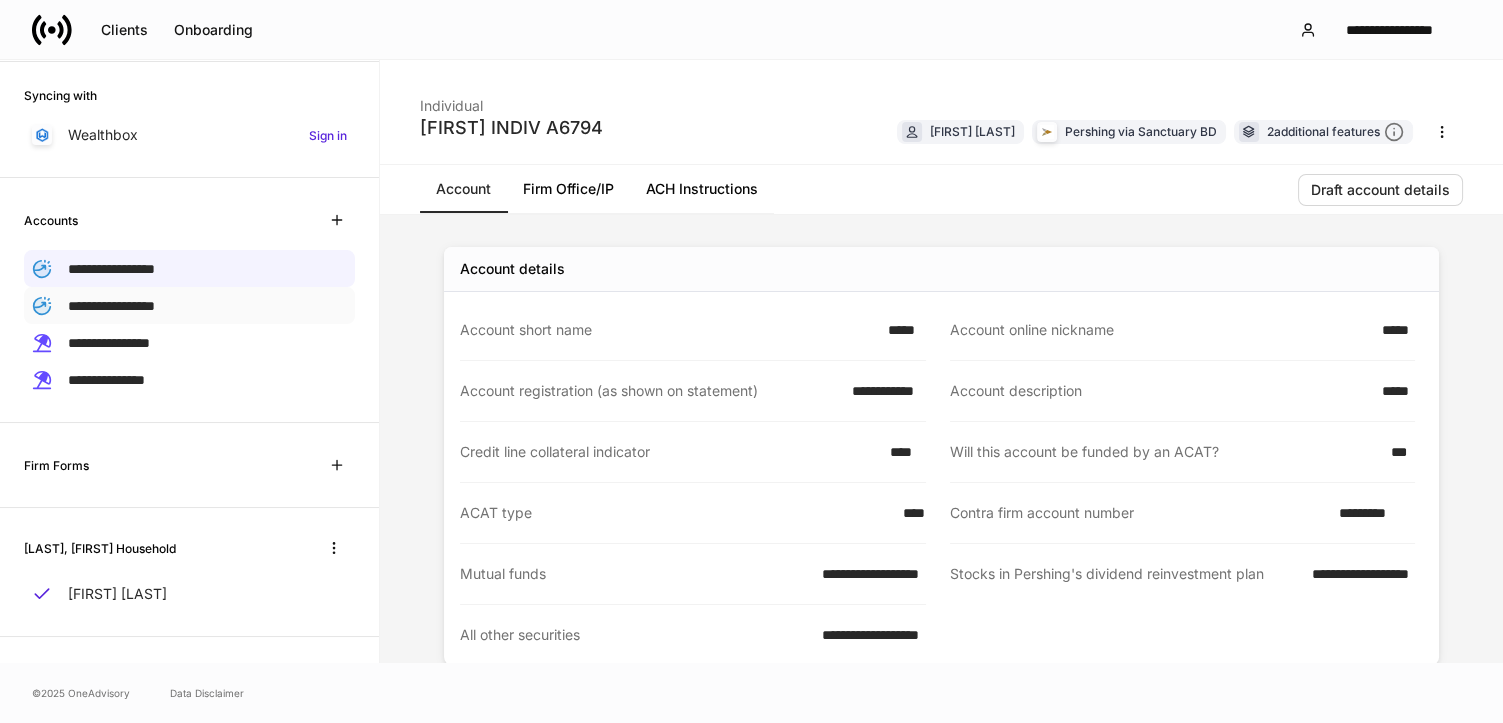 click on "**********" at bounding box center [111, 306] 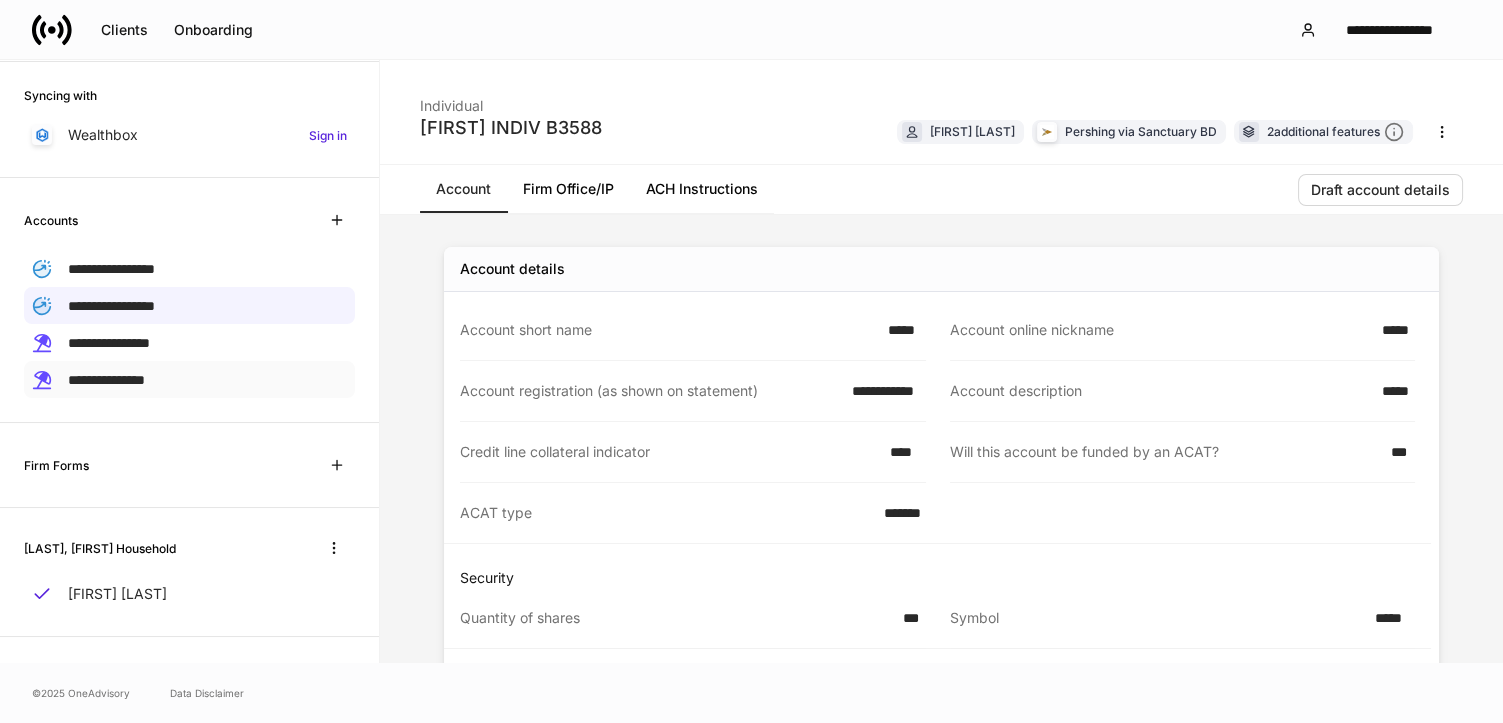 click on "**********" at bounding box center [106, 380] 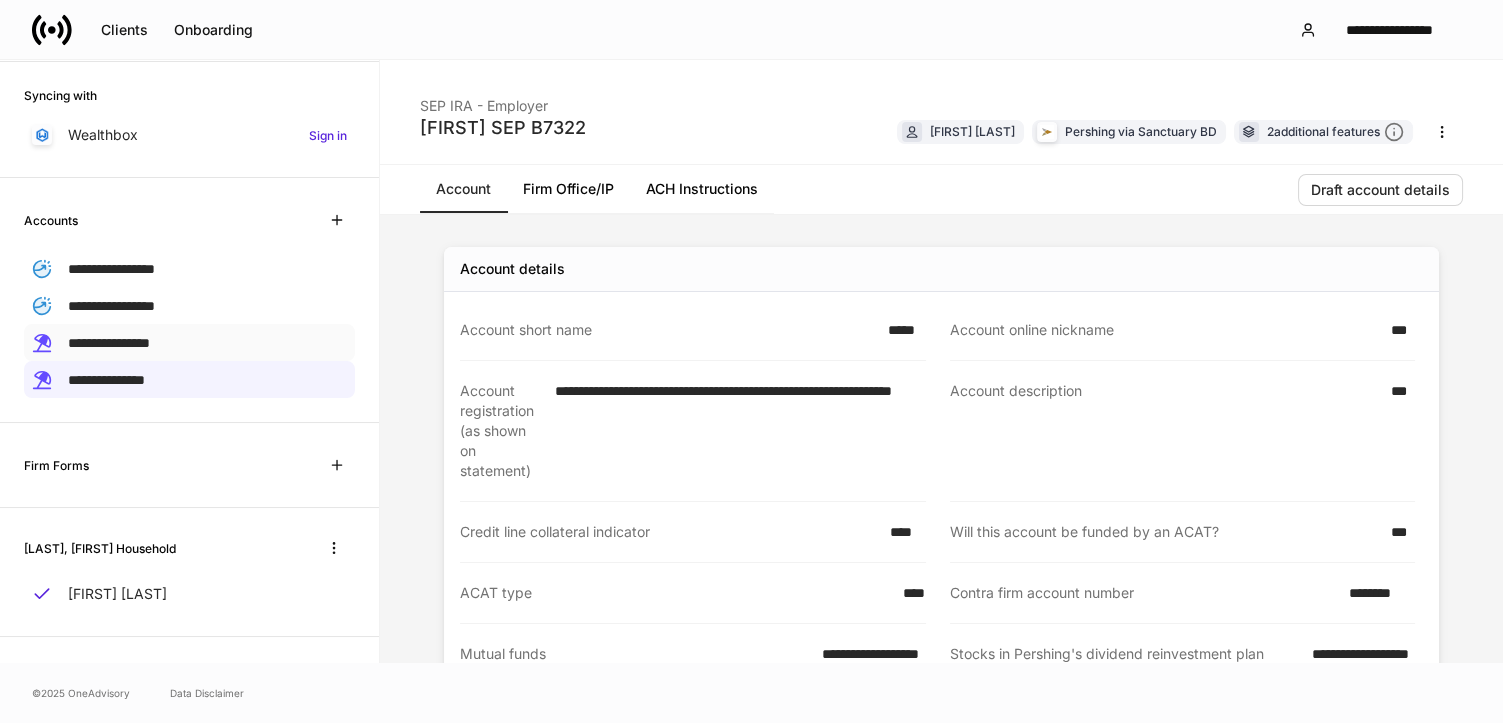click on "**********" at bounding box center (109, 343) 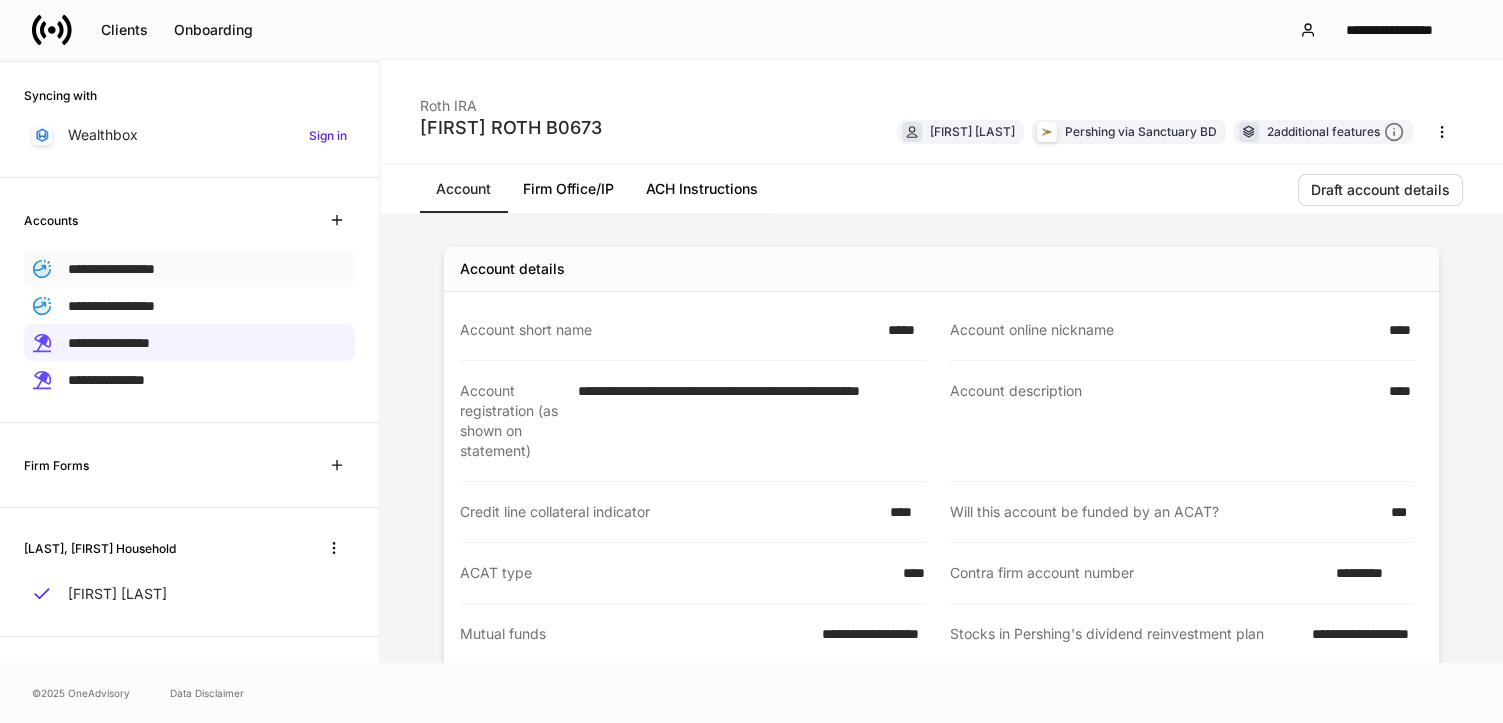 click on "**********" at bounding box center [111, 305] 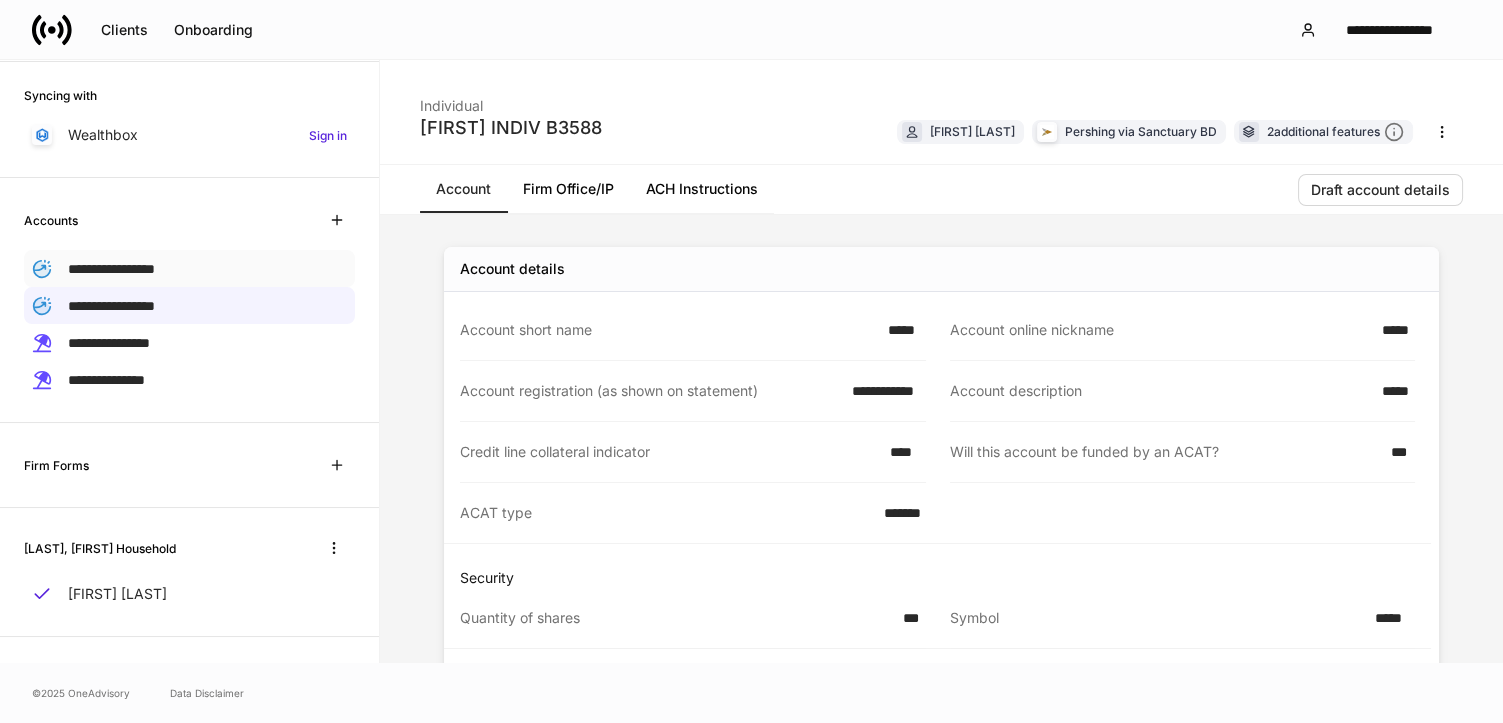 click on "**********" at bounding box center (111, 269) 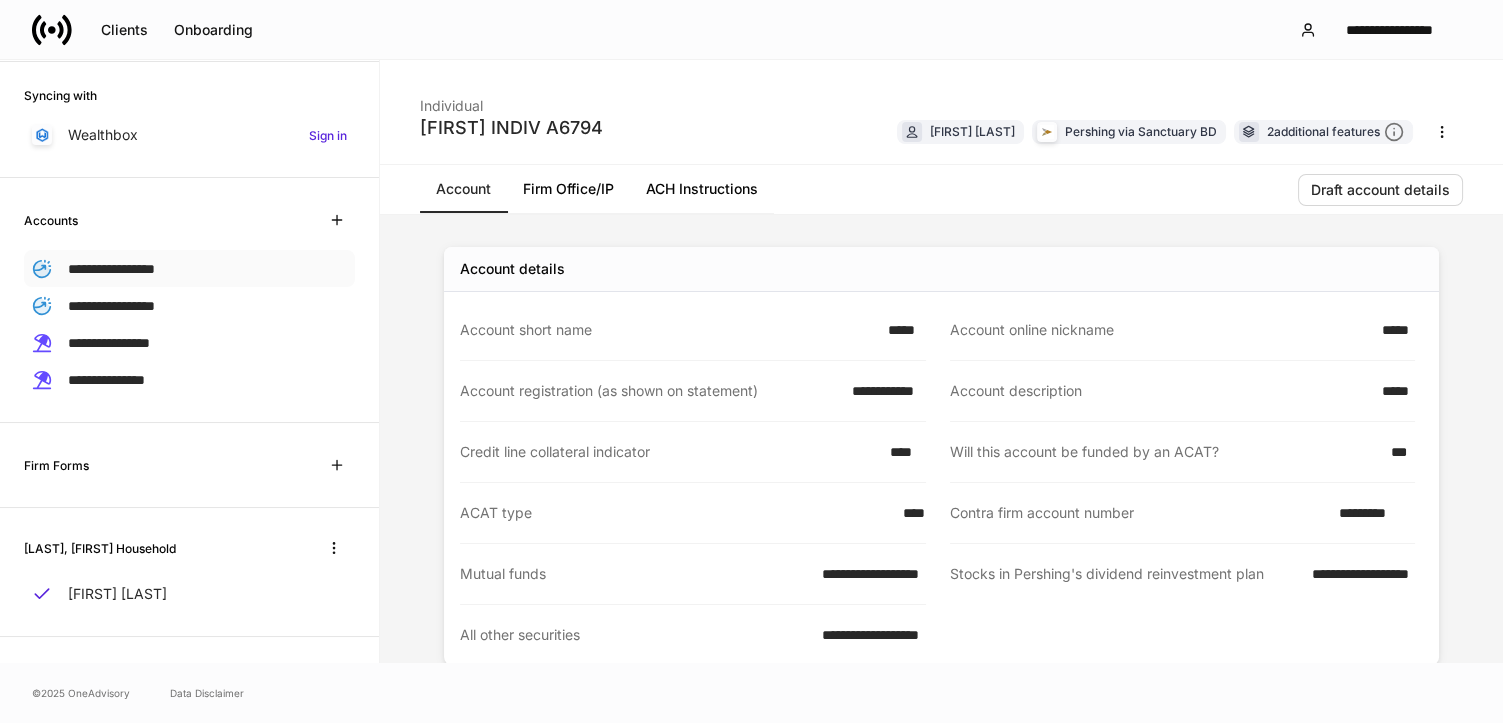 click on "**********" at bounding box center (189, 268) 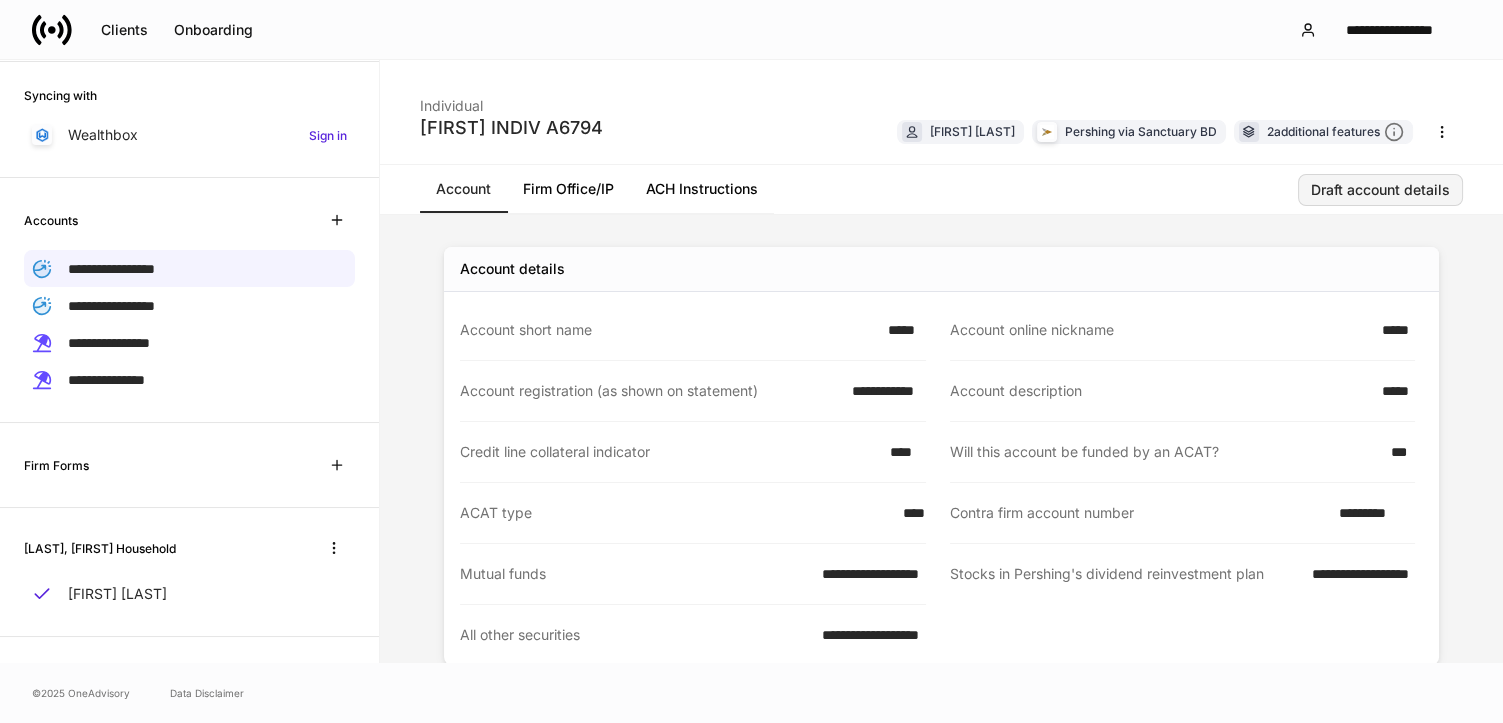 click on "Draft account details" at bounding box center [1380, 190] 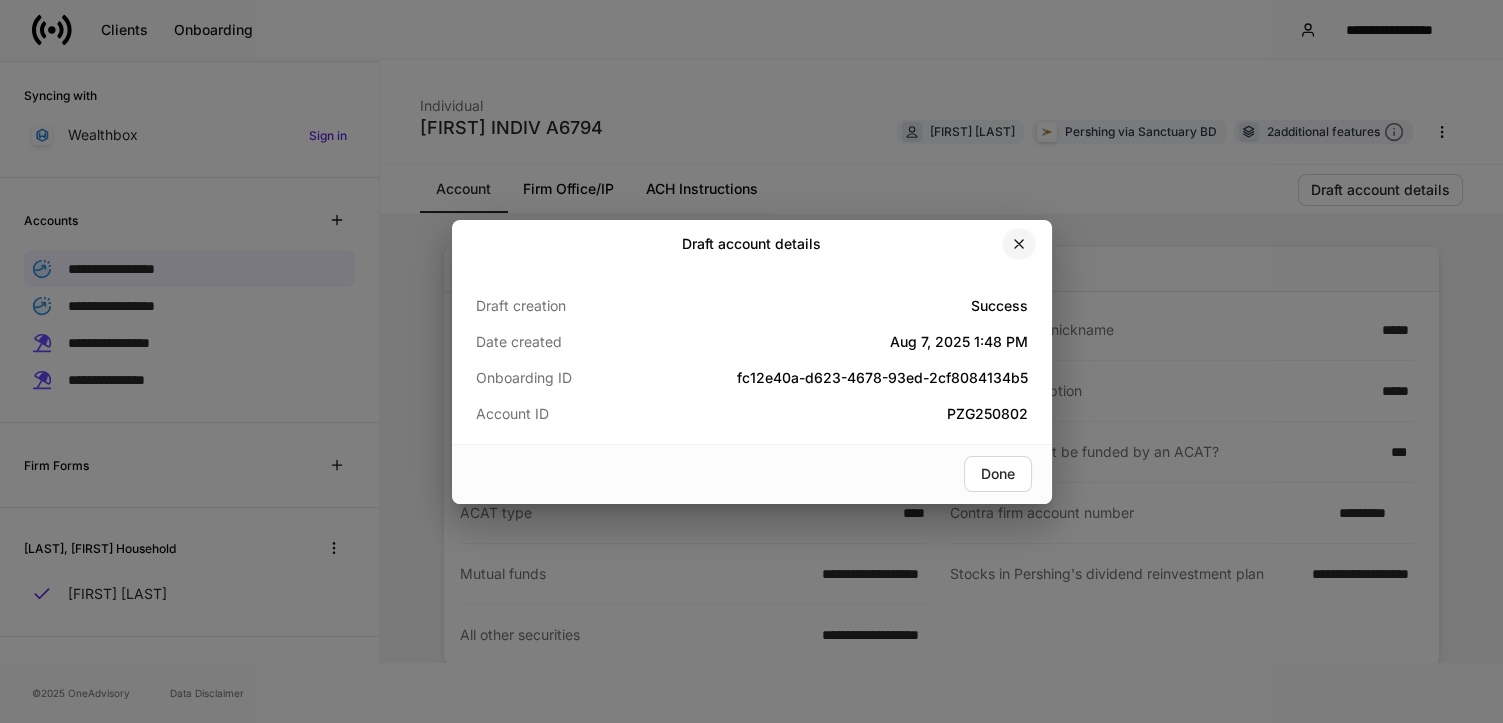 click 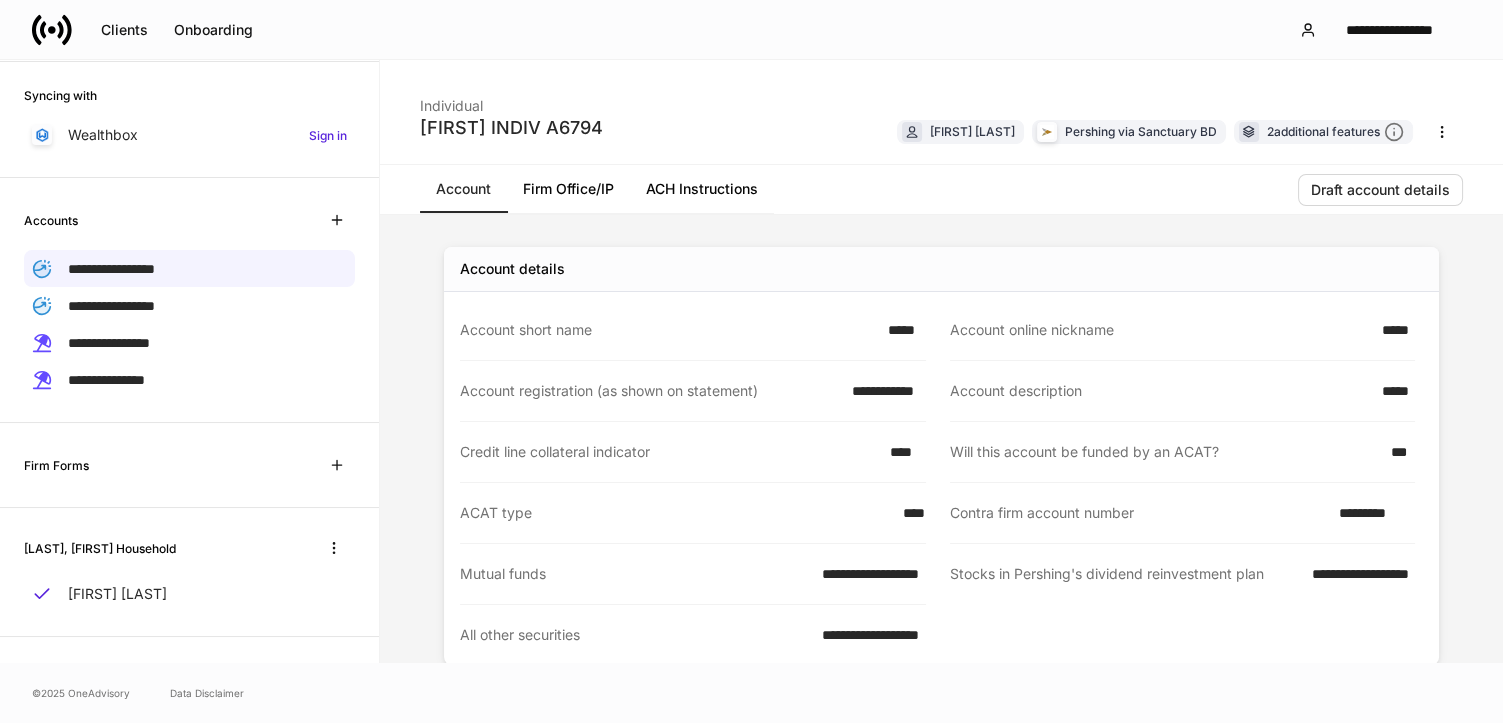 click on "*********" at bounding box center [1371, 513] 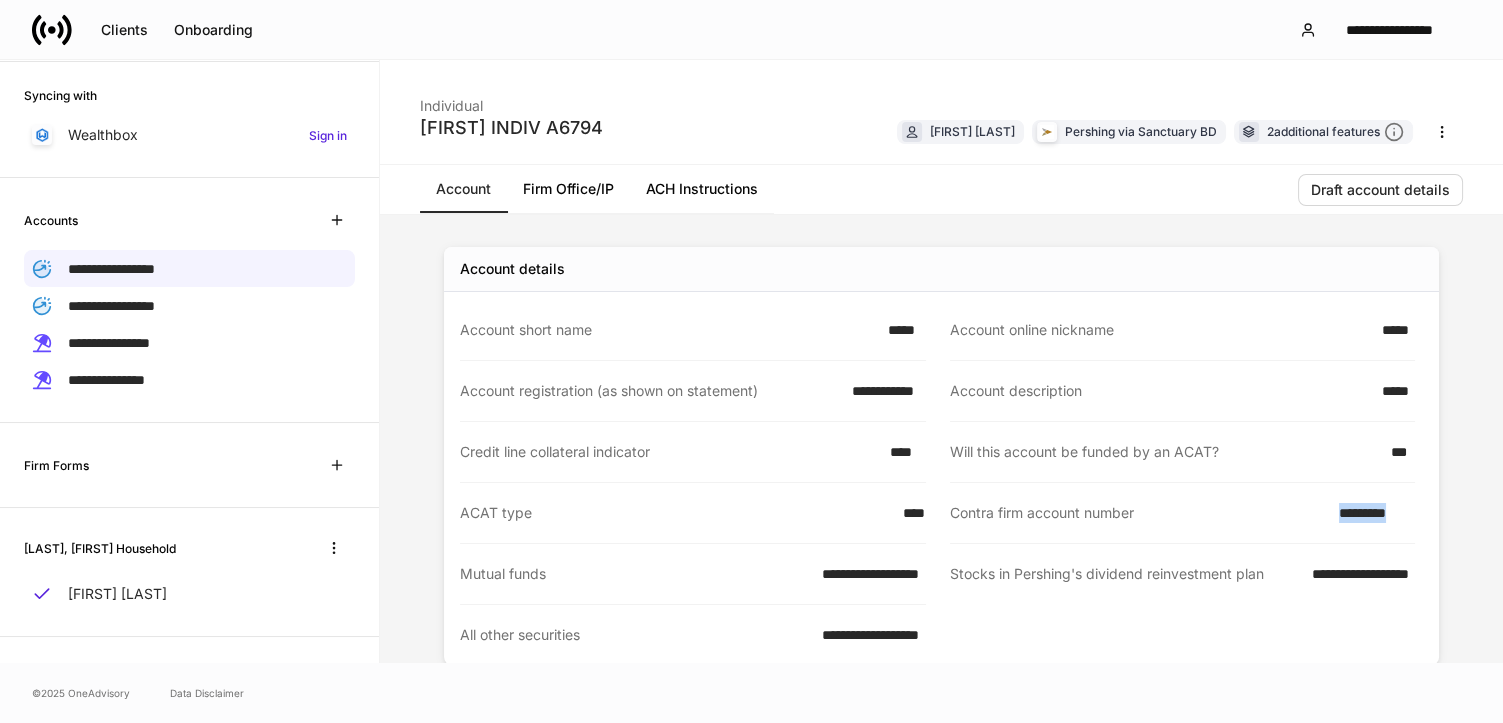 click on "*********" at bounding box center (1371, 513) 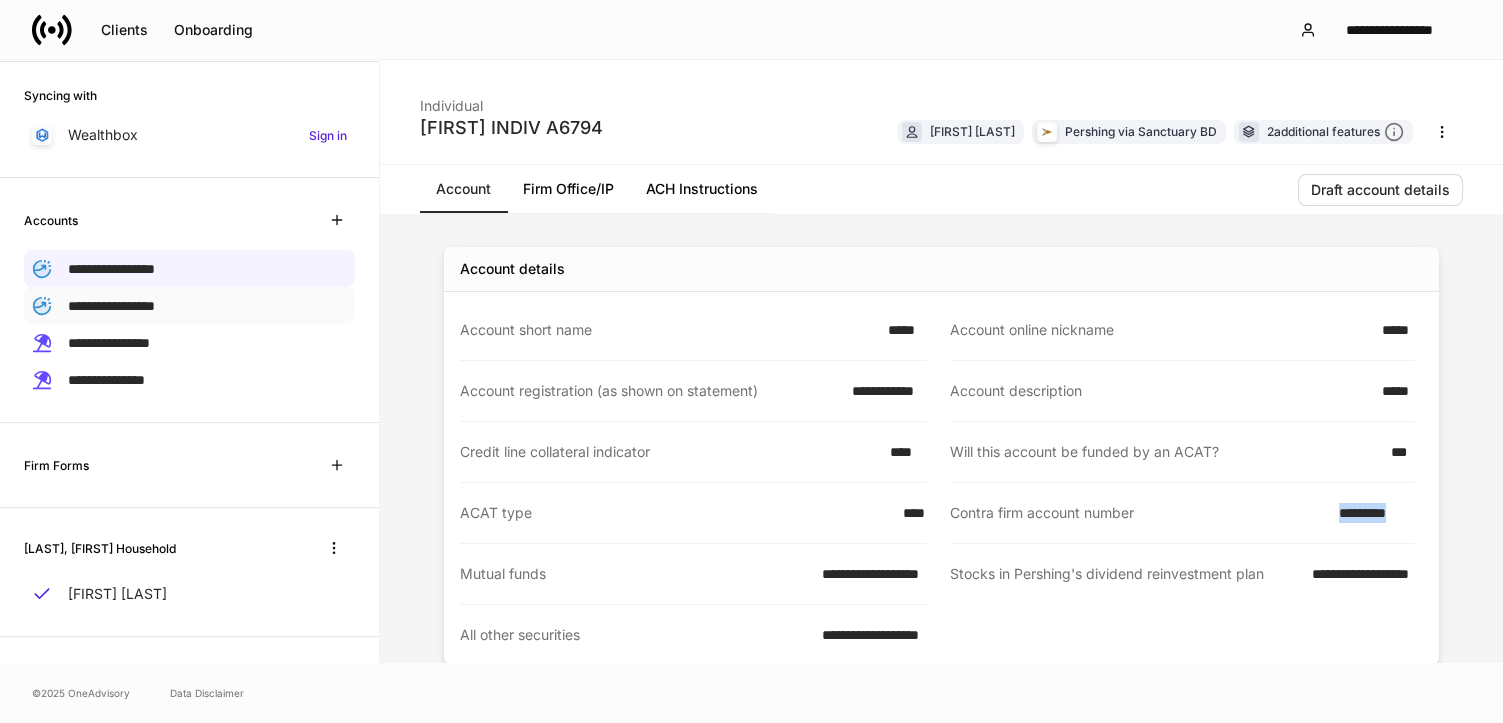 click on "**********" at bounding box center [111, 306] 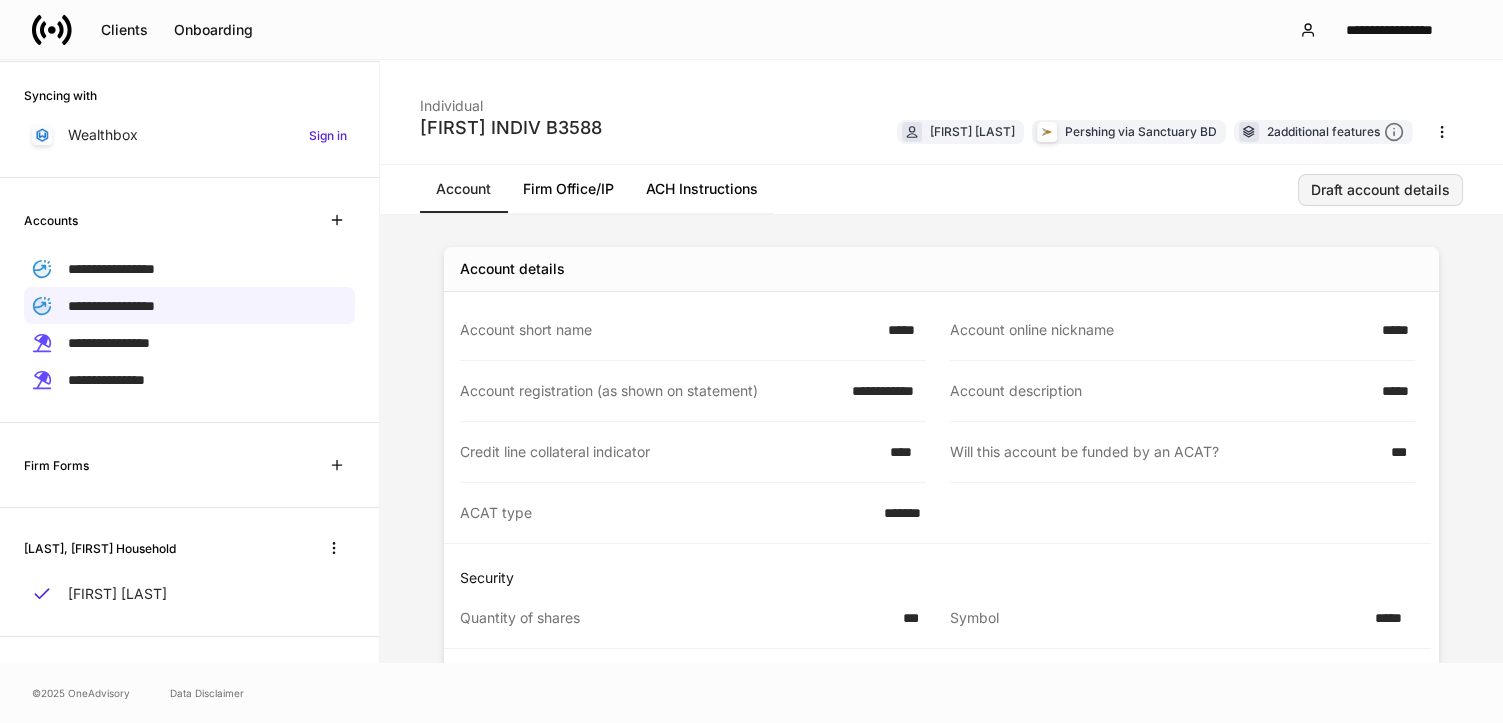 click on "Draft account details" at bounding box center [1380, 190] 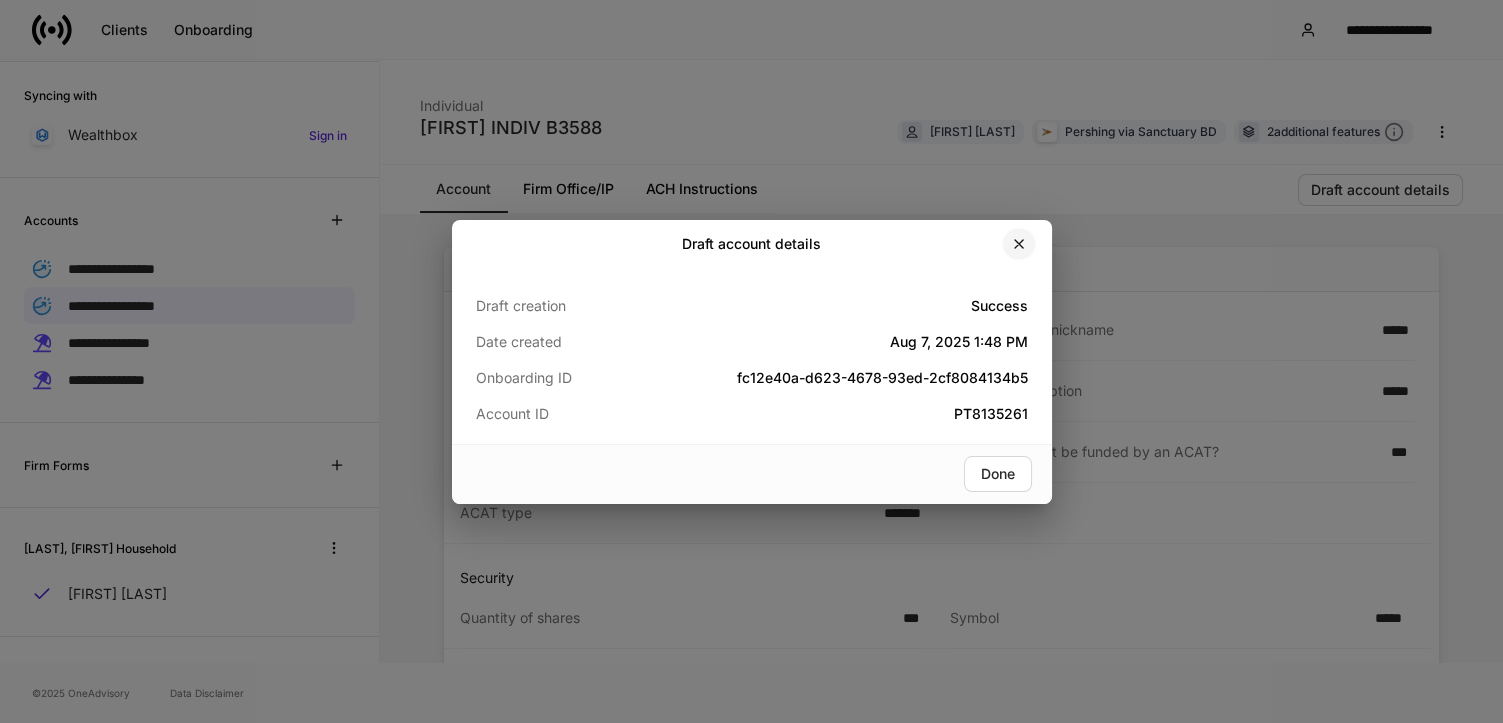 click 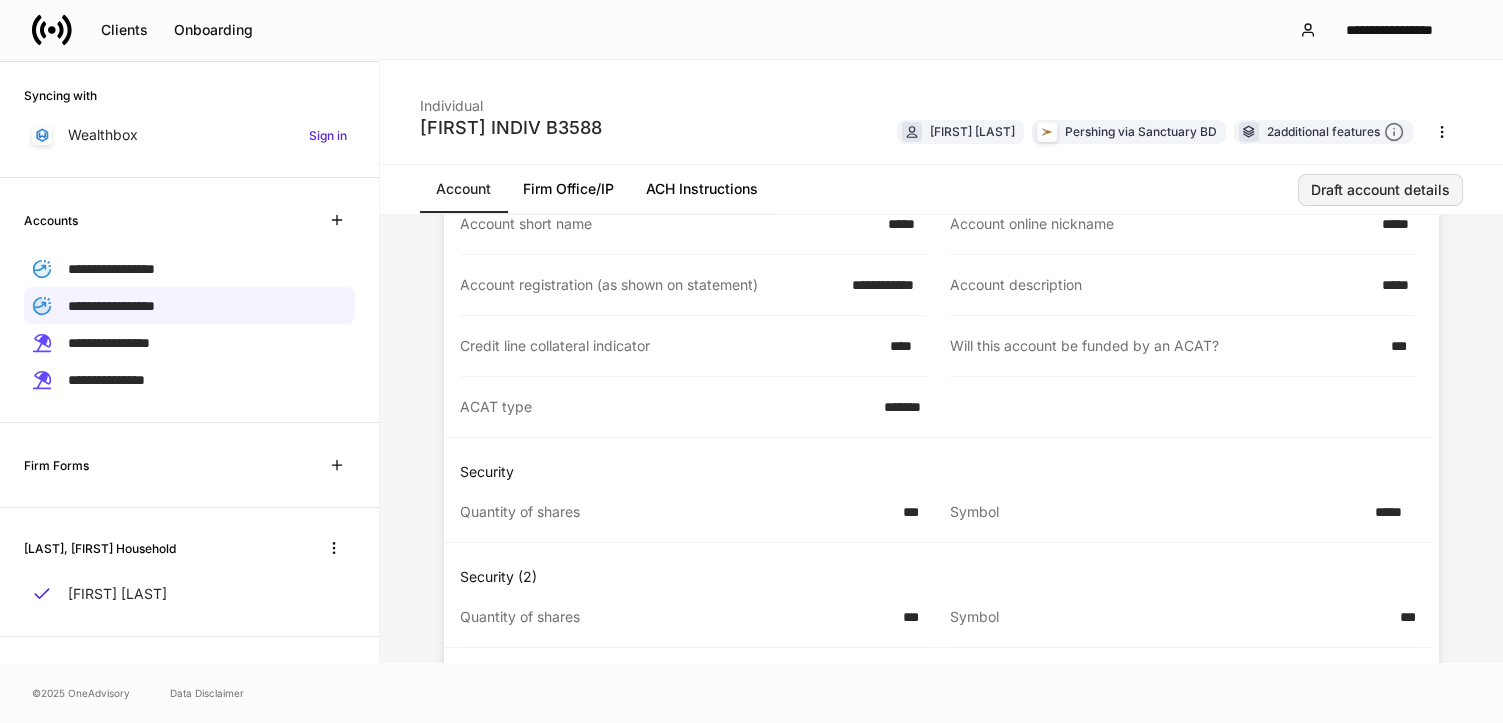 scroll, scrollTop: 83, scrollLeft: 0, axis: vertical 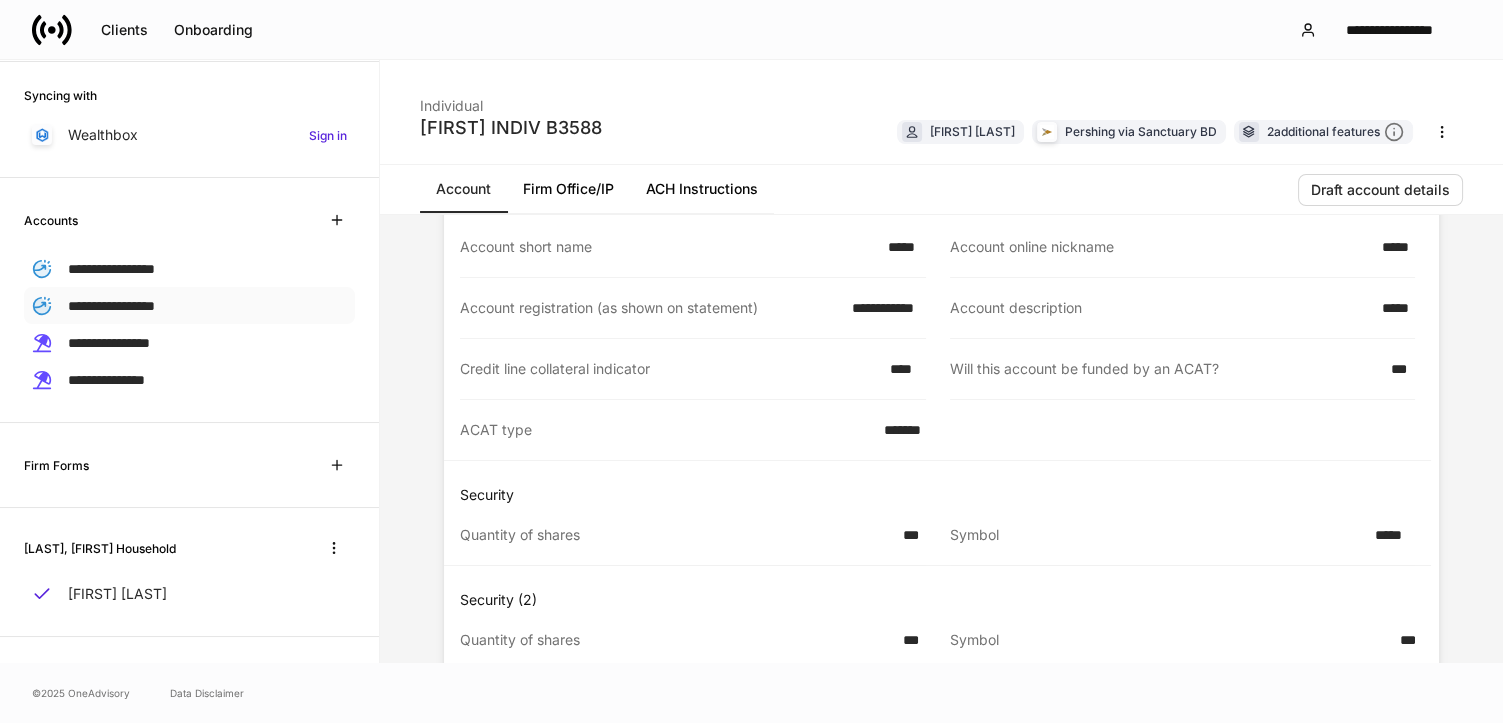 click on "**********" at bounding box center (111, 306) 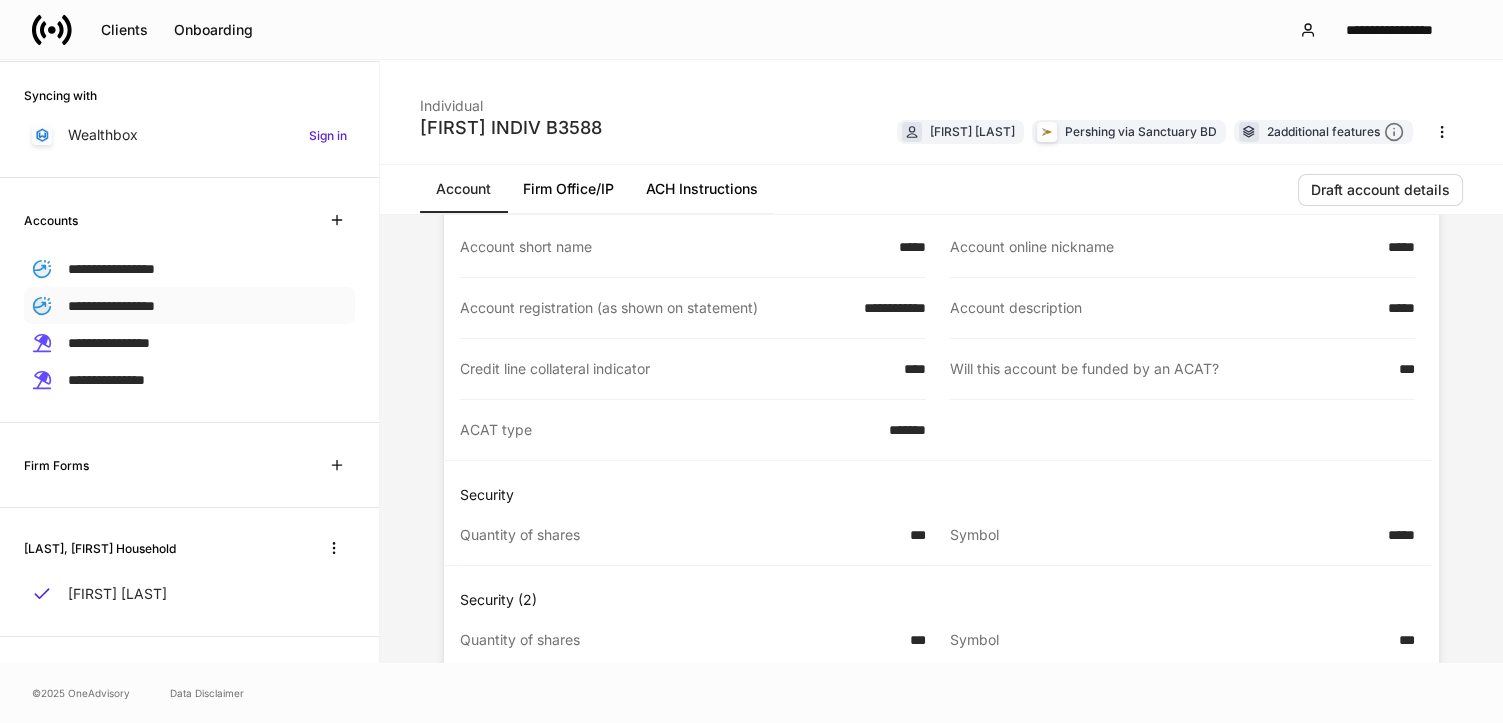 scroll, scrollTop: 0, scrollLeft: 0, axis: both 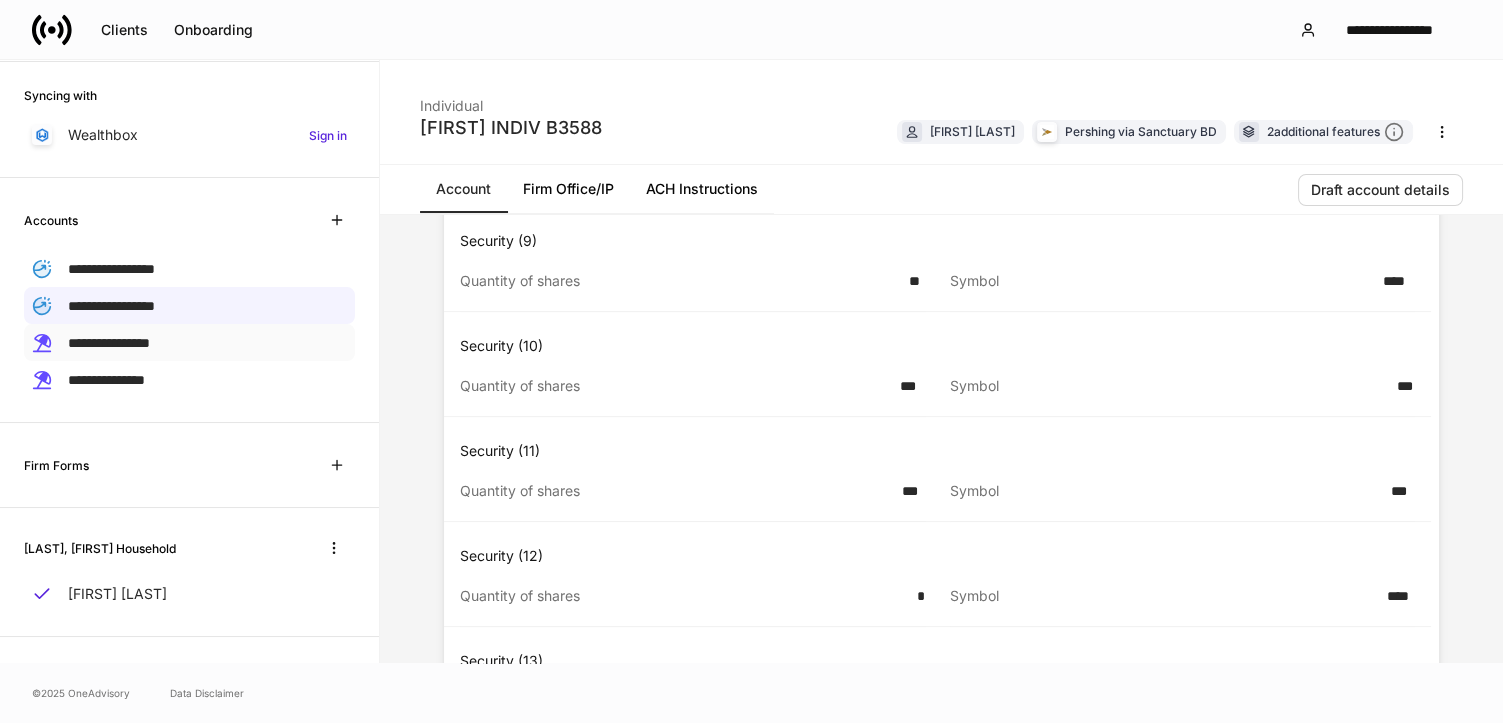 click on "**********" at bounding box center [109, 343] 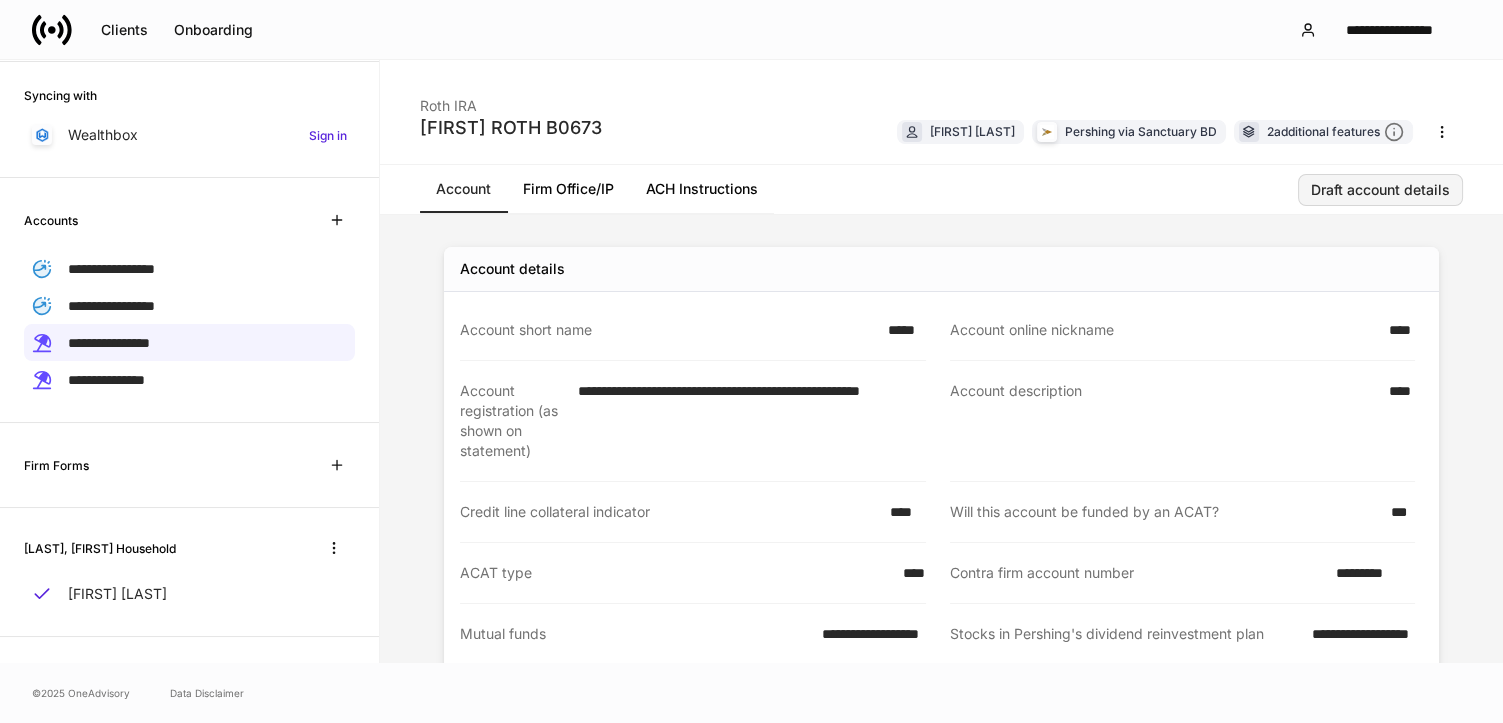 click on "Draft account details" at bounding box center (1380, 190) 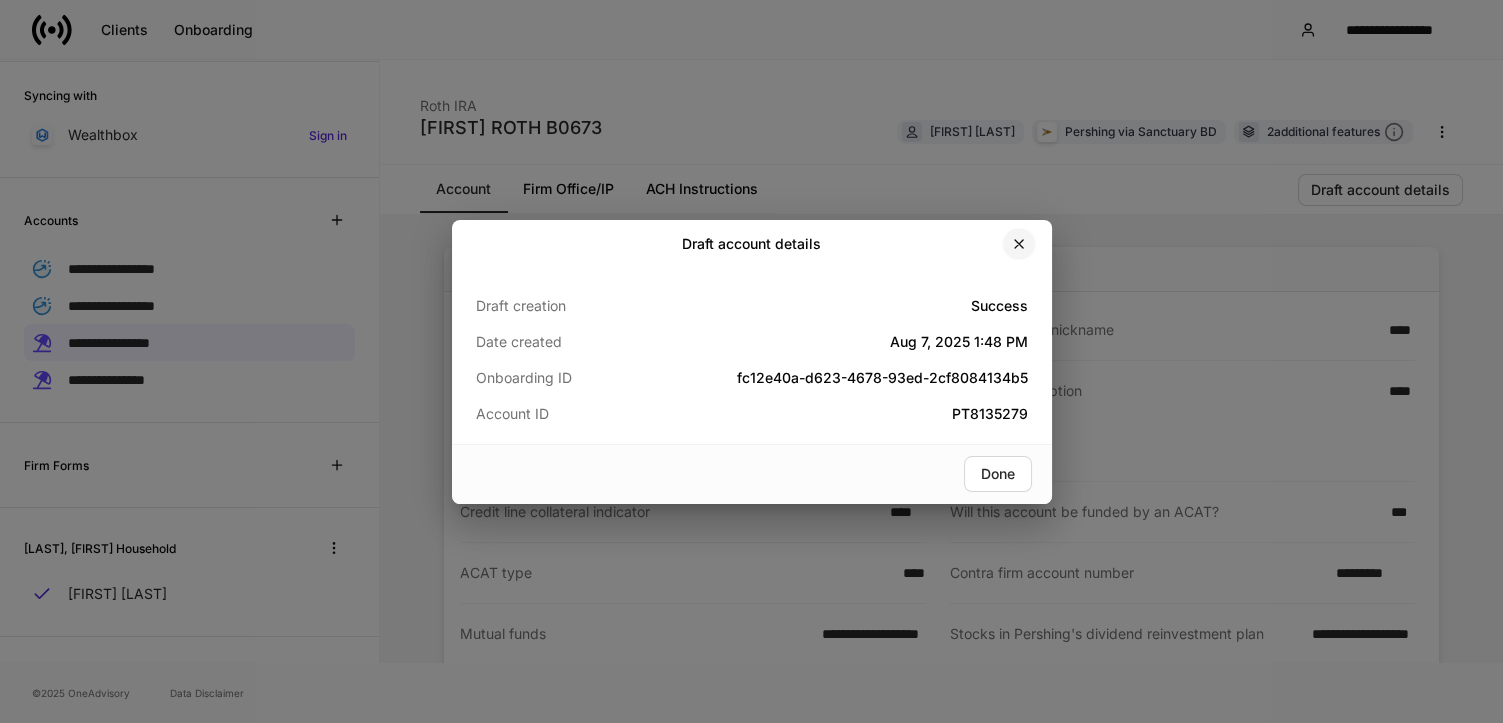 click at bounding box center (1019, 244) 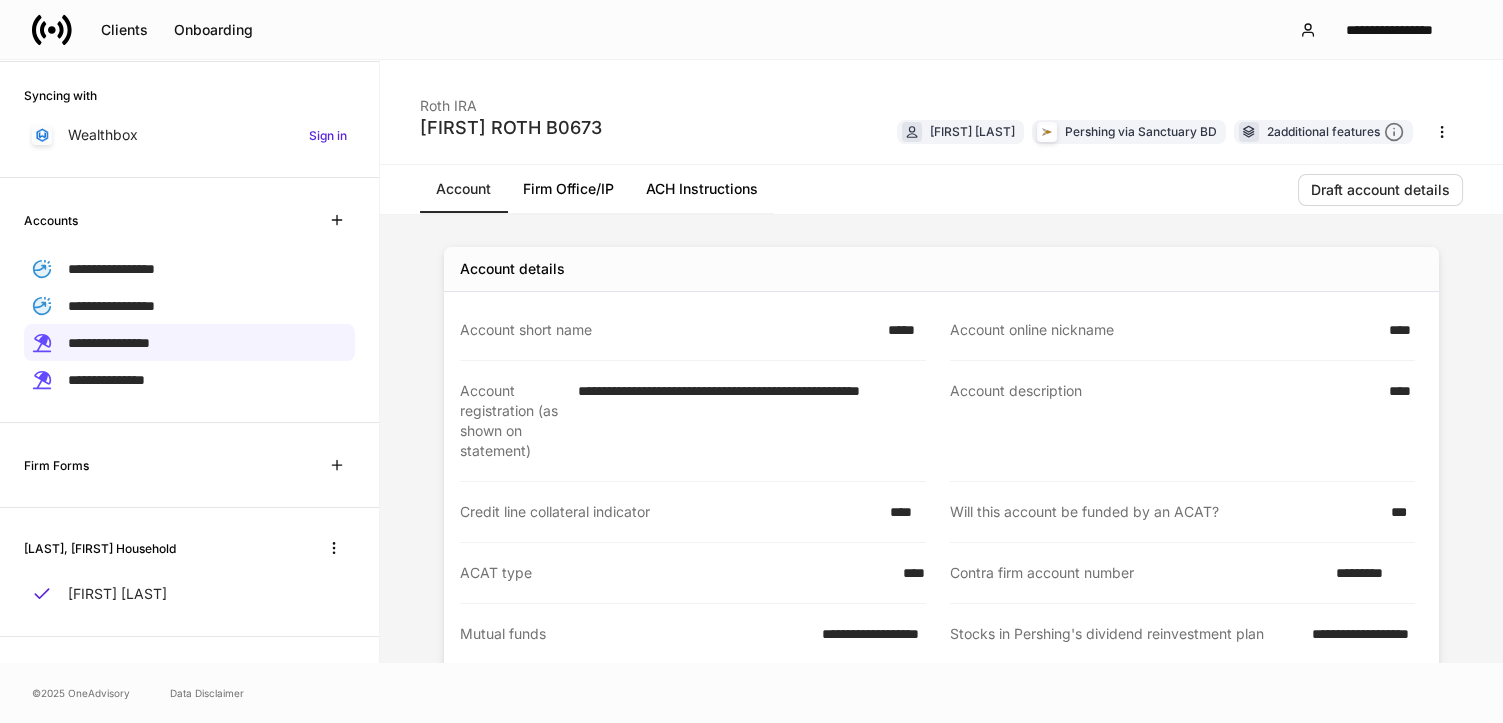 click on "*********" at bounding box center (1369, 573) 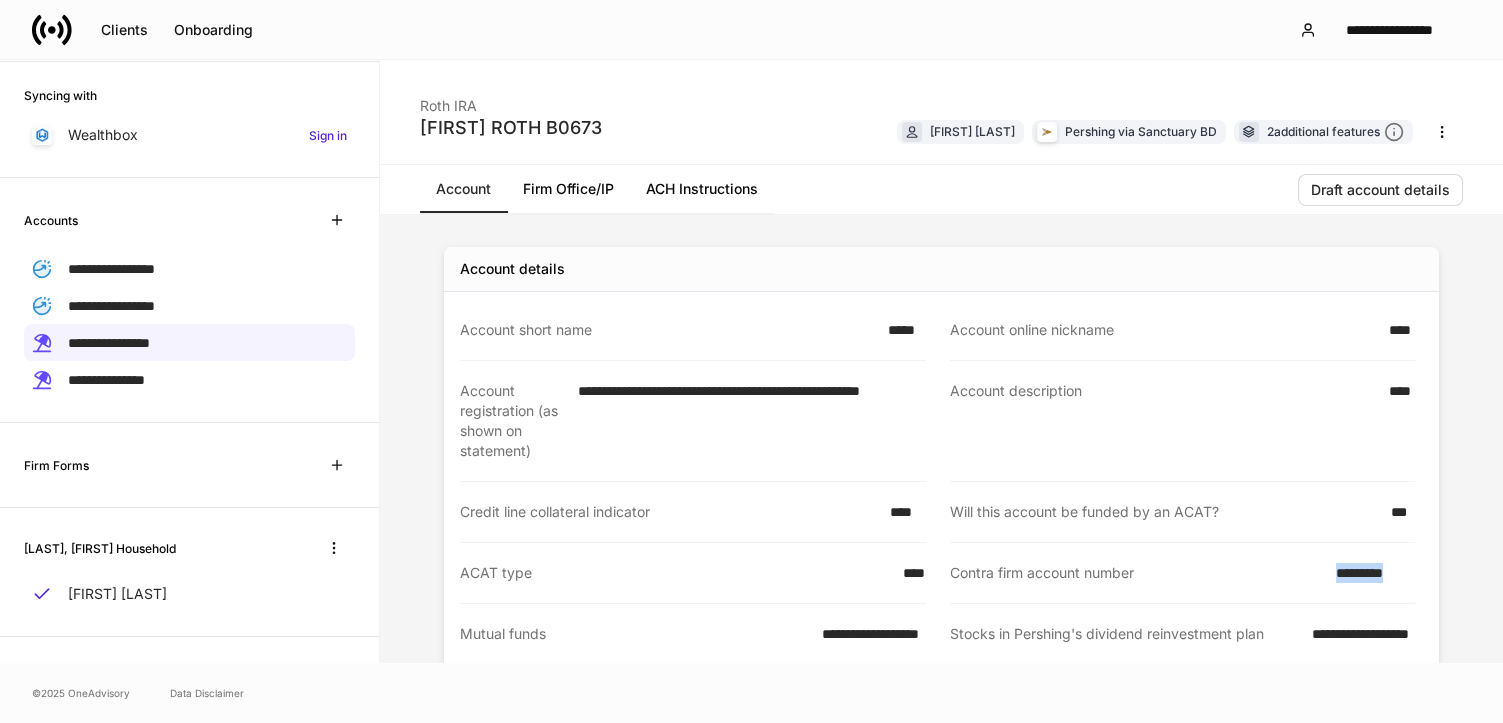 click on "*********" at bounding box center (1369, 573) 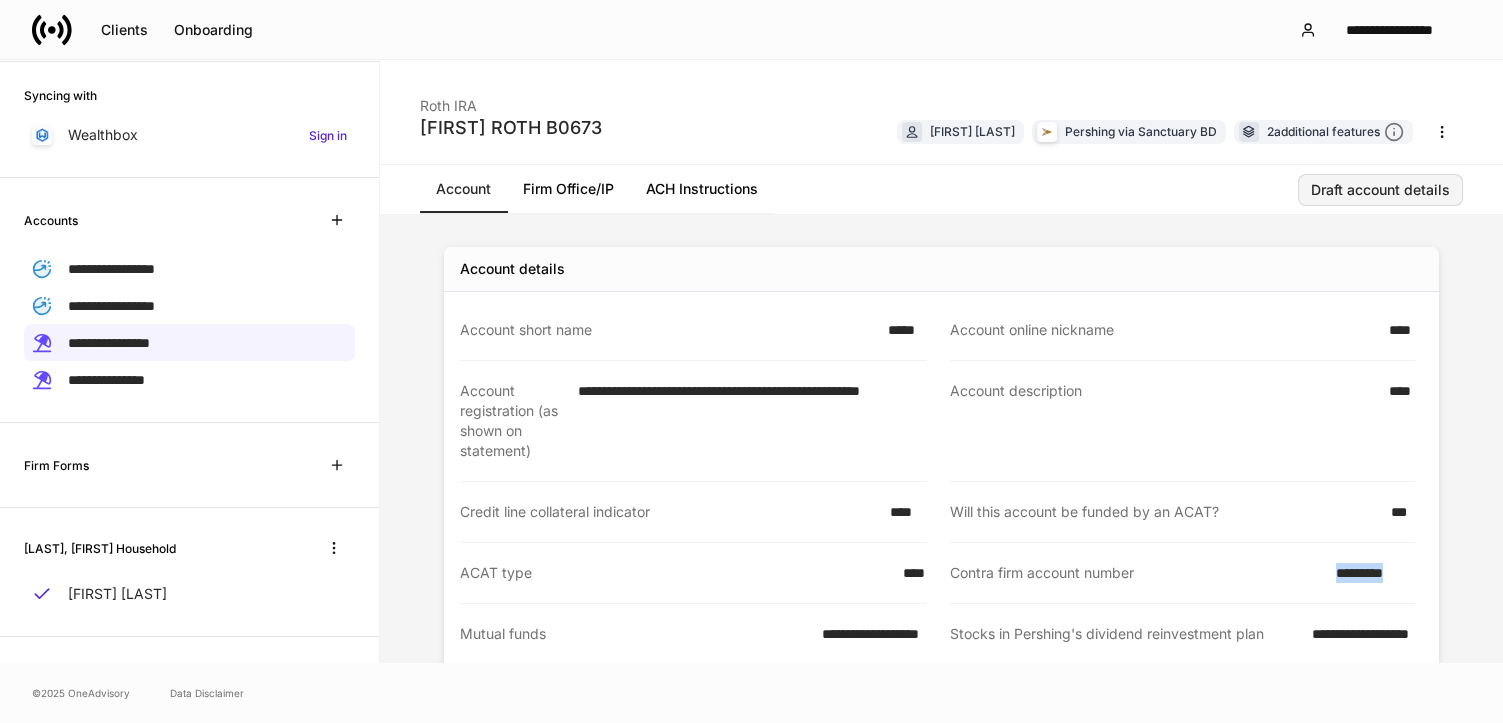 click on "Draft account details" at bounding box center (1380, 190) 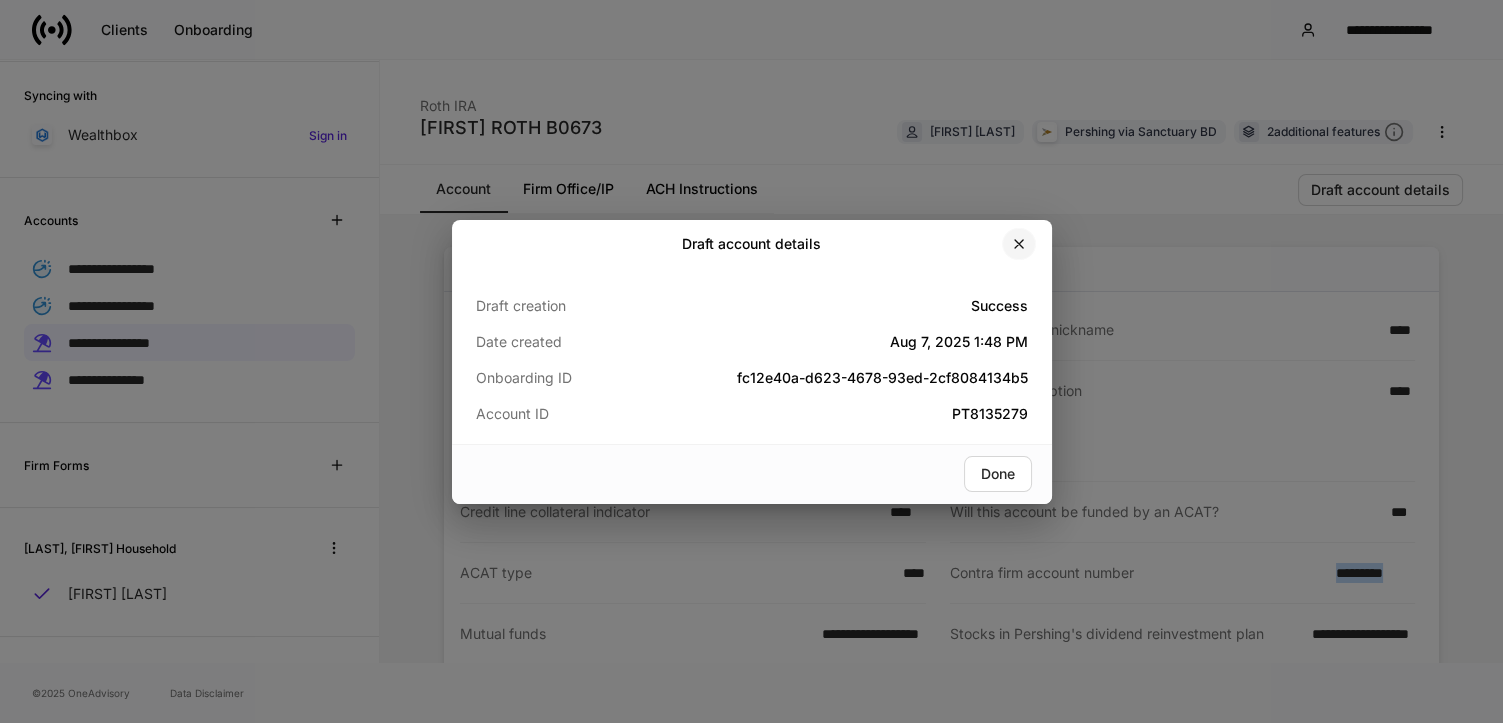 click 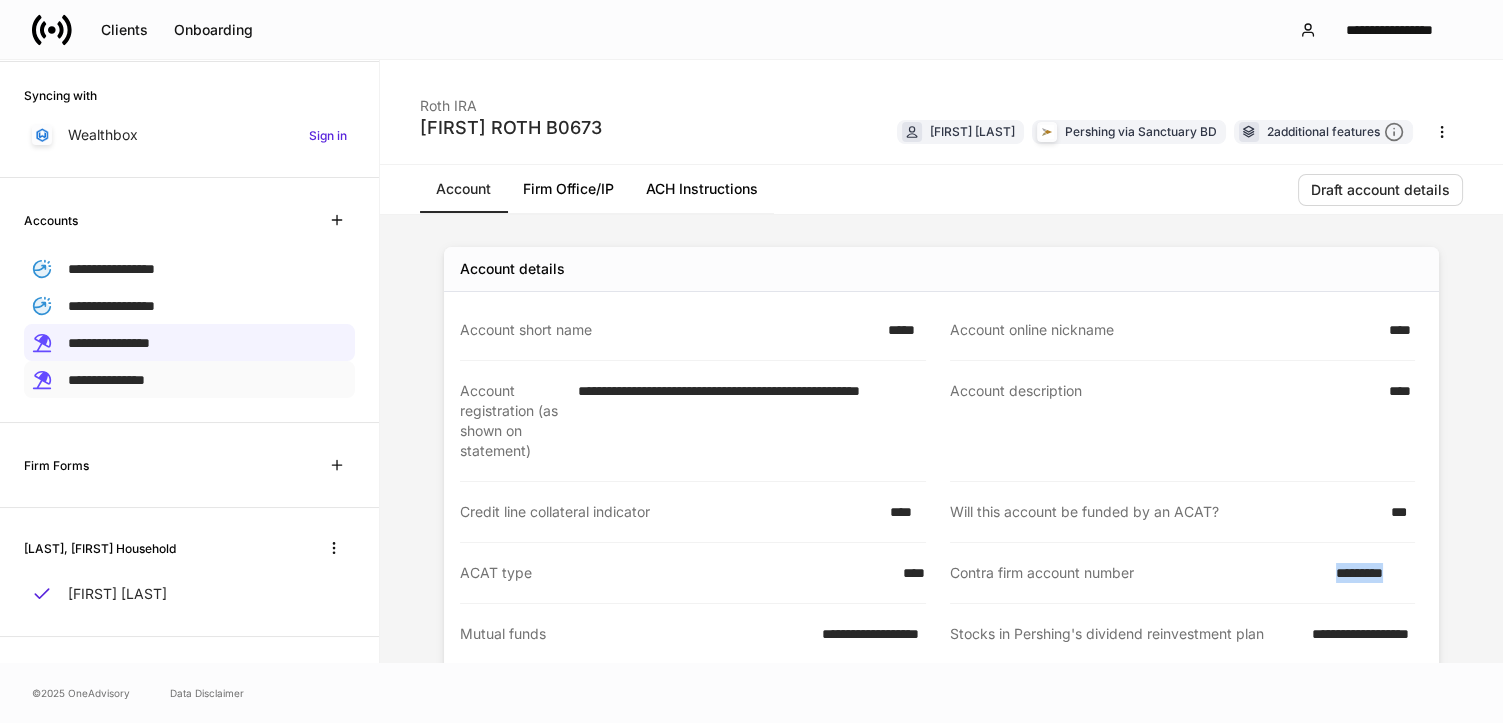 click on "**********" at bounding box center [106, 380] 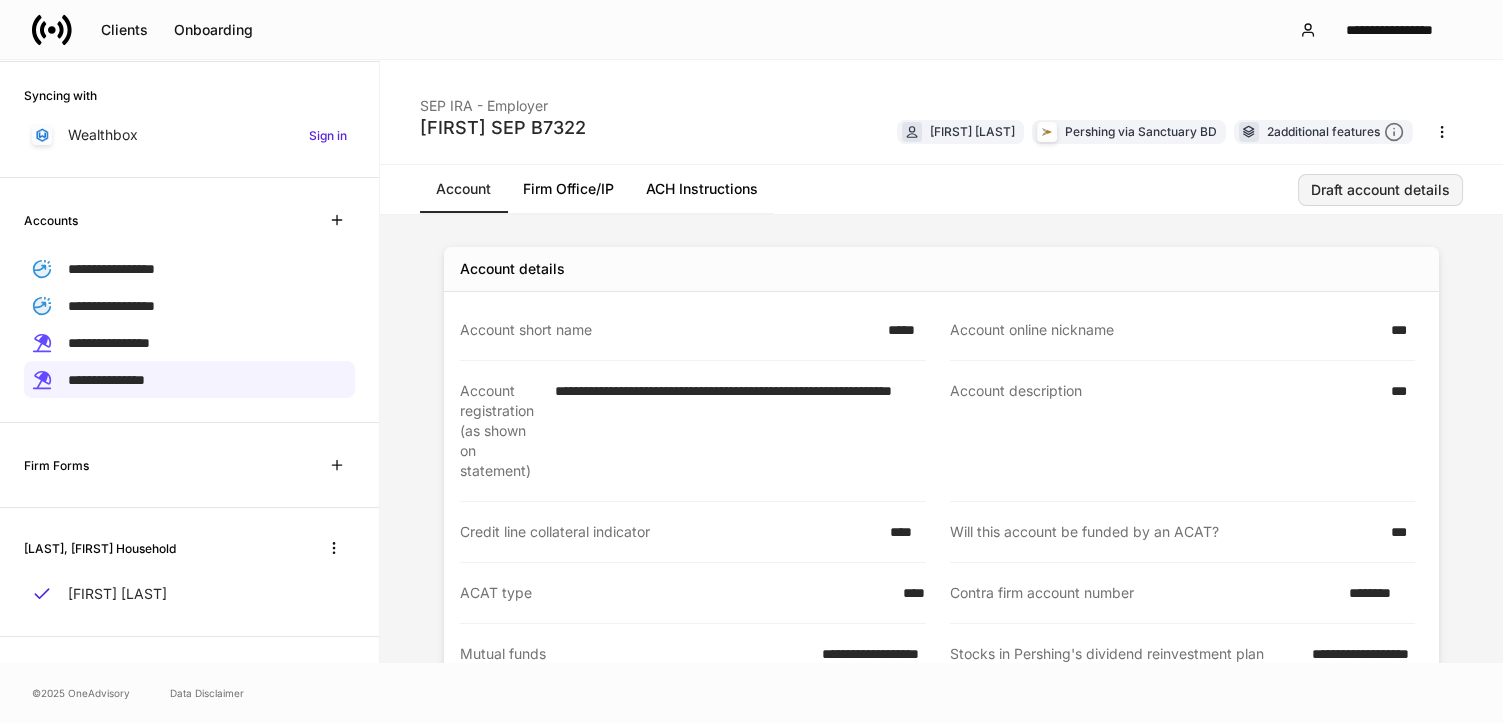click on "Draft account details" at bounding box center [1380, 190] 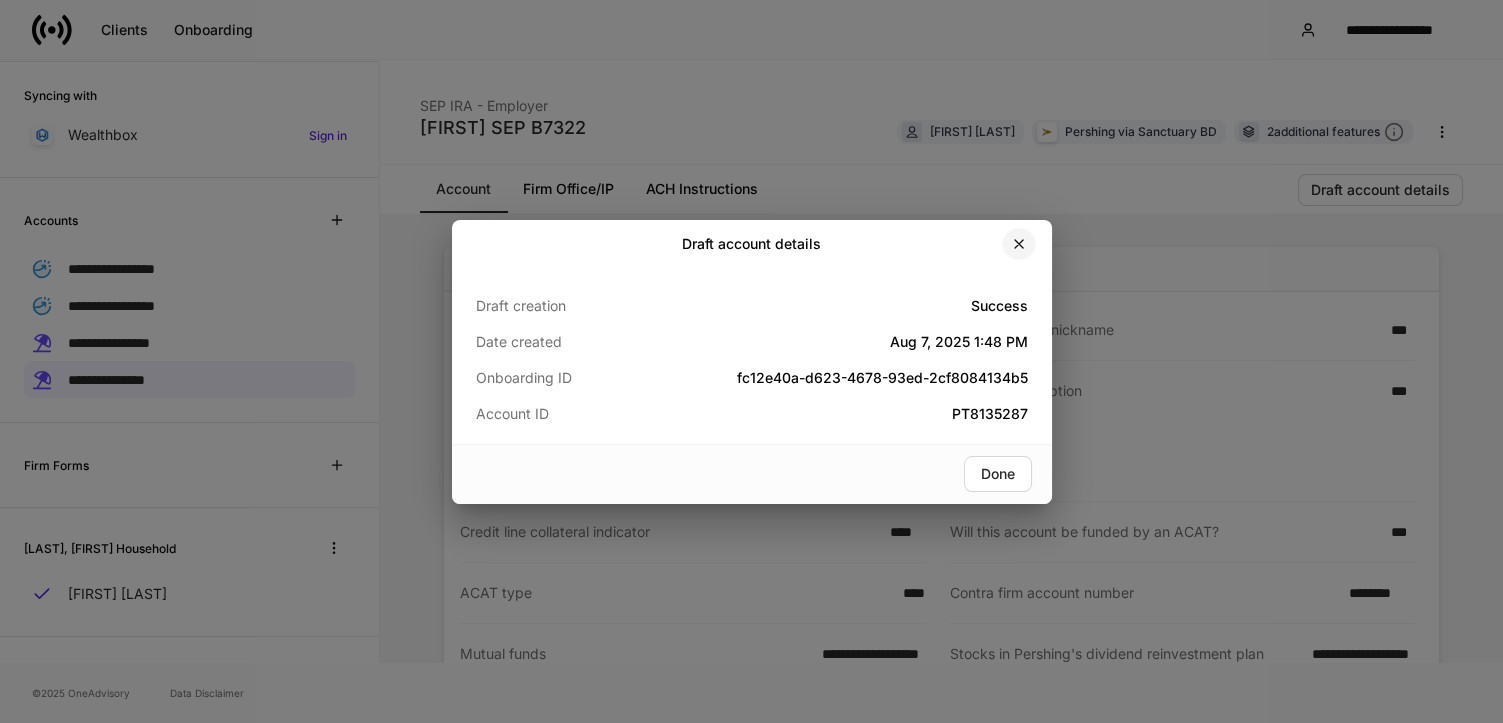click 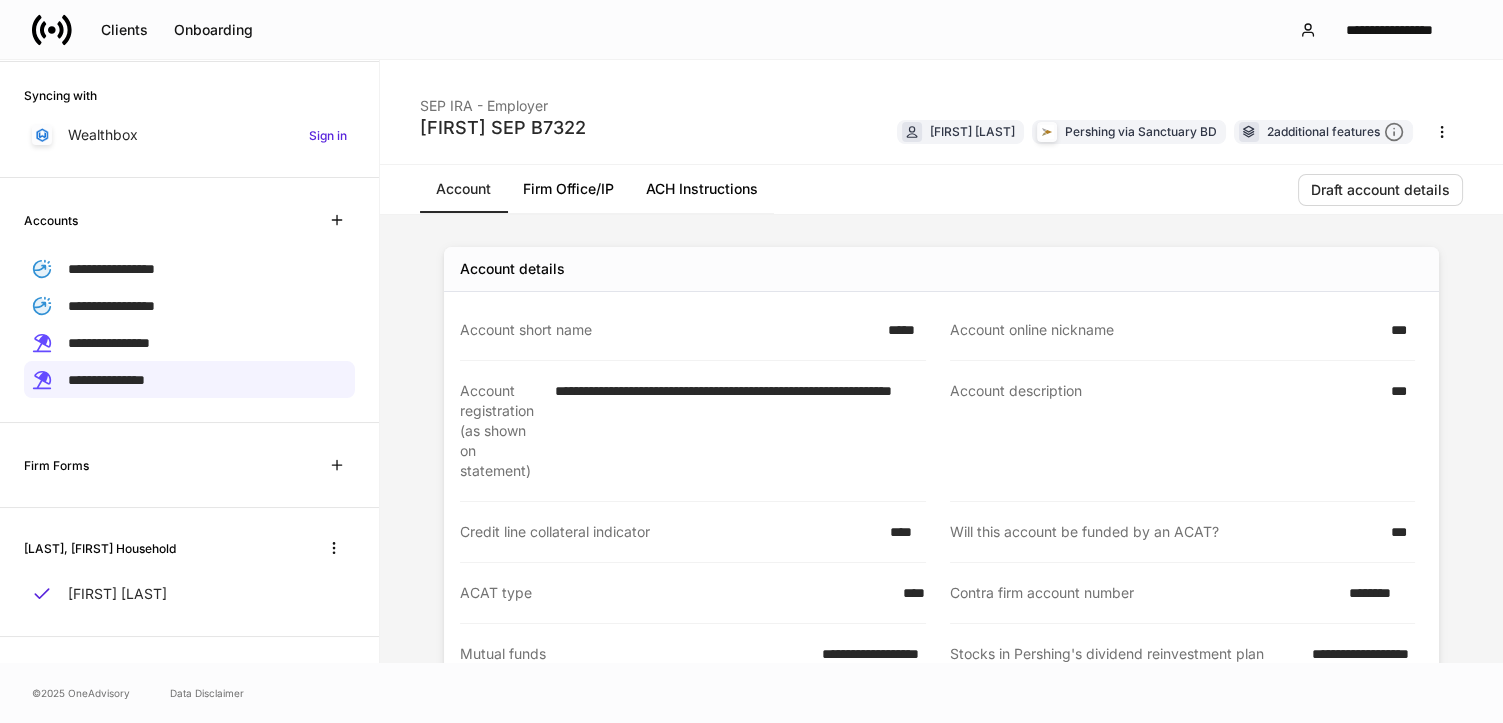 click on "********" at bounding box center (1376, 593) 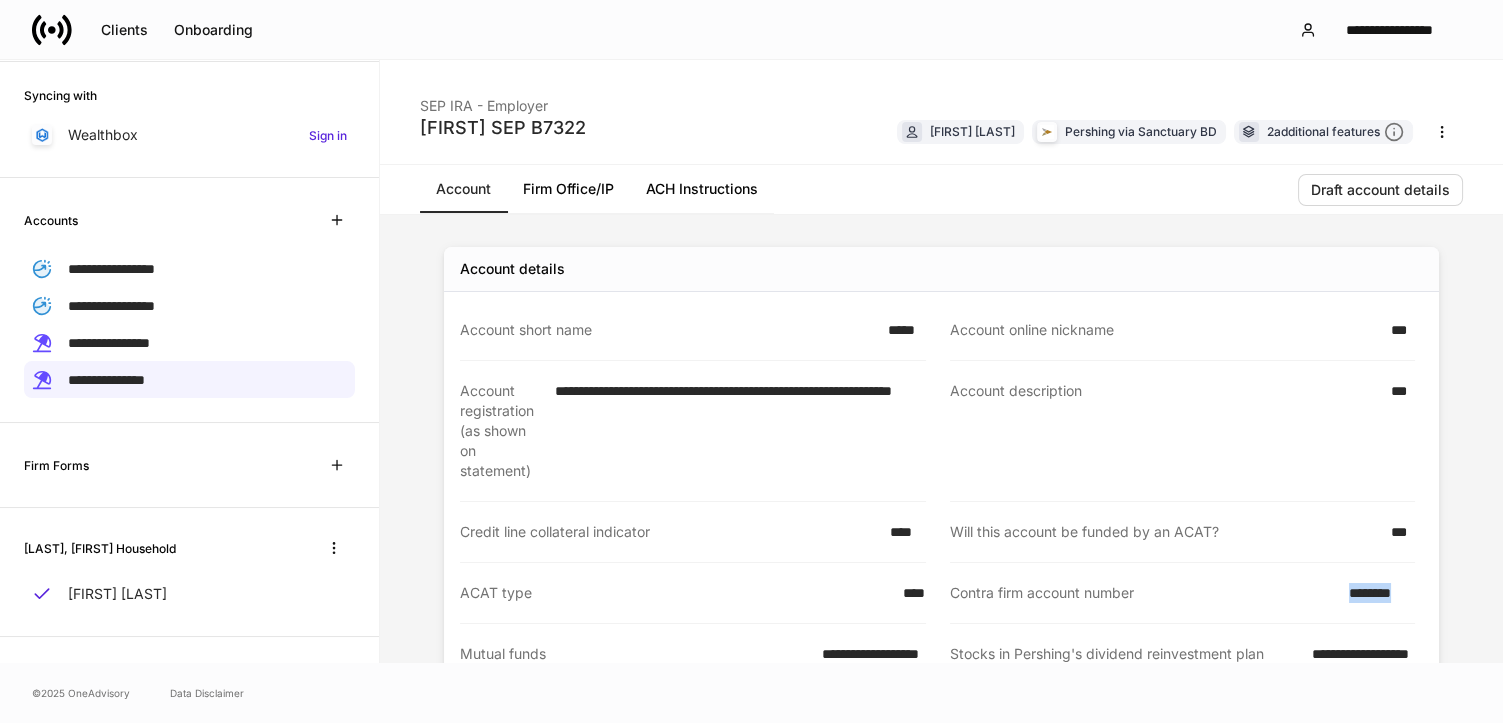 click on "********" at bounding box center (1376, 593) 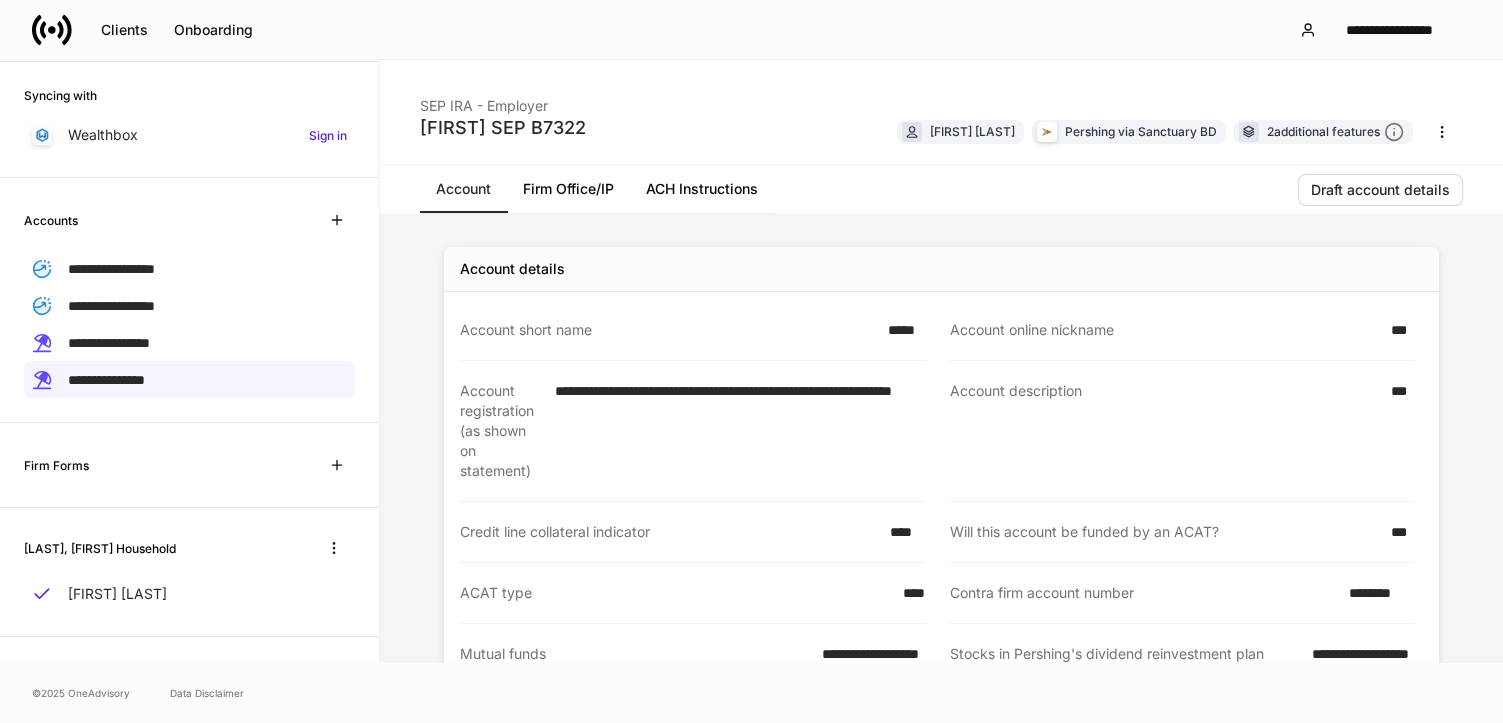 drag, startPoint x: 1290, startPoint y: 562, endPoint x: 1289, endPoint y: 578, distance: 16.03122 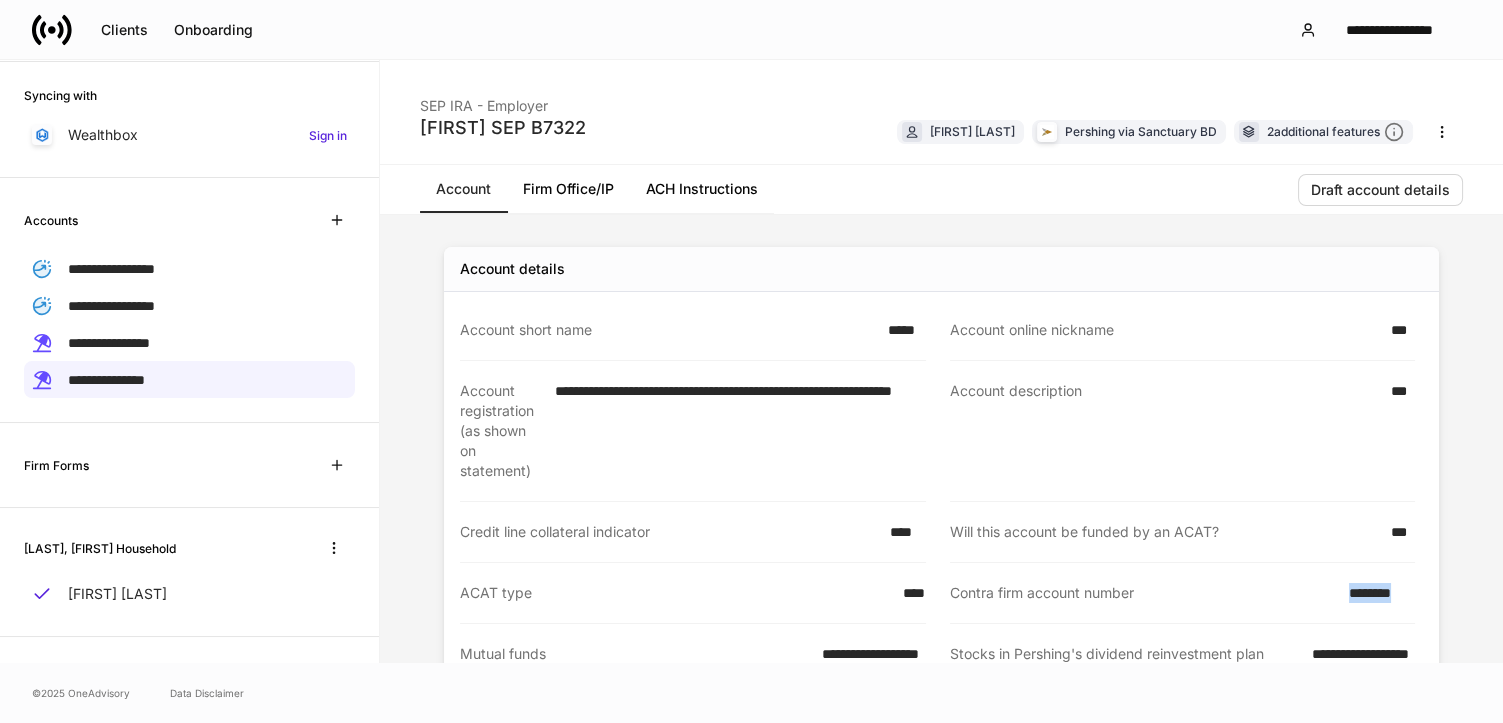 click on "********" at bounding box center [1376, 593] 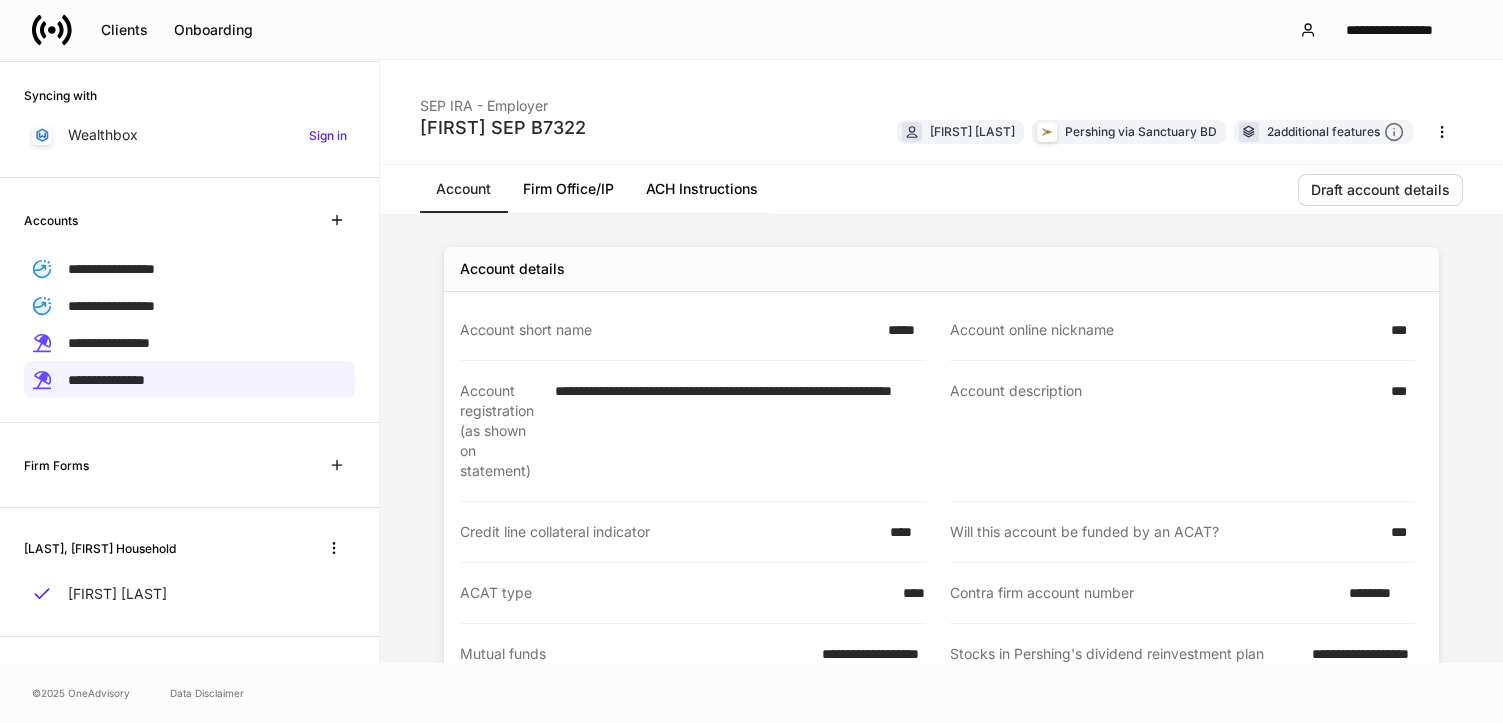 click on "Will this account be funded by an ACAT? ***" at bounding box center [1183, 532] 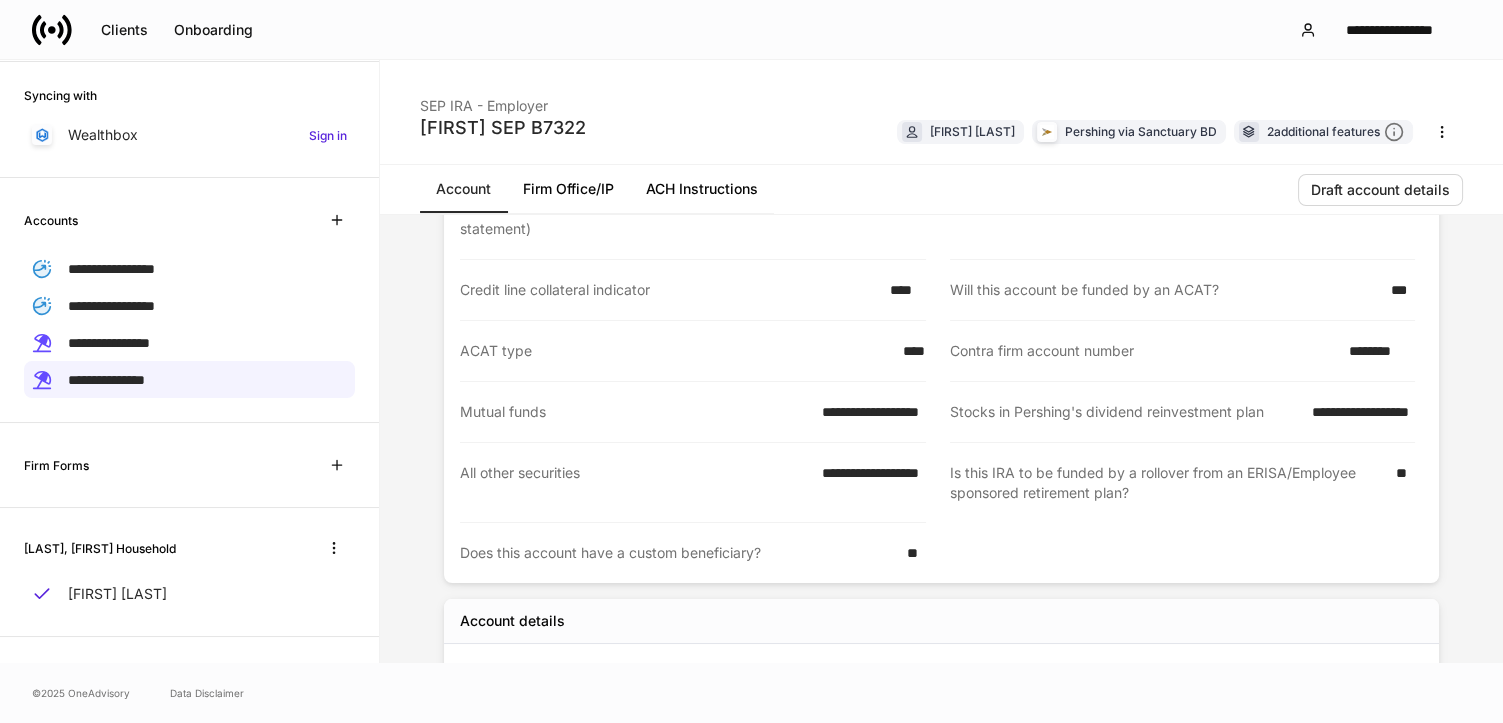scroll, scrollTop: 251, scrollLeft: 0, axis: vertical 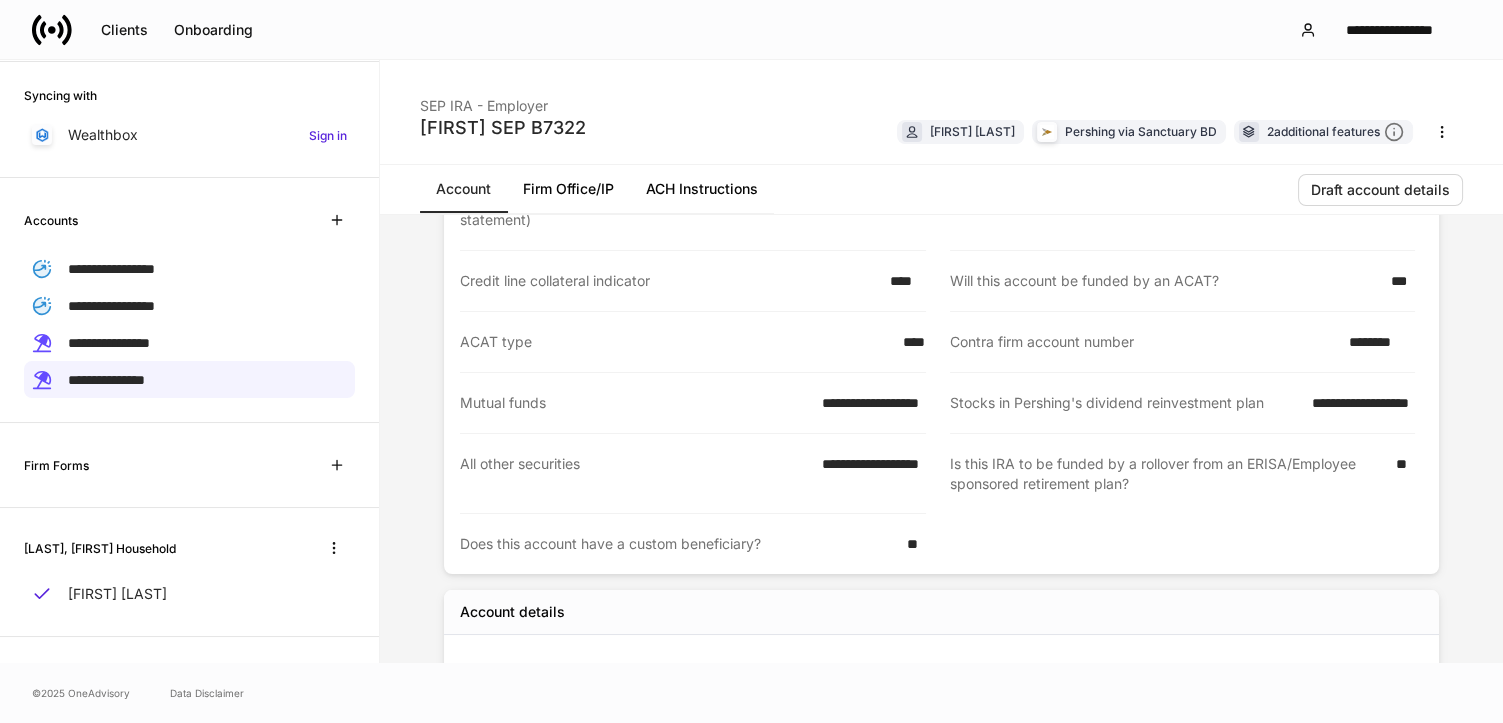 click on "********" at bounding box center [1376, 342] 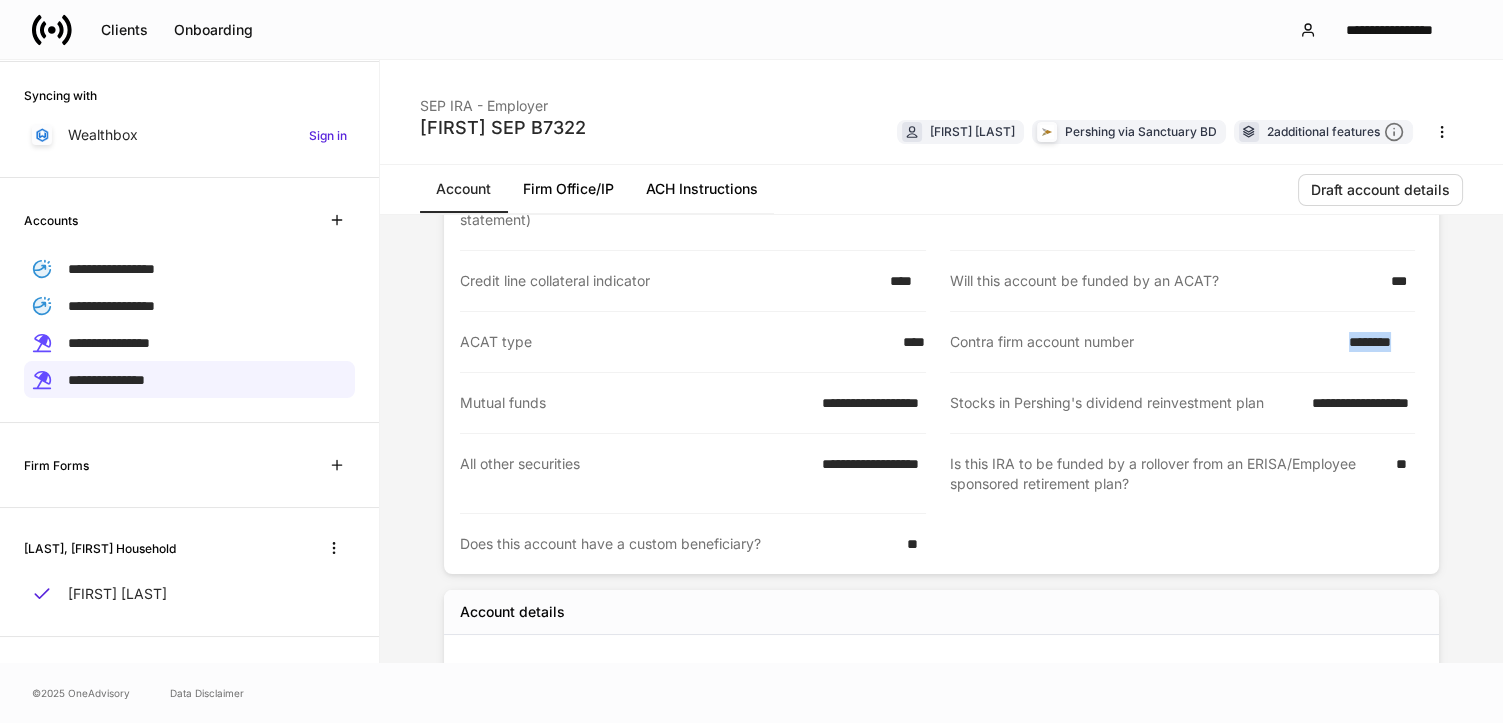 click on "********" at bounding box center (1376, 342) 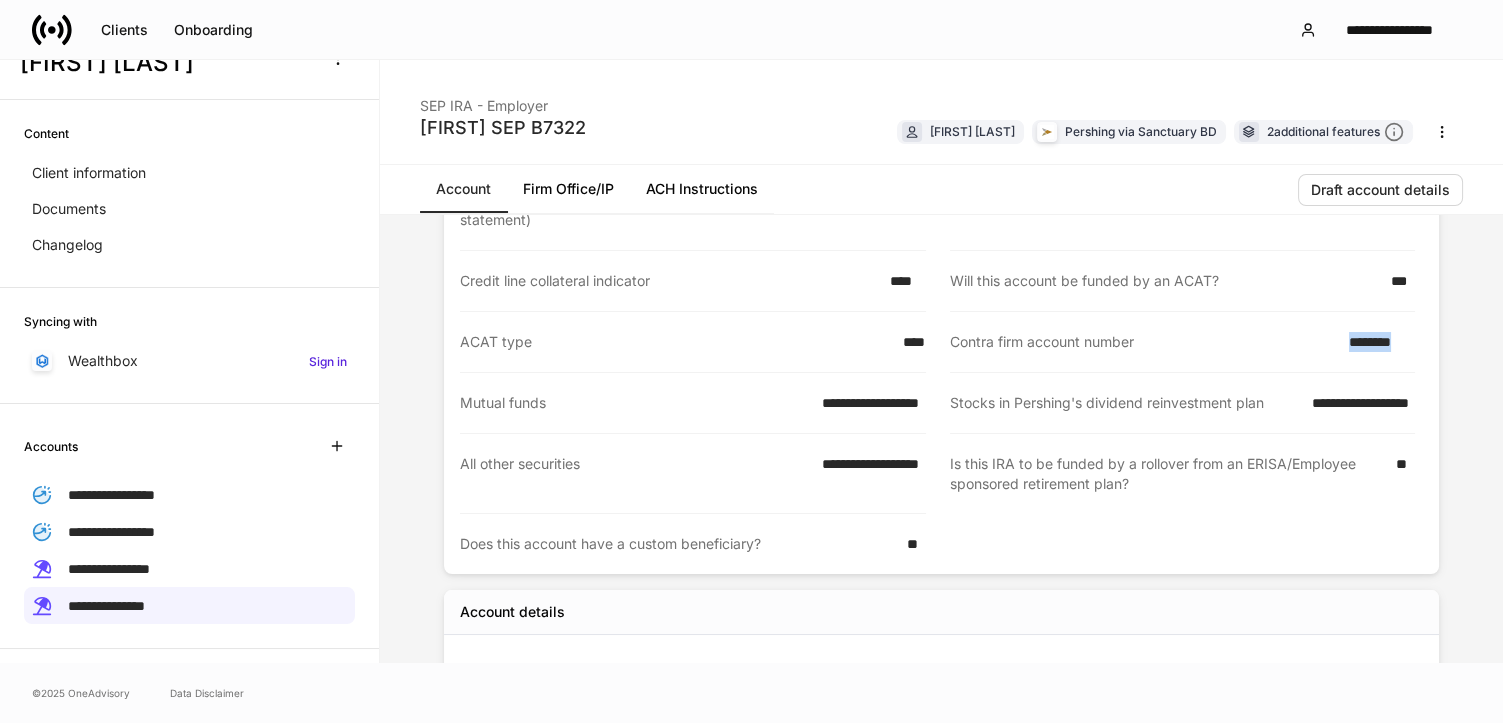 scroll, scrollTop: 48, scrollLeft: 0, axis: vertical 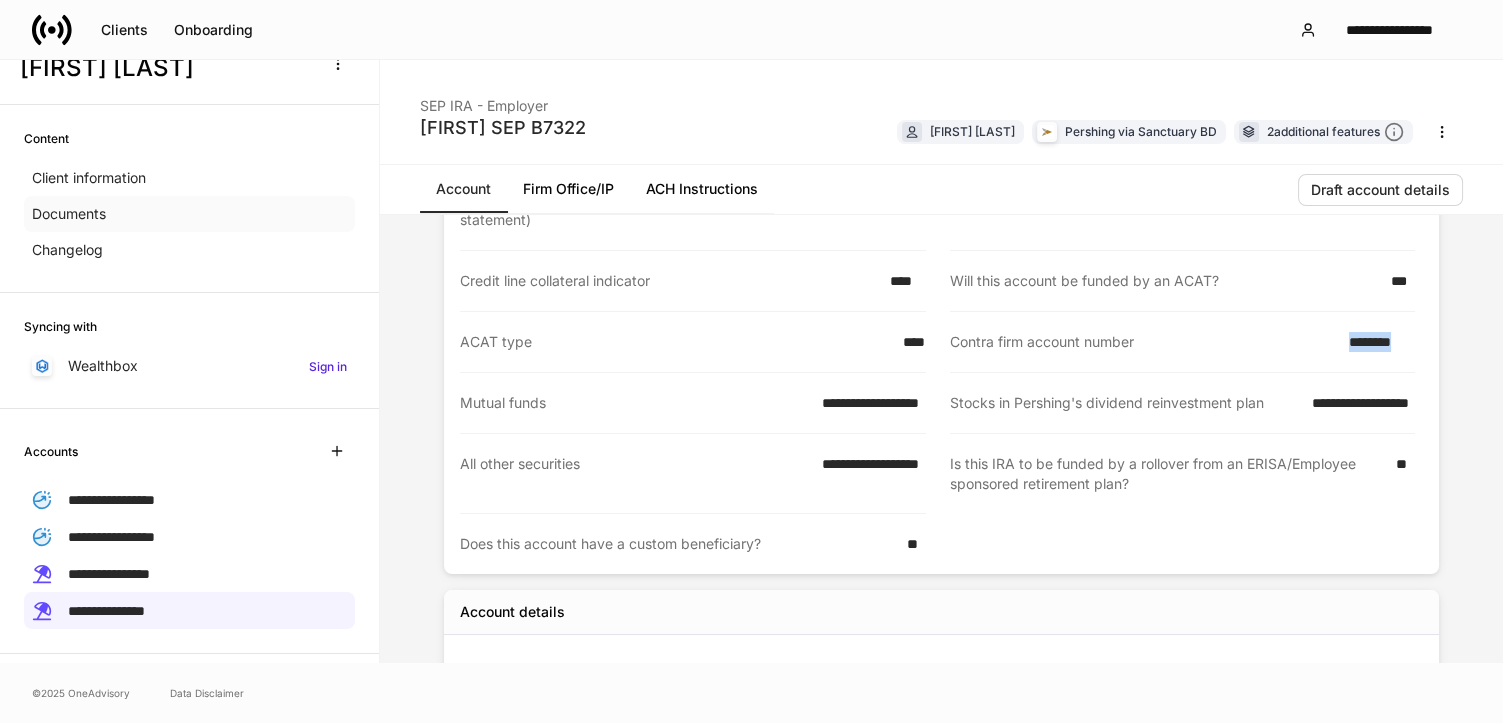 click on "Documents" at bounding box center (69, 214) 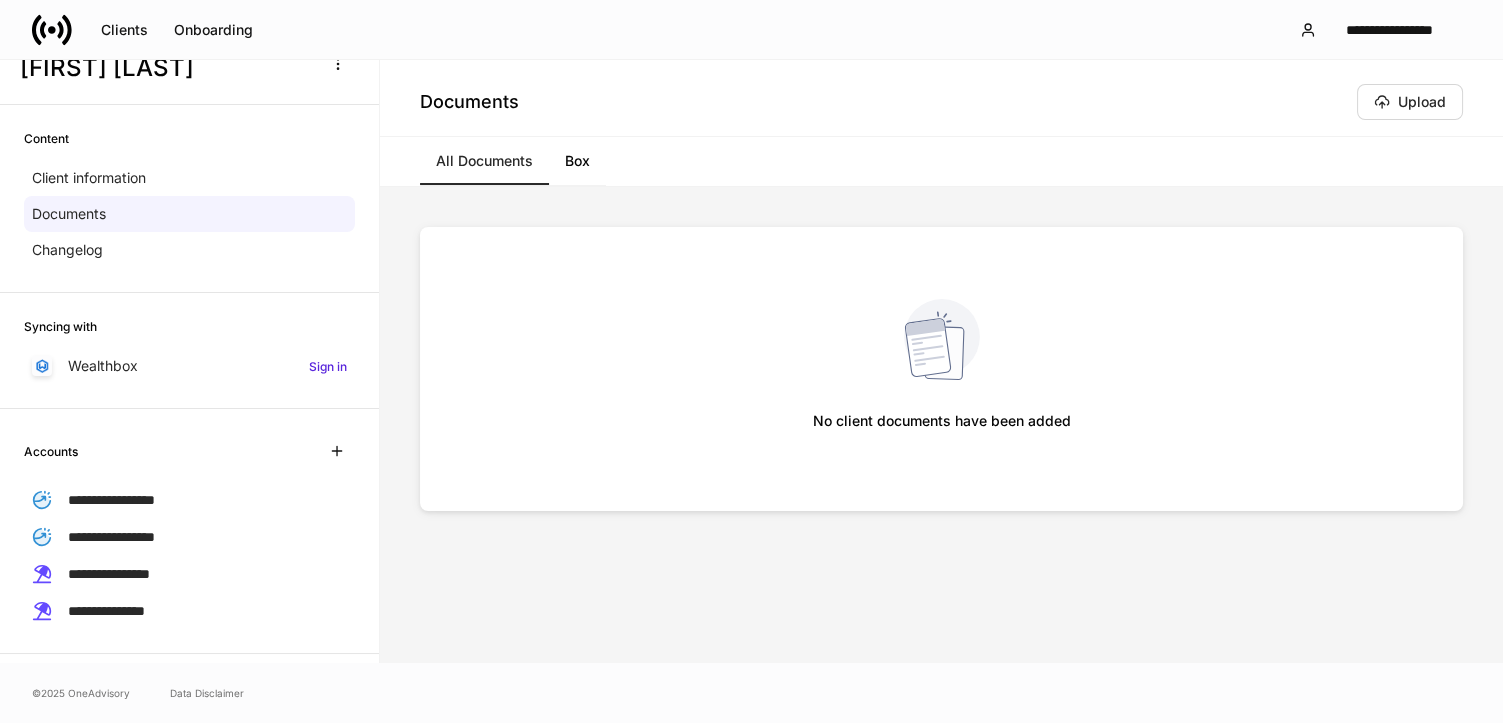 drag, startPoint x: 926, startPoint y: 331, endPoint x: 981, endPoint y: 328, distance: 55.081757 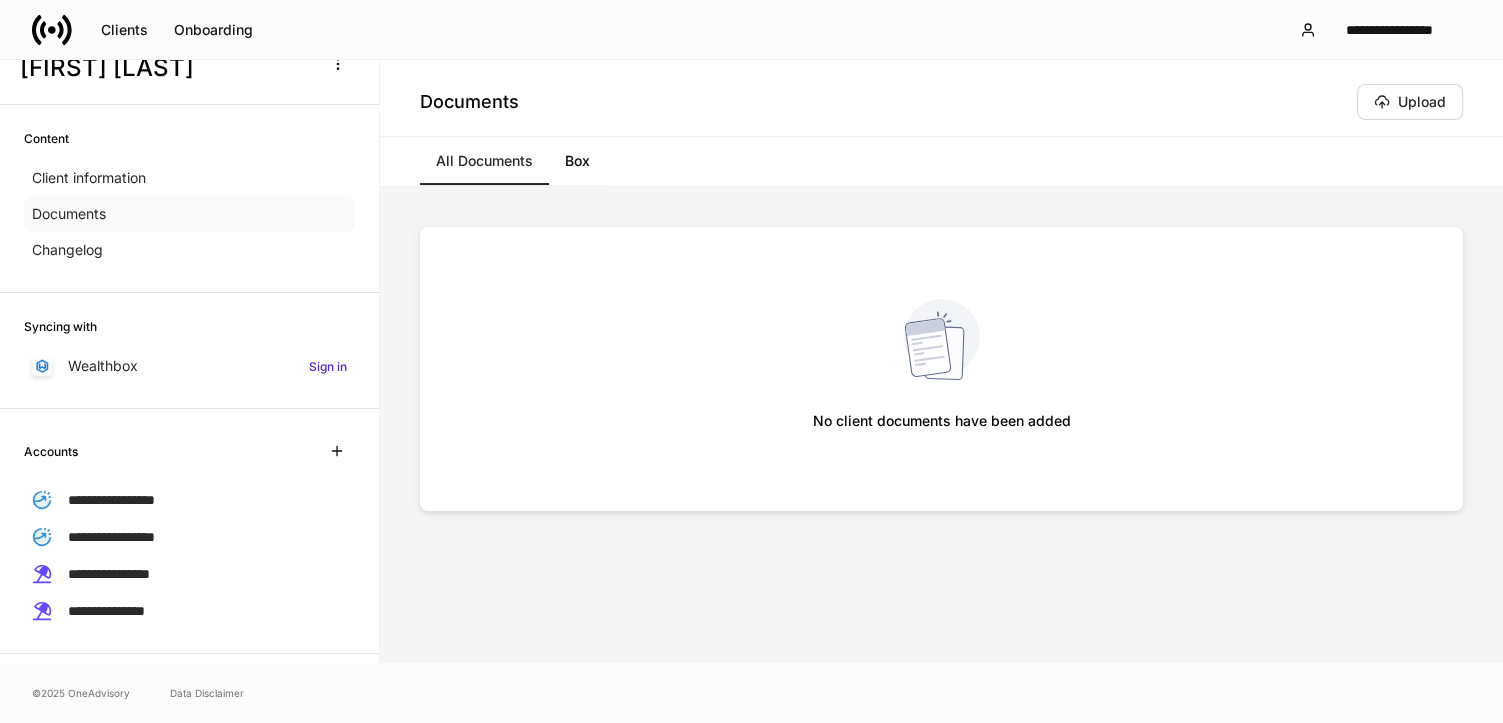 click on "Documents" at bounding box center (69, 214) 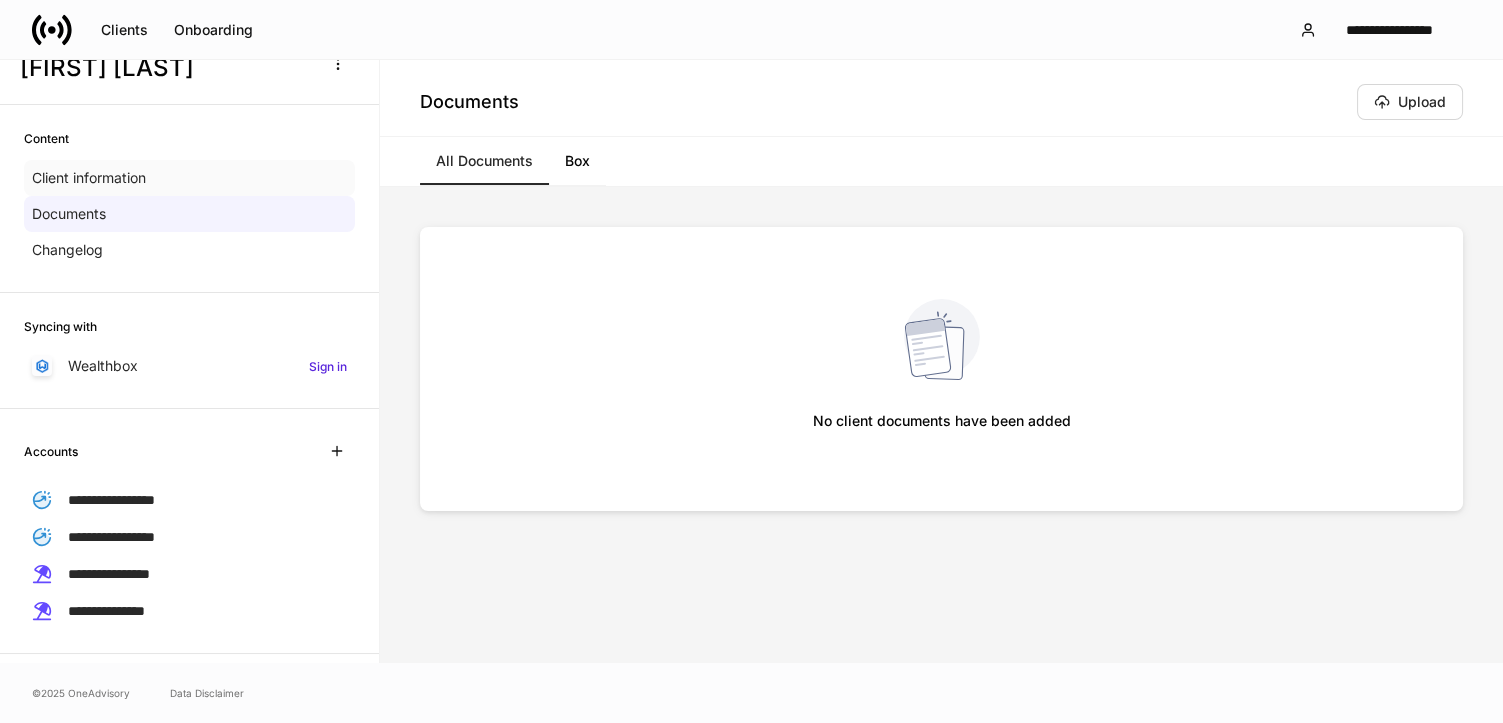 click on "Client information" at bounding box center (89, 178) 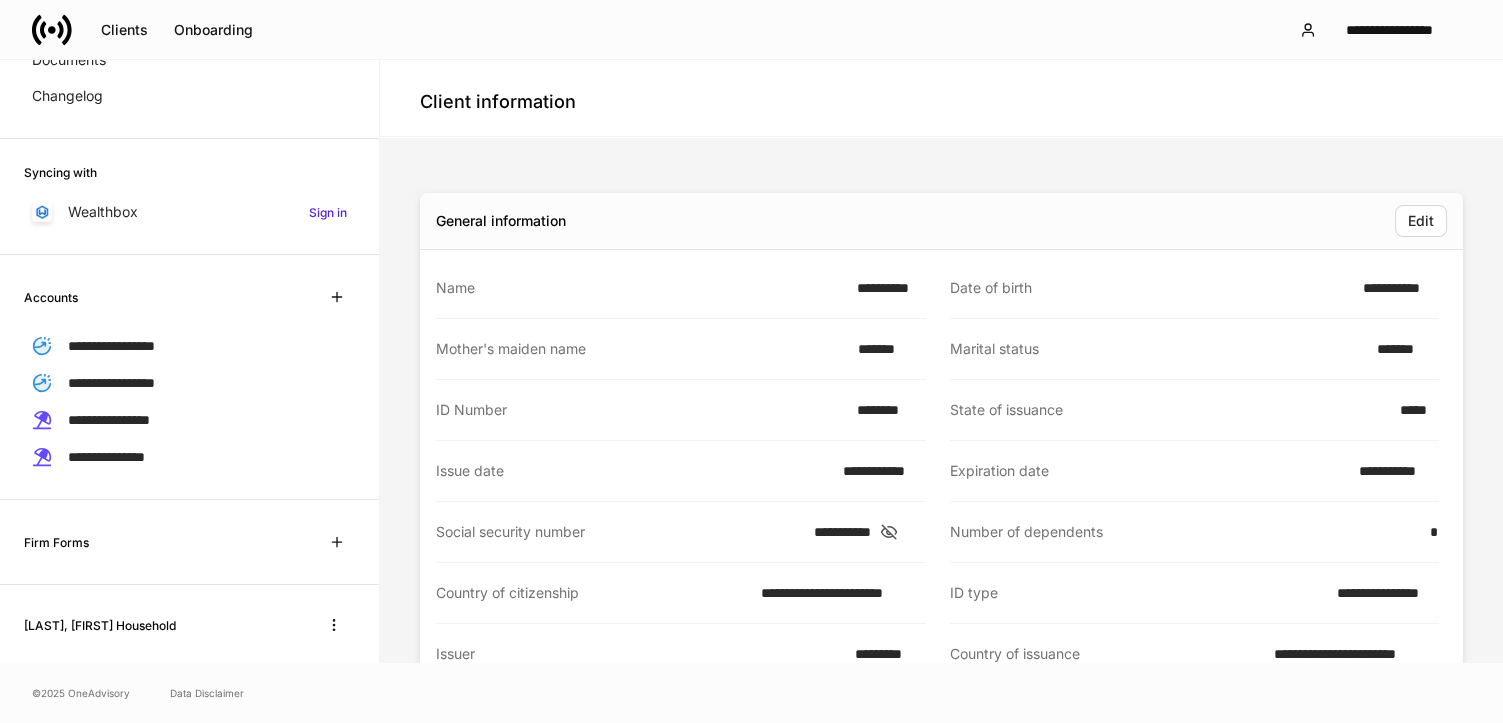 scroll, scrollTop: 279, scrollLeft: 0, axis: vertical 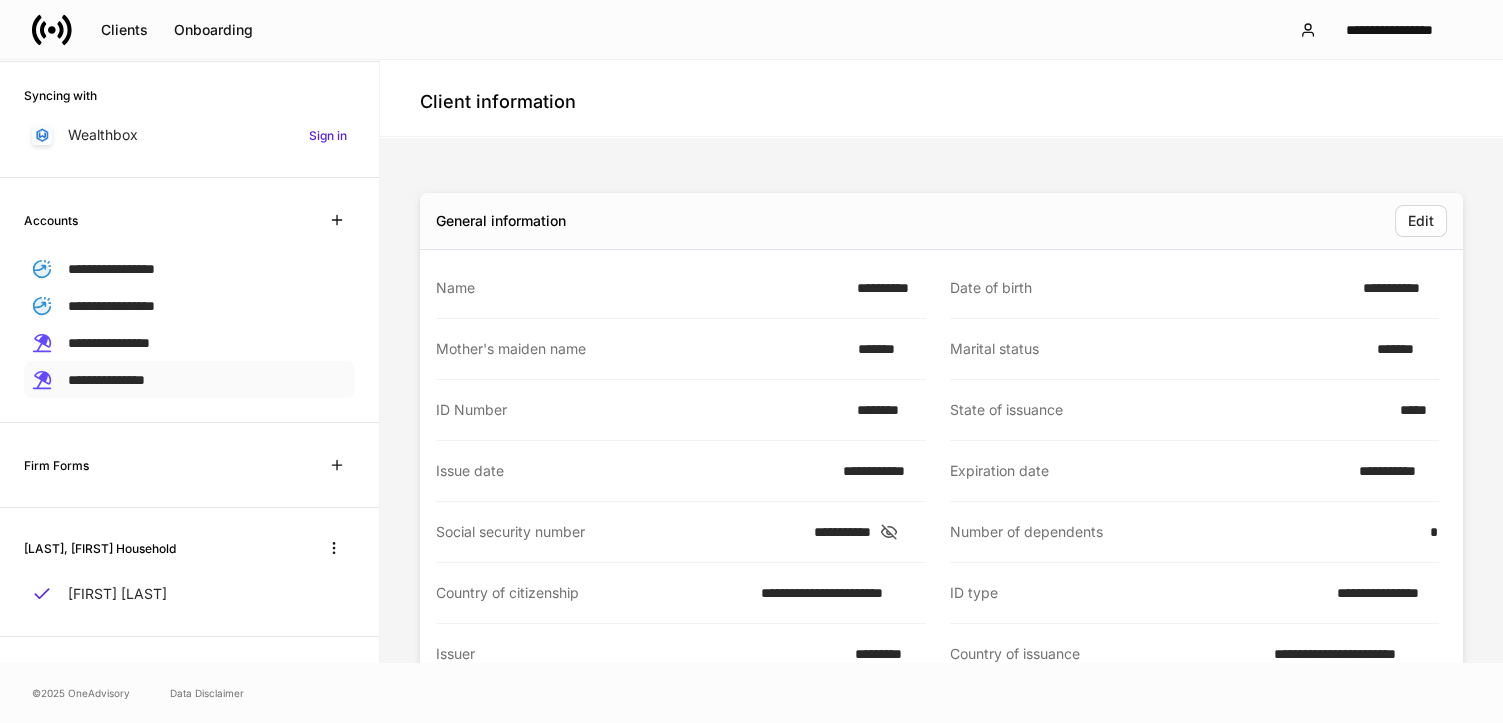 click on "**********" at bounding box center [106, 380] 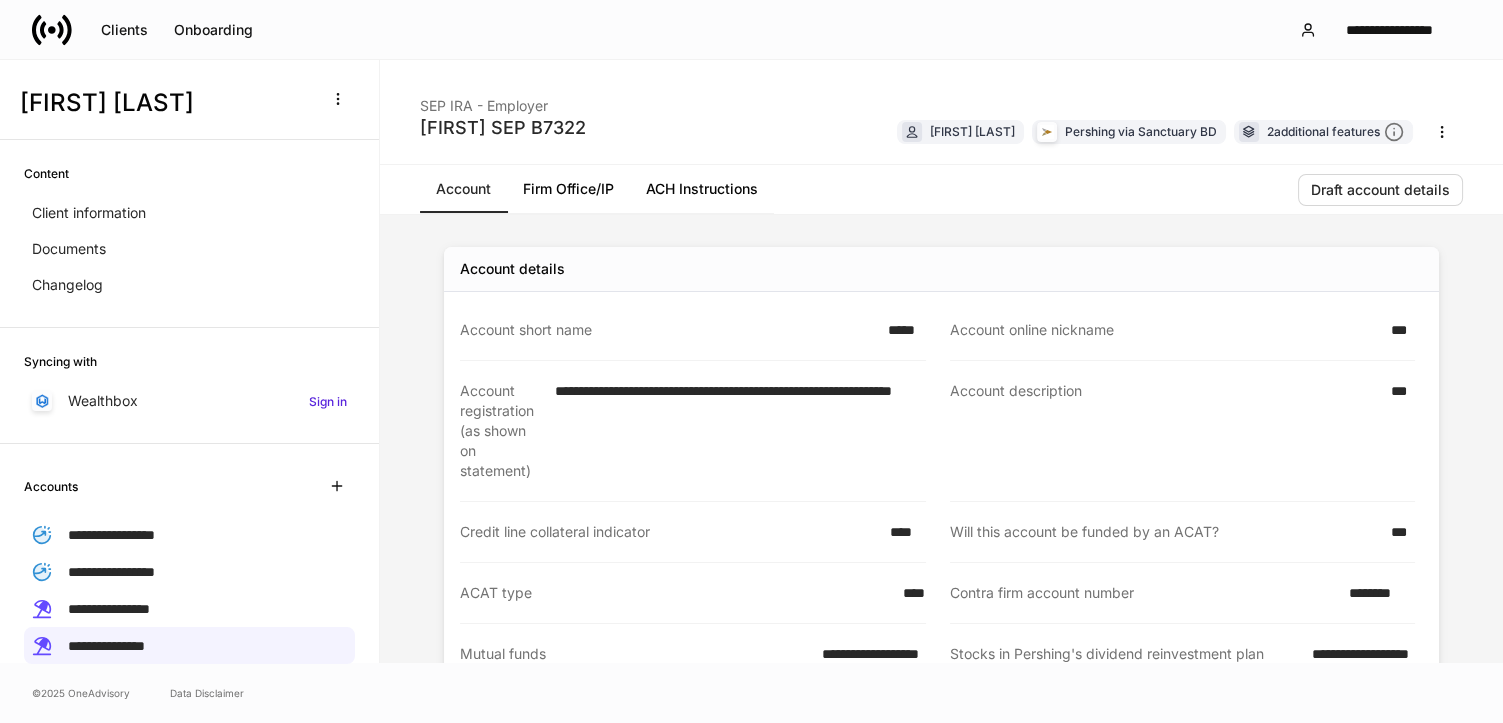 scroll, scrollTop: 0, scrollLeft: 0, axis: both 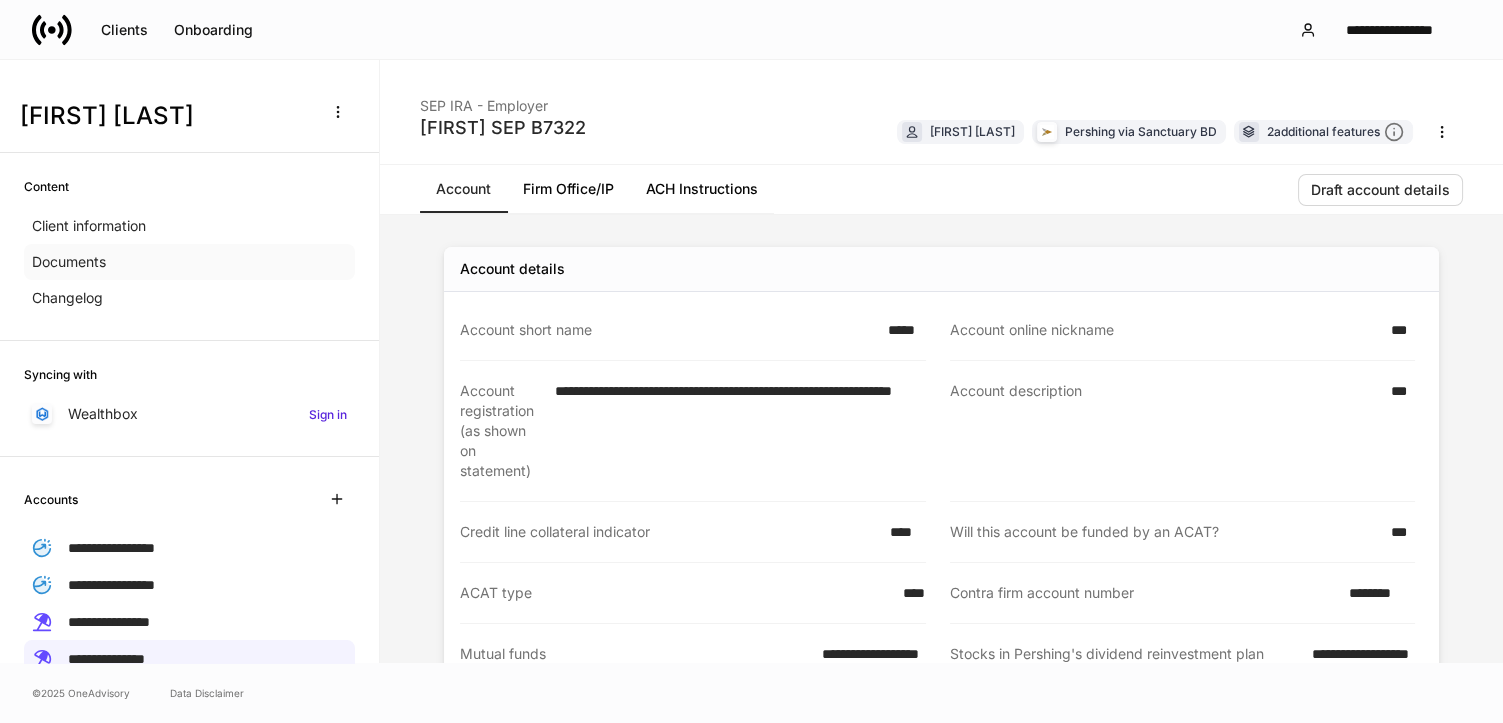 click on "Documents" at bounding box center [69, 262] 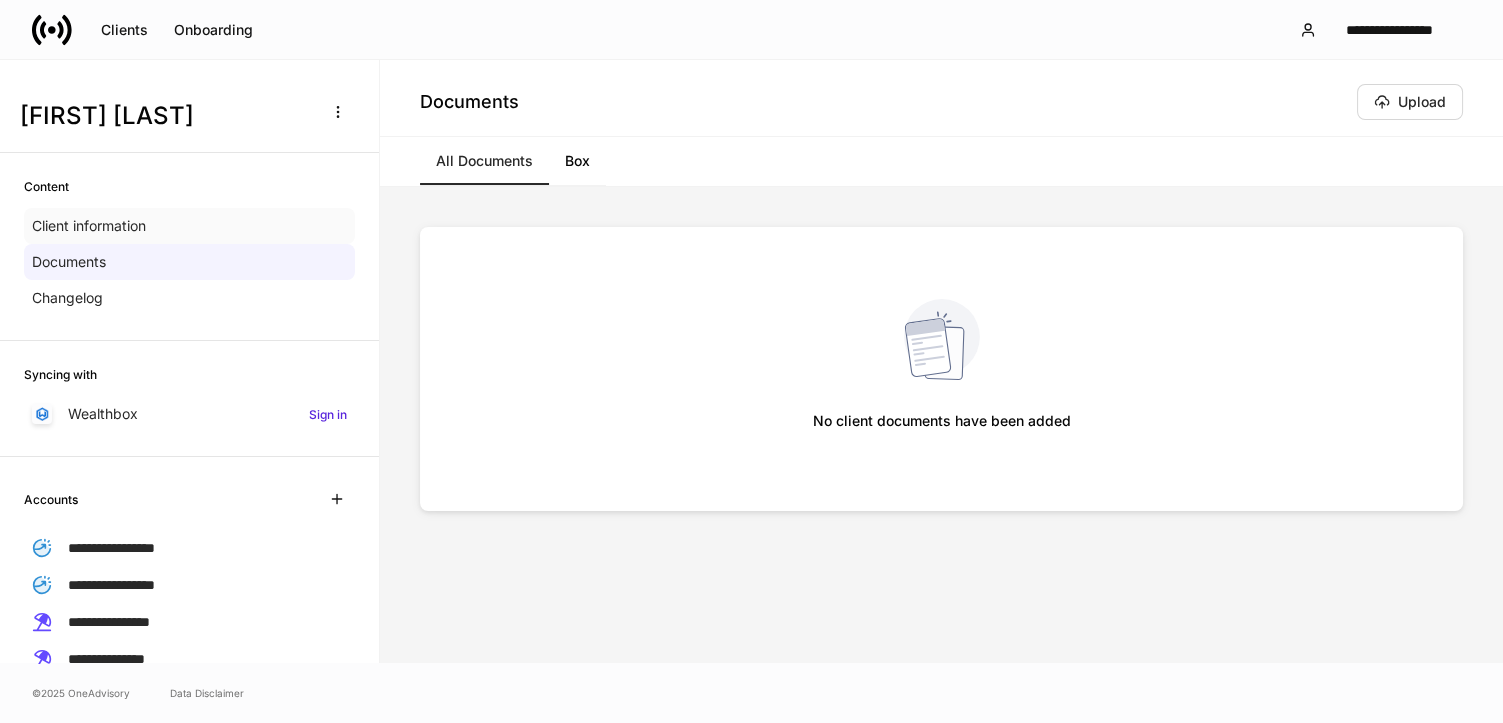 click on "Client information" at bounding box center [89, 226] 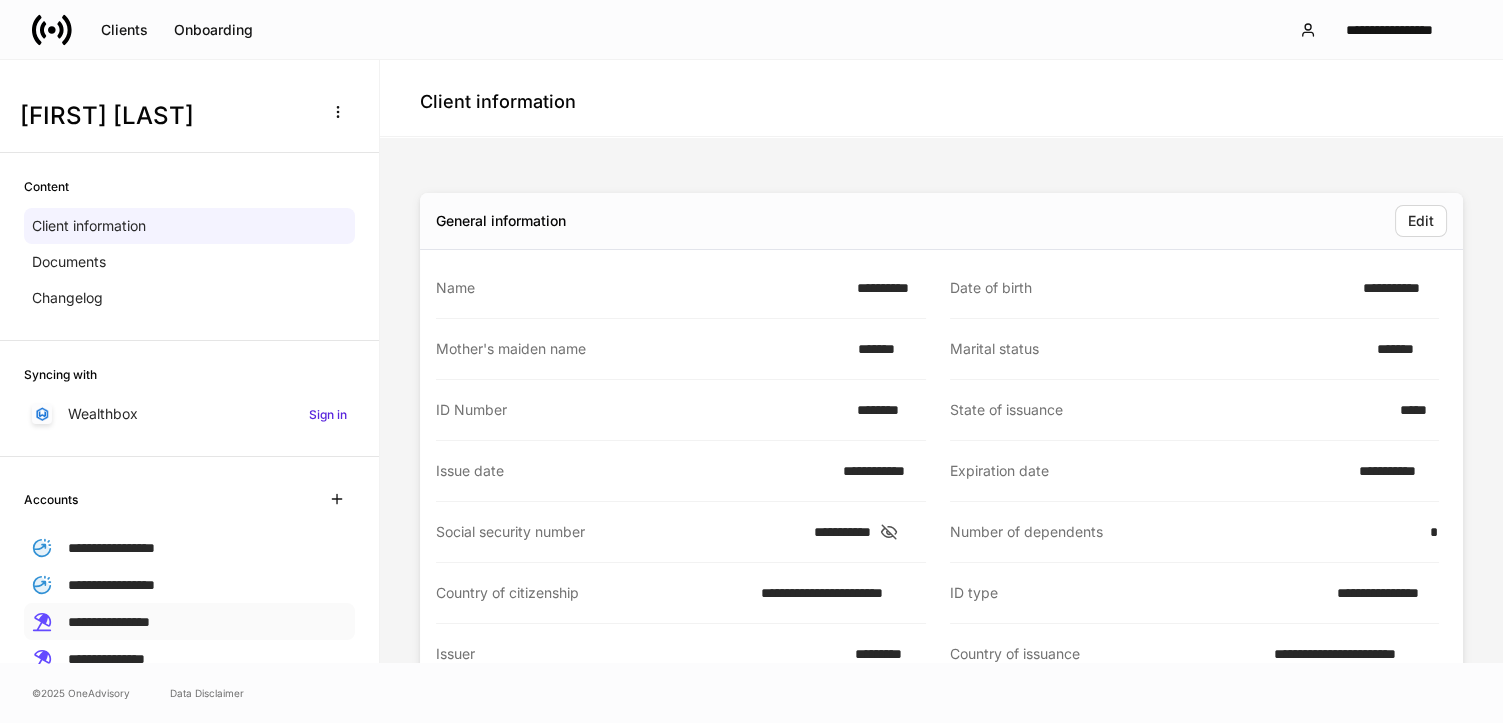 click on "**********" at bounding box center (109, 622) 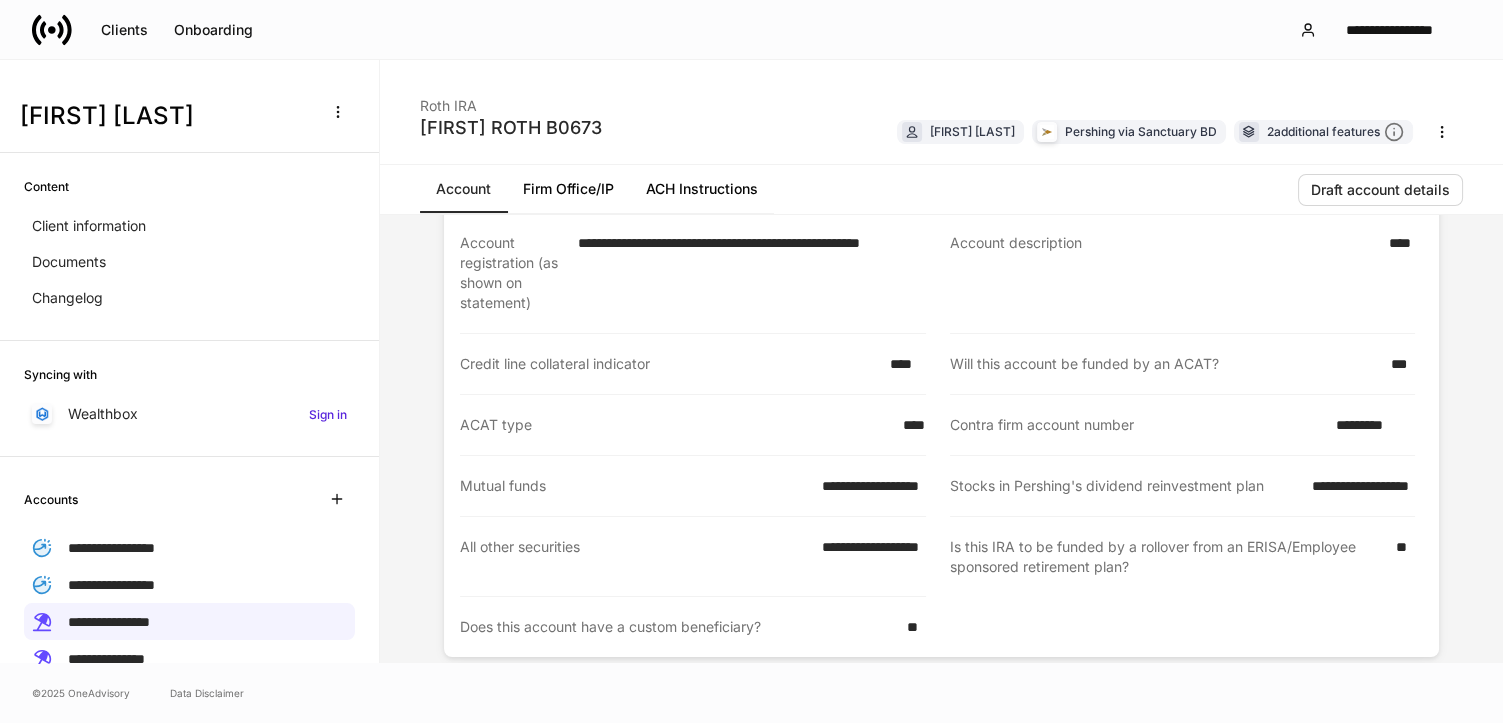scroll, scrollTop: 170, scrollLeft: 0, axis: vertical 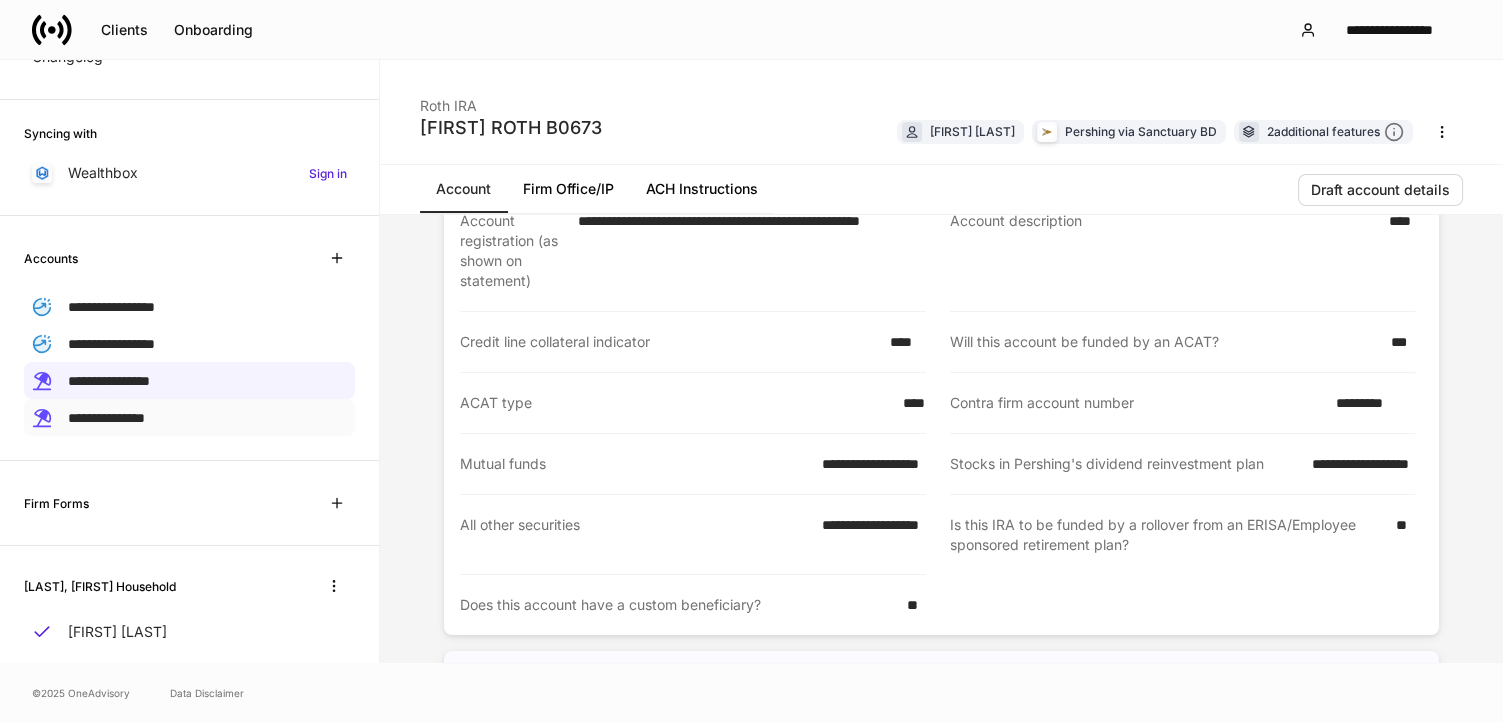 click on "**********" at bounding box center (106, 418) 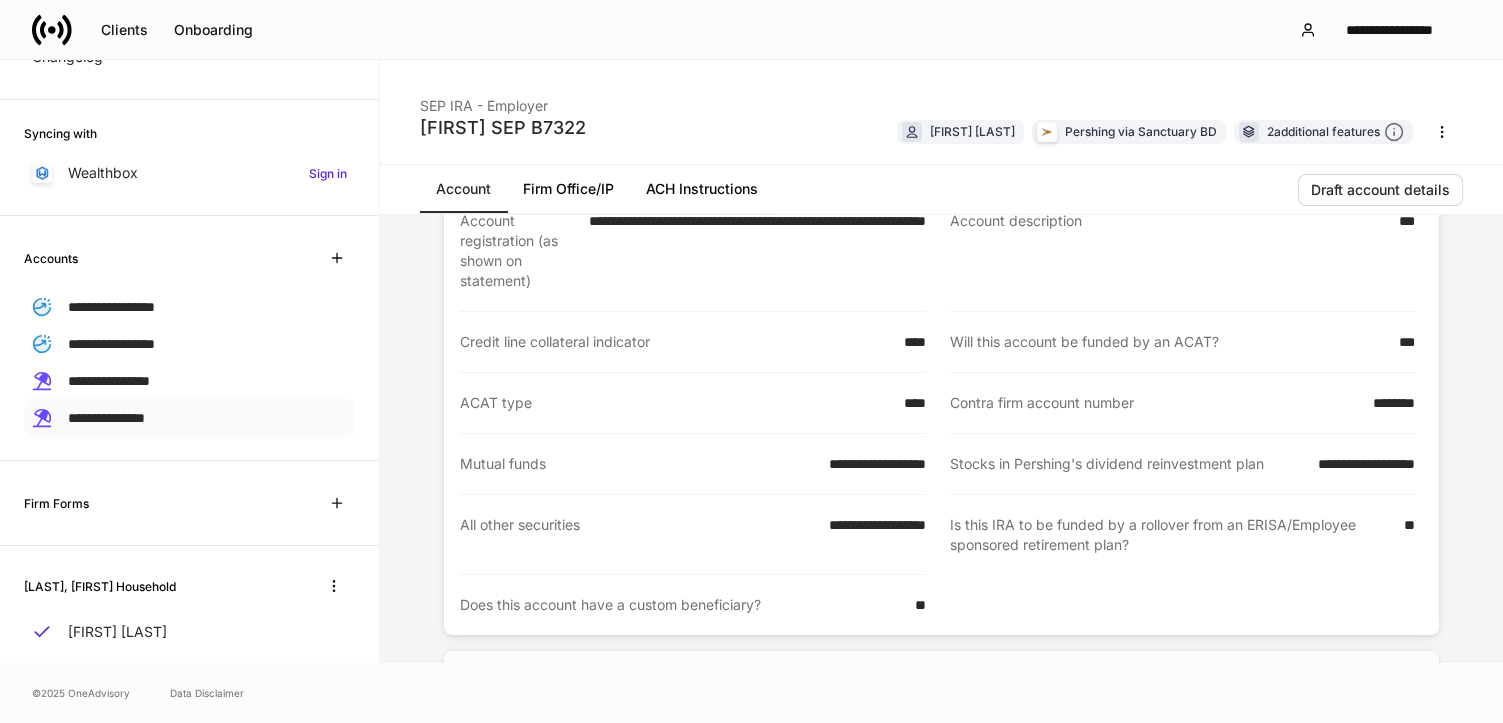 scroll, scrollTop: 0, scrollLeft: 0, axis: both 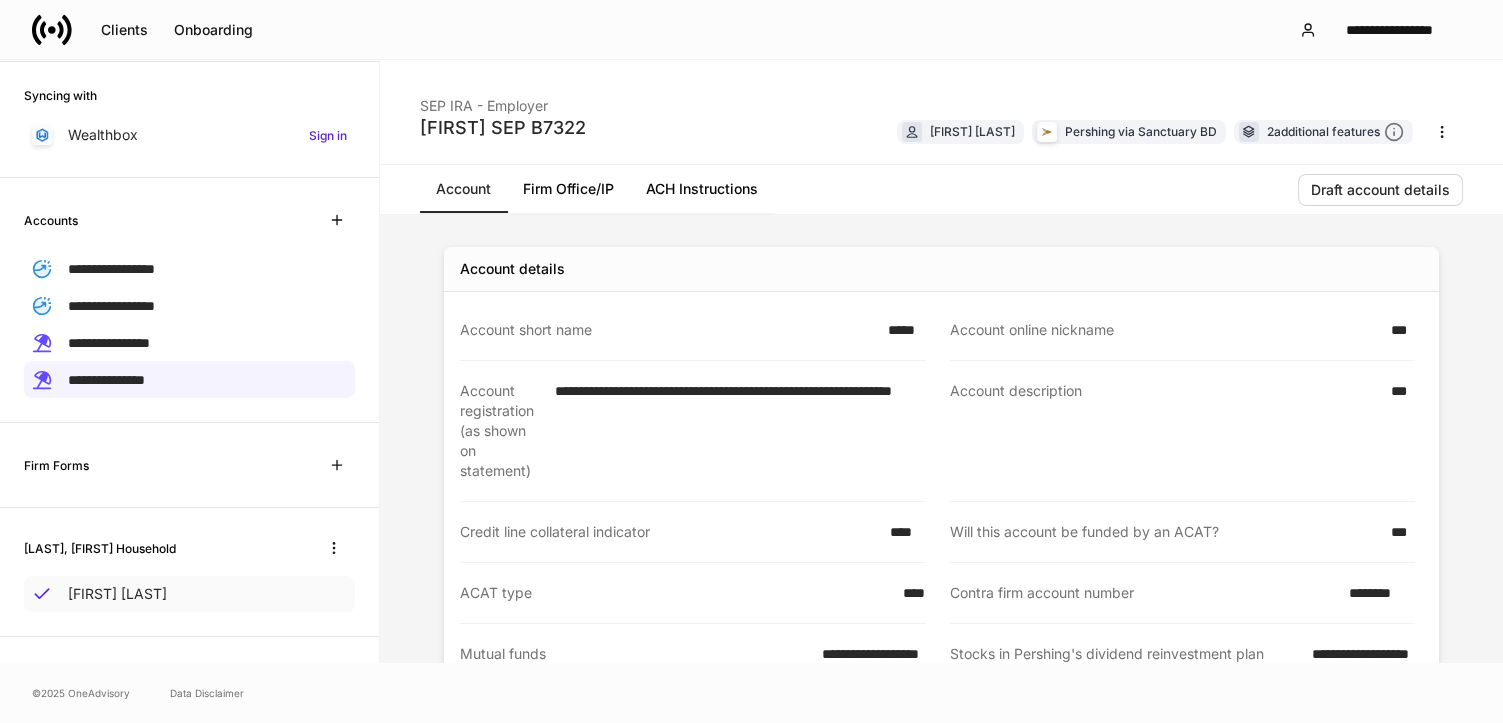 click on "[FIRST] [LAST]" at bounding box center [117, 594] 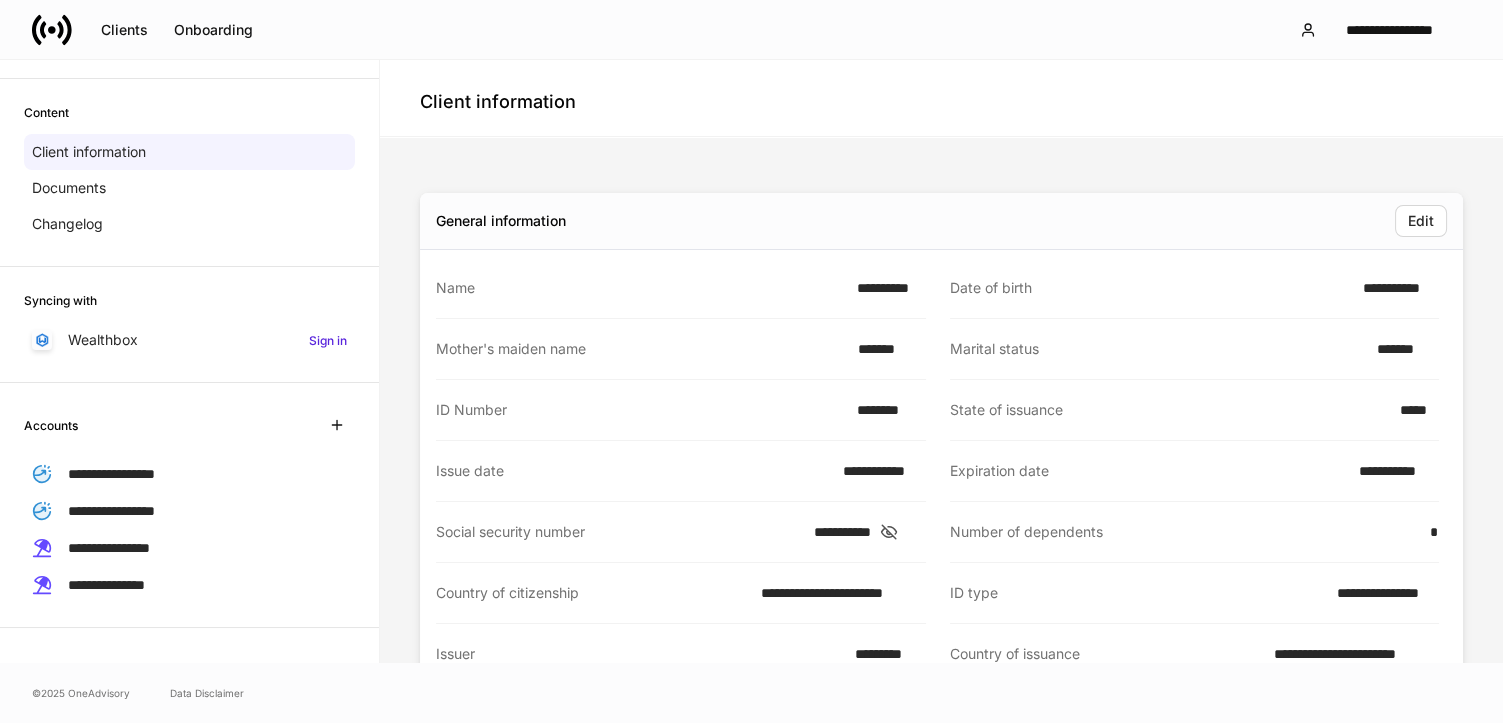 scroll, scrollTop: 69, scrollLeft: 0, axis: vertical 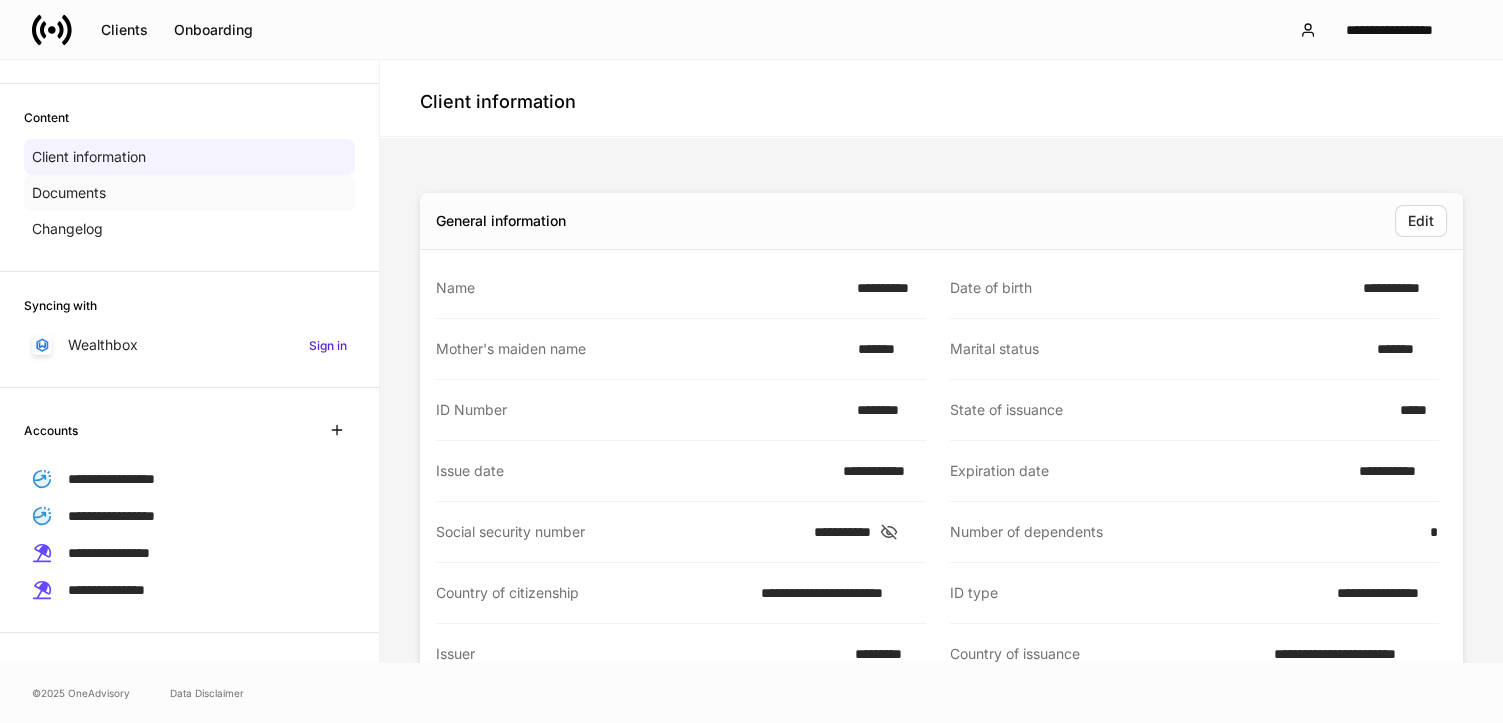 click on "Documents" at bounding box center [189, 193] 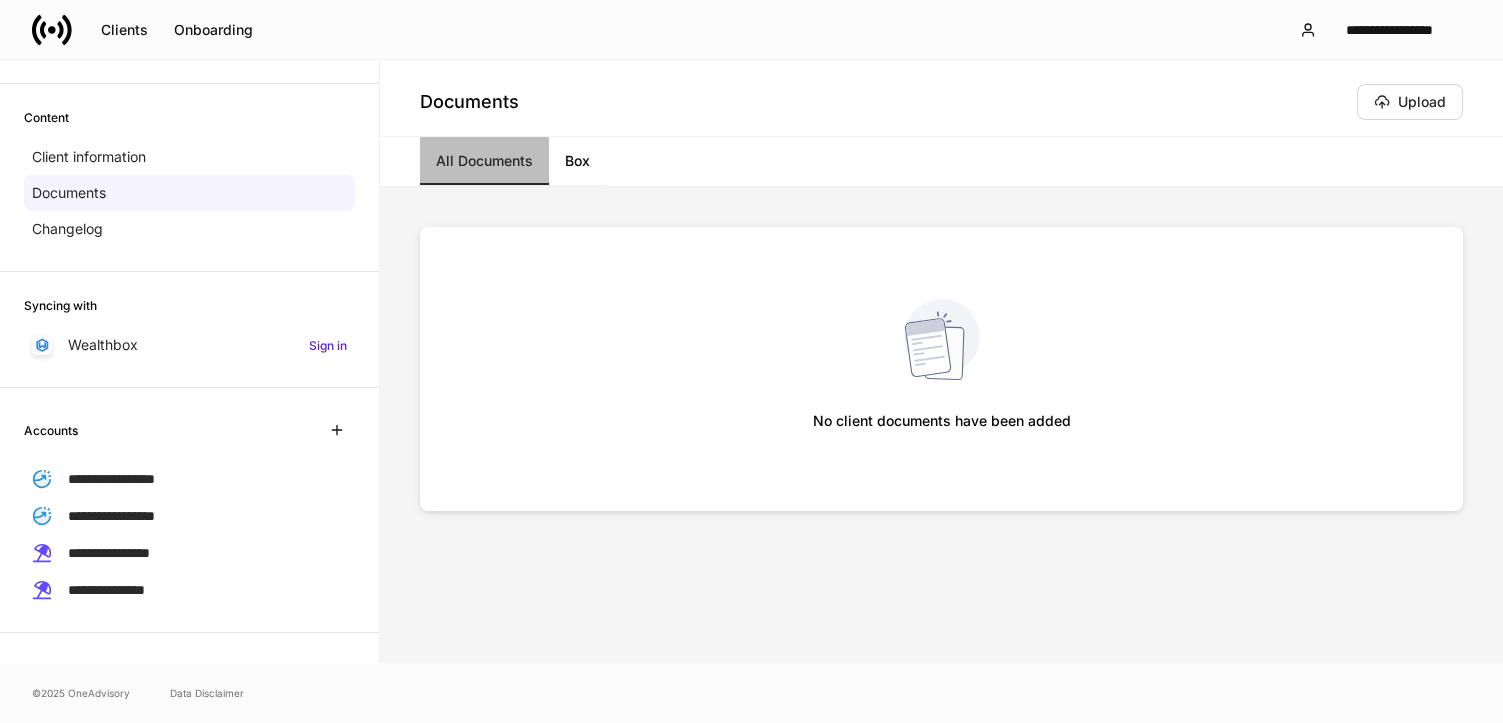 click on "All Documents" at bounding box center [484, 161] 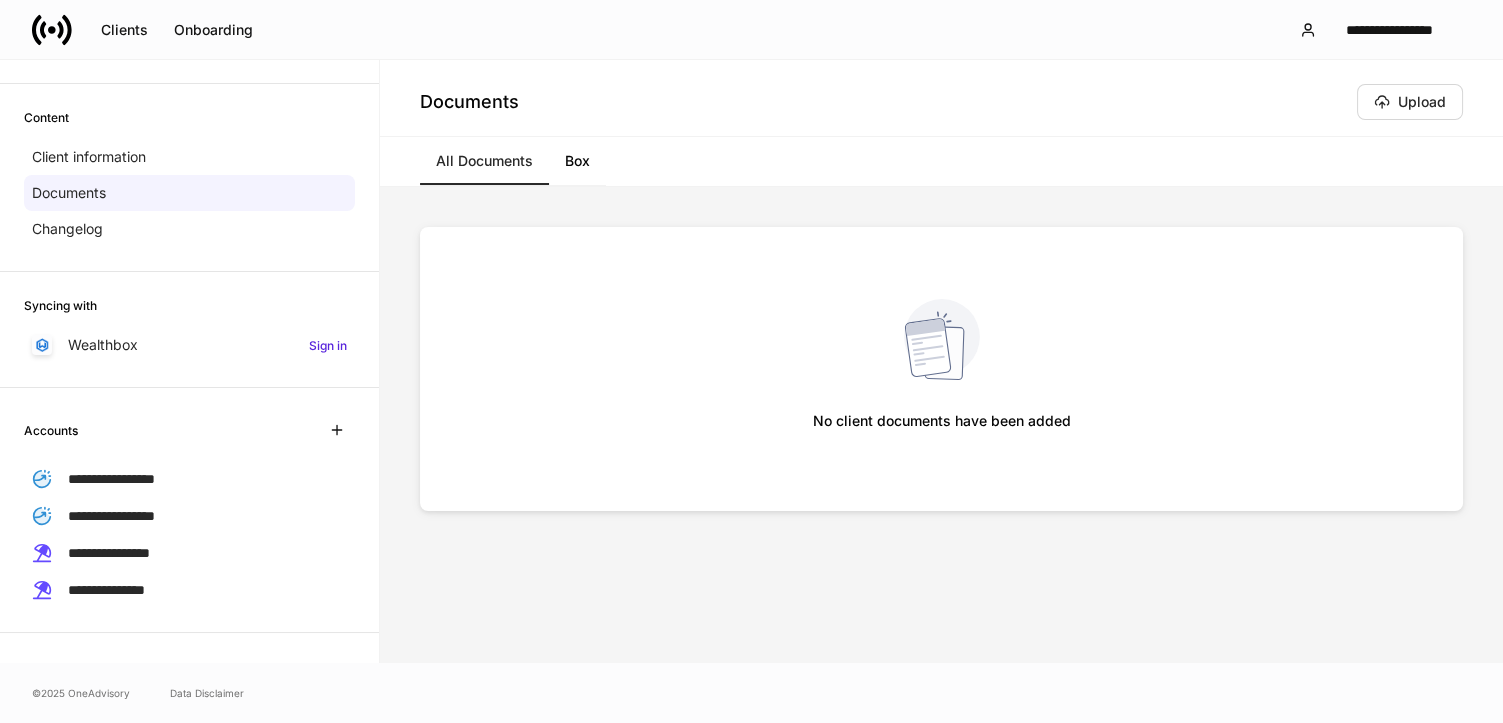 click on "Box" at bounding box center (577, 161) 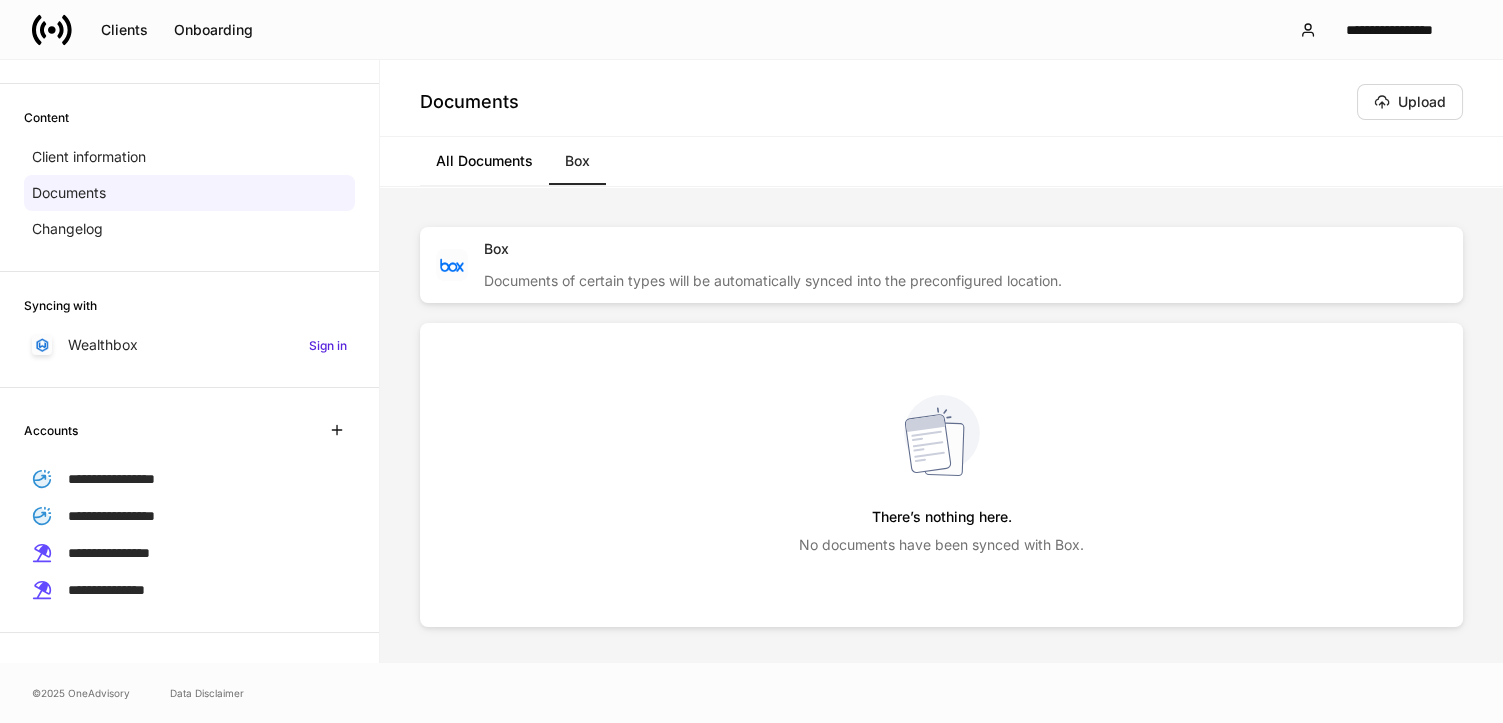 click on "All Documents" at bounding box center [484, 161] 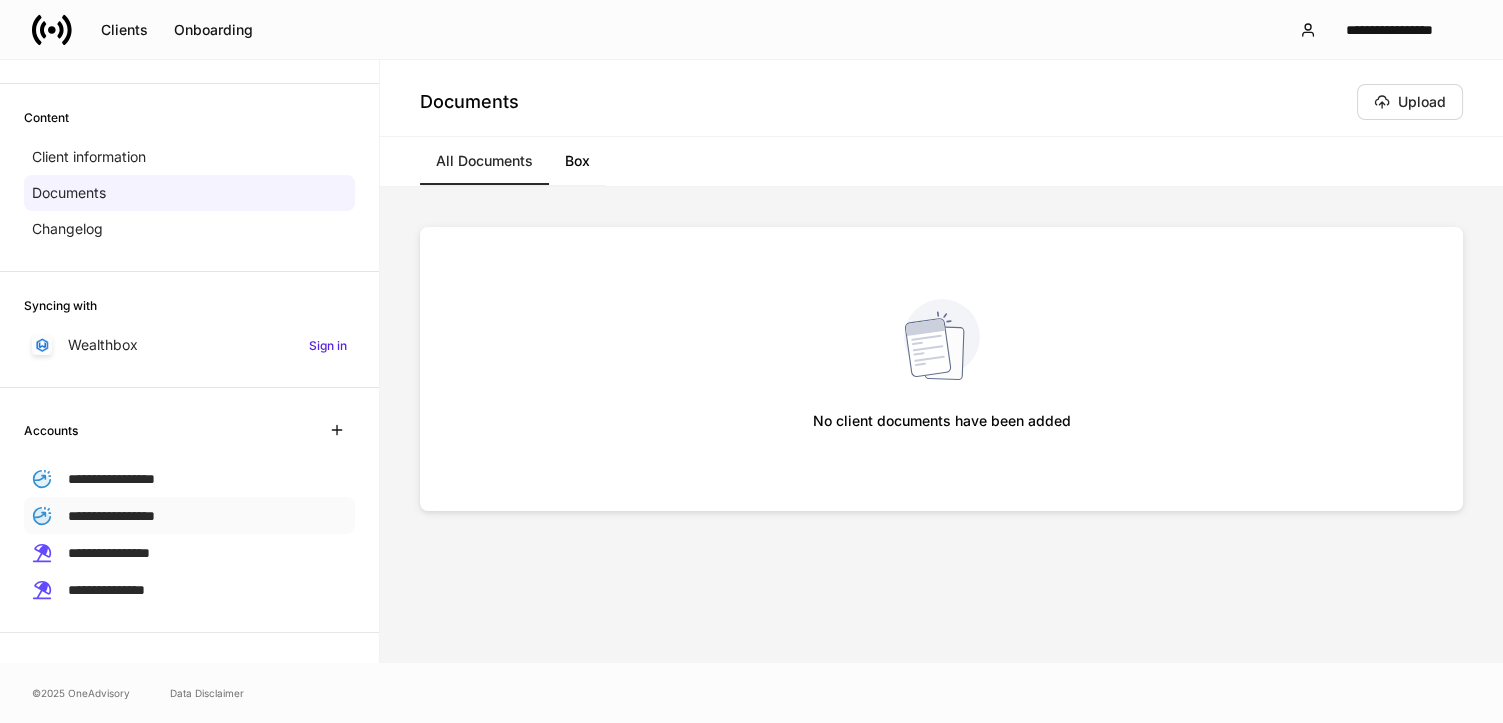 click on "**********" at bounding box center (111, 516) 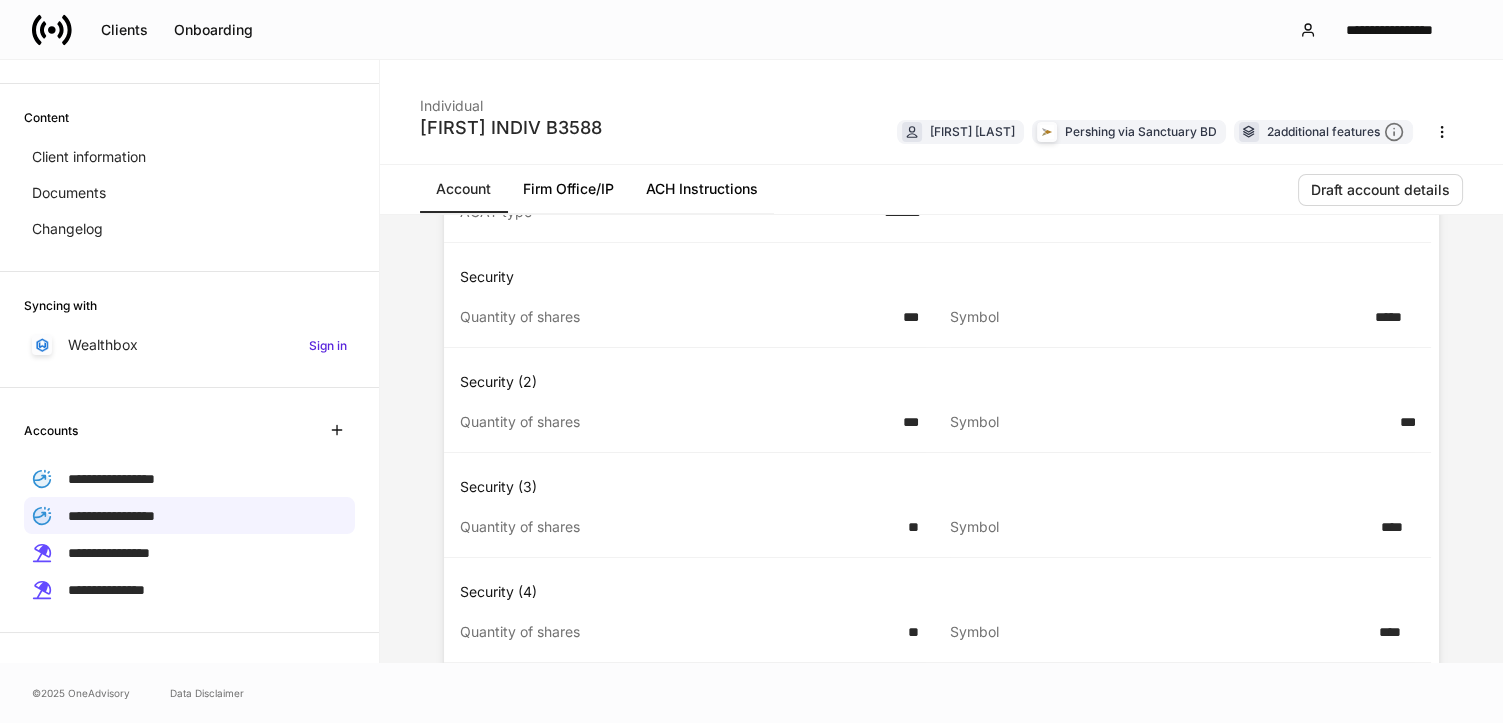 scroll, scrollTop: 0, scrollLeft: 0, axis: both 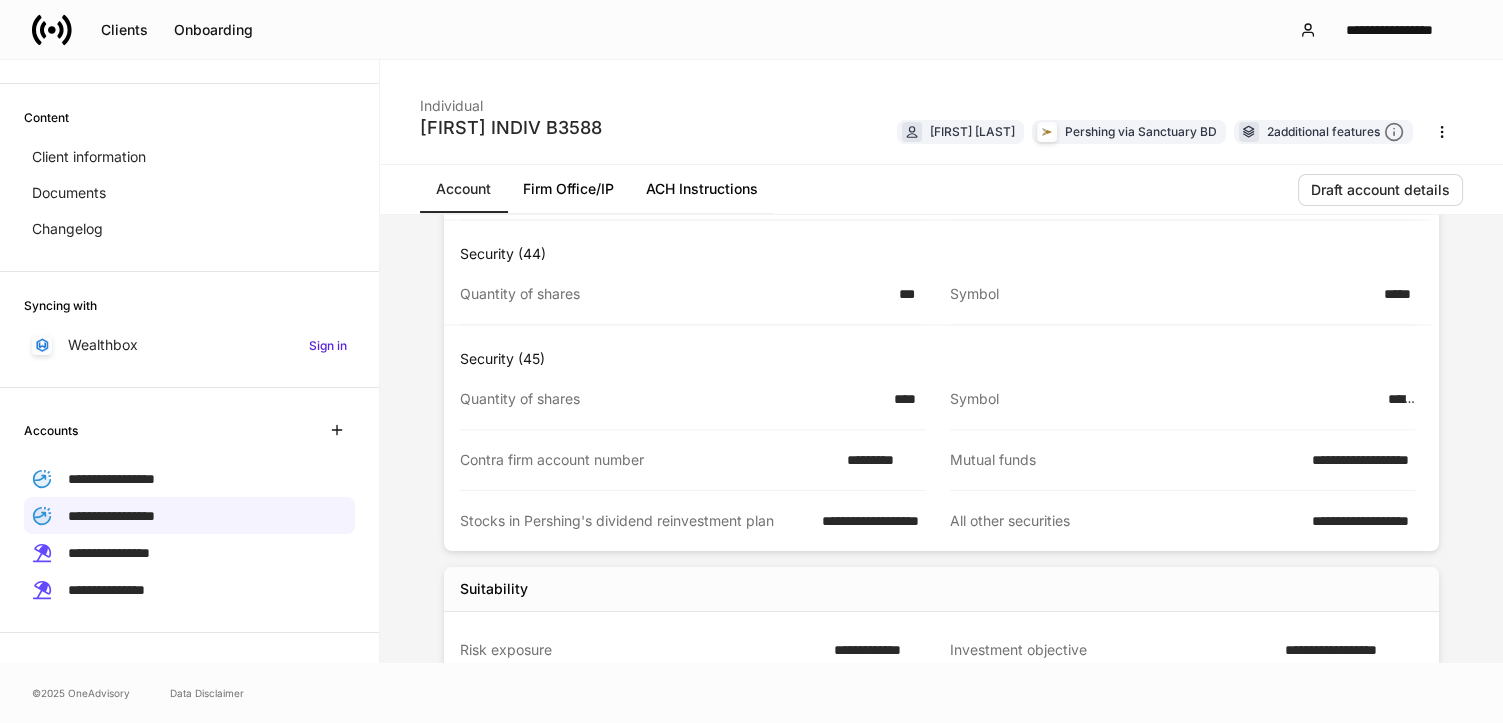 click on "*********" at bounding box center [880, 460] 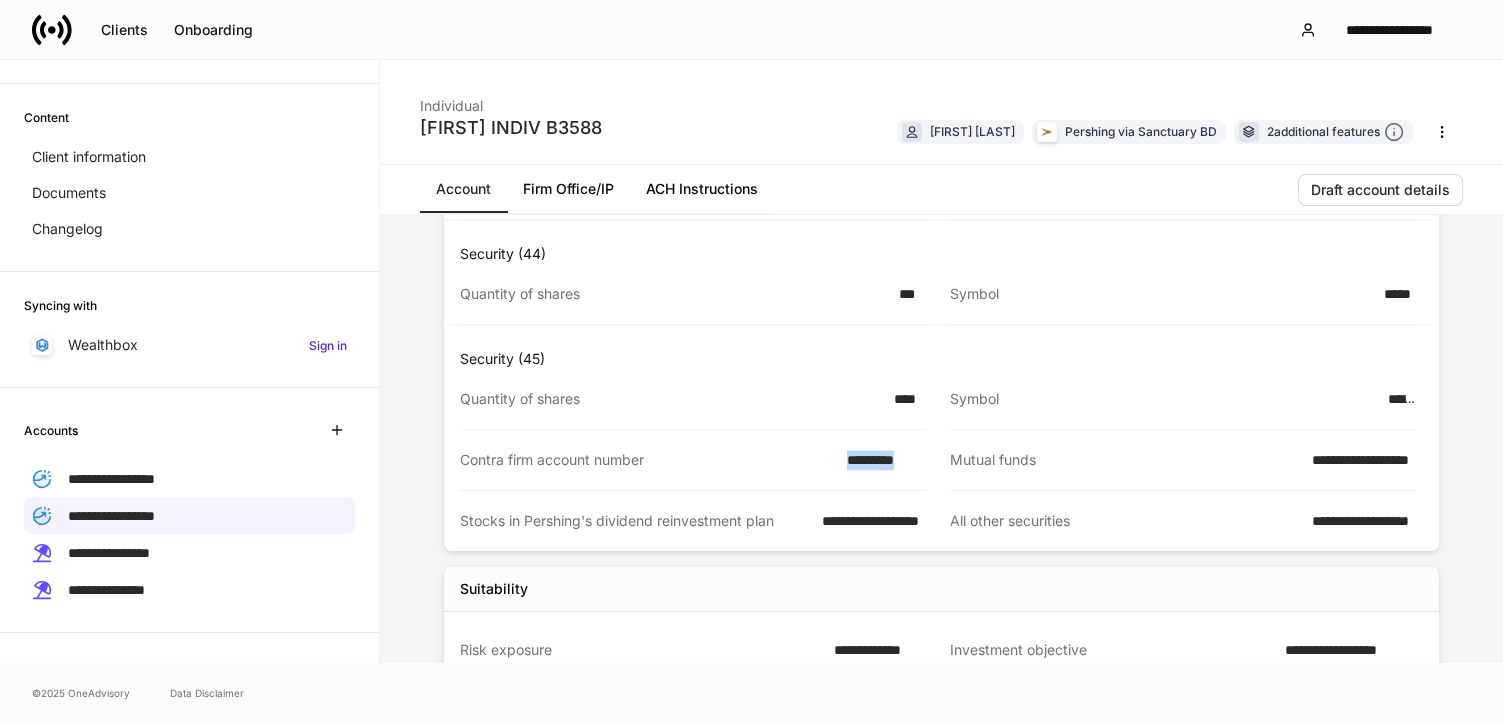 click on "*********" at bounding box center (880, 460) 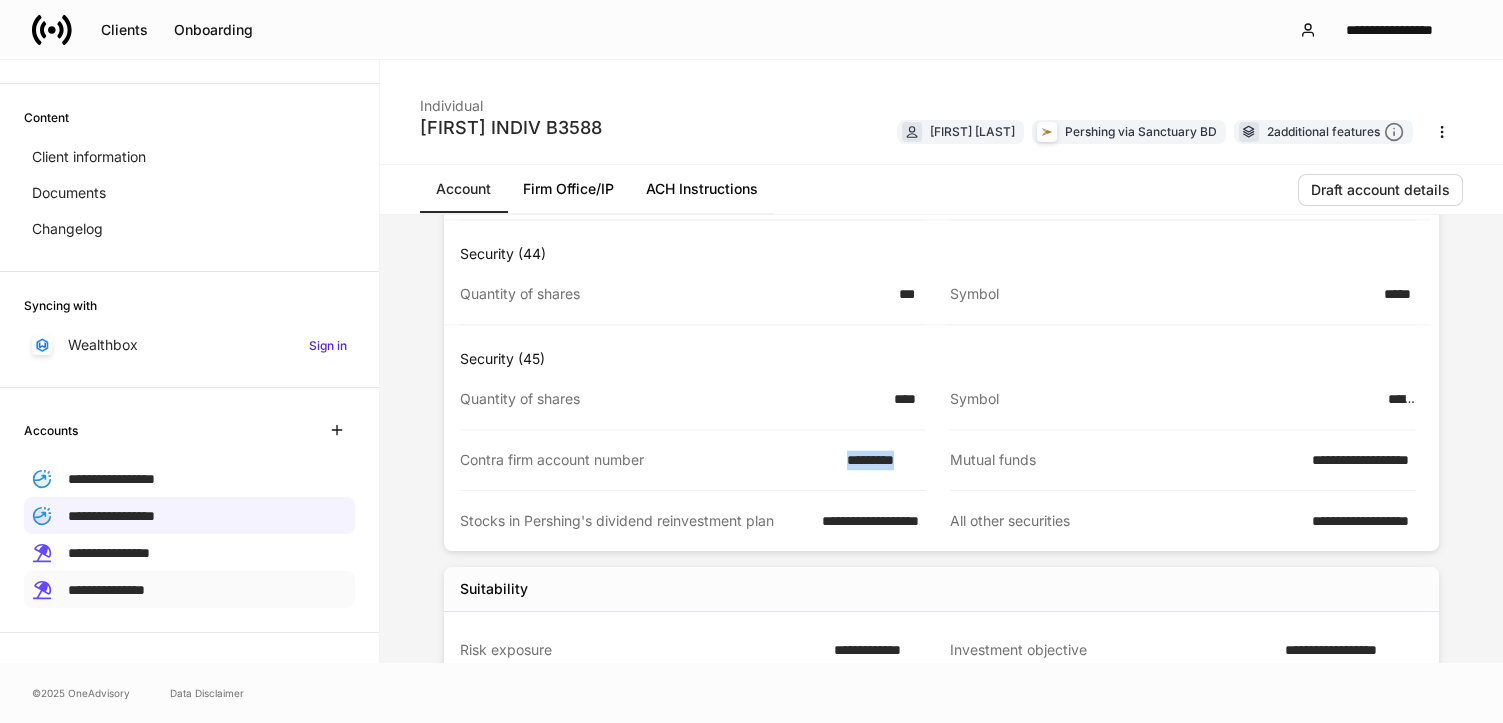click on "**********" at bounding box center (189, 589) 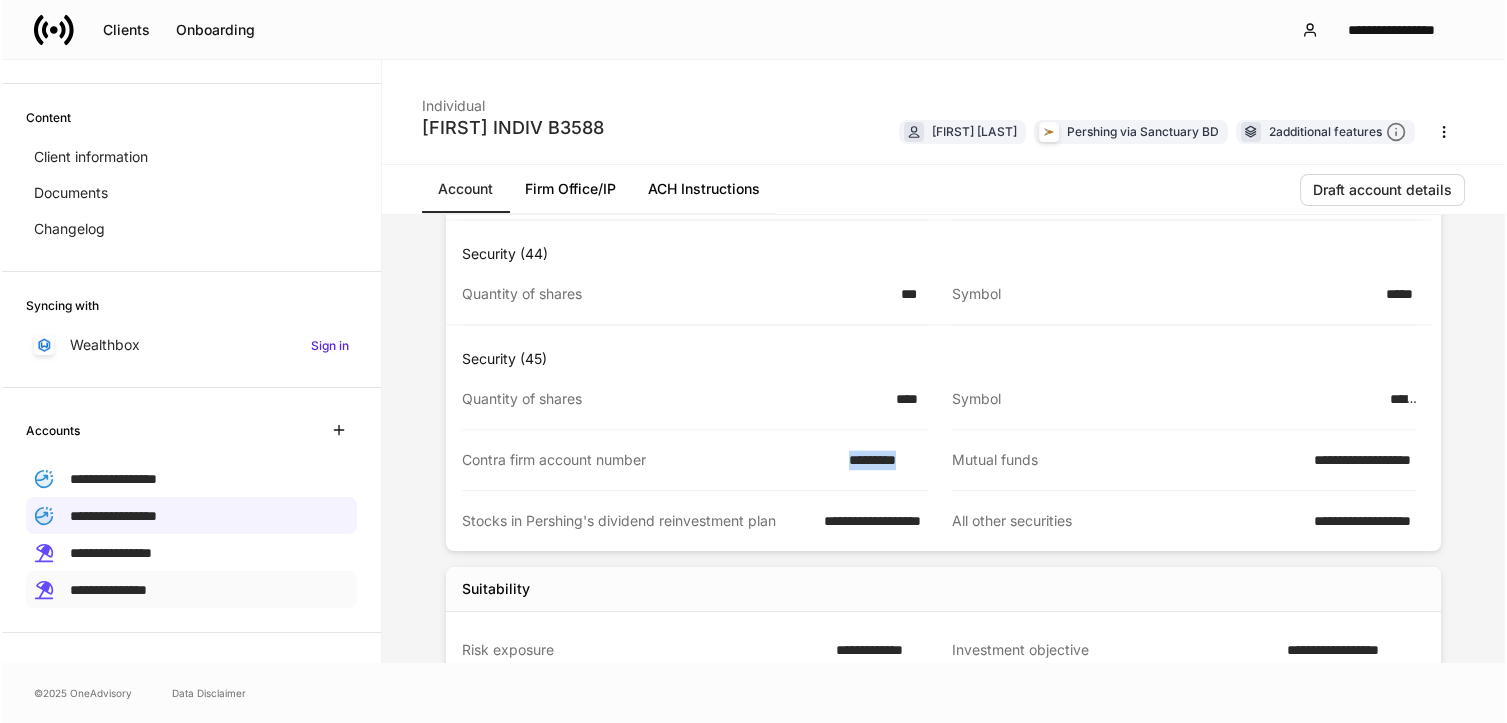 scroll, scrollTop: 0, scrollLeft: 0, axis: both 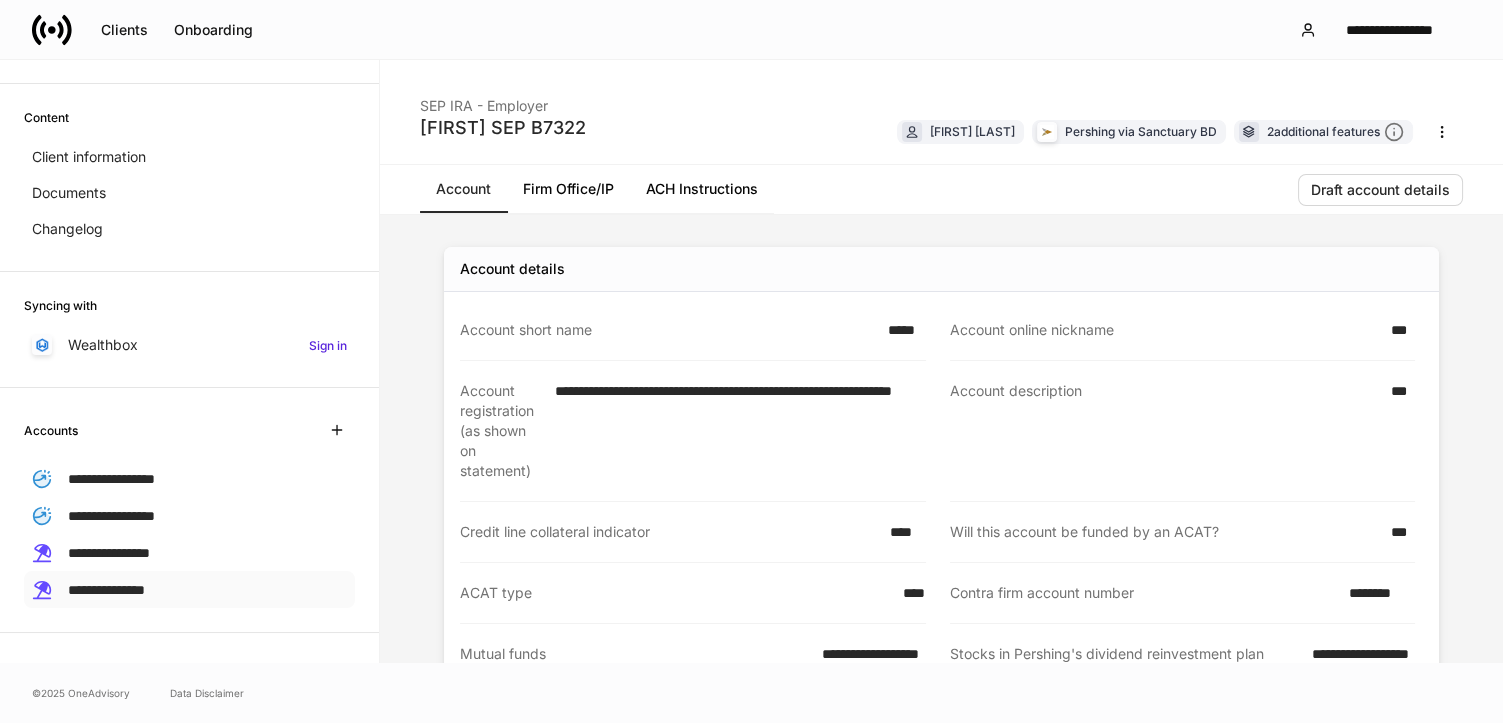 click on "**********" at bounding box center (106, 589) 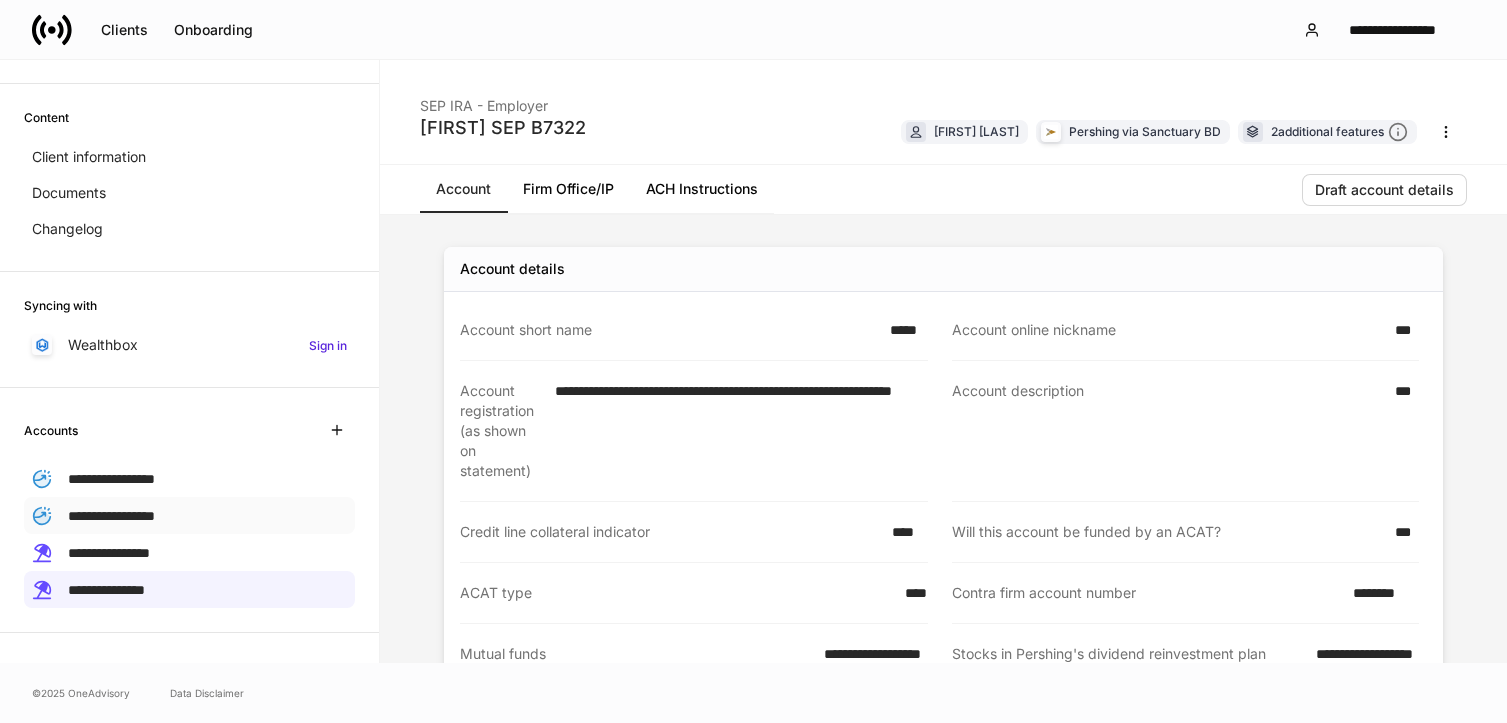 click on "**********" at bounding box center [189, 515] 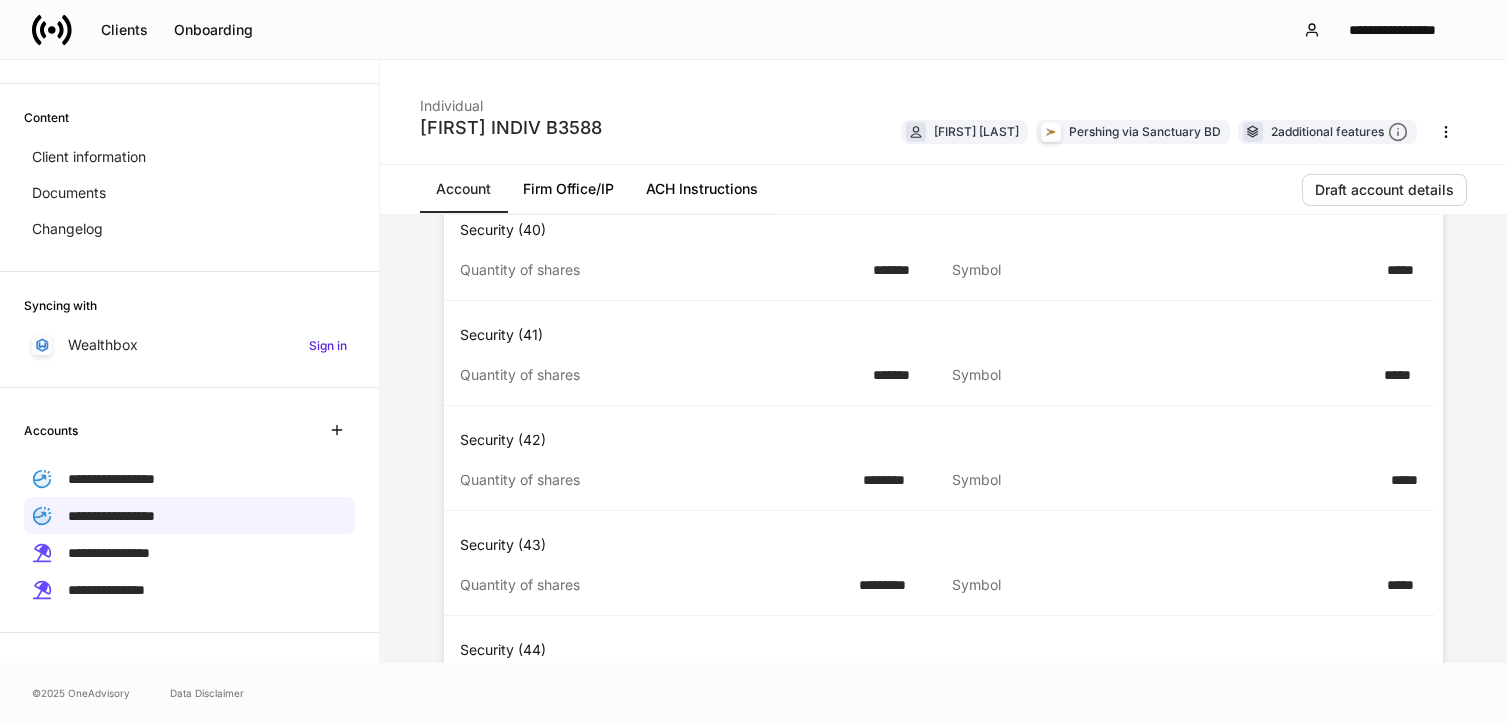 scroll, scrollTop: 4432, scrollLeft: 0, axis: vertical 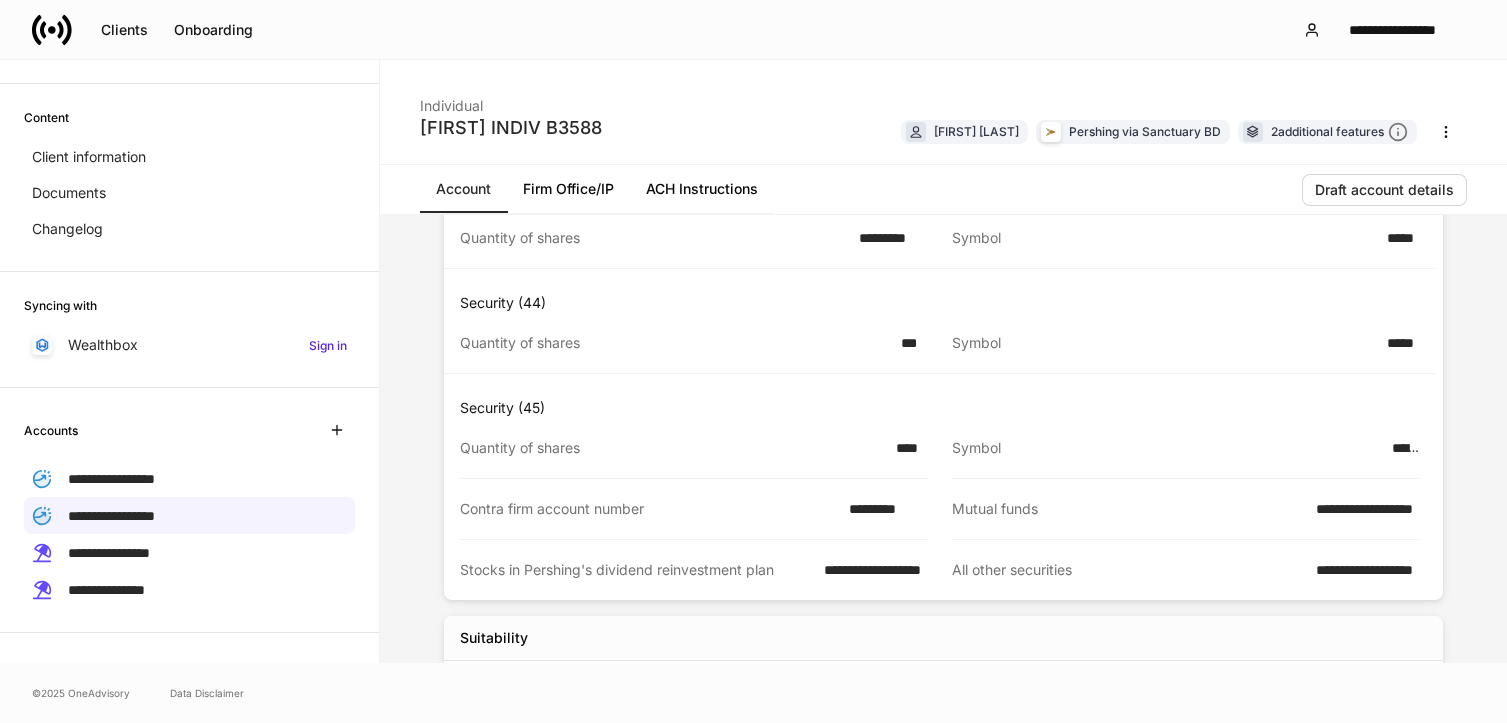 click on "*********" at bounding box center [882, 509] 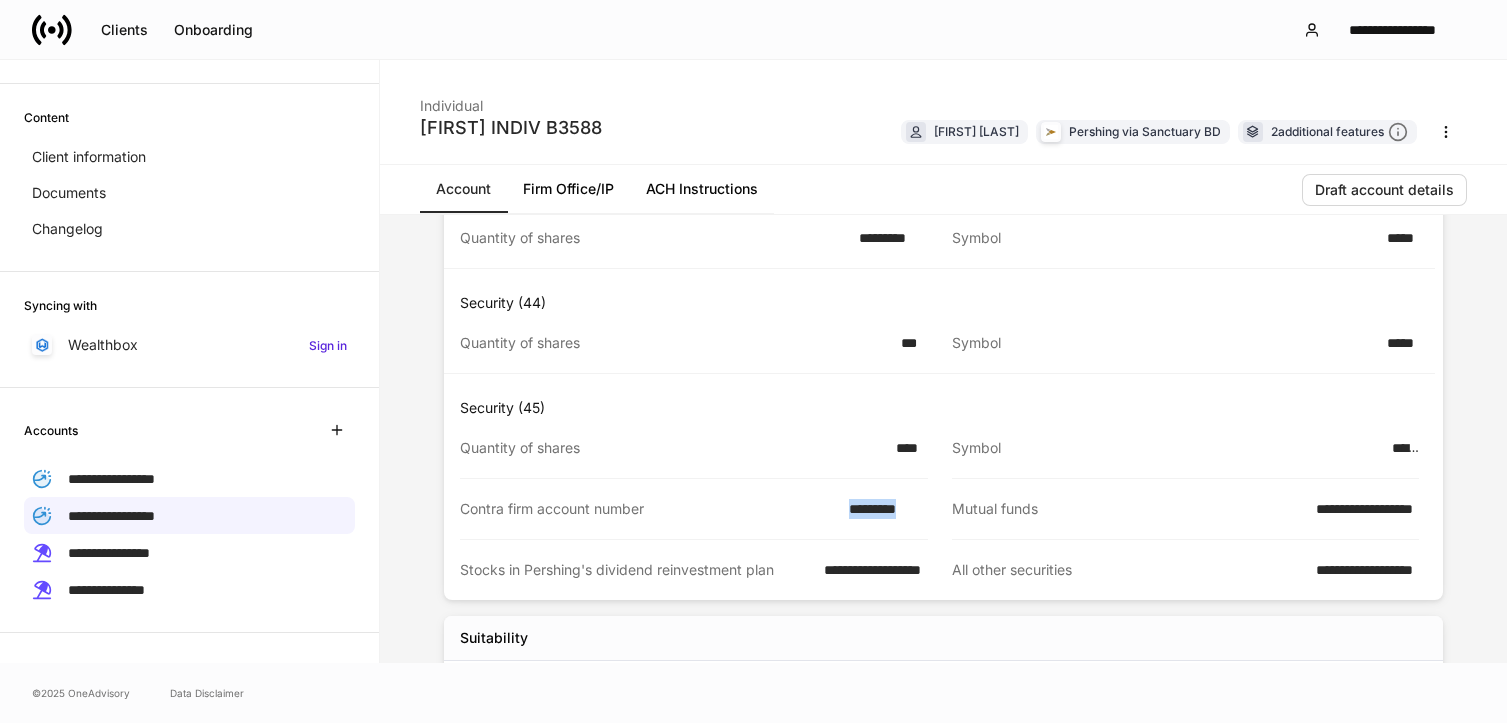 click on "*********" at bounding box center (882, 509) 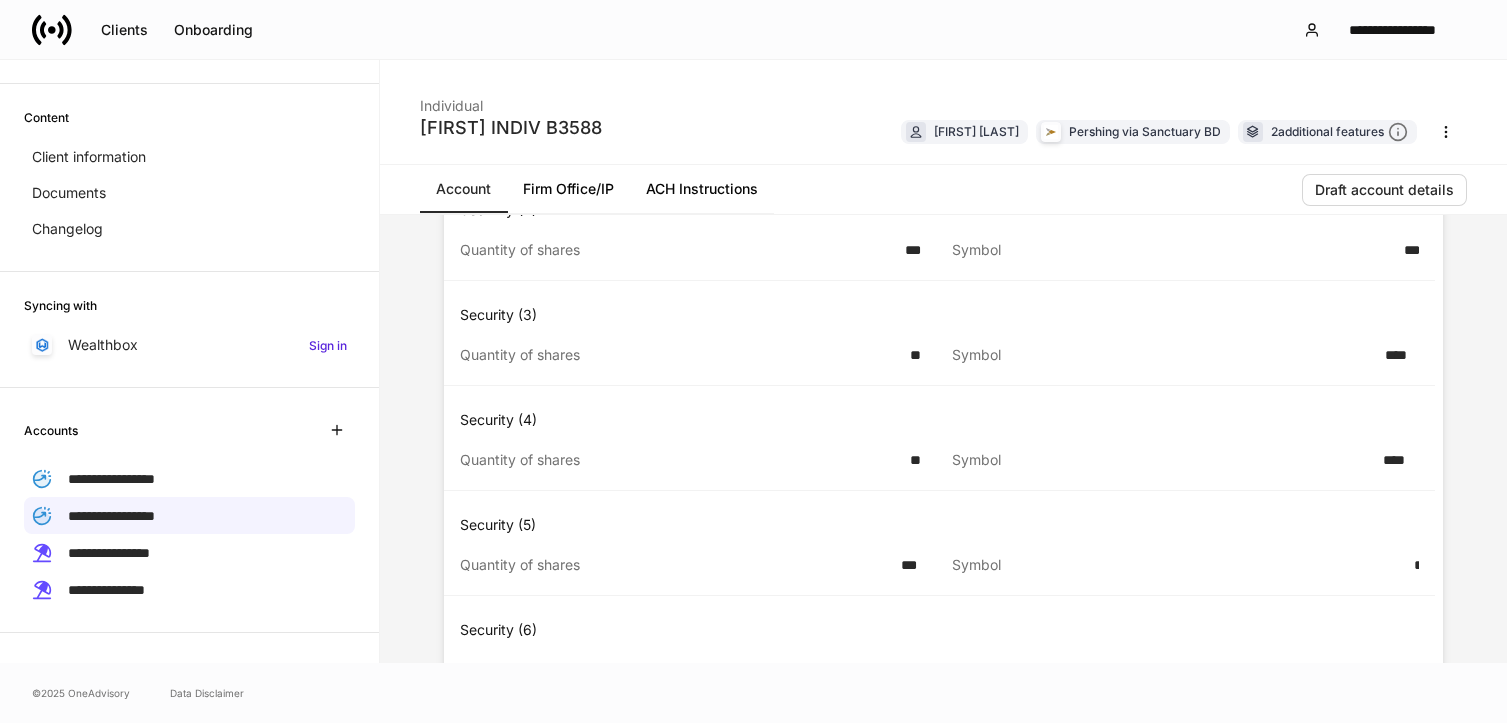 scroll, scrollTop: 0, scrollLeft: 0, axis: both 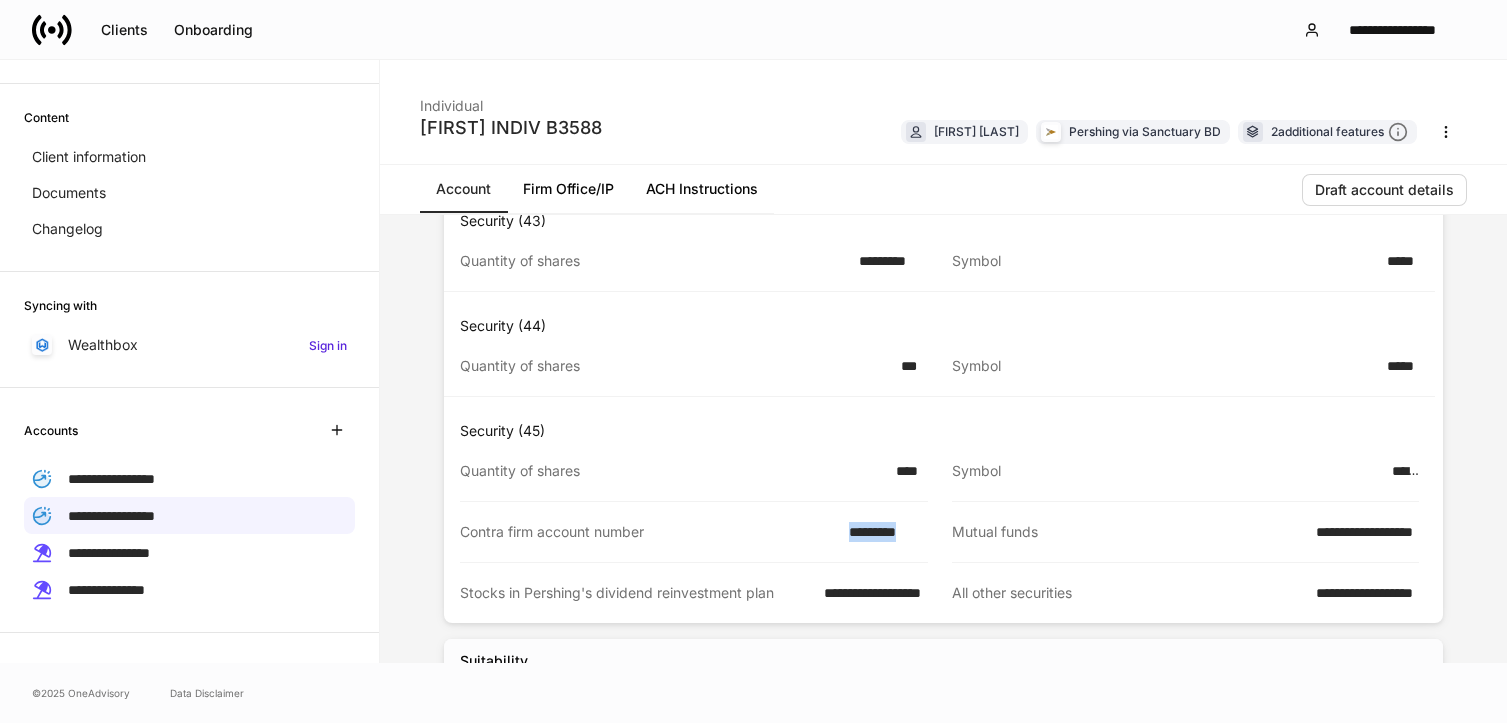 click on "Contra firm account number *********" at bounding box center (694, 532) 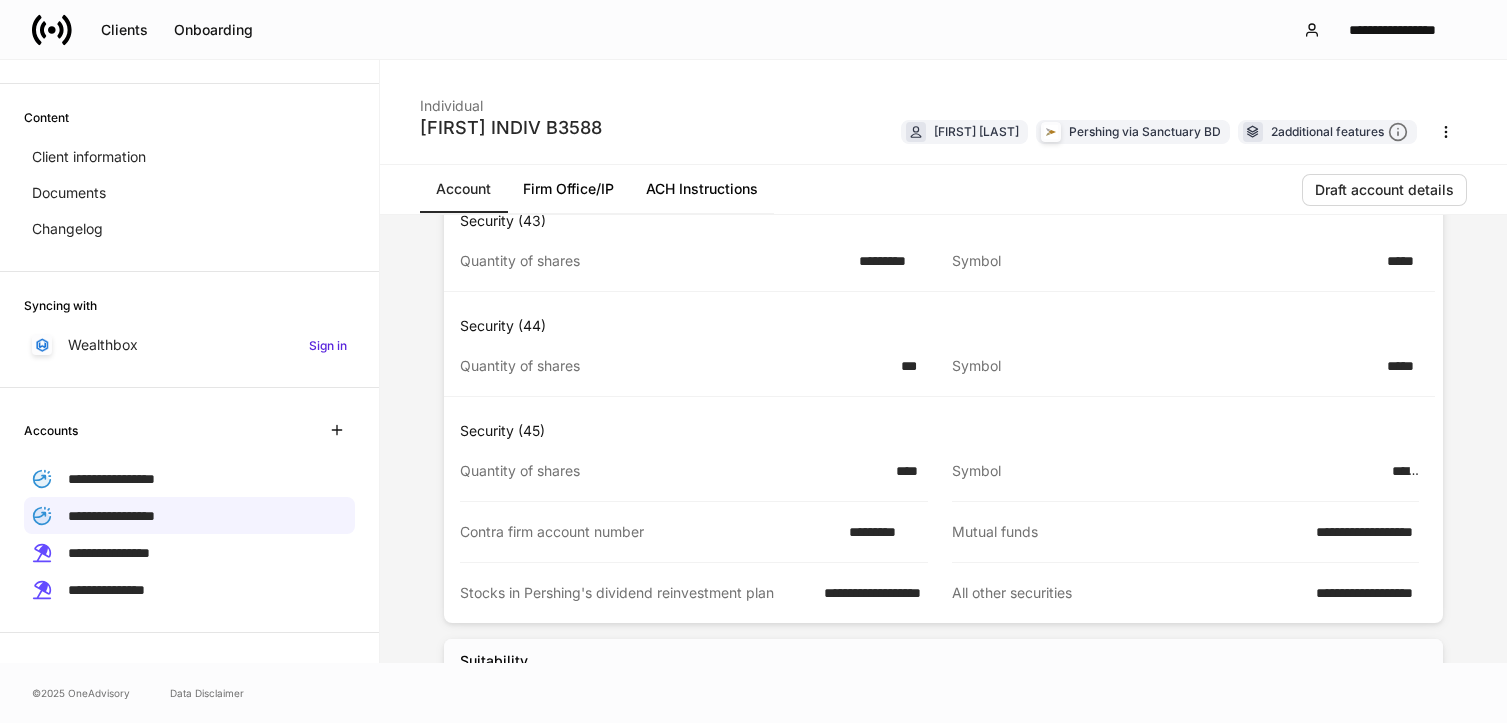 click on "*********" at bounding box center (882, 532) 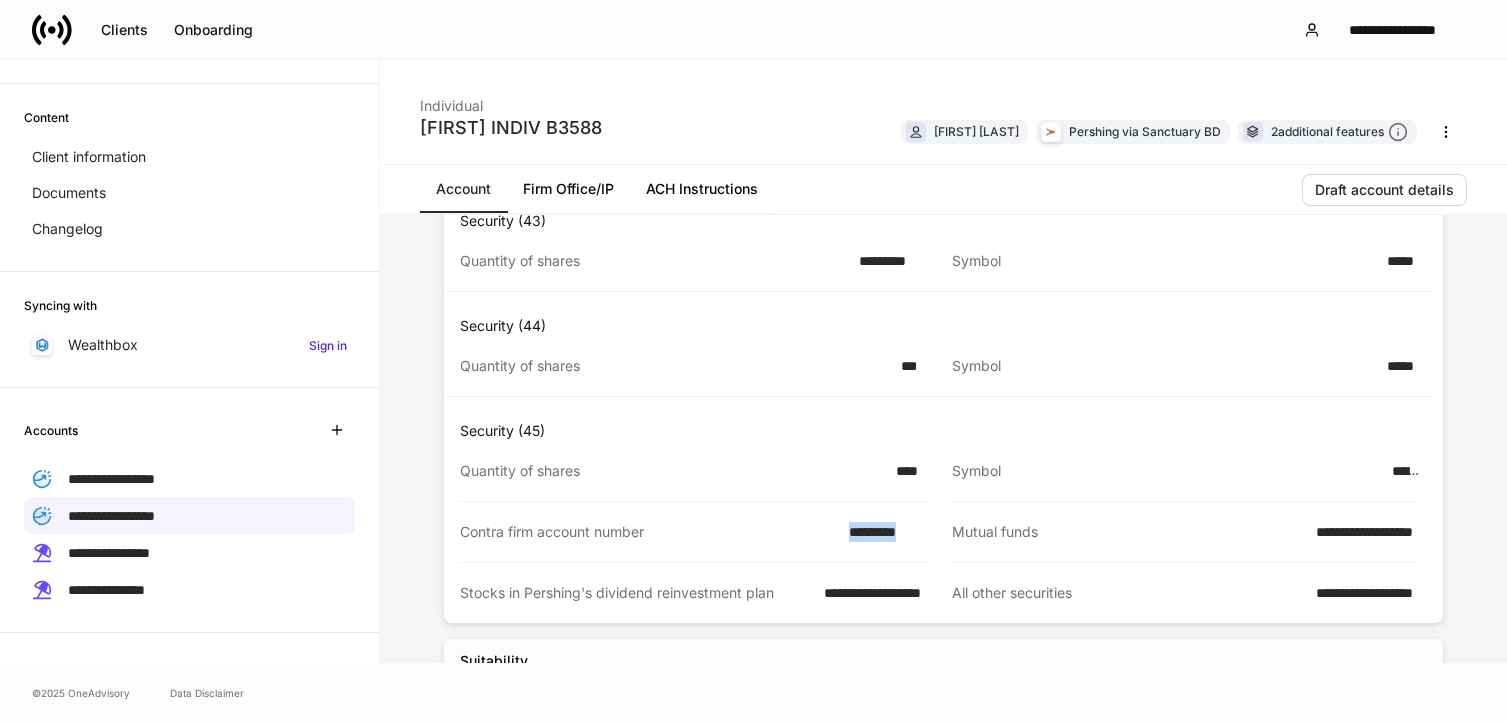 click on "*********" at bounding box center [882, 532] 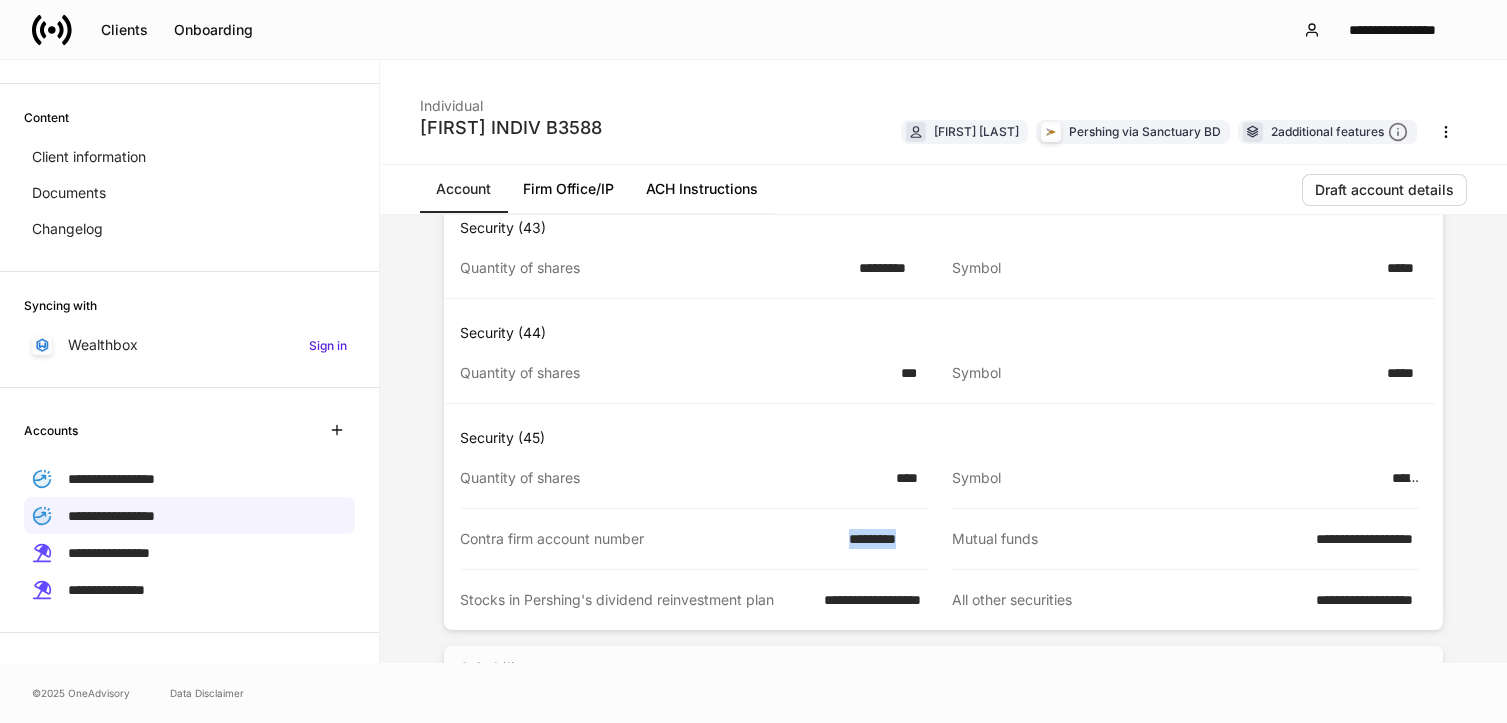 scroll, scrollTop: 4680, scrollLeft: 0, axis: vertical 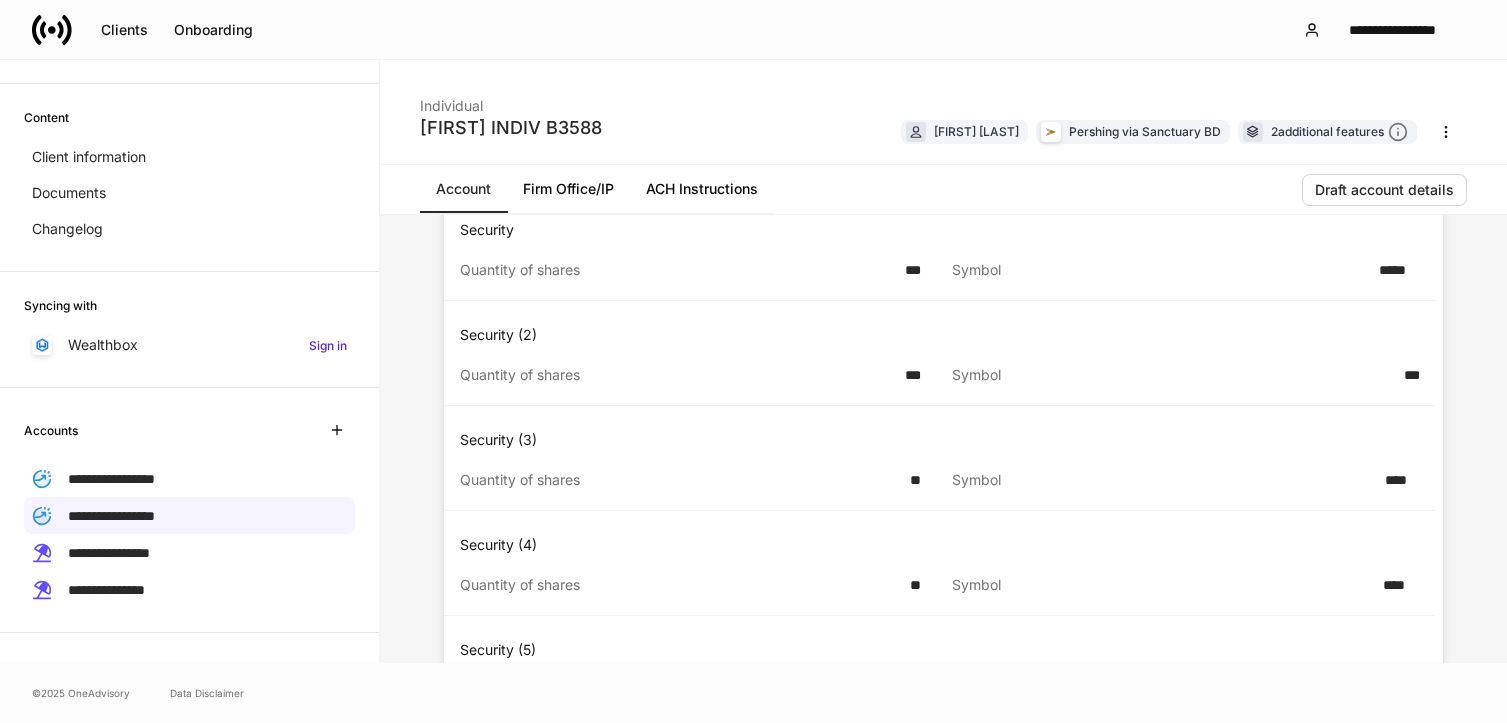 click on "*****" at bounding box center [1393, 270] 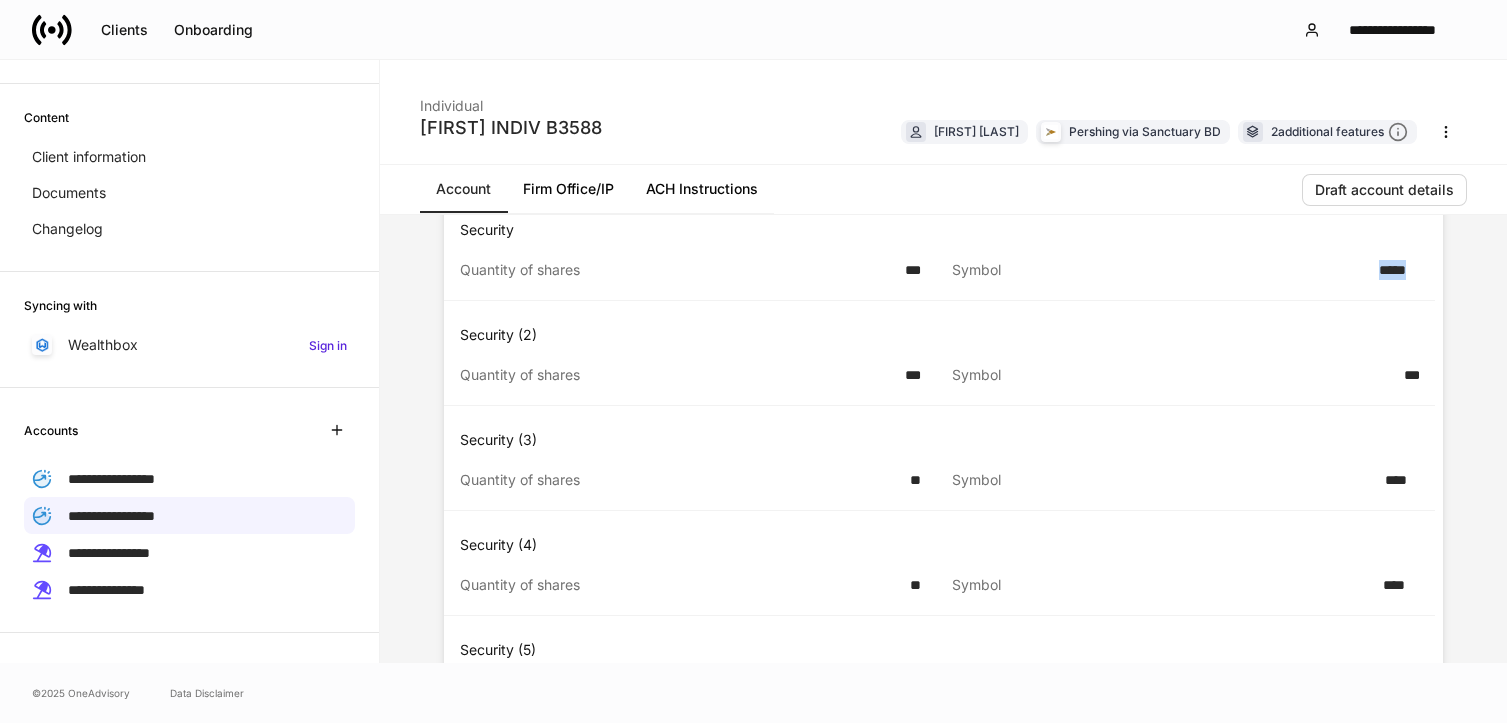 click on "*****" at bounding box center (1393, 270) 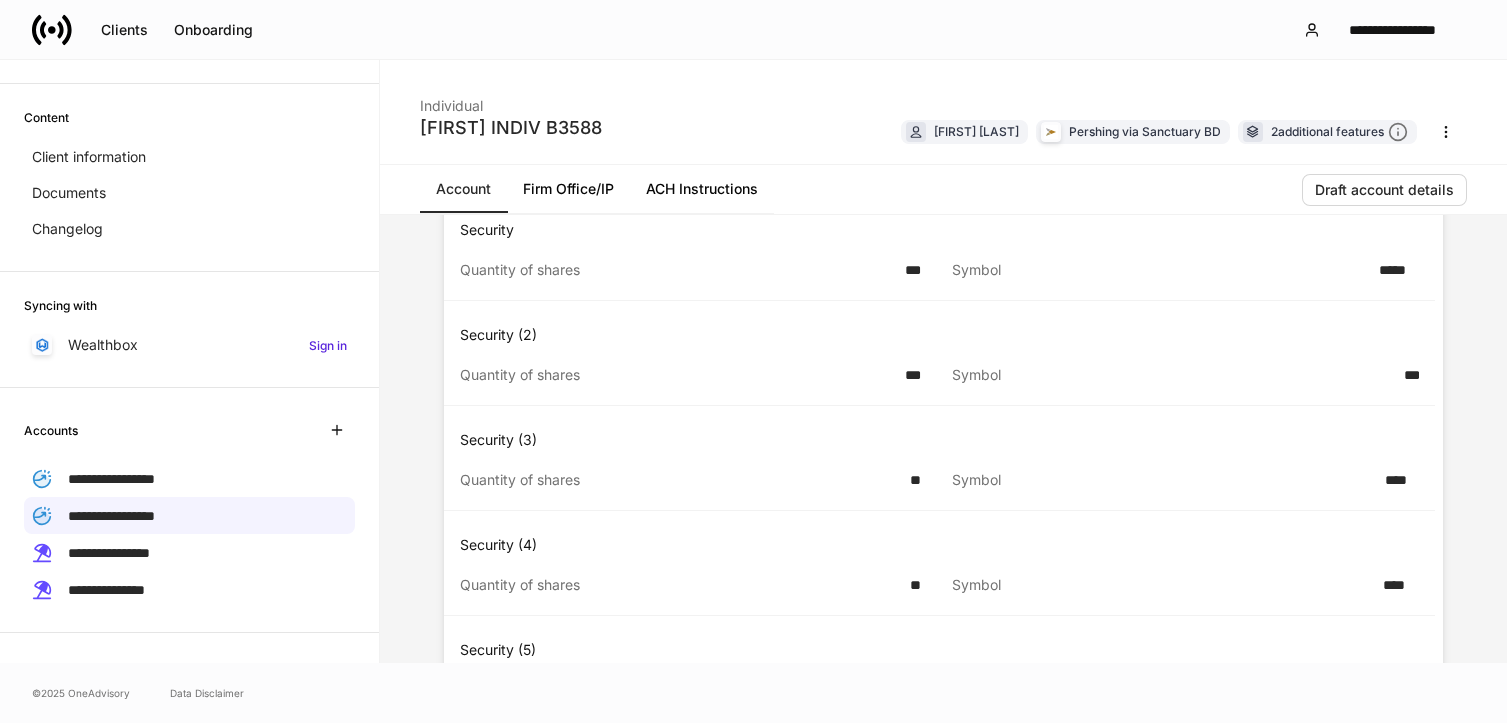 click on "***" at bounding box center (910, 270) 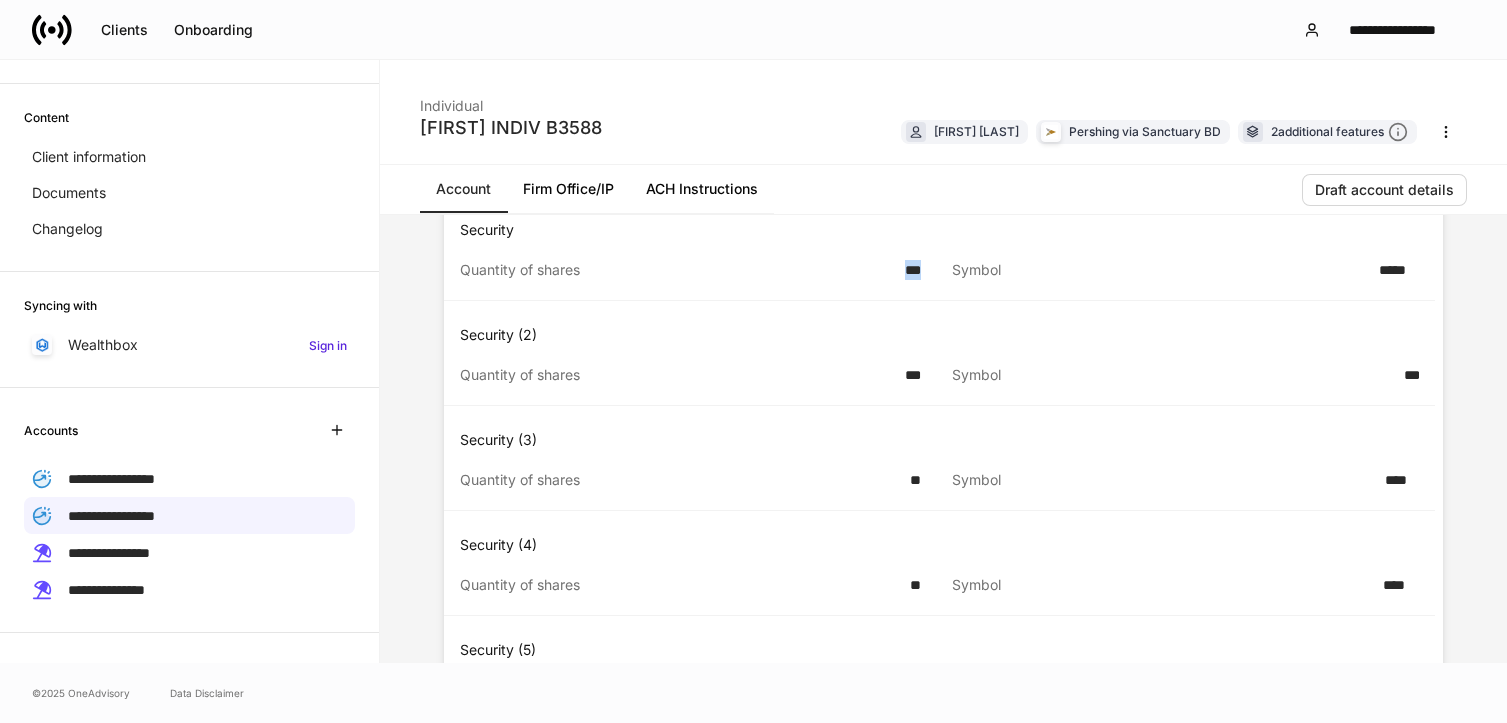 click on "***" at bounding box center (910, 270) 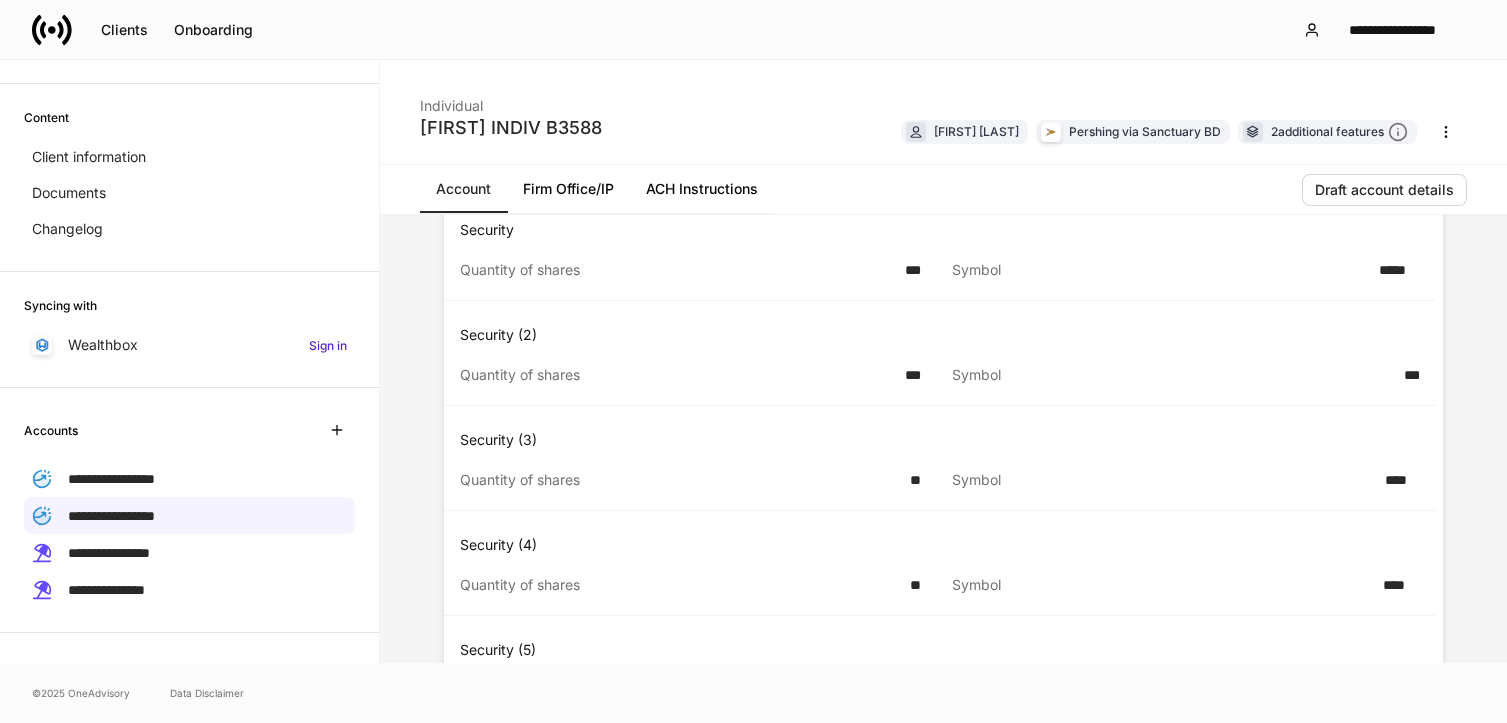 click on "***" at bounding box center [910, 375] 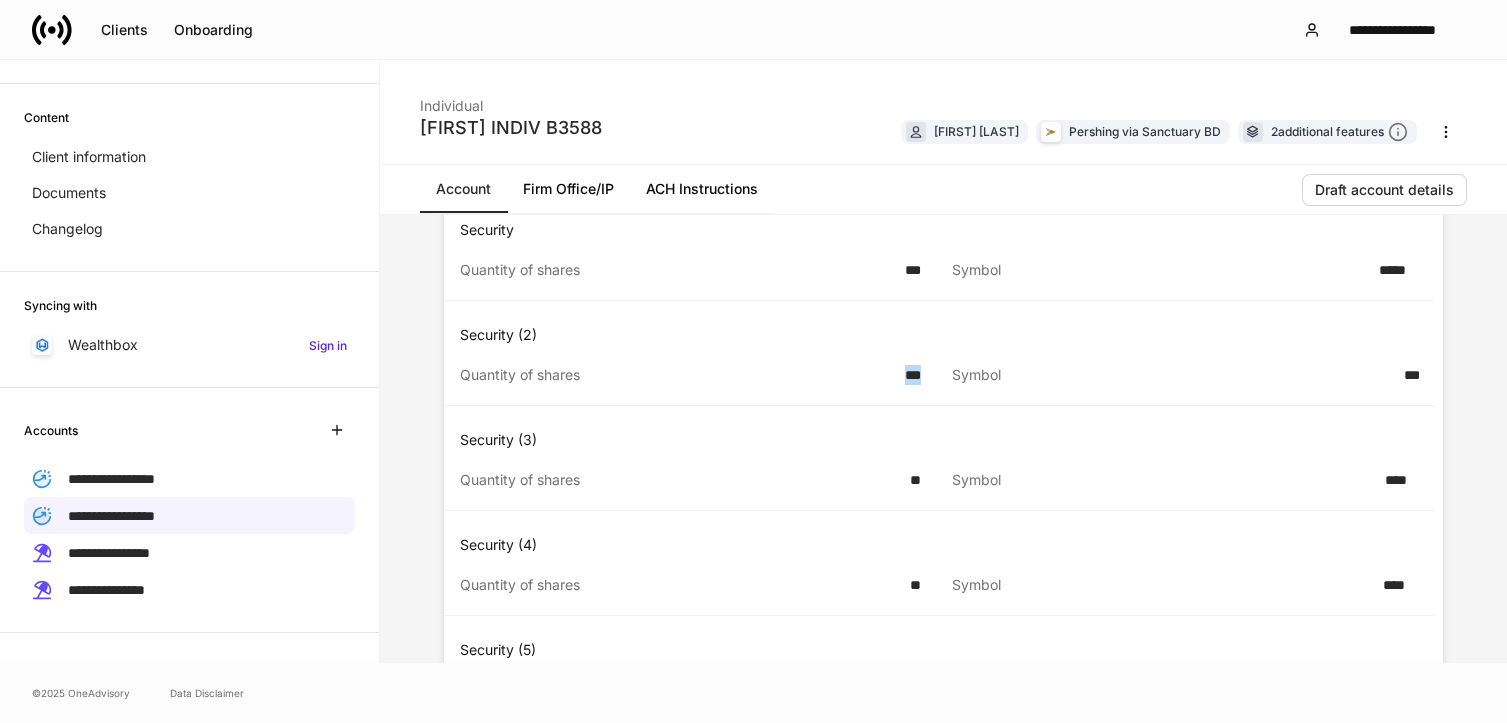 click on "***" at bounding box center (910, 375) 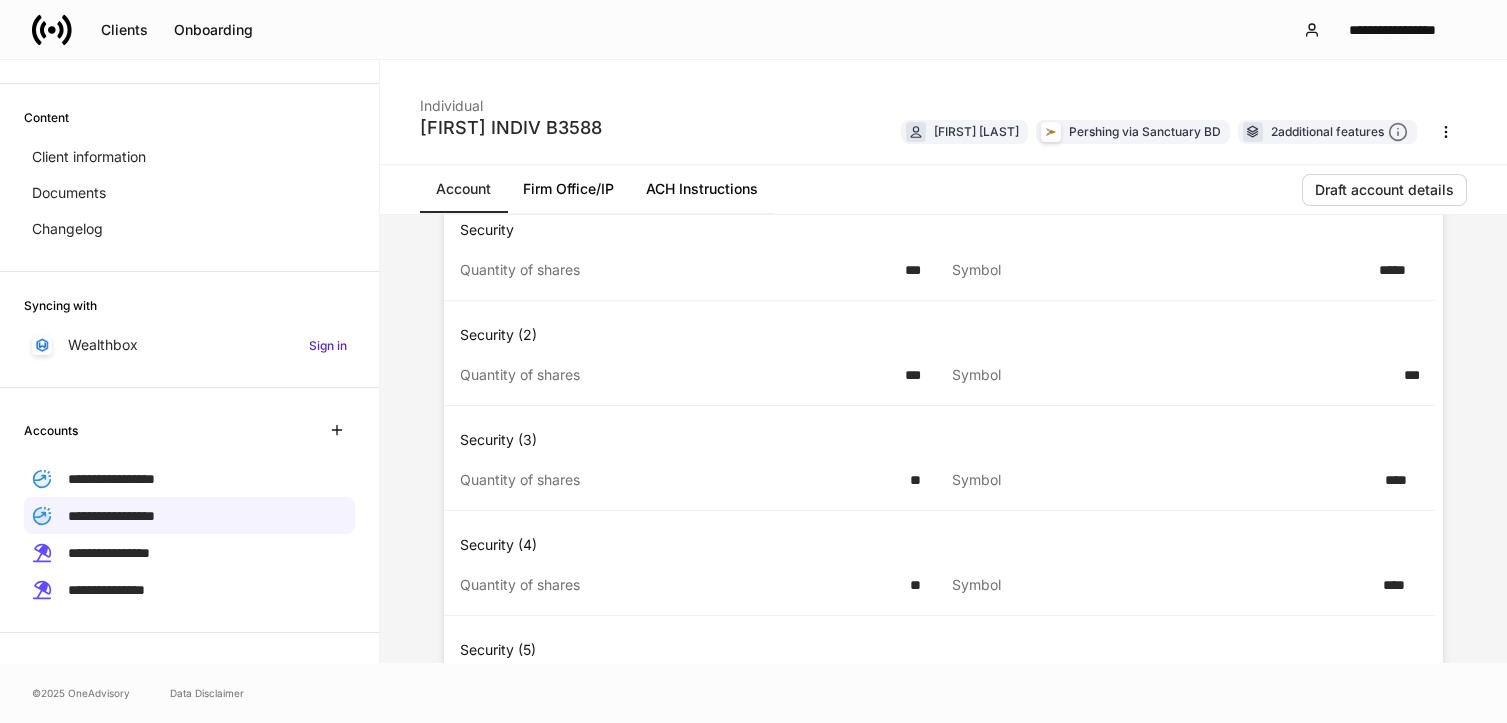 click on "***" at bounding box center [910, 375] 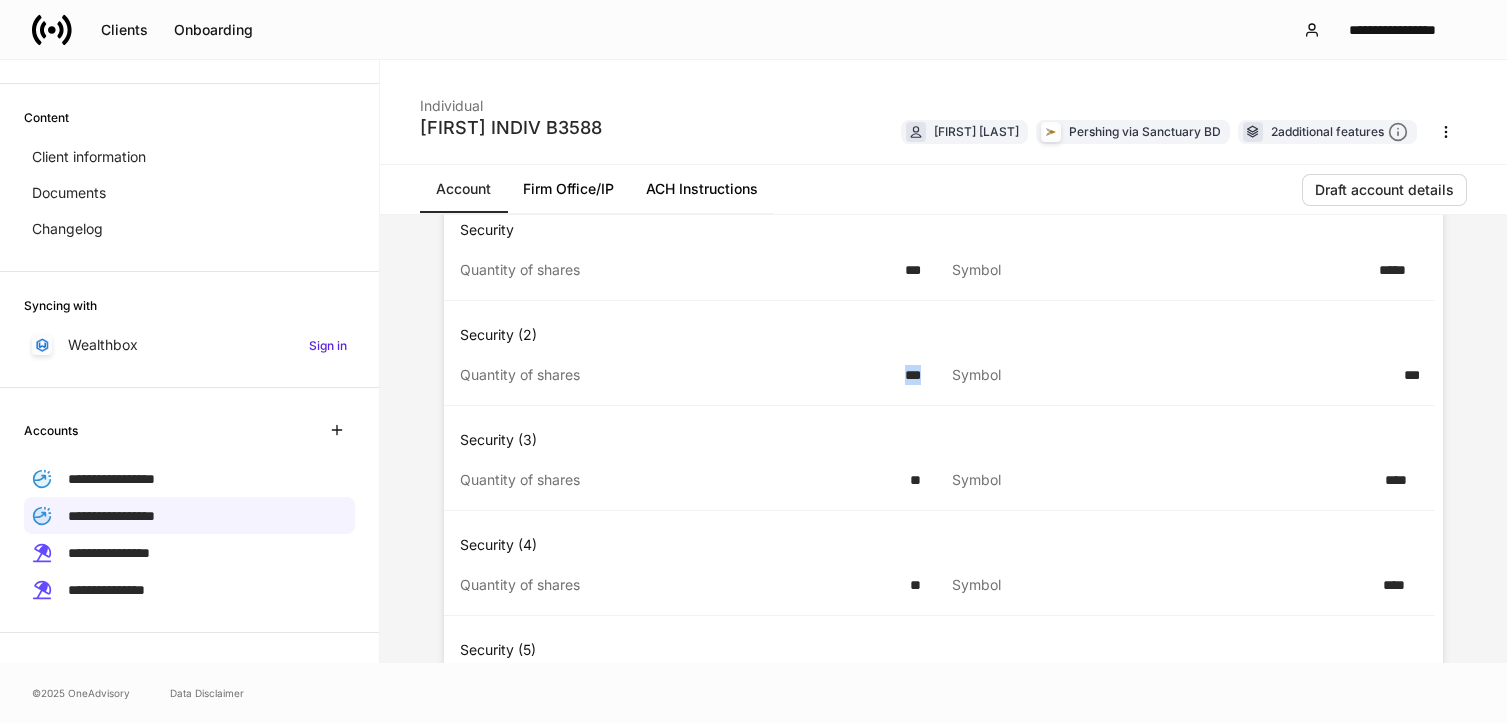 click on "***" at bounding box center [910, 375] 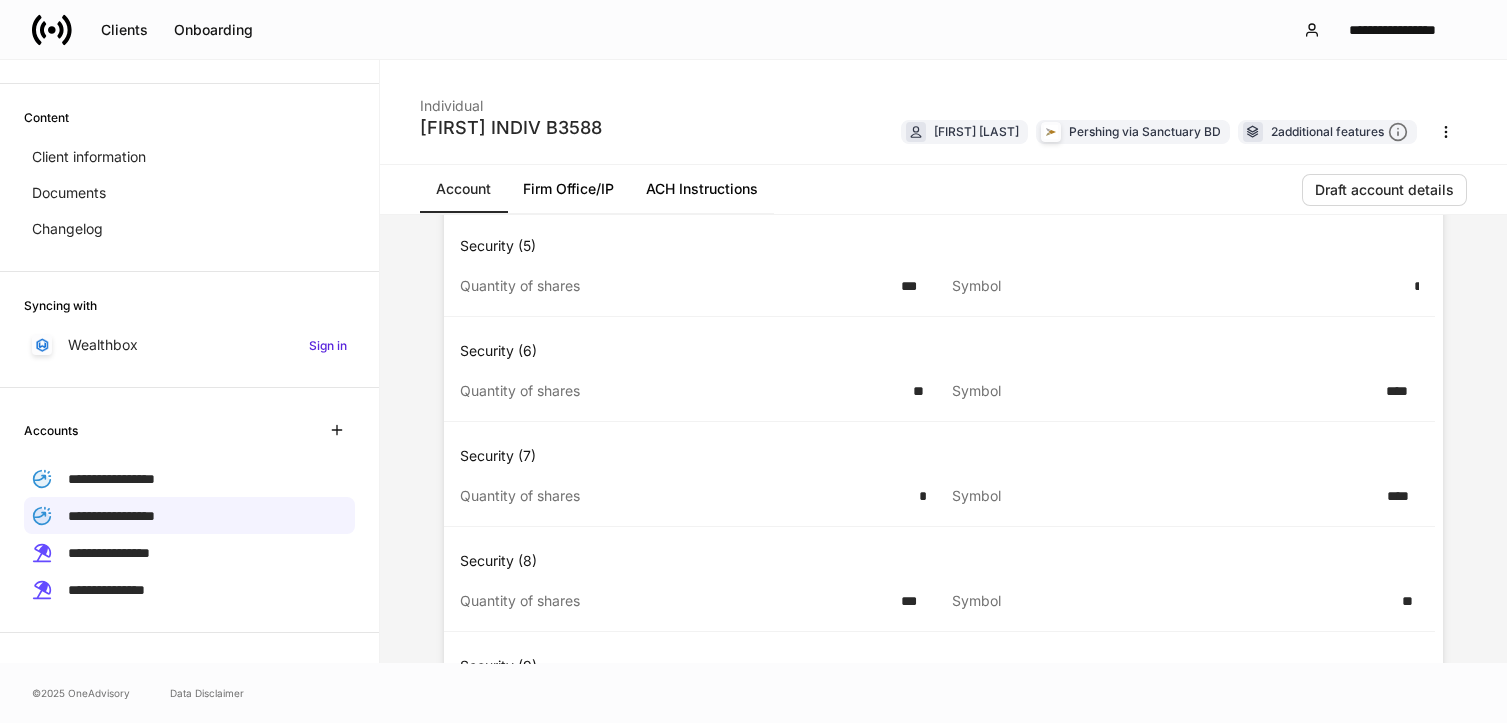 scroll, scrollTop: 798, scrollLeft: 0, axis: vertical 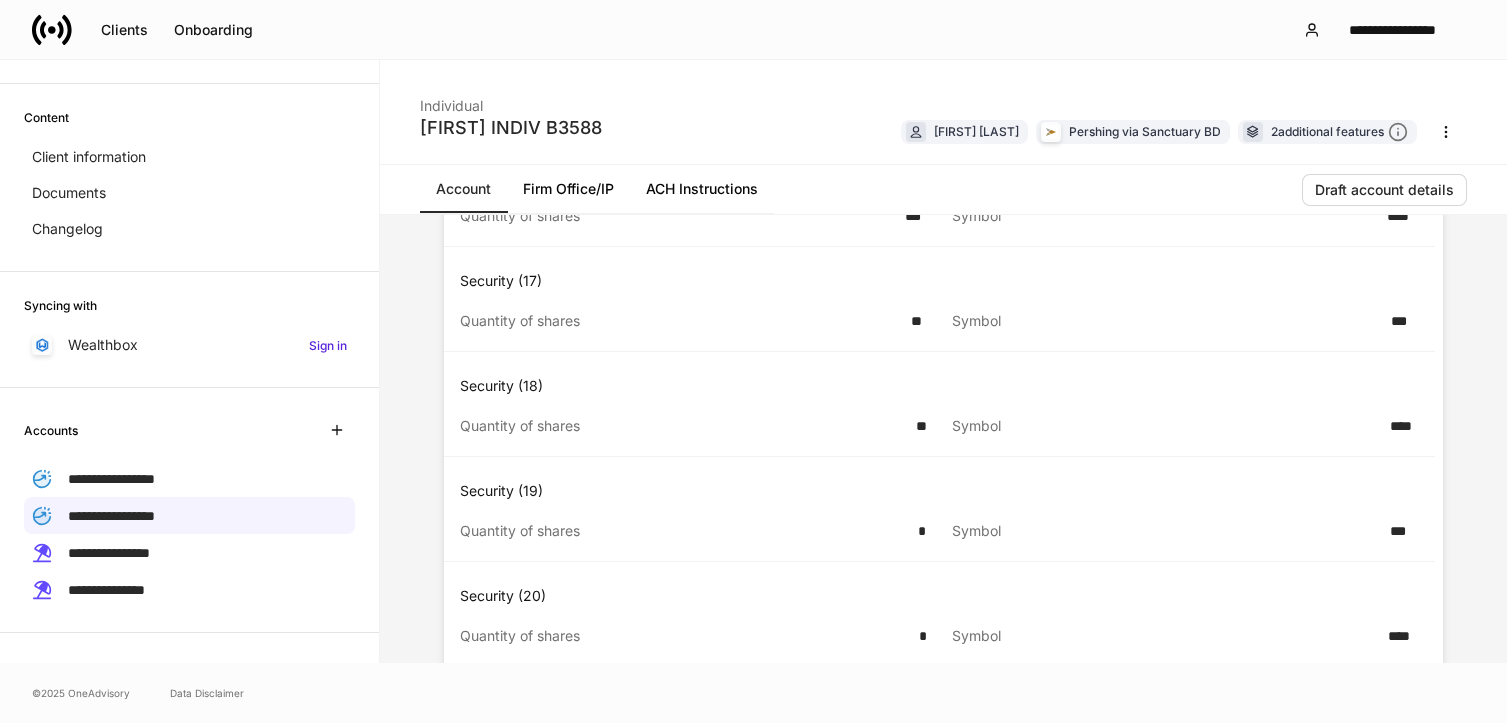 click on "****" at bounding box center [1398, 426] 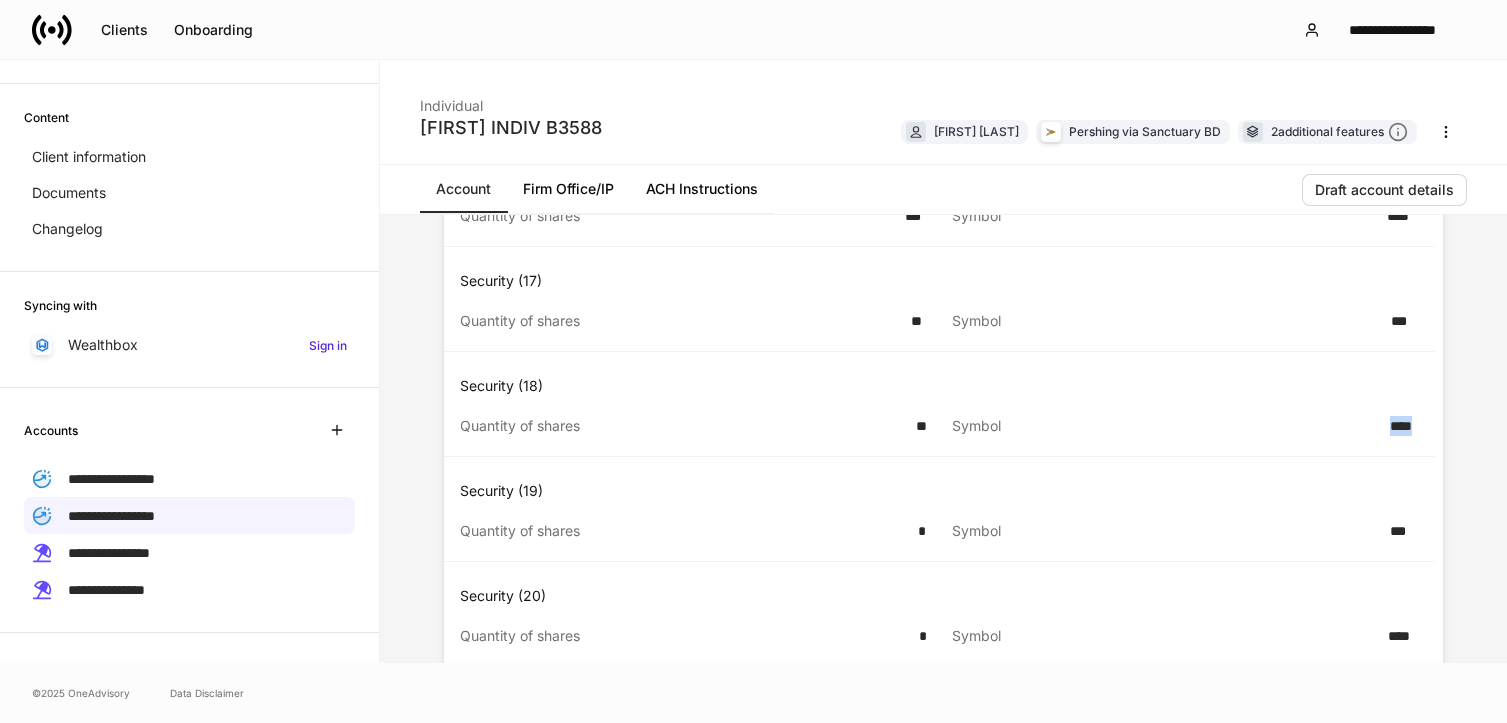 click on "****" at bounding box center (1398, 426) 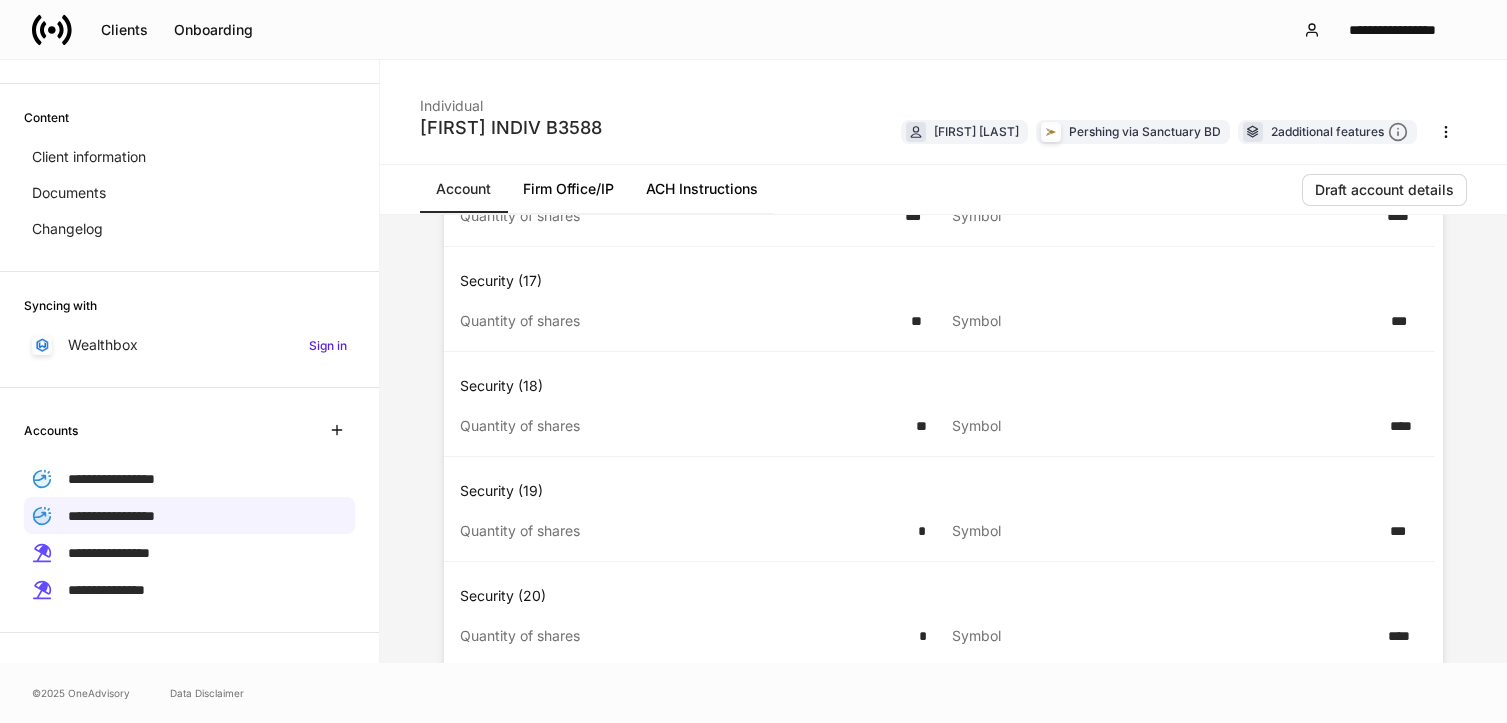 click on "***" at bounding box center (1398, 531) 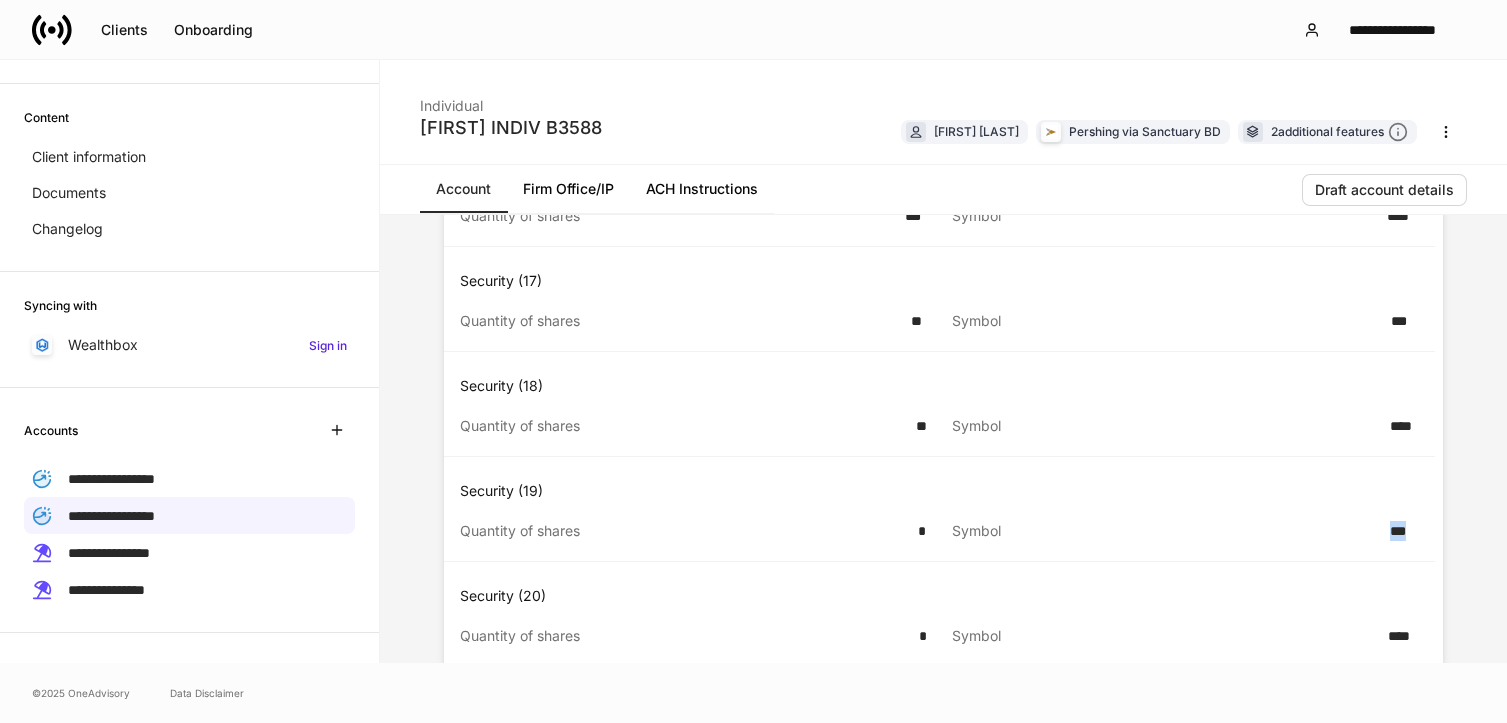 click on "***" at bounding box center [1398, 531] 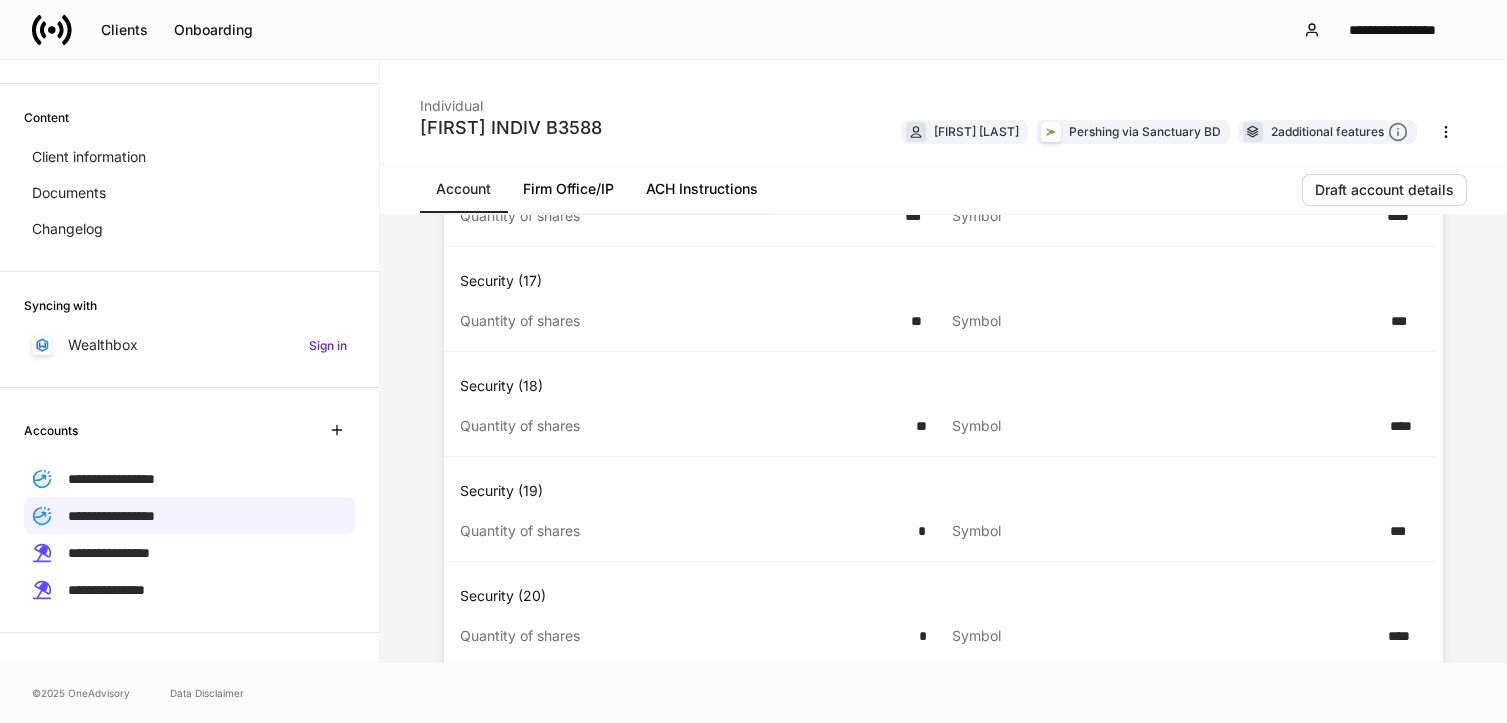 click on "****" at bounding box center [1397, 636] 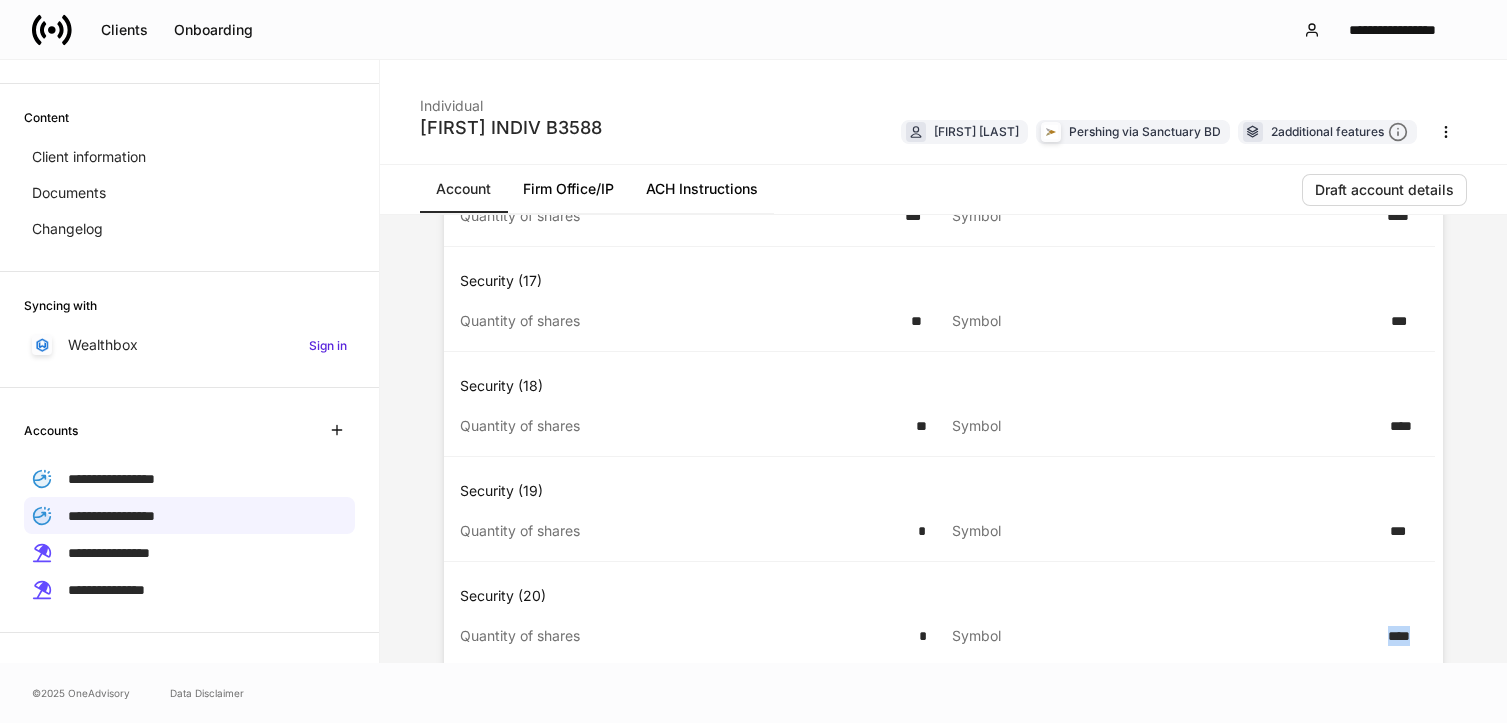 click on "****" at bounding box center [1397, 636] 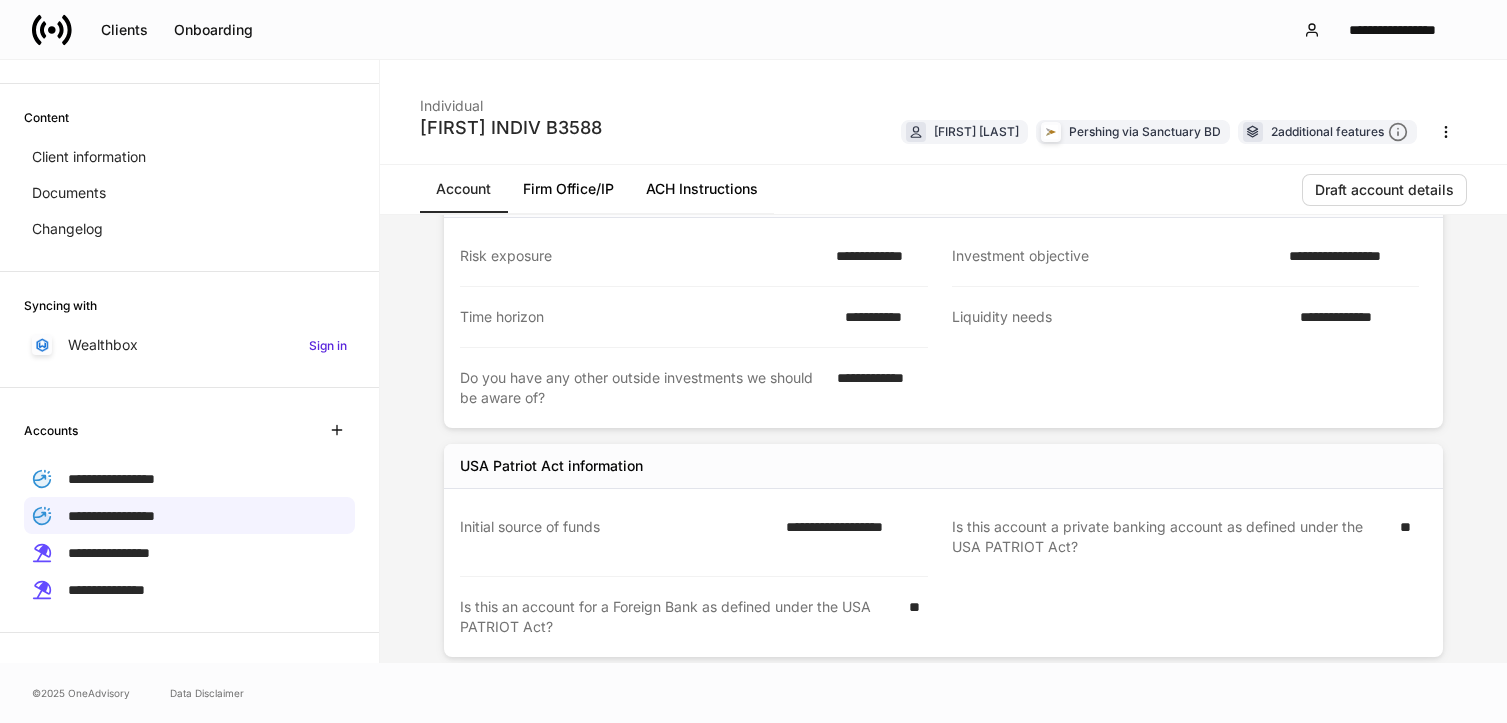 scroll, scrollTop: 5239, scrollLeft: 0, axis: vertical 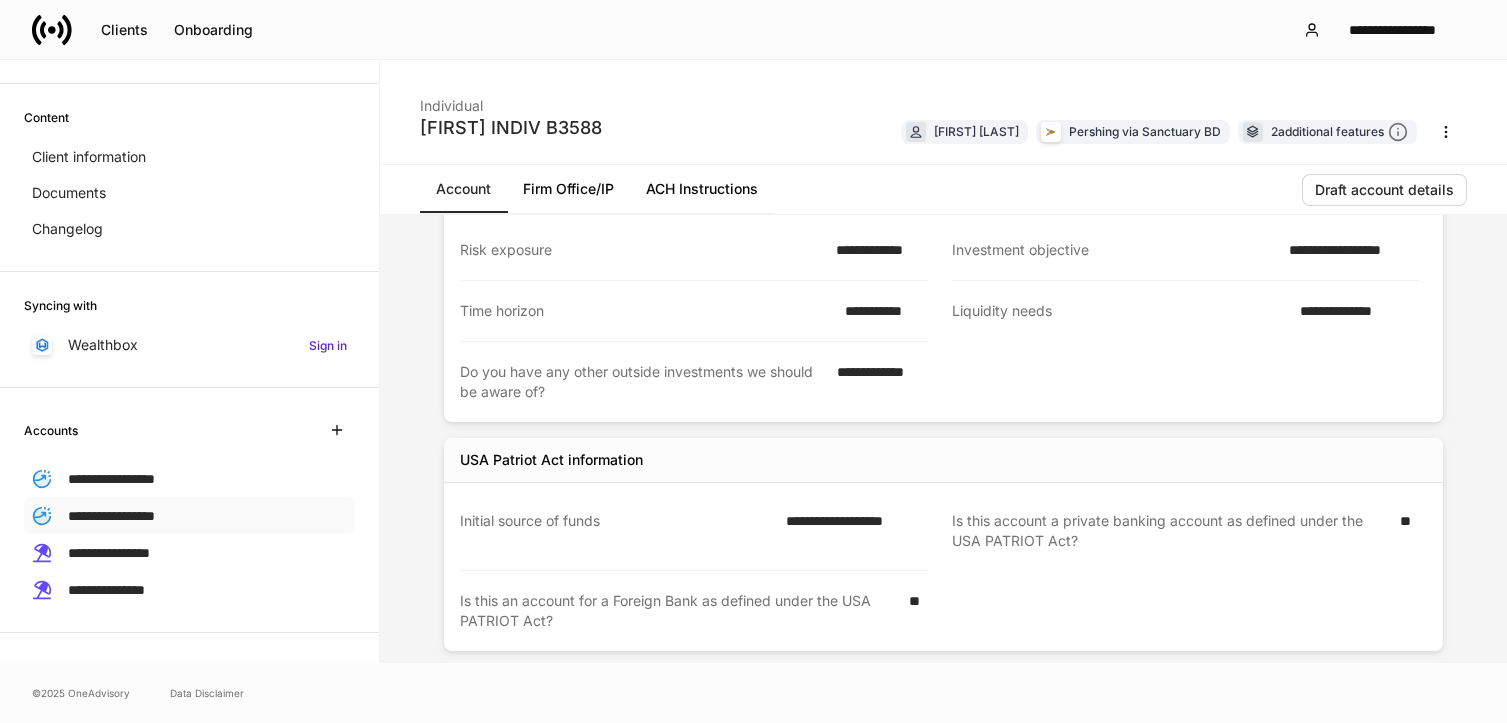 drag, startPoint x: 174, startPoint y: 505, endPoint x: 190, endPoint y: 503, distance: 16.124516 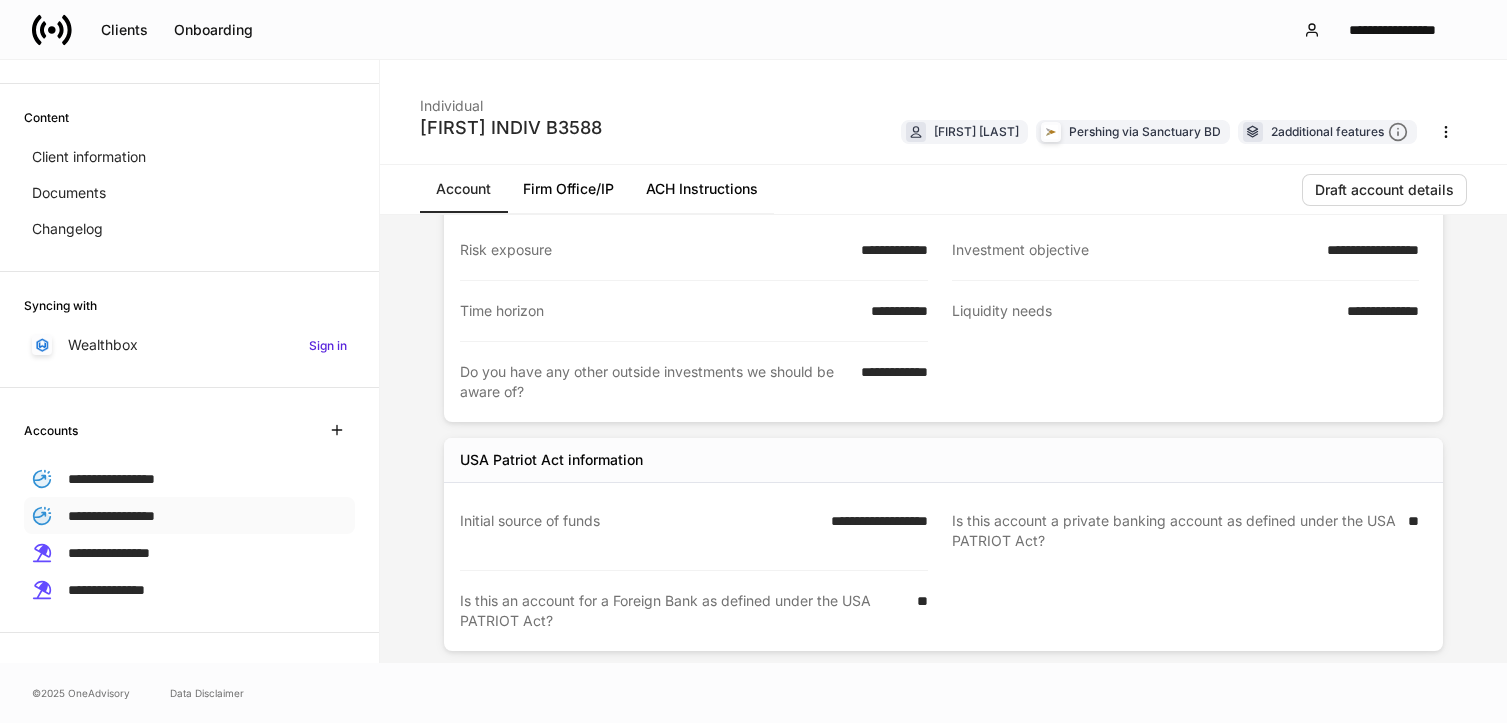 scroll, scrollTop: 0, scrollLeft: 0, axis: both 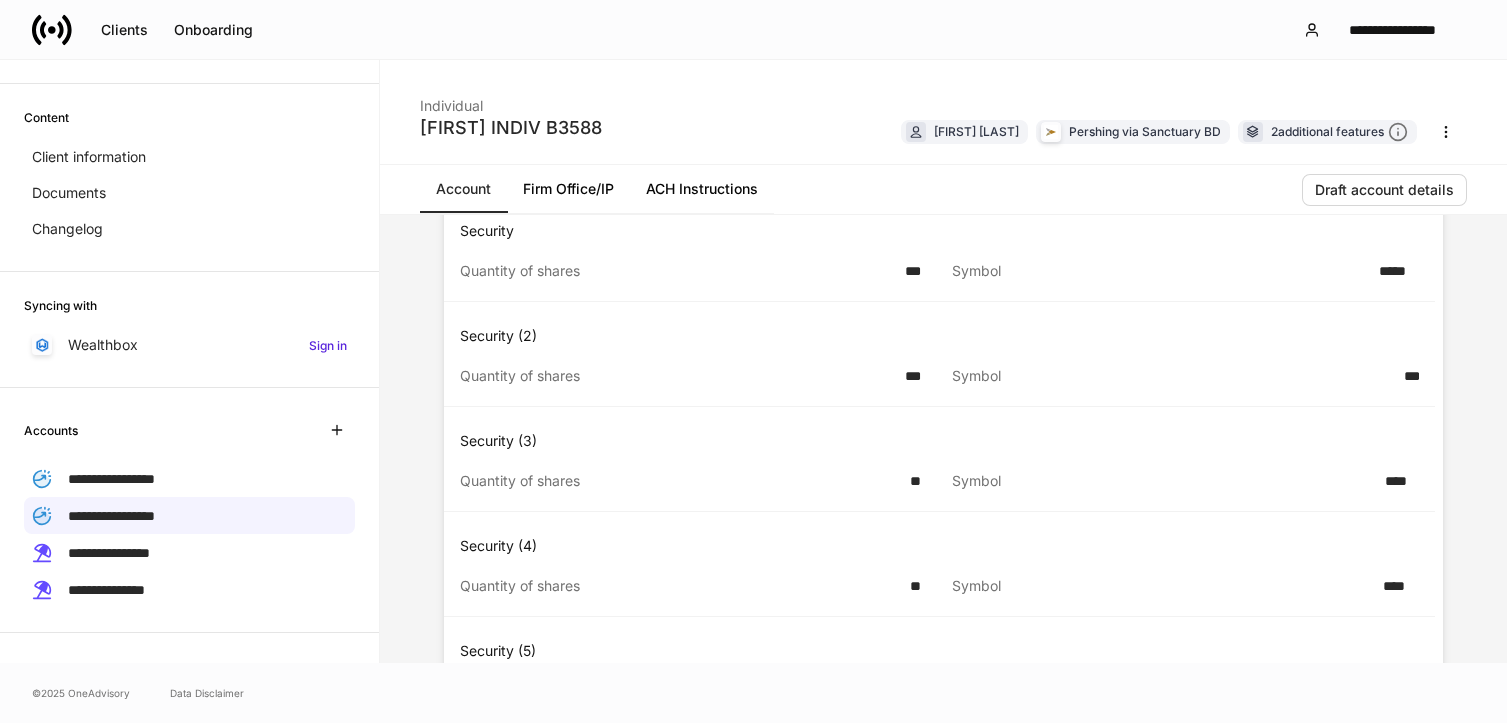 drag, startPoint x: 123, startPoint y: 580, endPoint x: 554, endPoint y: 542, distance: 432.67194 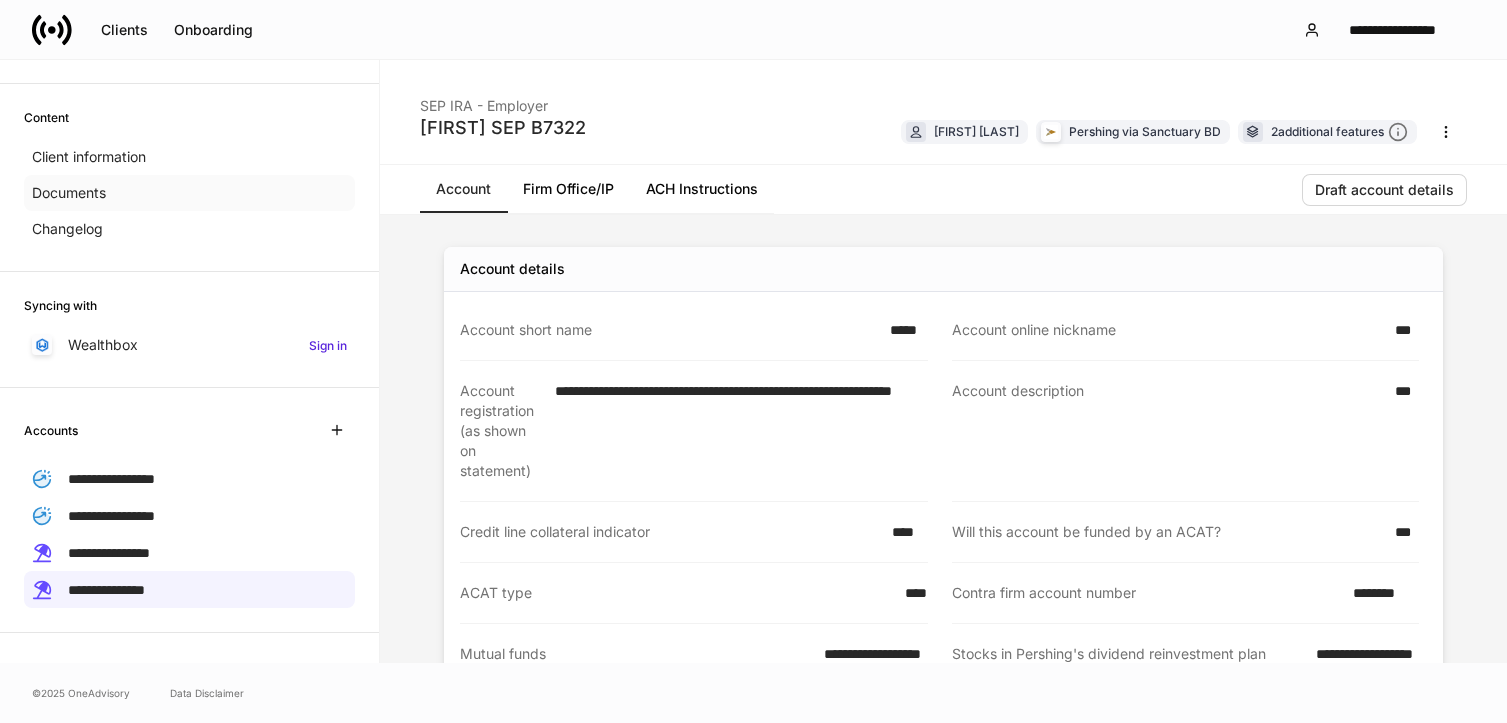 click on "Documents" at bounding box center [69, 193] 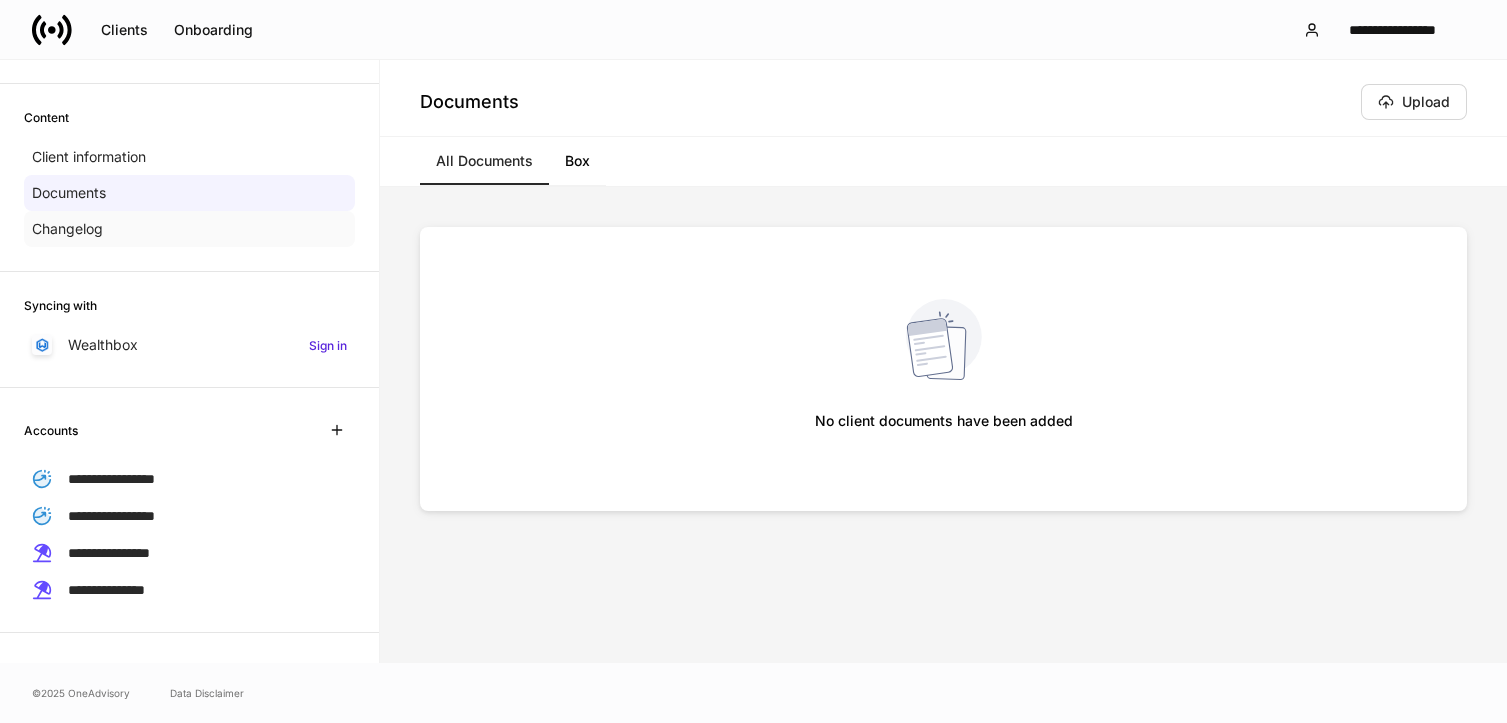 click on "Changelog" at bounding box center [67, 229] 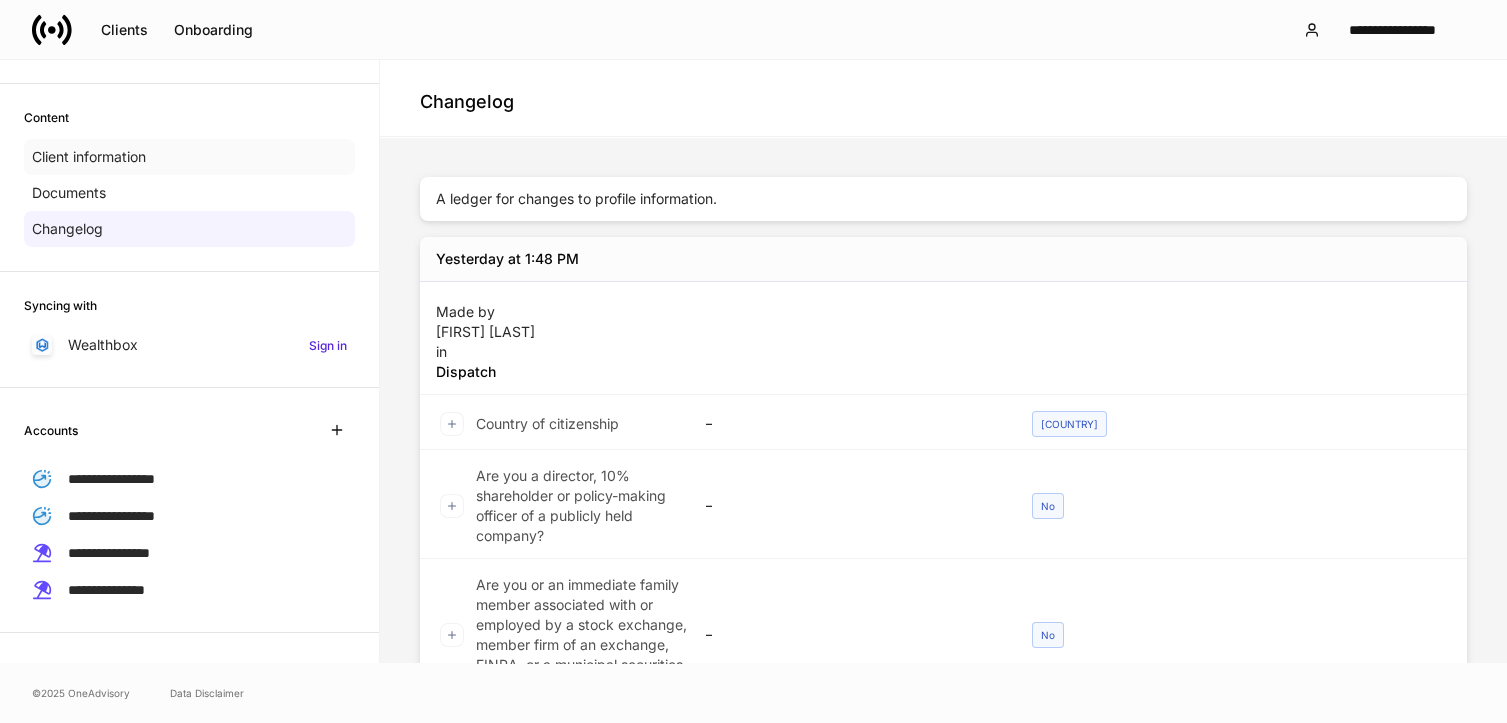 click on "Client information" at bounding box center [89, 157] 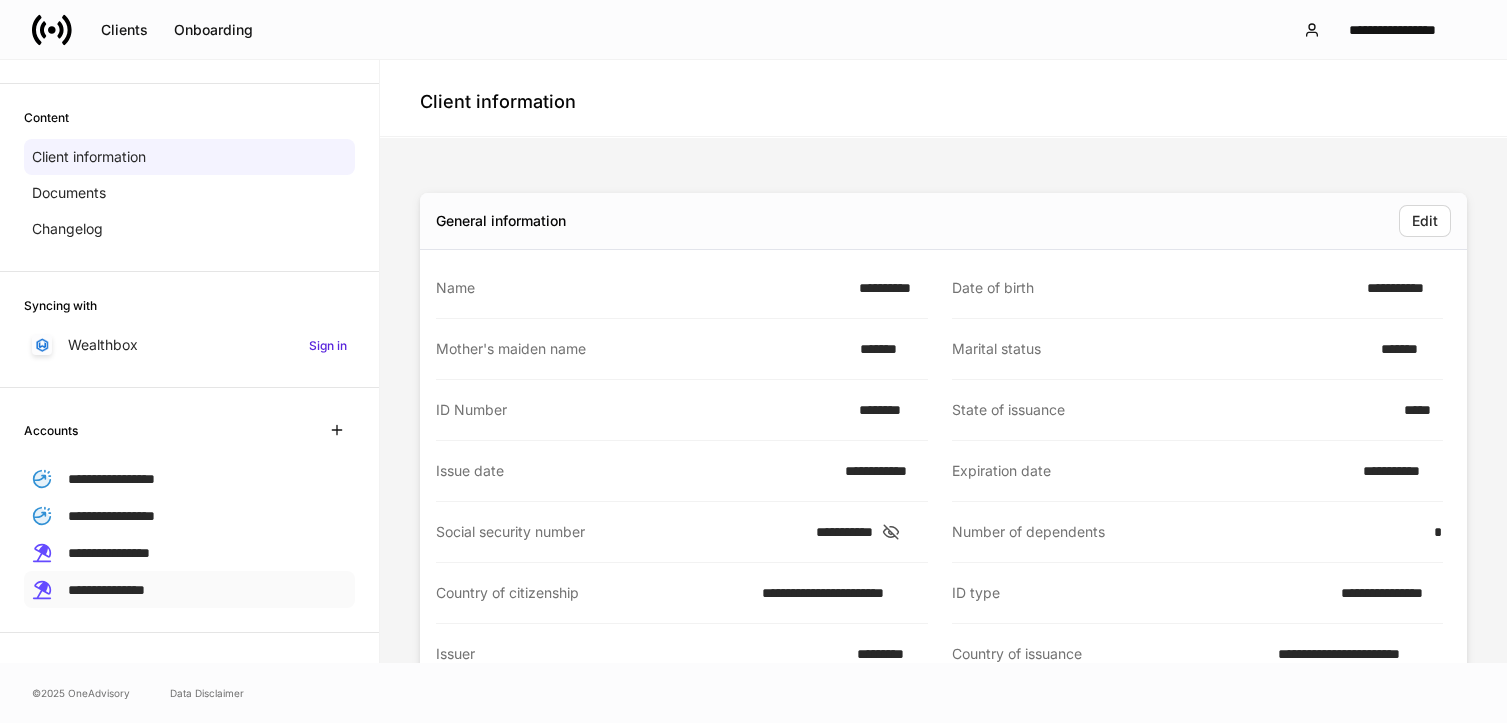 click on "**********" at bounding box center [106, 590] 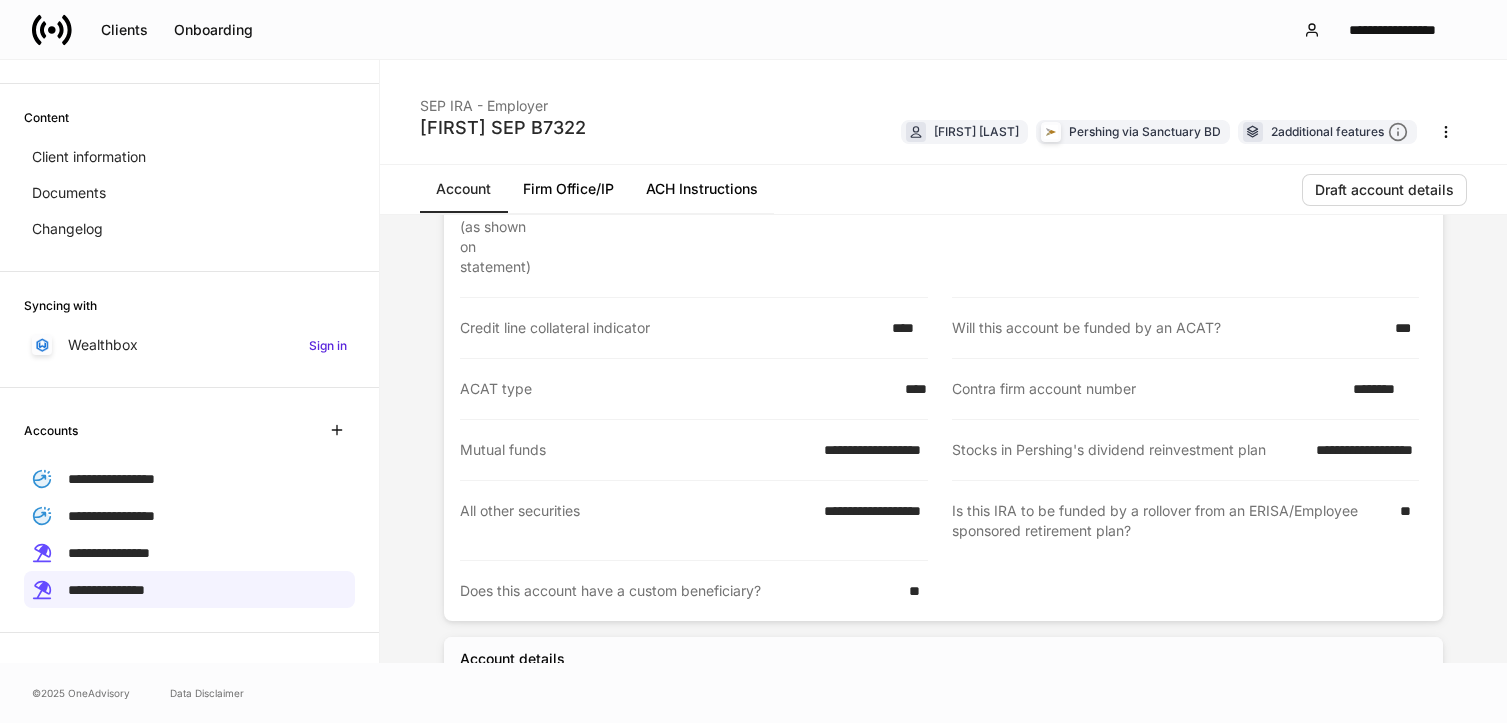 scroll, scrollTop: 231, scrollLeft: 0, axis: vertical 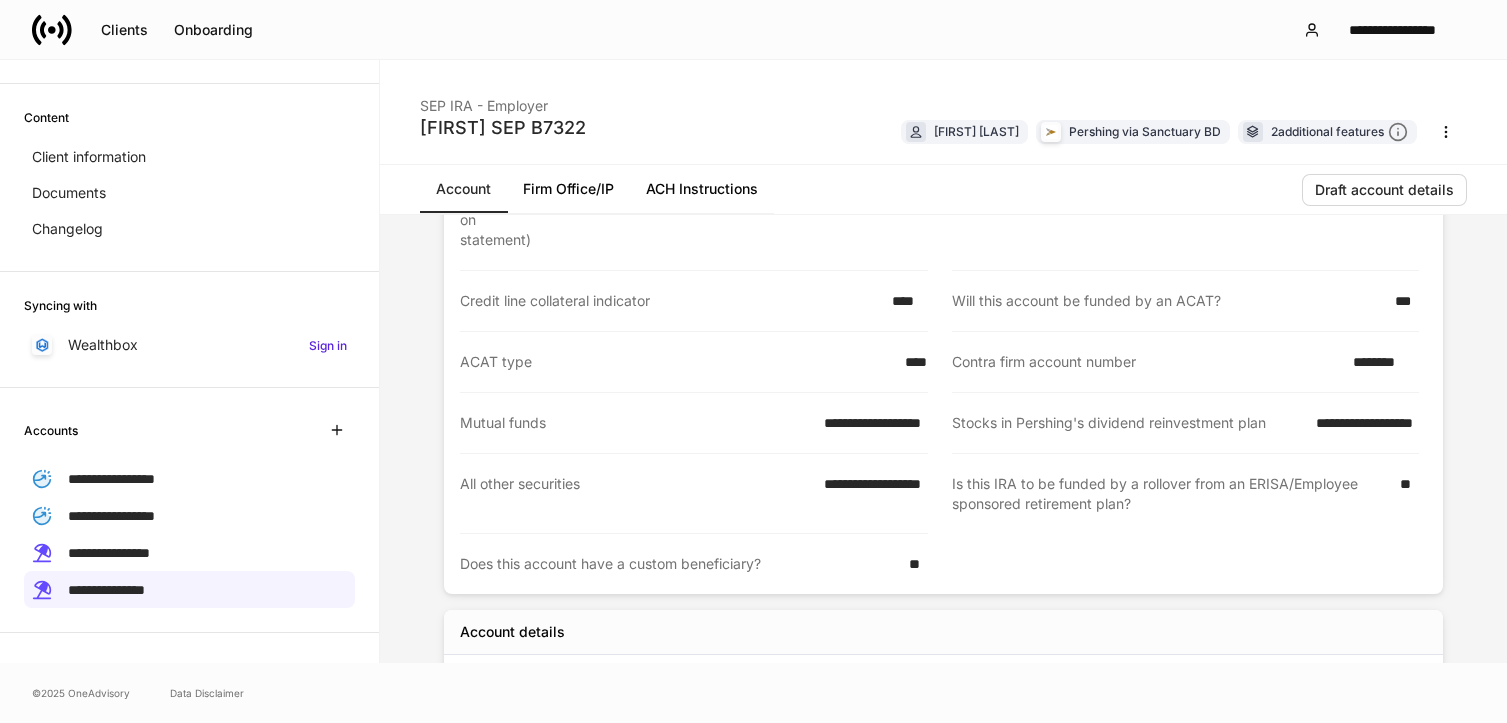 click on "**********" at bounding box center [943, 327] 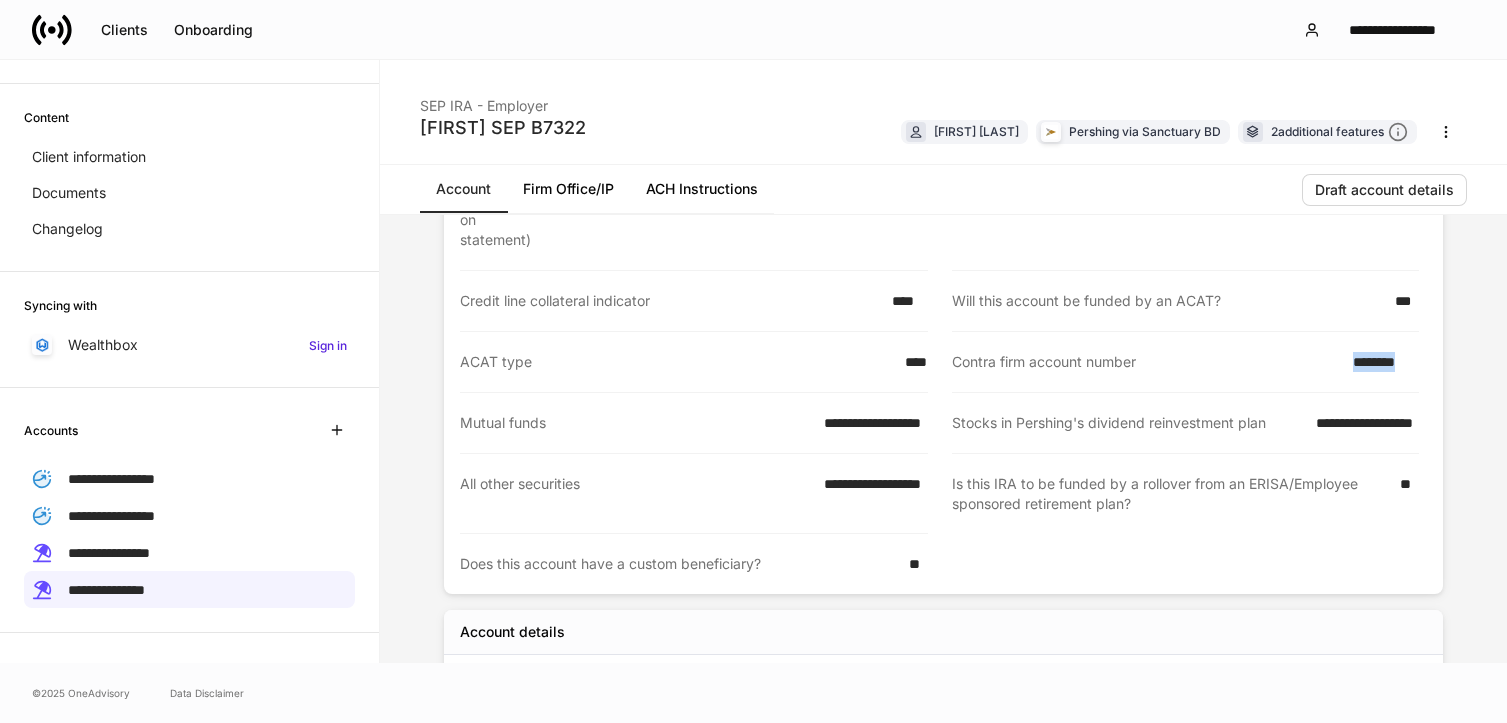 click on "********" at bounding box center (1380, 362) 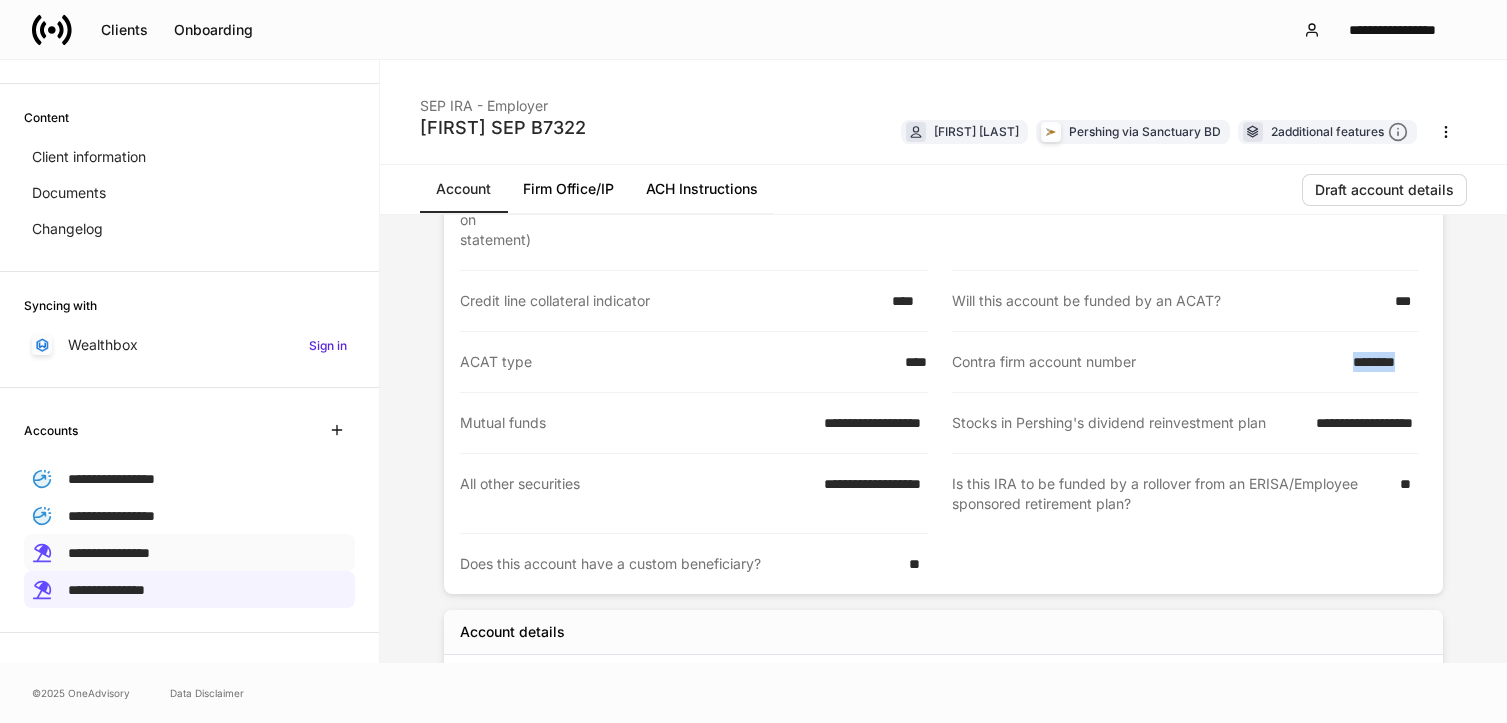 click on "**********" at bounding box center (189, 552) 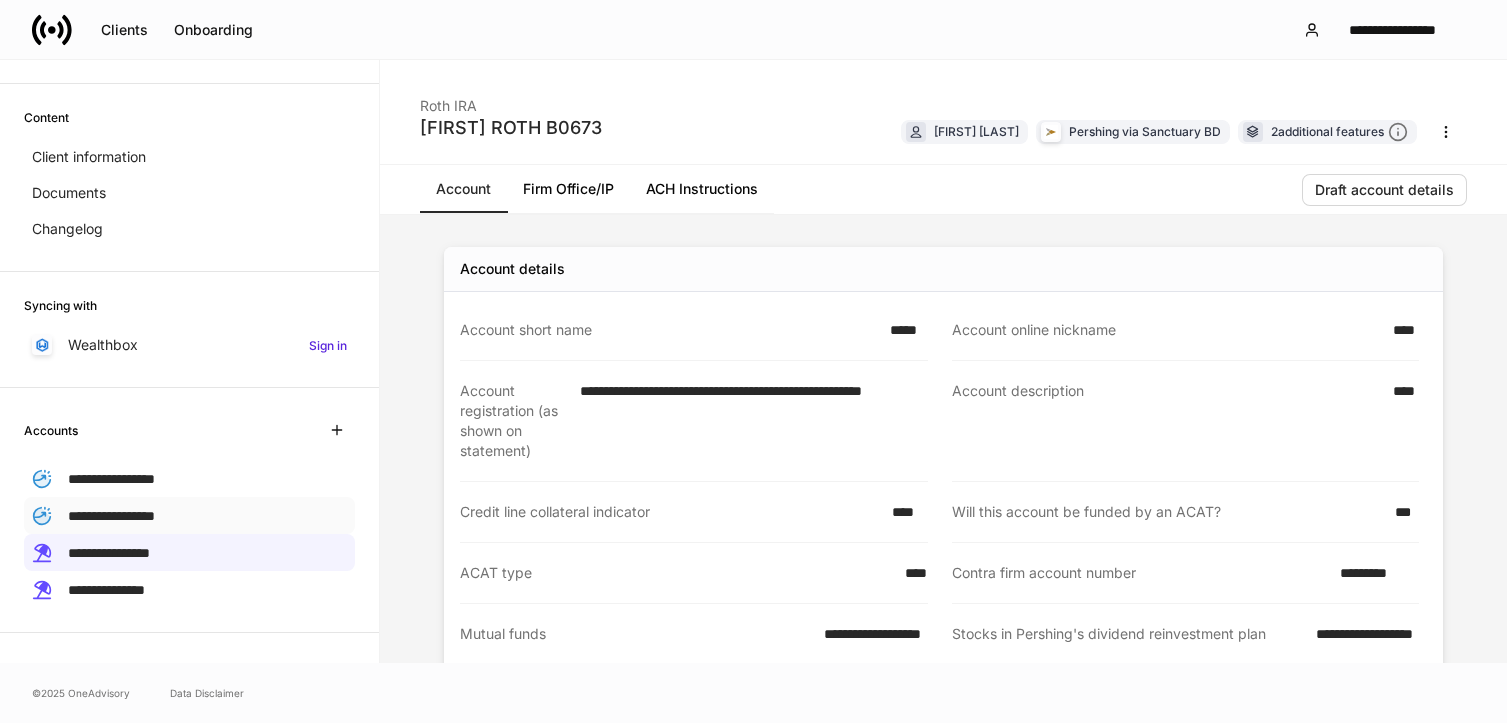 click on "**********" at bounding box center [111, 516] 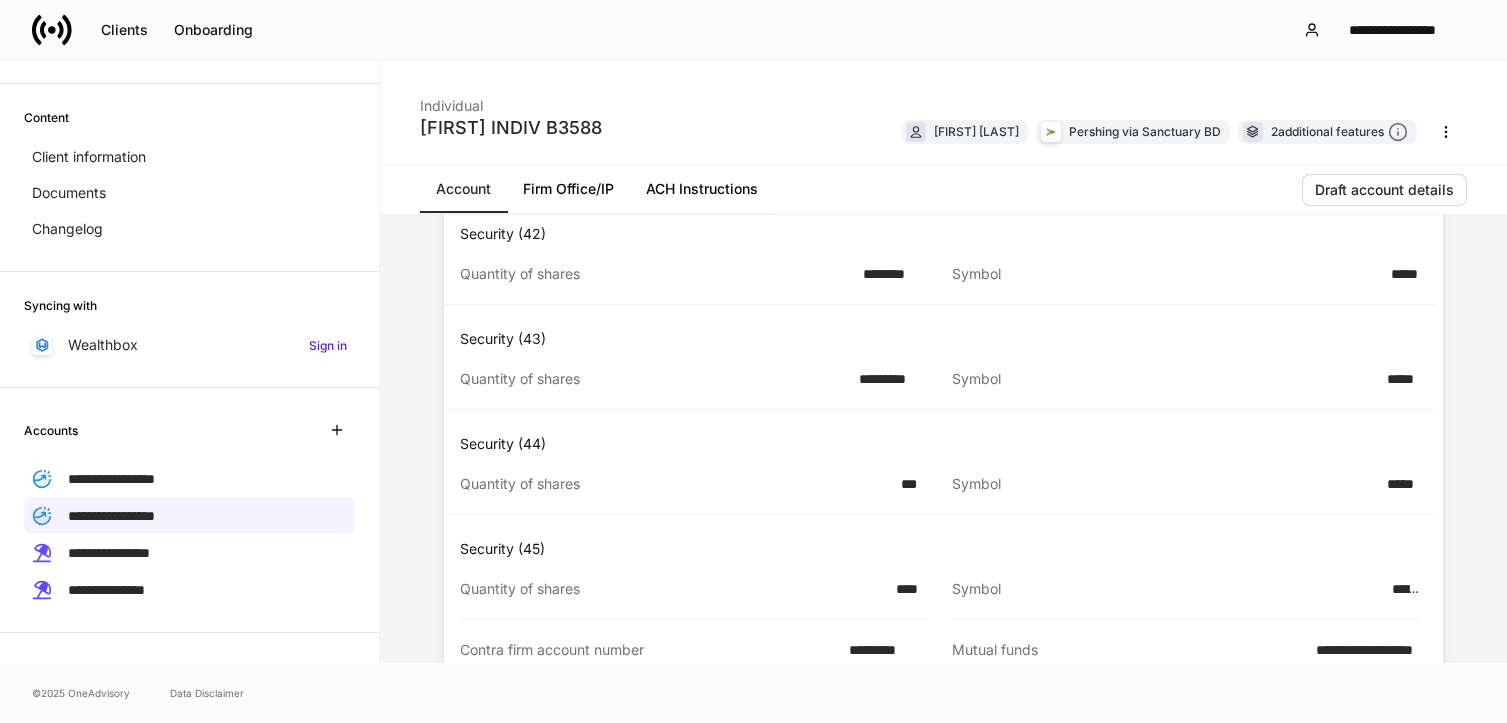 scroll, scrollTop: 3081, scrollLeft: 0, axis: vertical 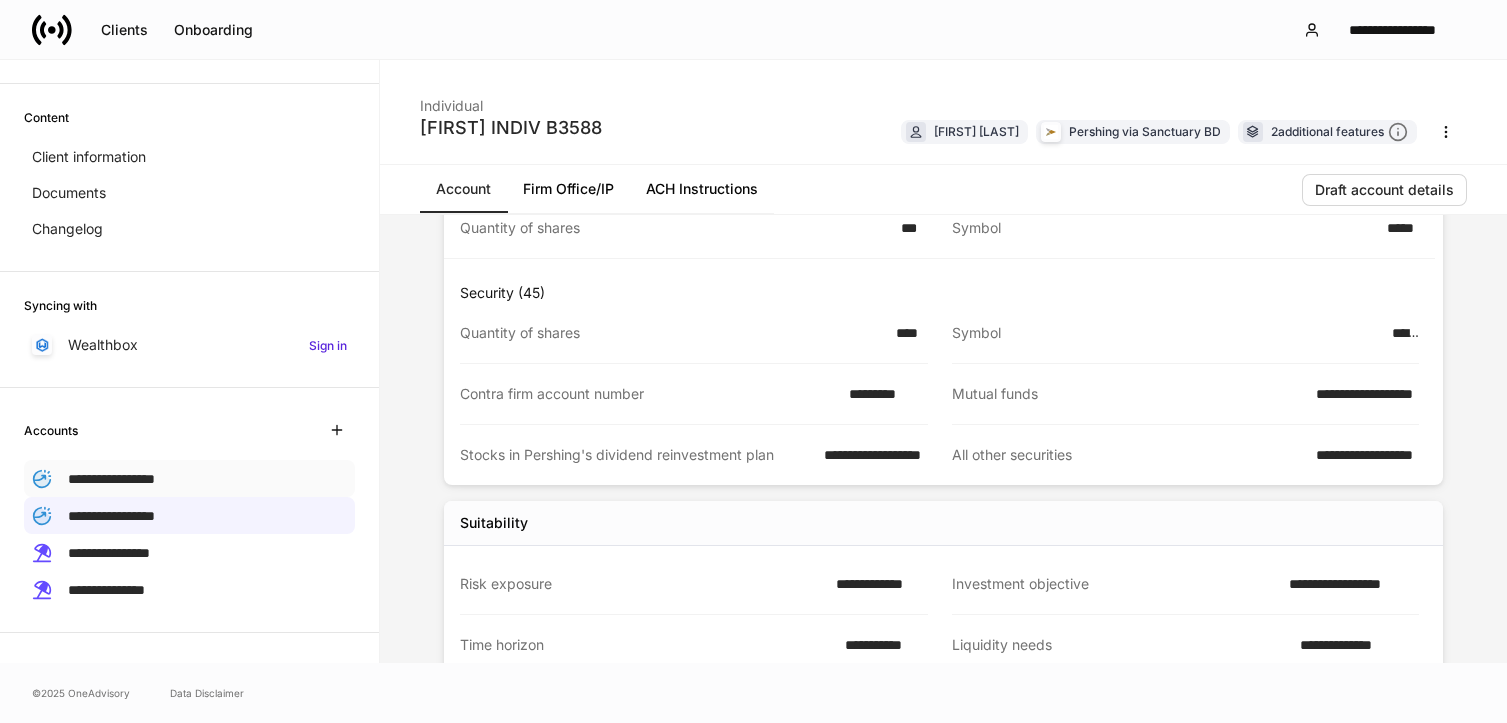 click on "**********" at bounding box center [111, 479] 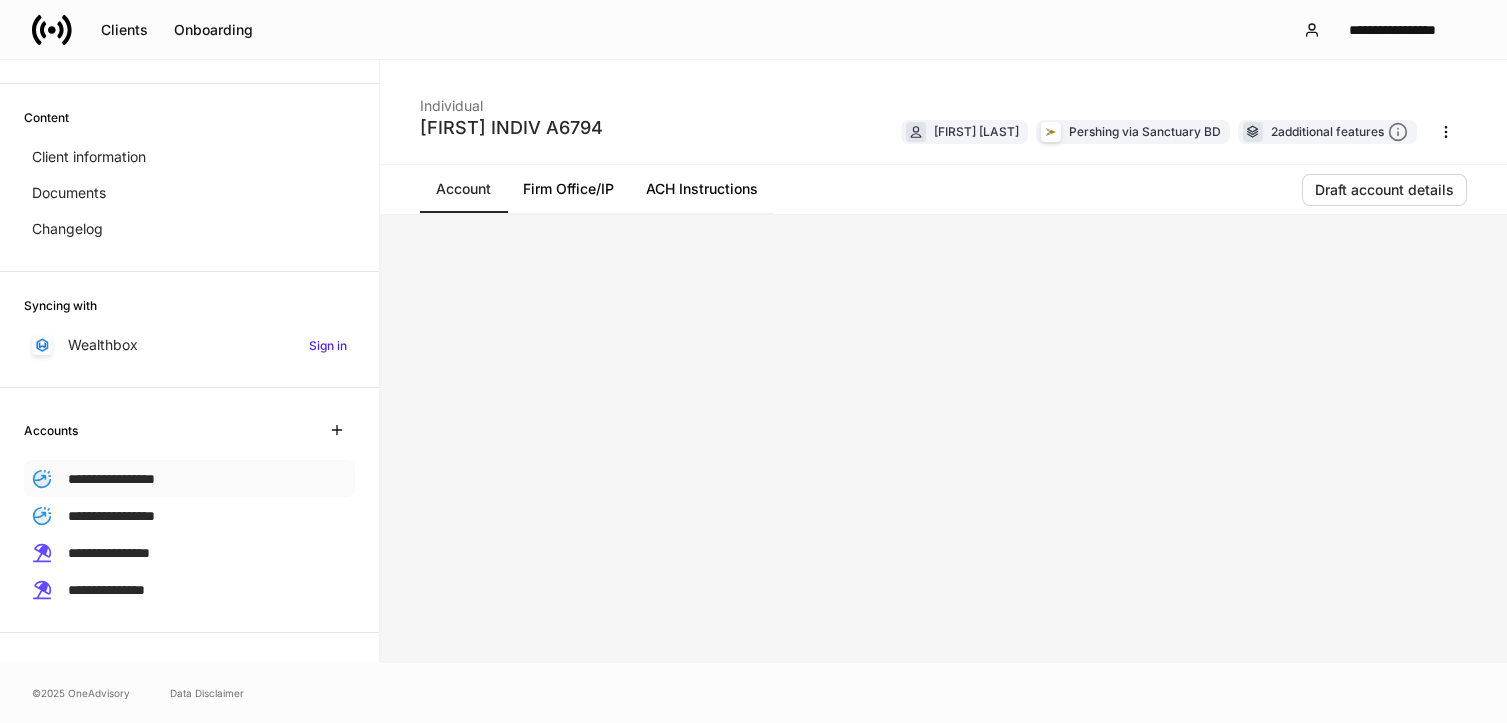 scroll, scrollTop: 0, scrollLeft: 0, axis: both 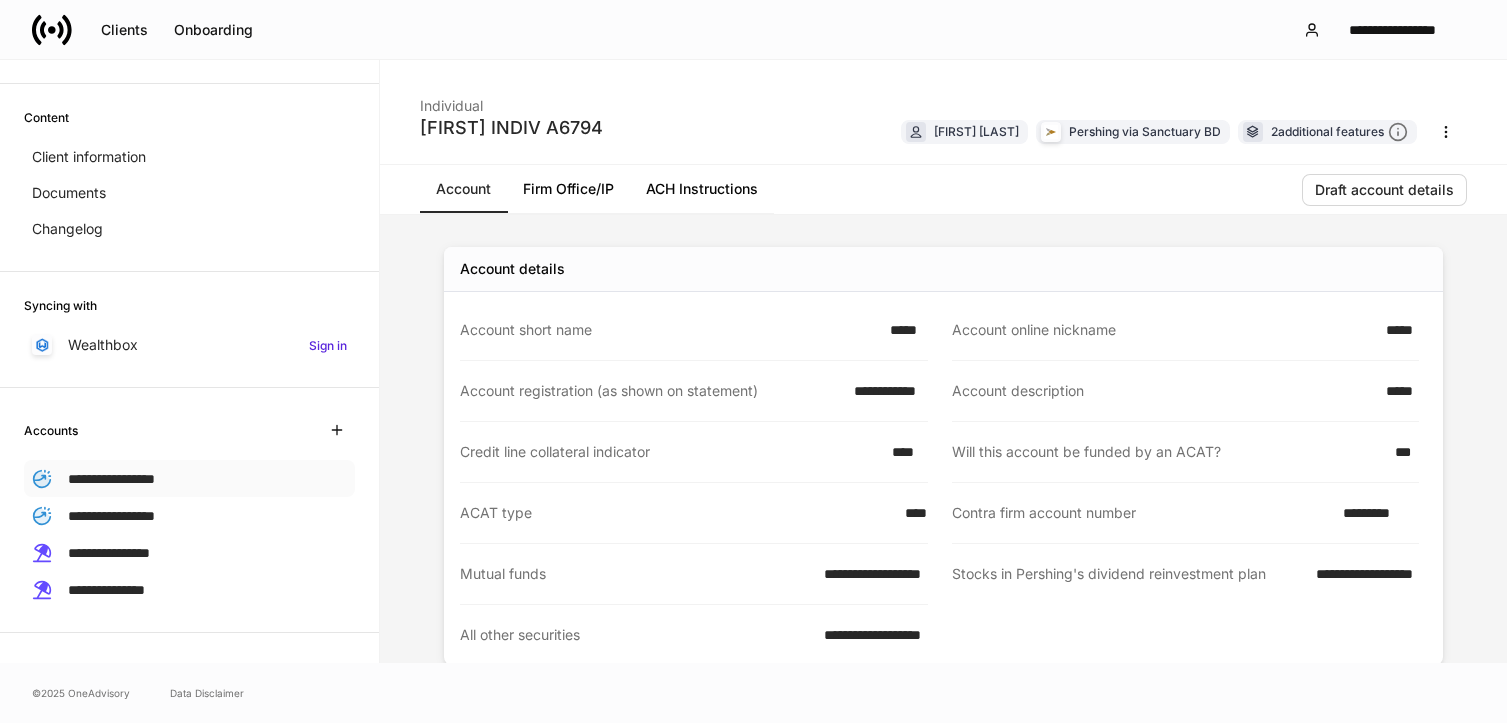 click on "**********" at bounding box center (111, 479) 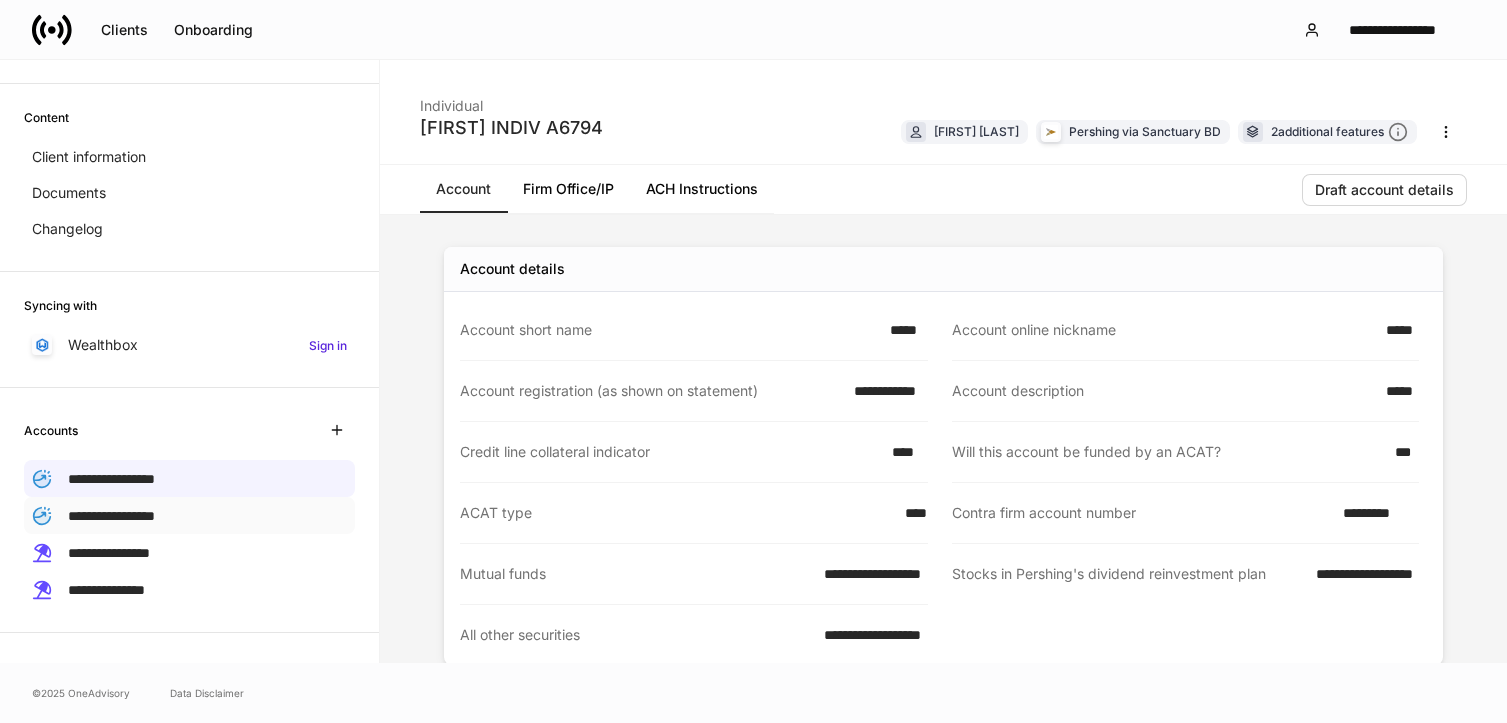 click on "**********" at bounding box center [111, 516] 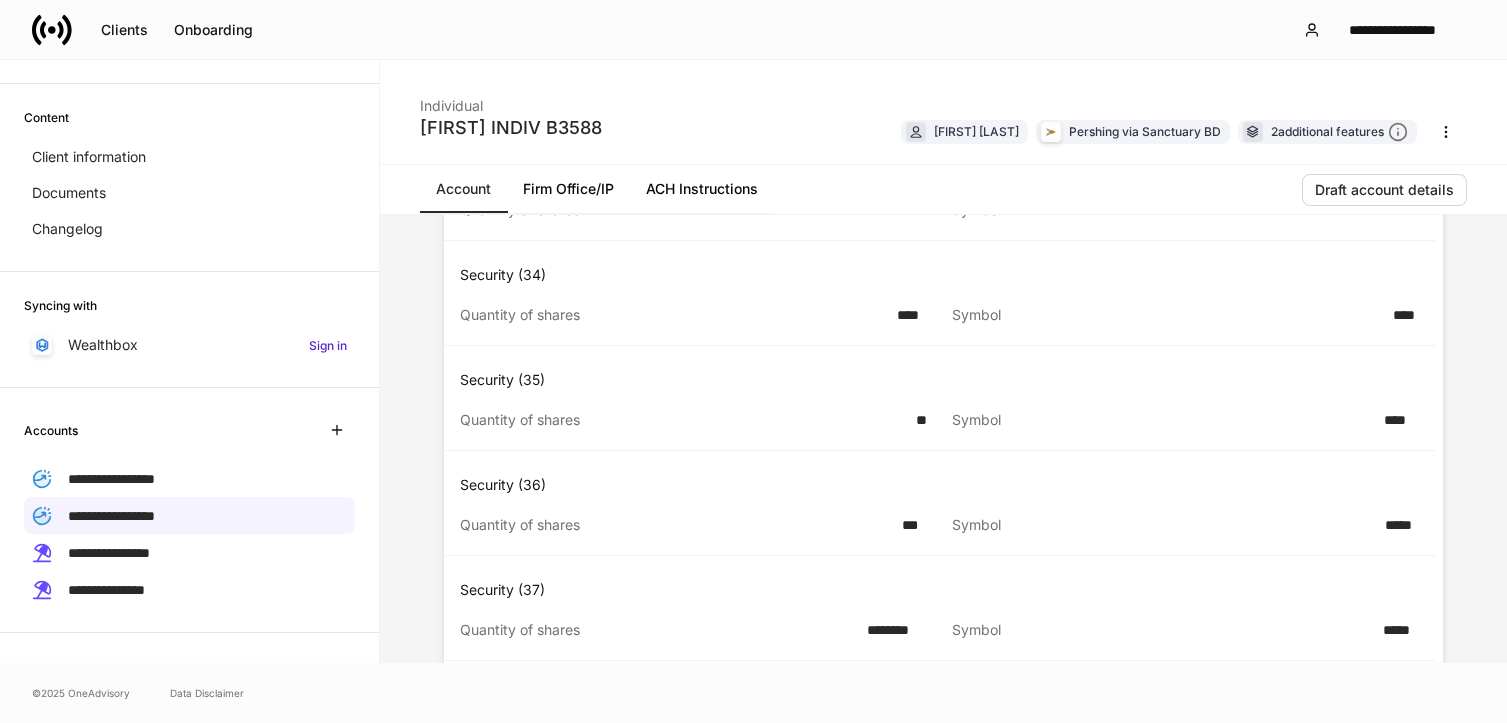 scroll, scrollTop: 3790, scrollLeft: 0, axis: vertical 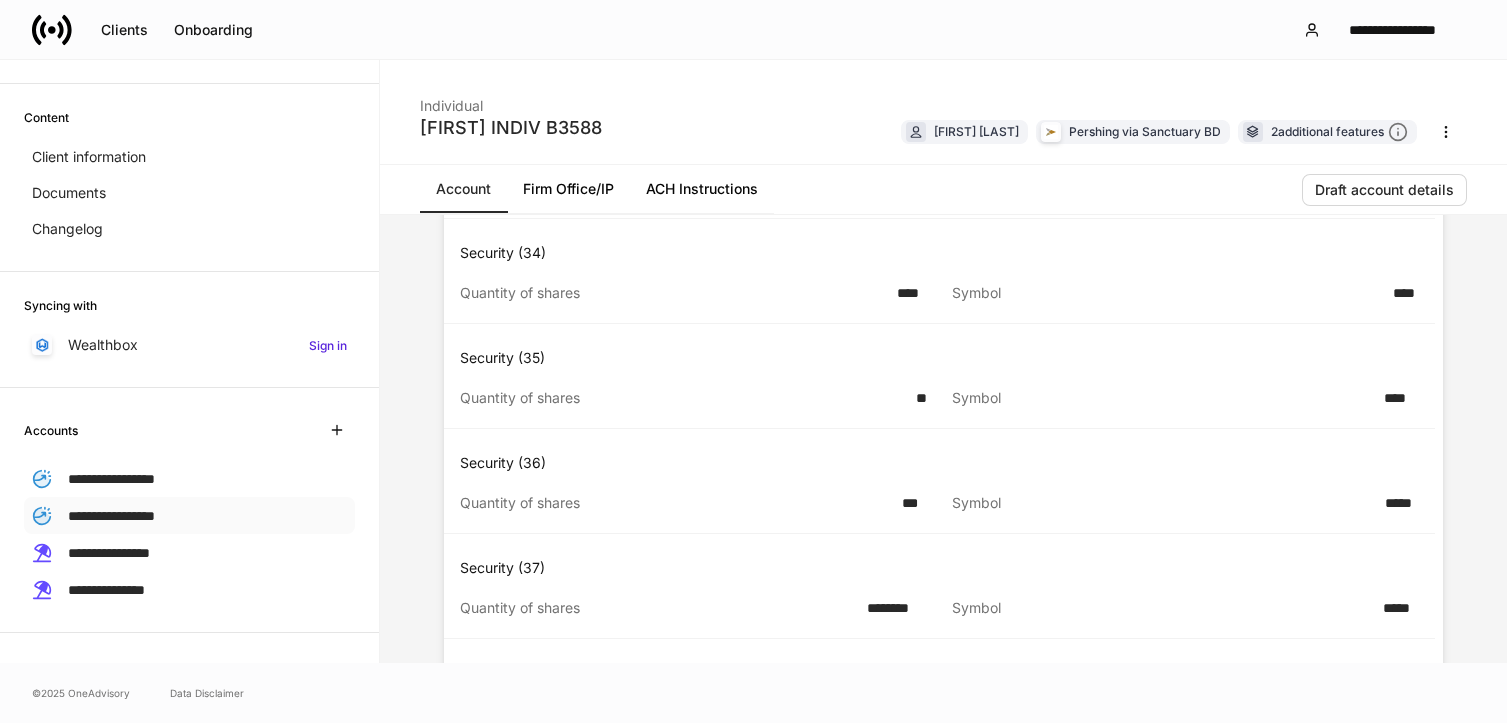 click on "**********" at bounding box center (111, 516) 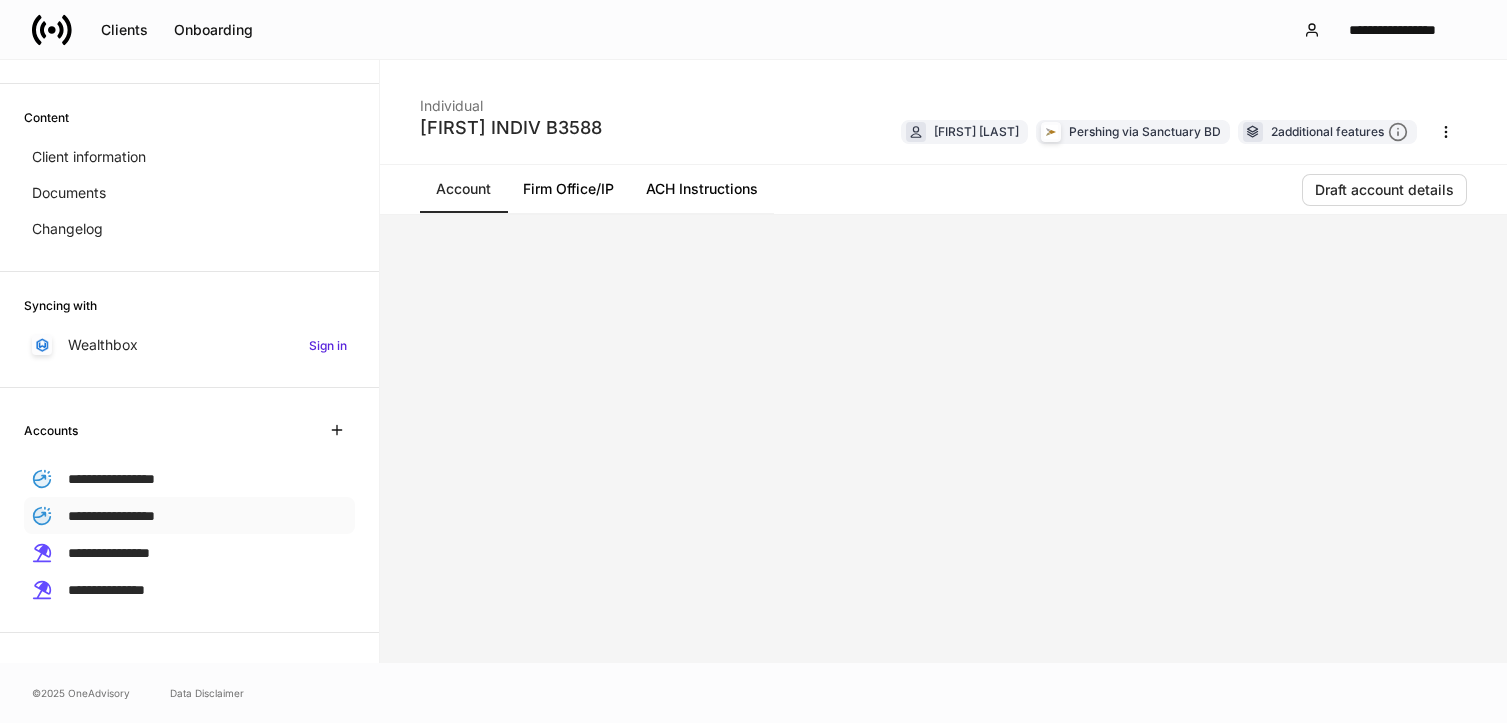 scroll, scrollTop: 0, scrollLeft: 0, axis: both 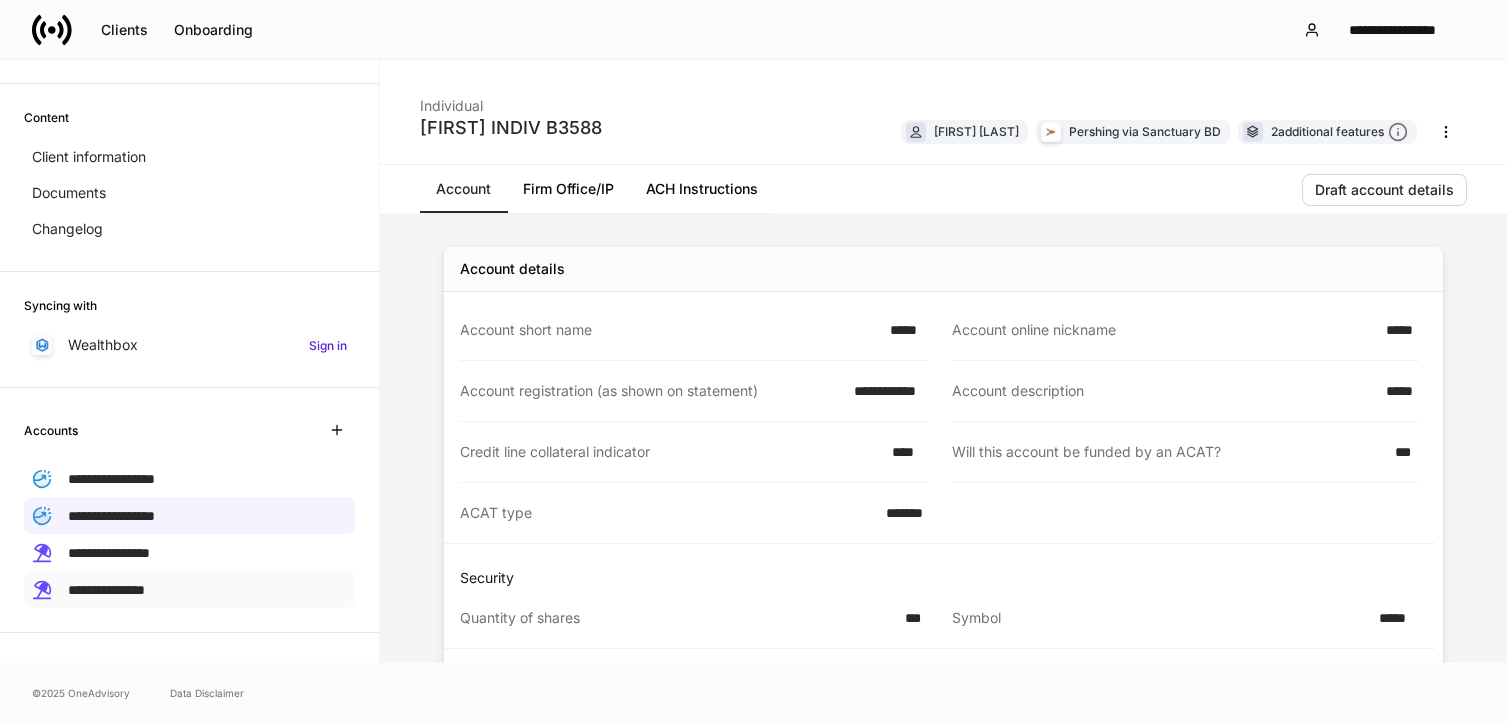 click on "**********" at bounding box center (106, 590) 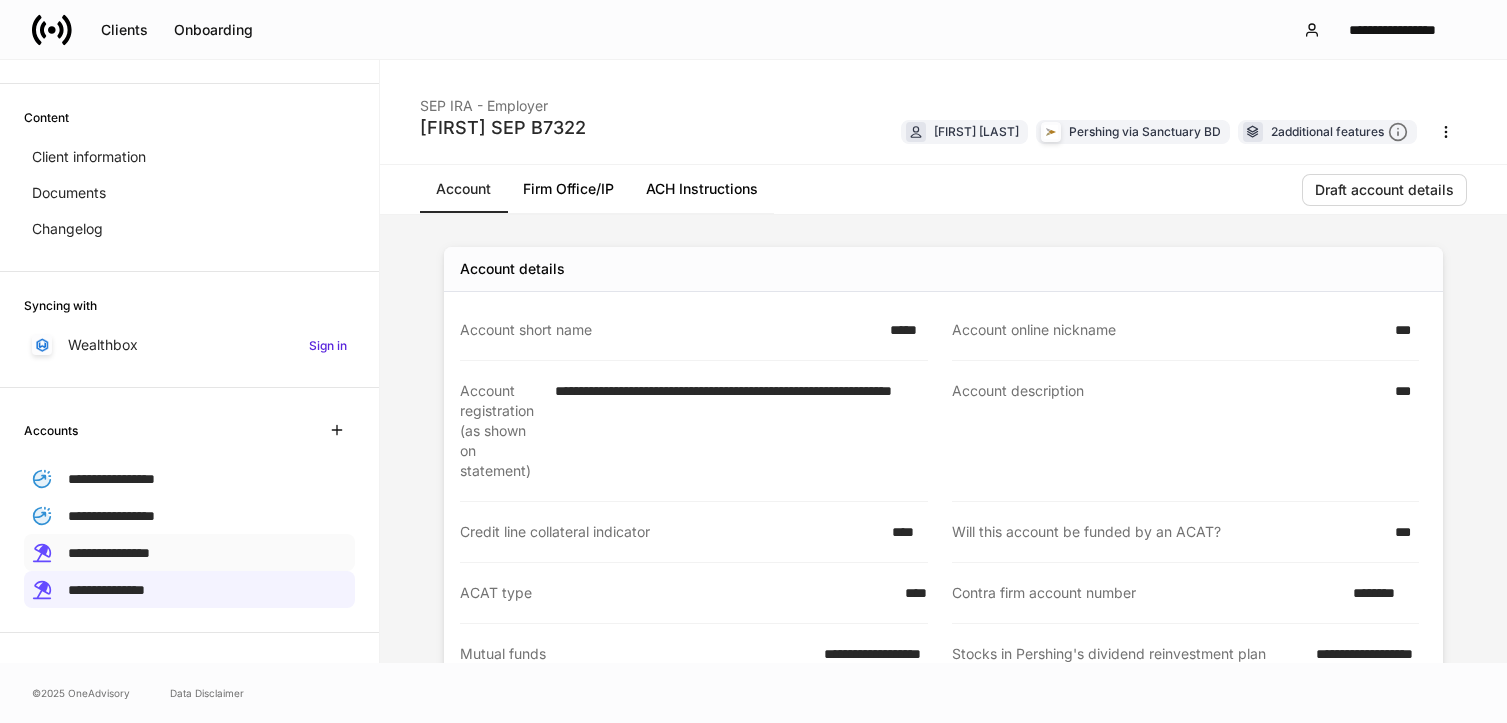click on "**********" at bounding box center (109, 552) 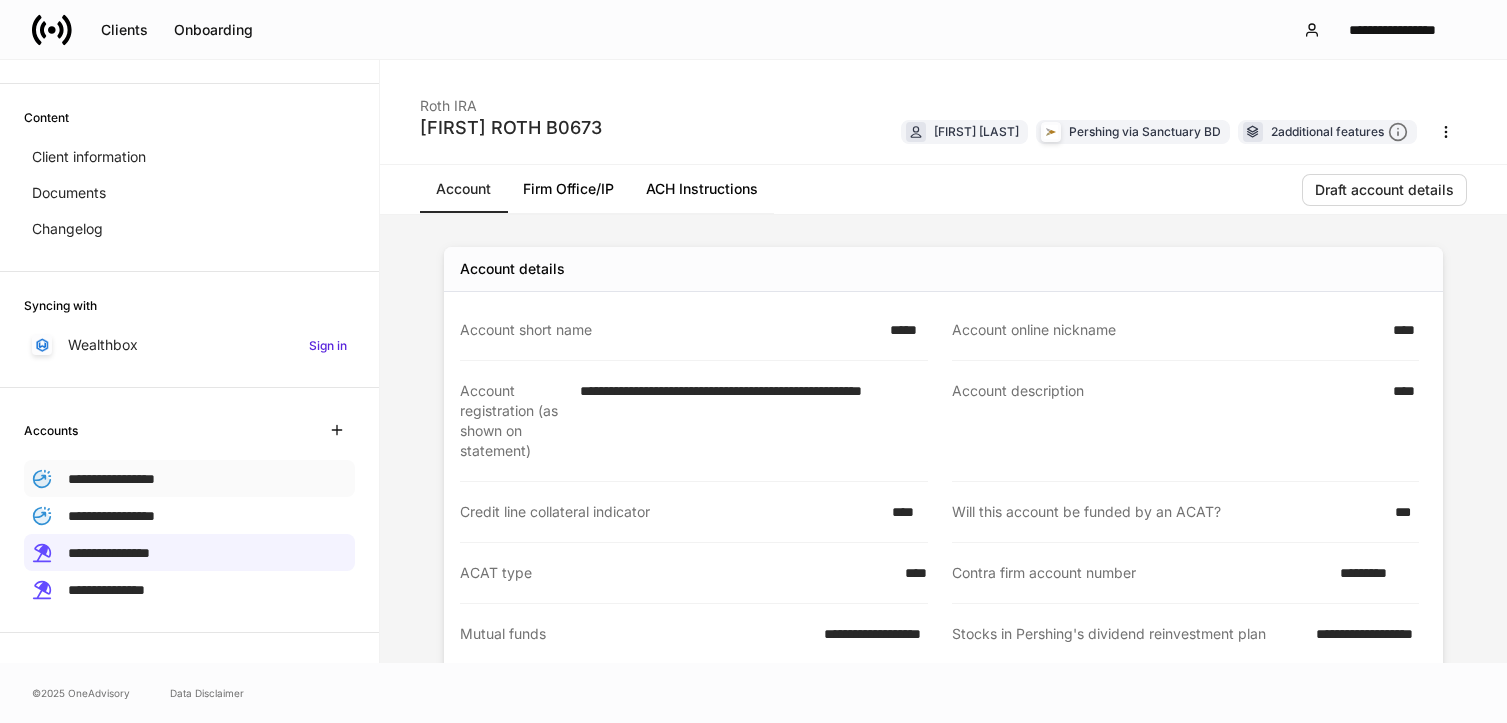 click on "**********" at bounding box center [111, 479] 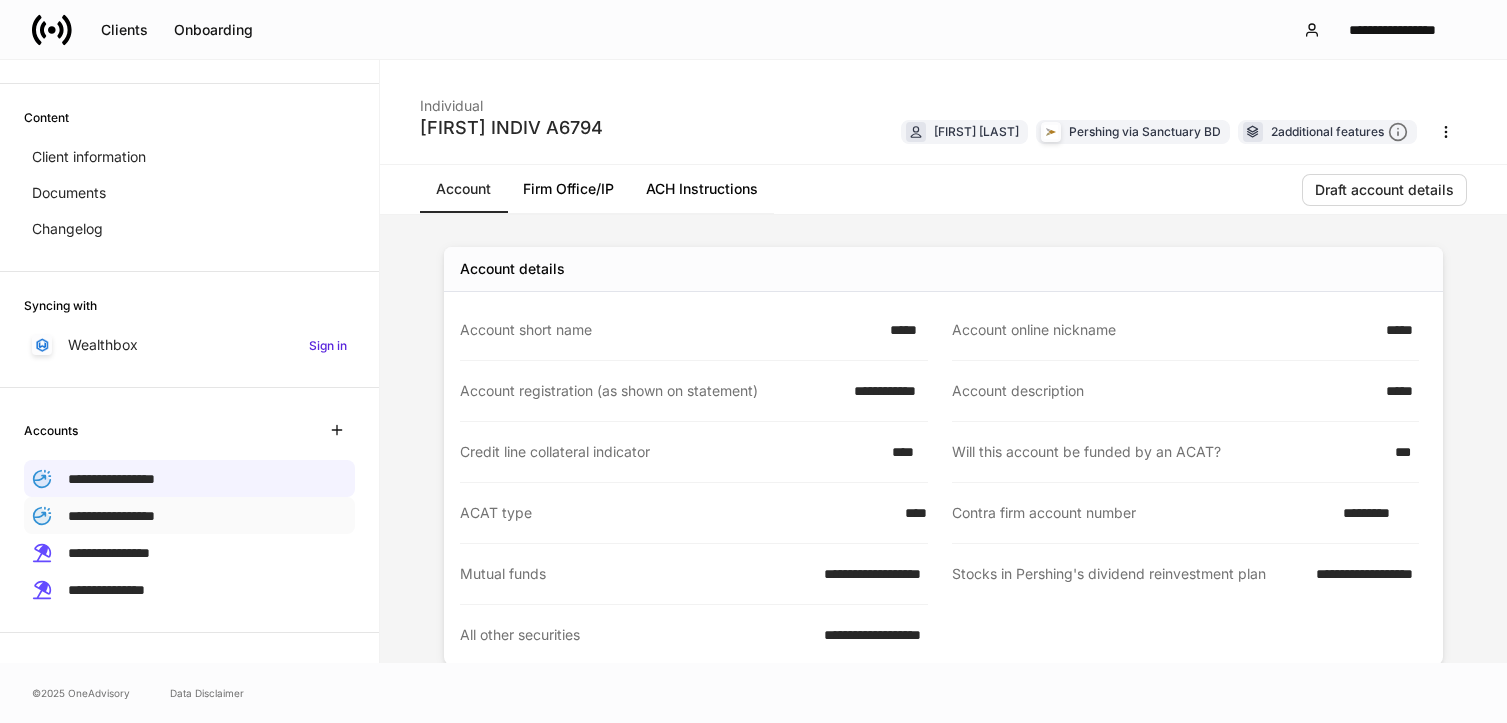 click on "**********" at bounding box center [111, 516] 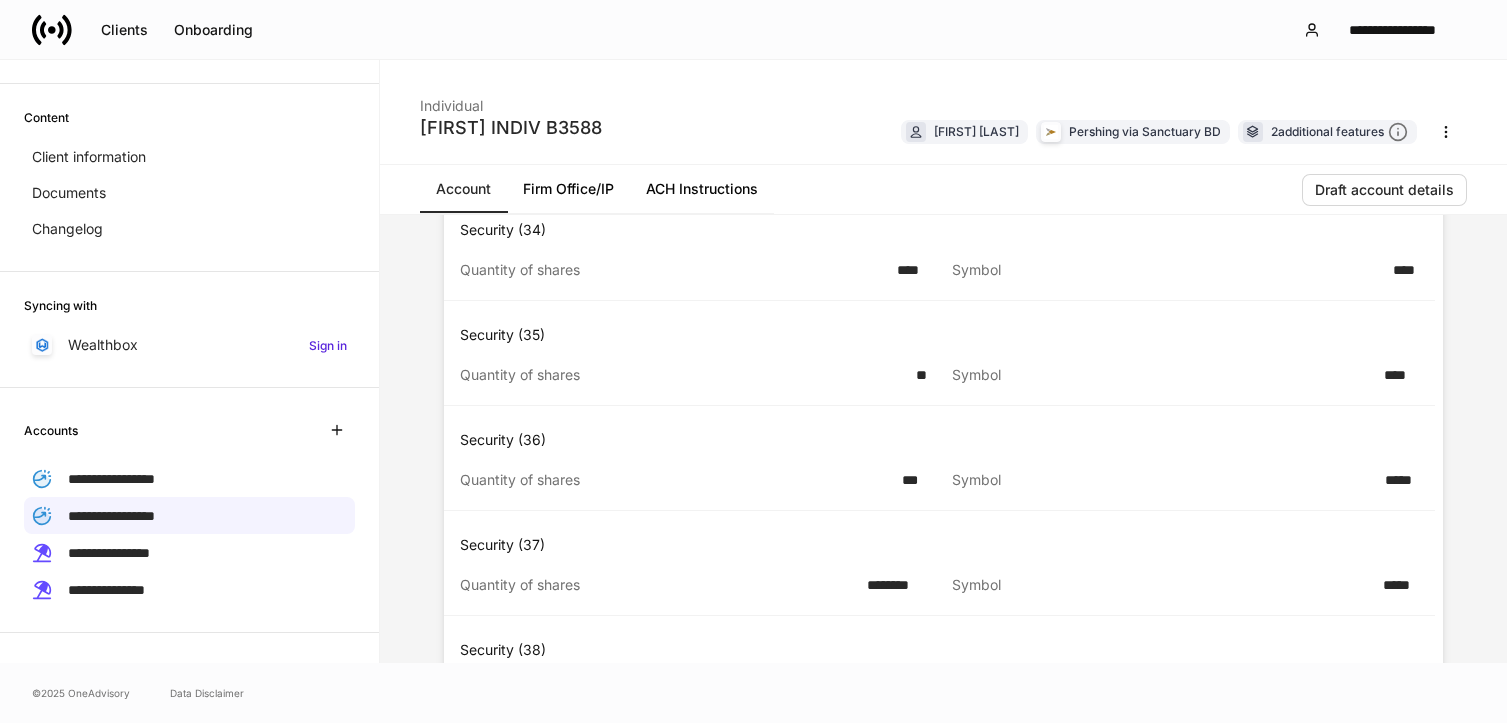scroll, scrollTop: 4878, scrollLeft: 0, axis: vertical 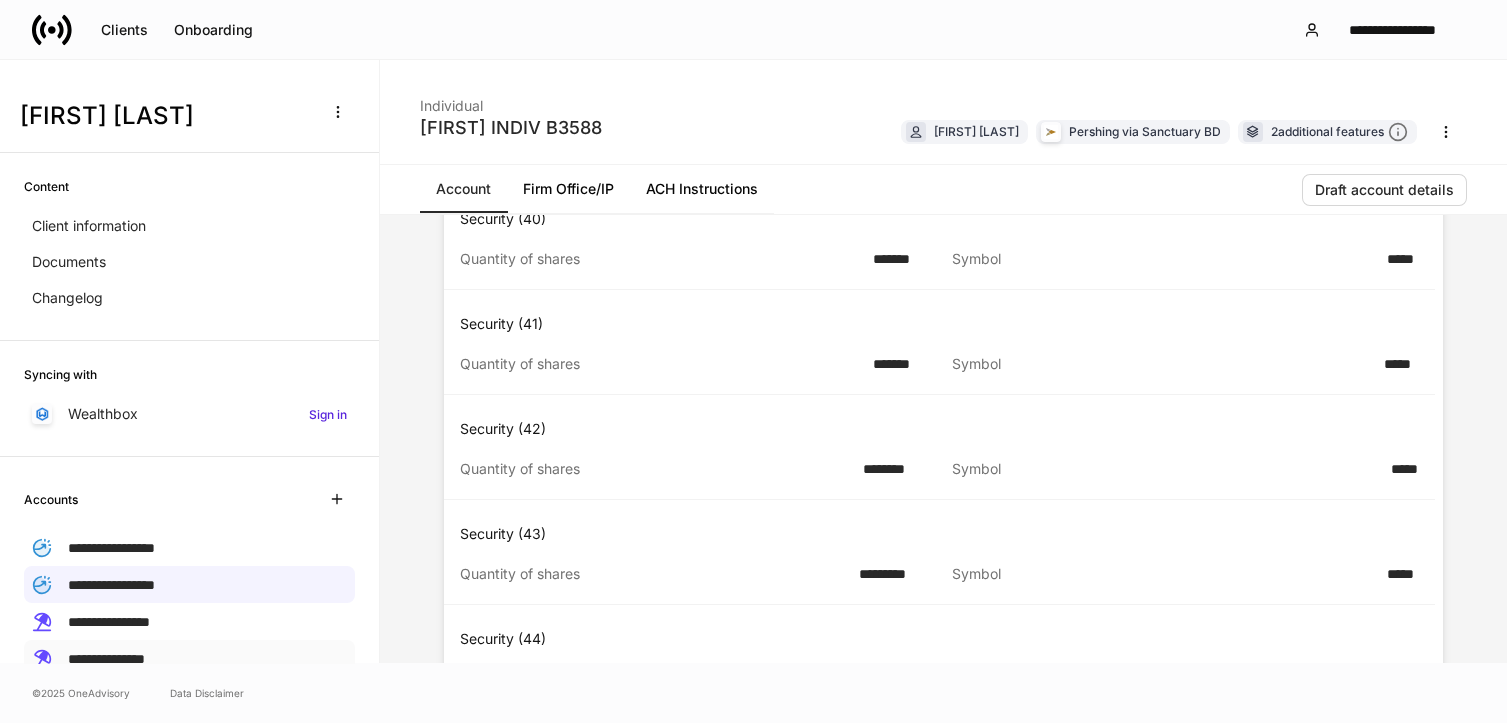 drag, startPoint x: 155, startPoint y: 650, endPoint x: 246, endPoint y: 649, distance: 91.00549 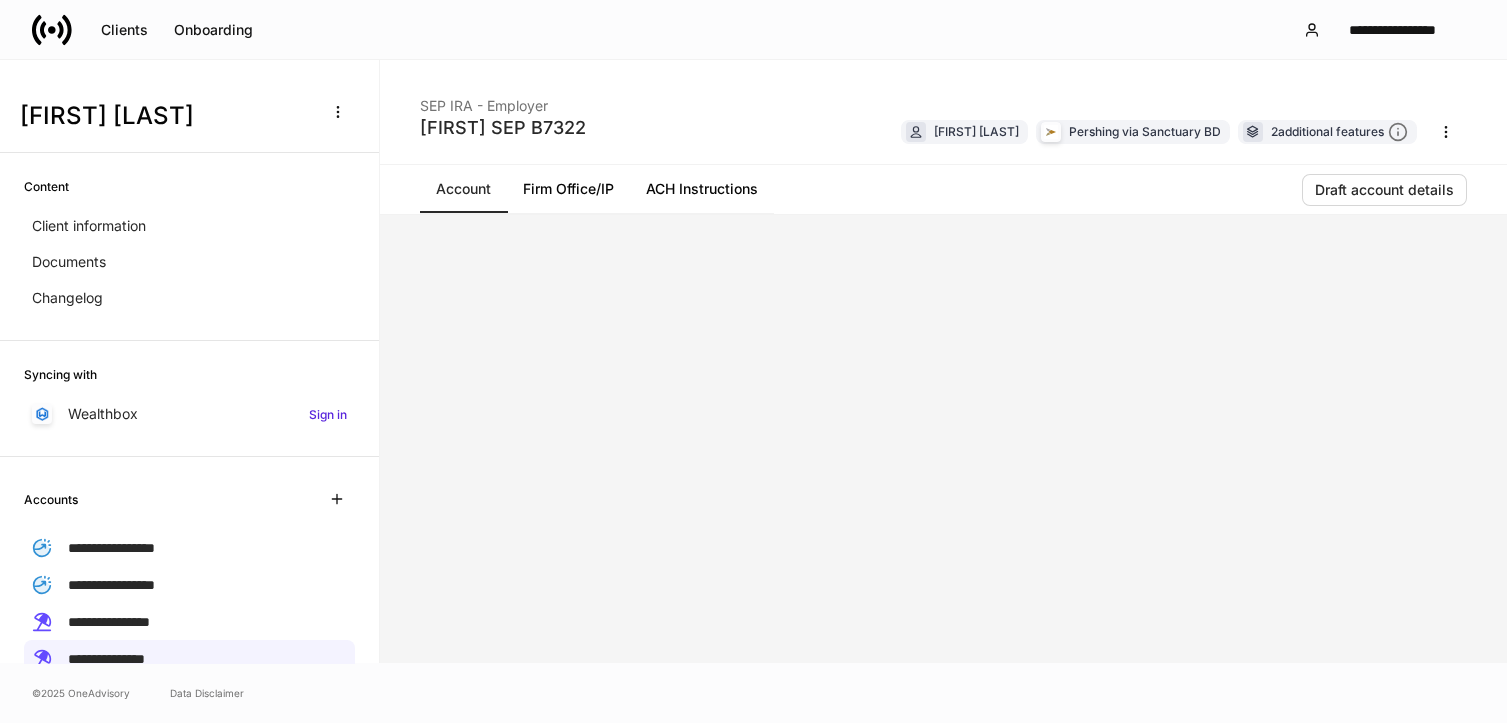 scroll, scrollTop: 0, scrollLeft: 0, axis: both 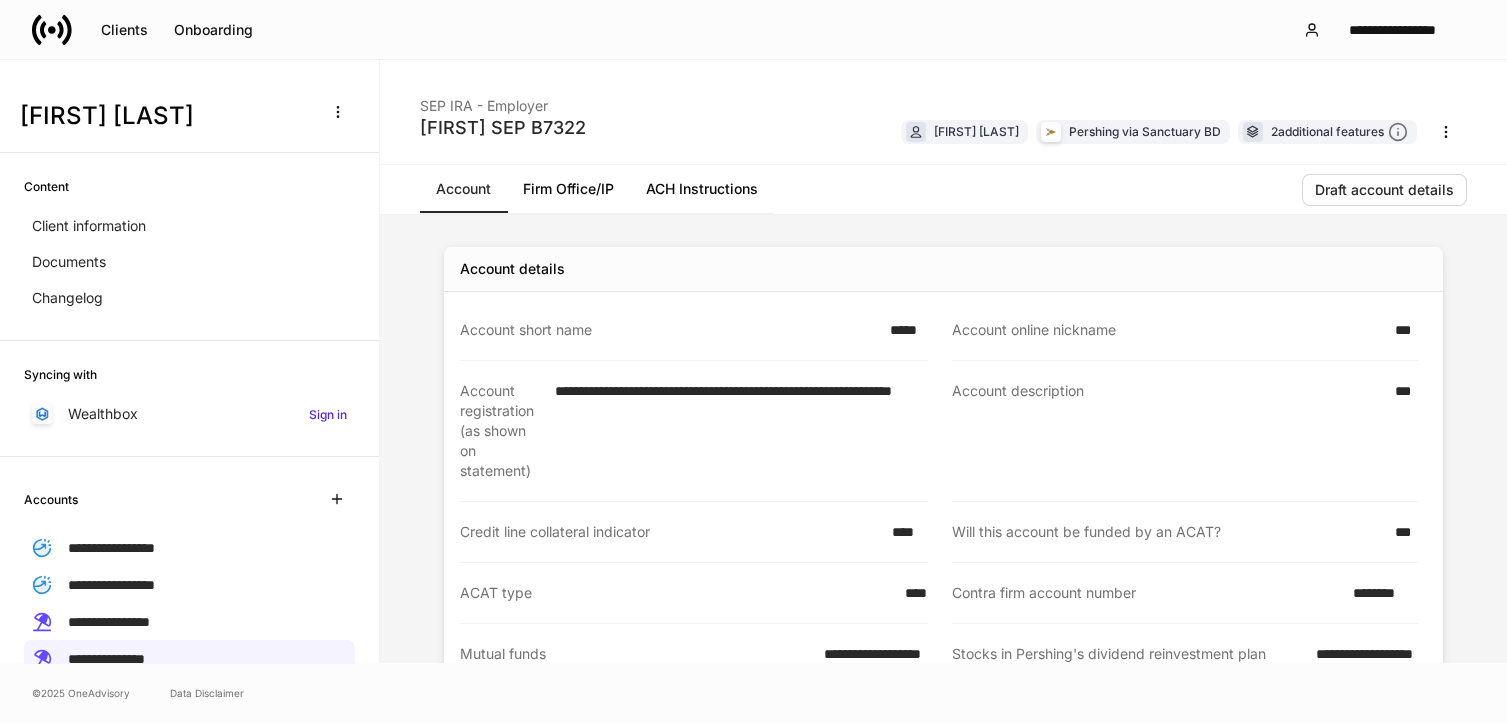 click on "********" at bounding box center [1380, 593] 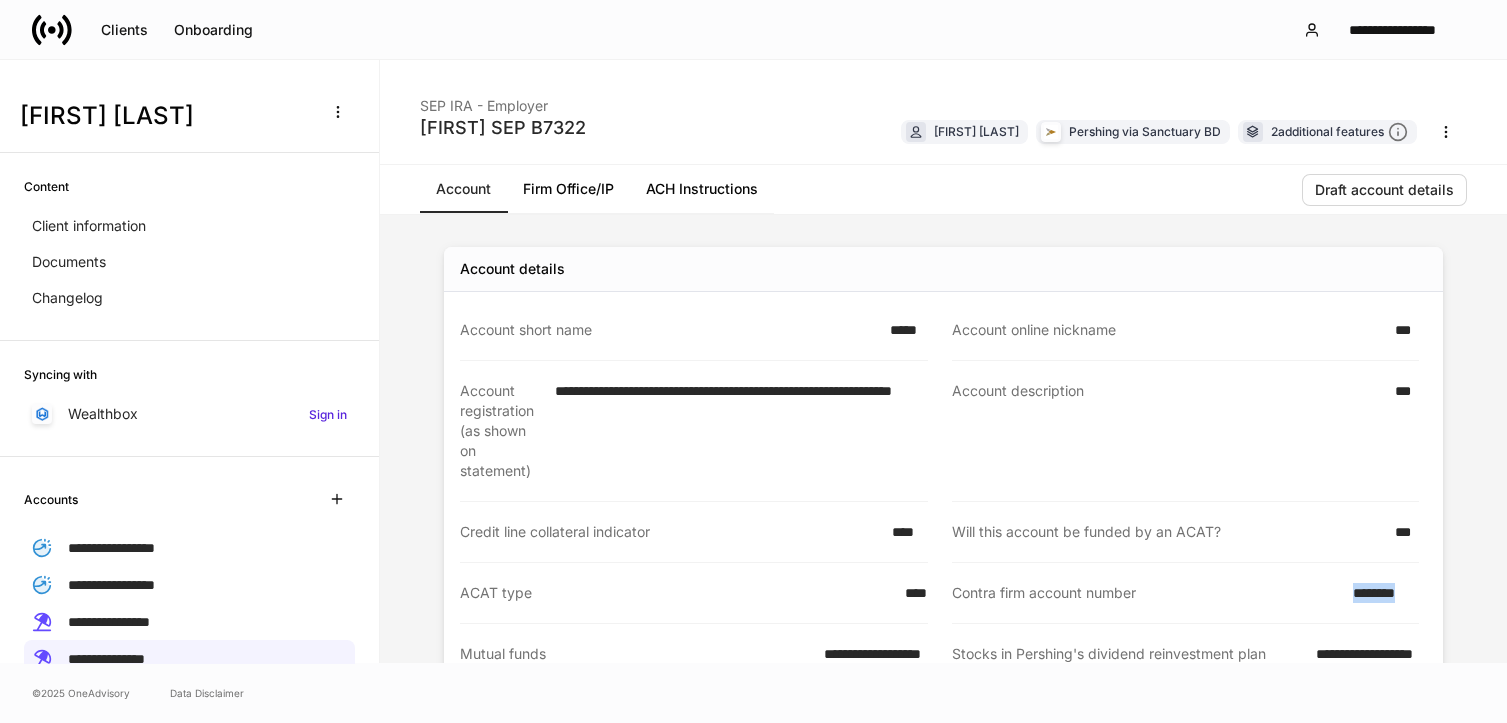 click on "********" at bounding box center (1380, 593) 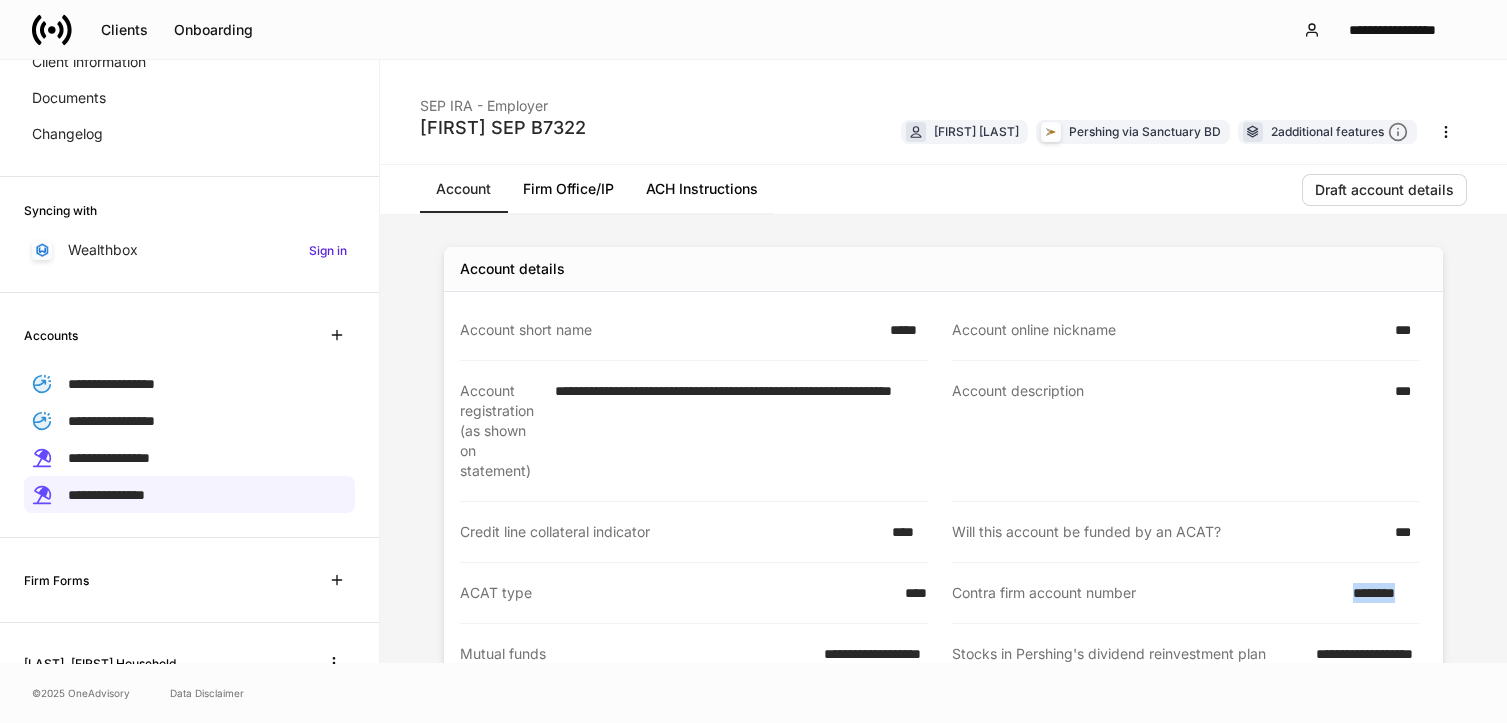 scroll, scrollTop: 256, scrollLeft: 0, axis: vertical 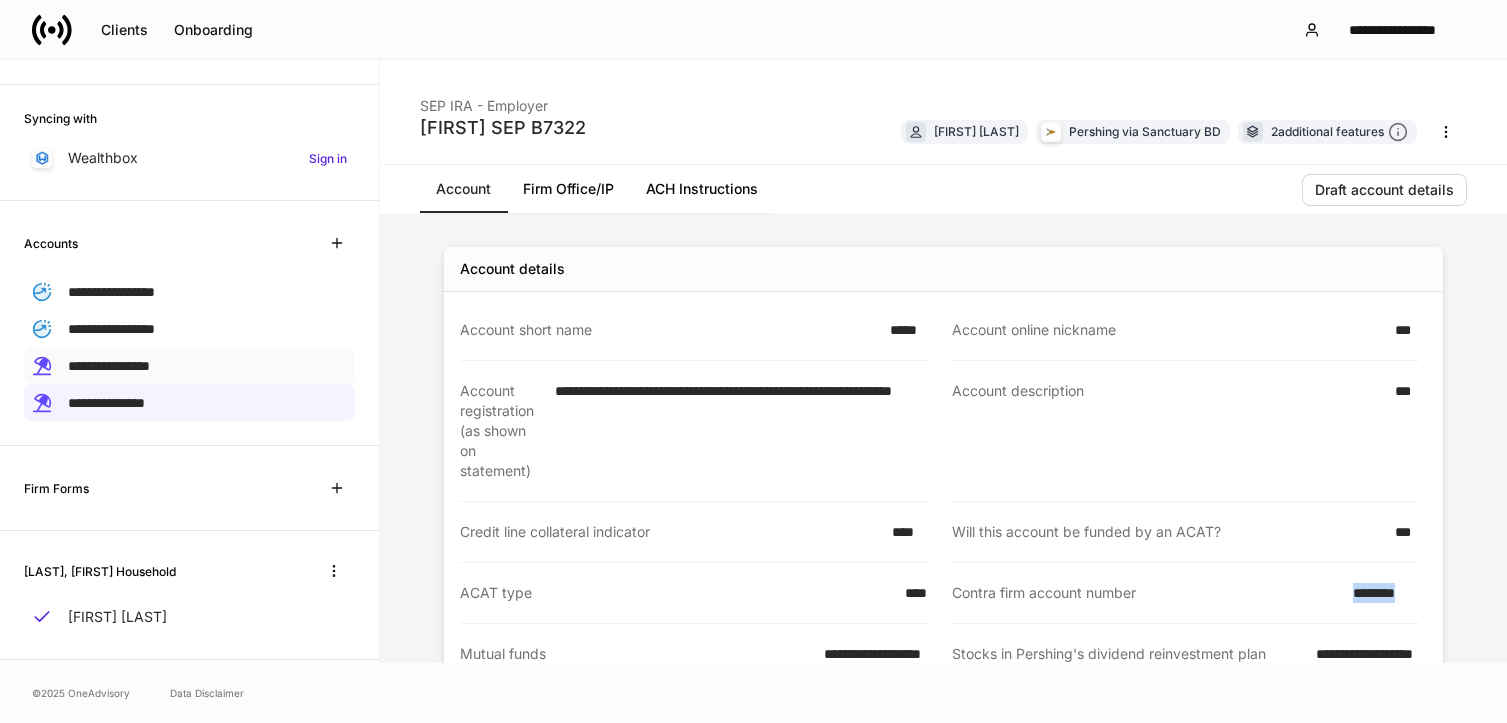click on "**********" at bounding box center [109, 366] 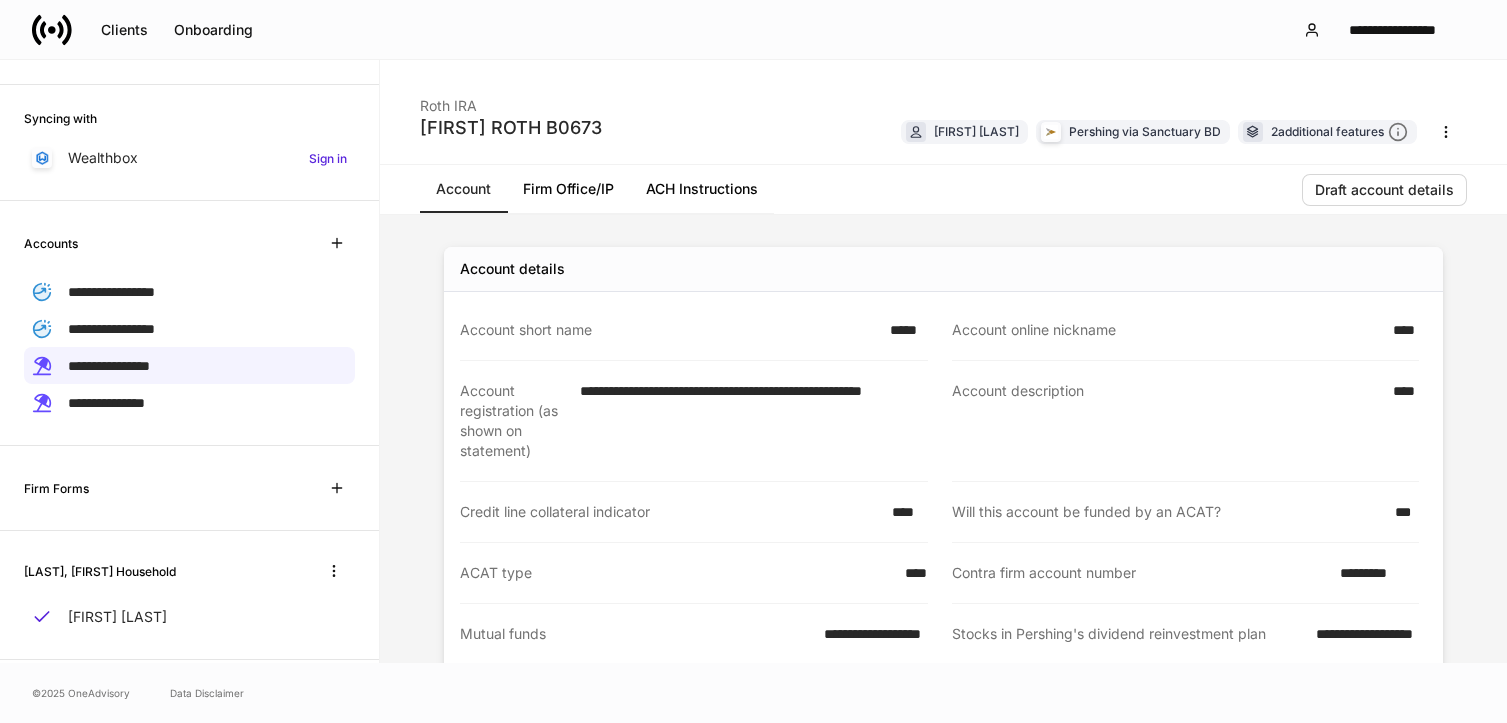 click on "*********" at bounding box center (1373, 573) 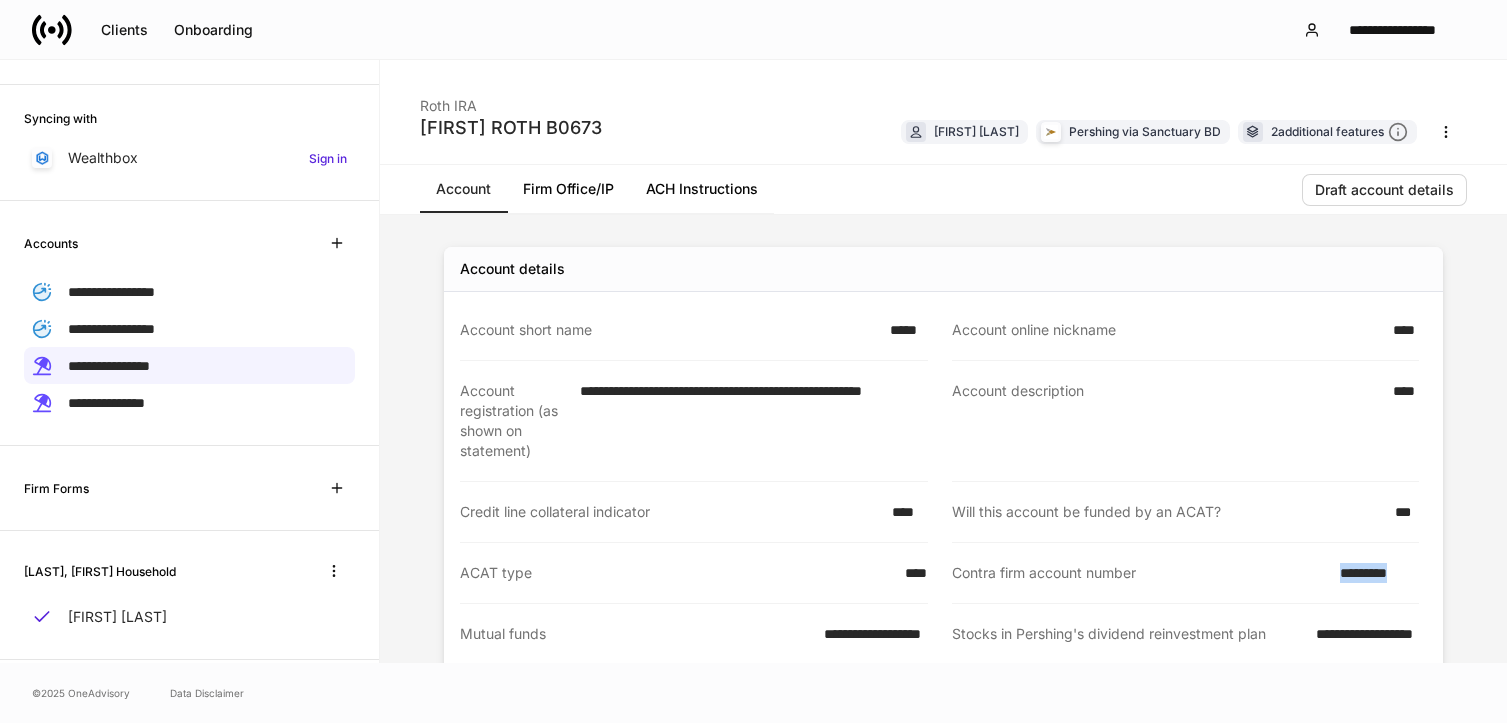 click on "*********" at bounding box center [1373, 573] 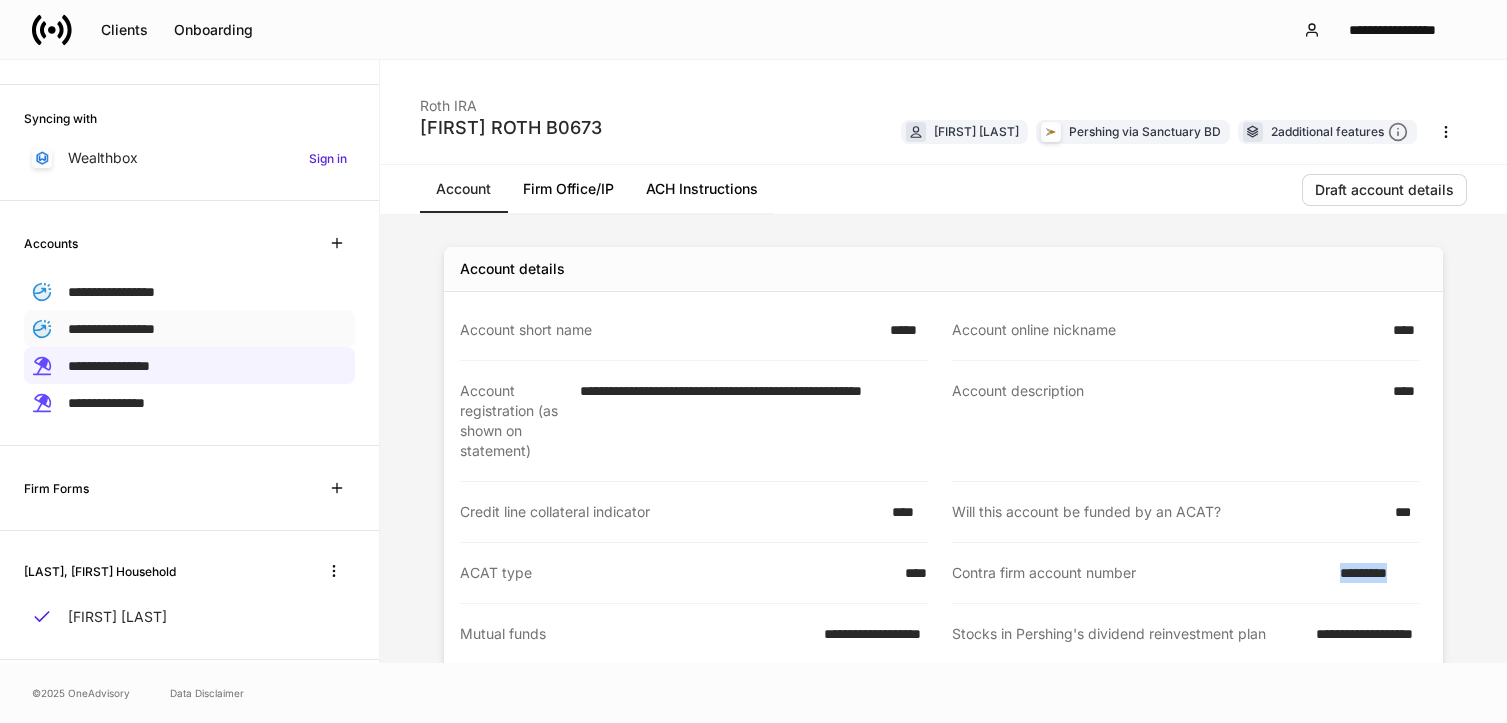 click on "**********" at bounding box center (111, 329) 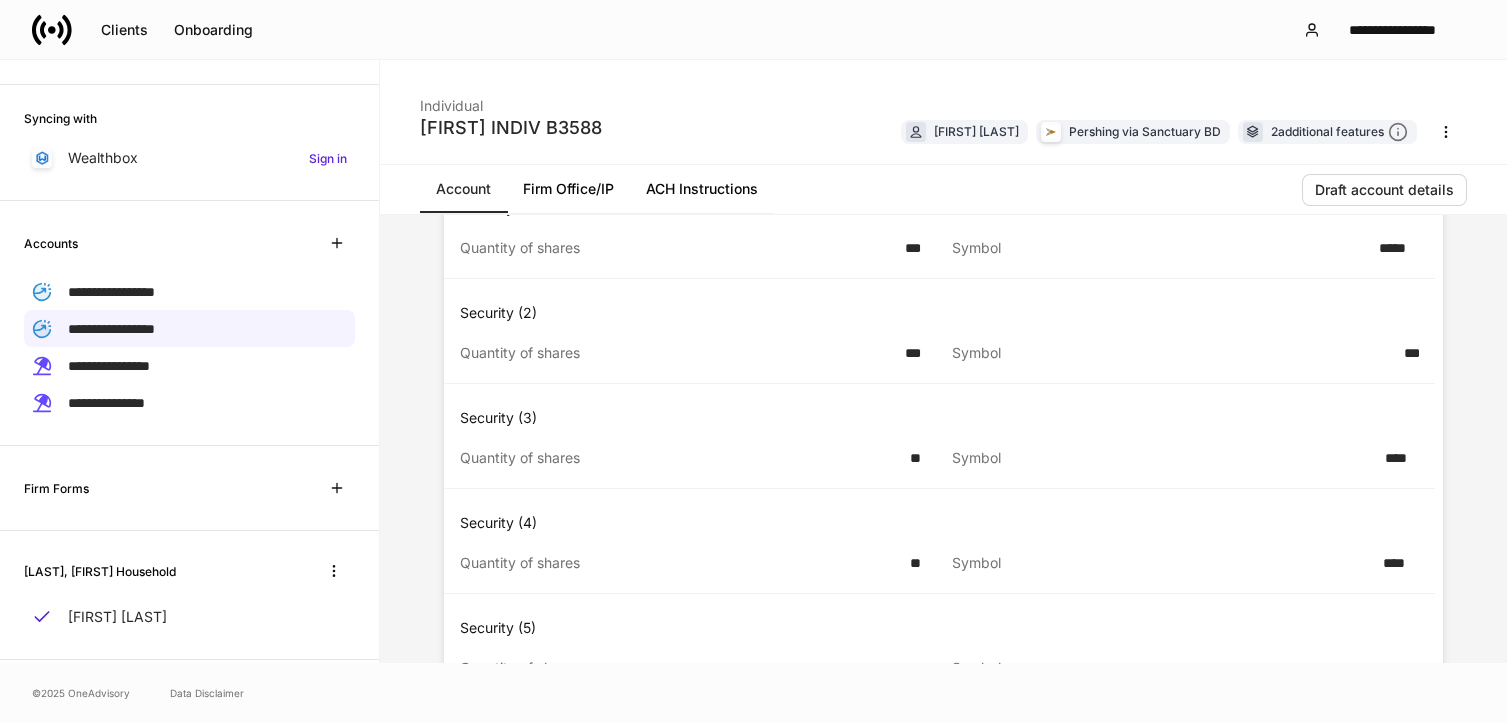 scroll, scrollTop: 301, scrollLeft: 0, axis: vertical 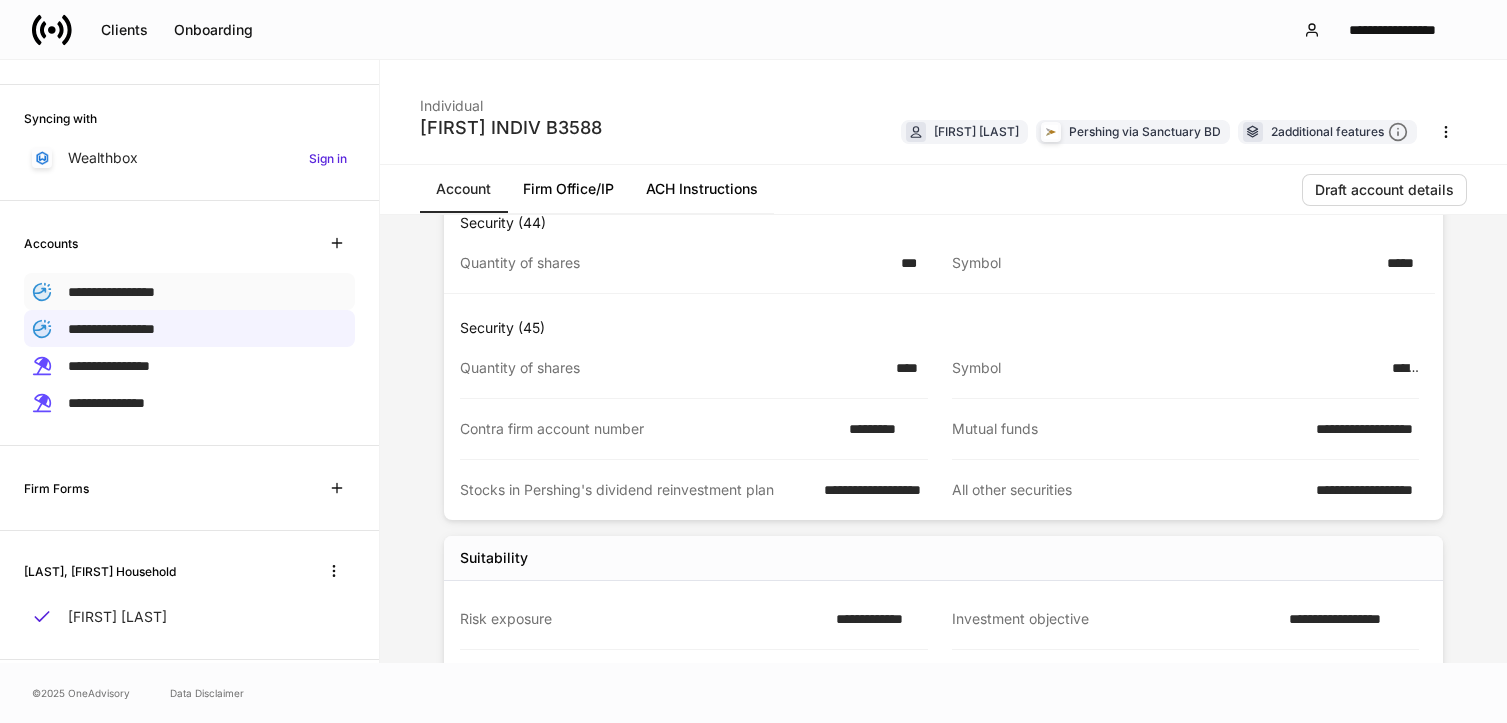 click on "**********" at bounding box center (111, 292) 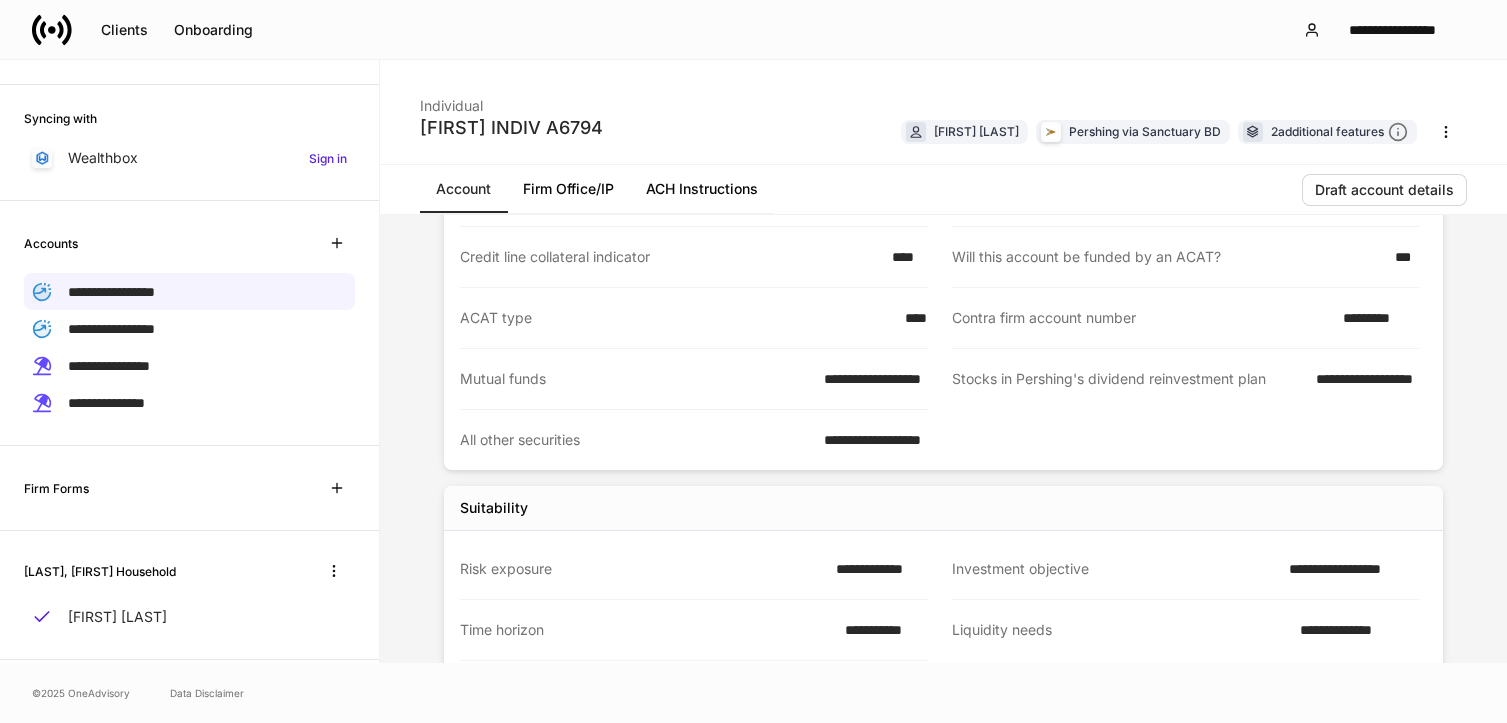 scroll, scrollTop: 144, scrollLeft: 0, axis: vertical 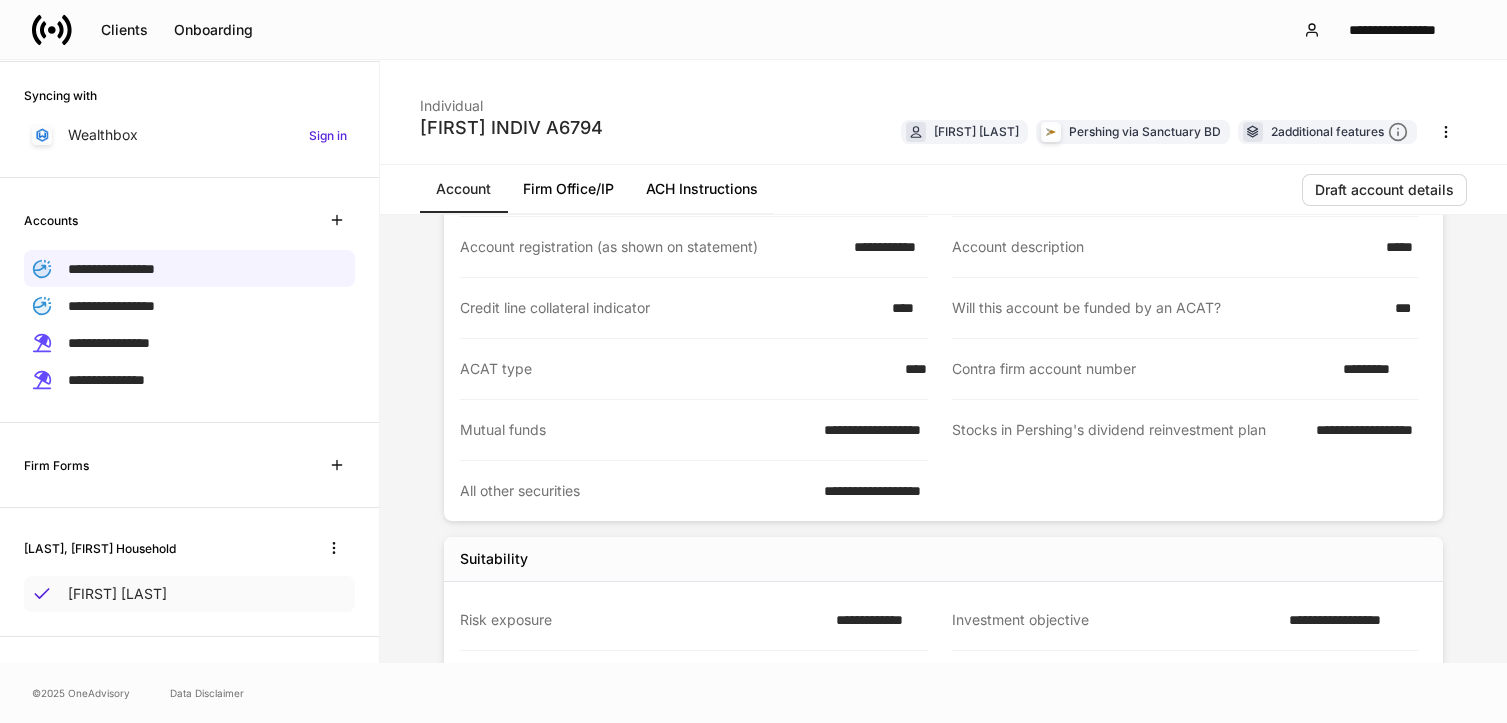 click on "[FIRST] [LAST]" at bounding box center (117, 594) 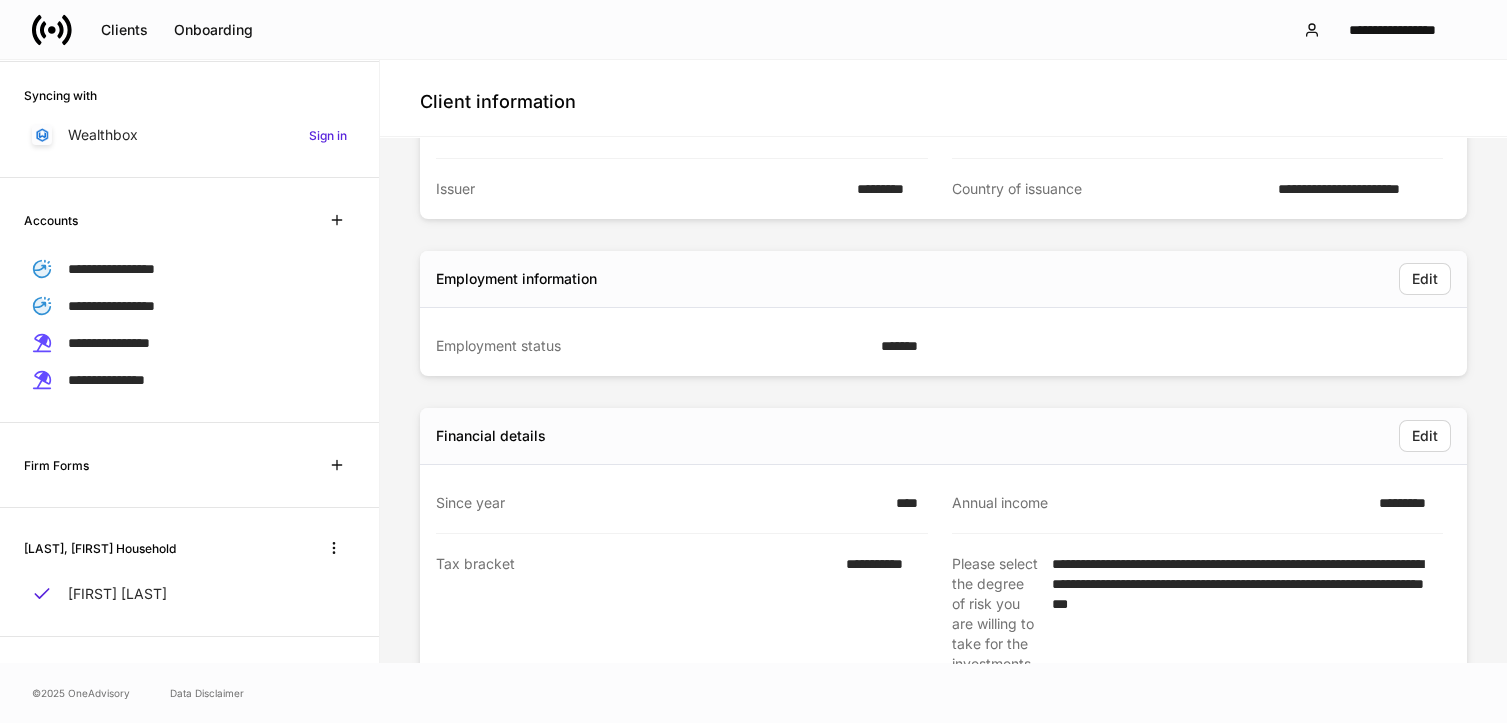 scroll, scrollTop: 604, scrollLeft: 0, axis: vertical 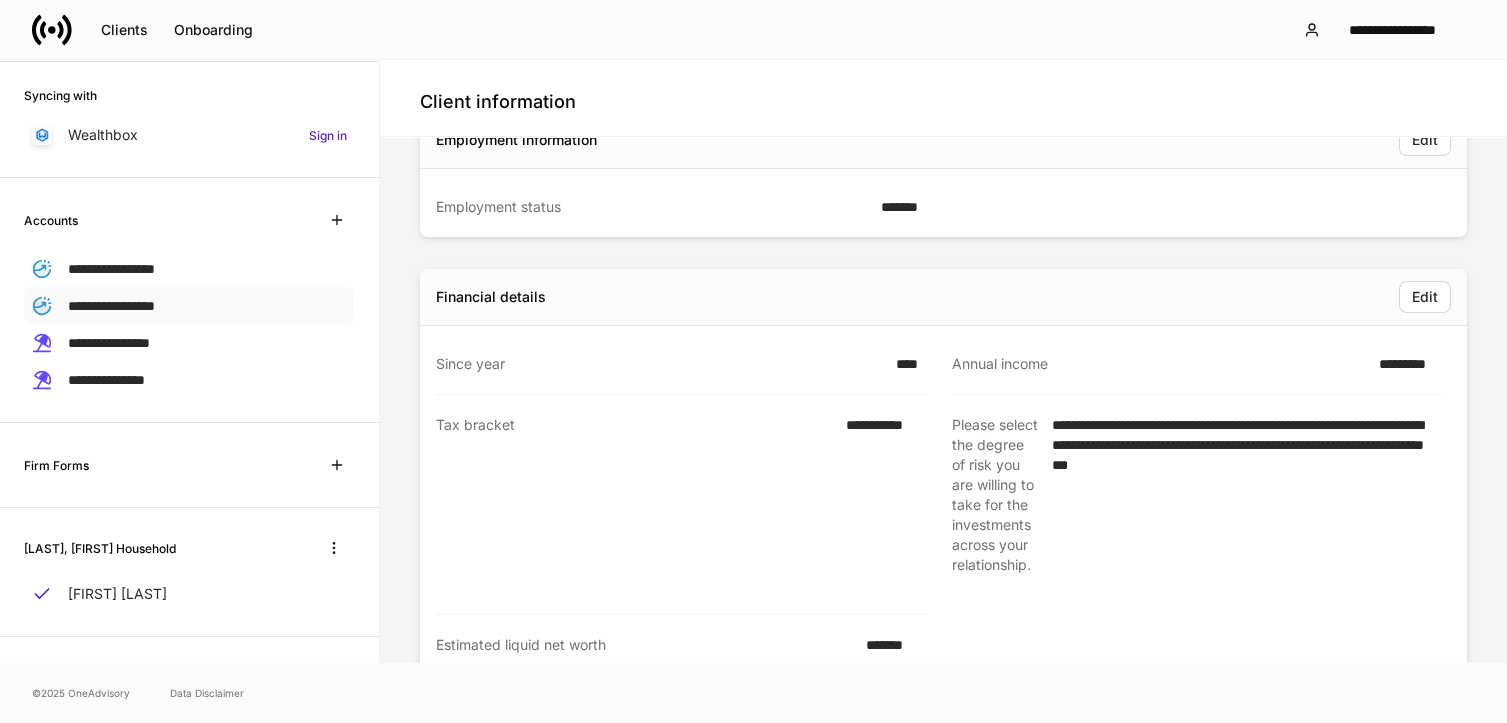 click on "**********" at bounding box center [111, 305] 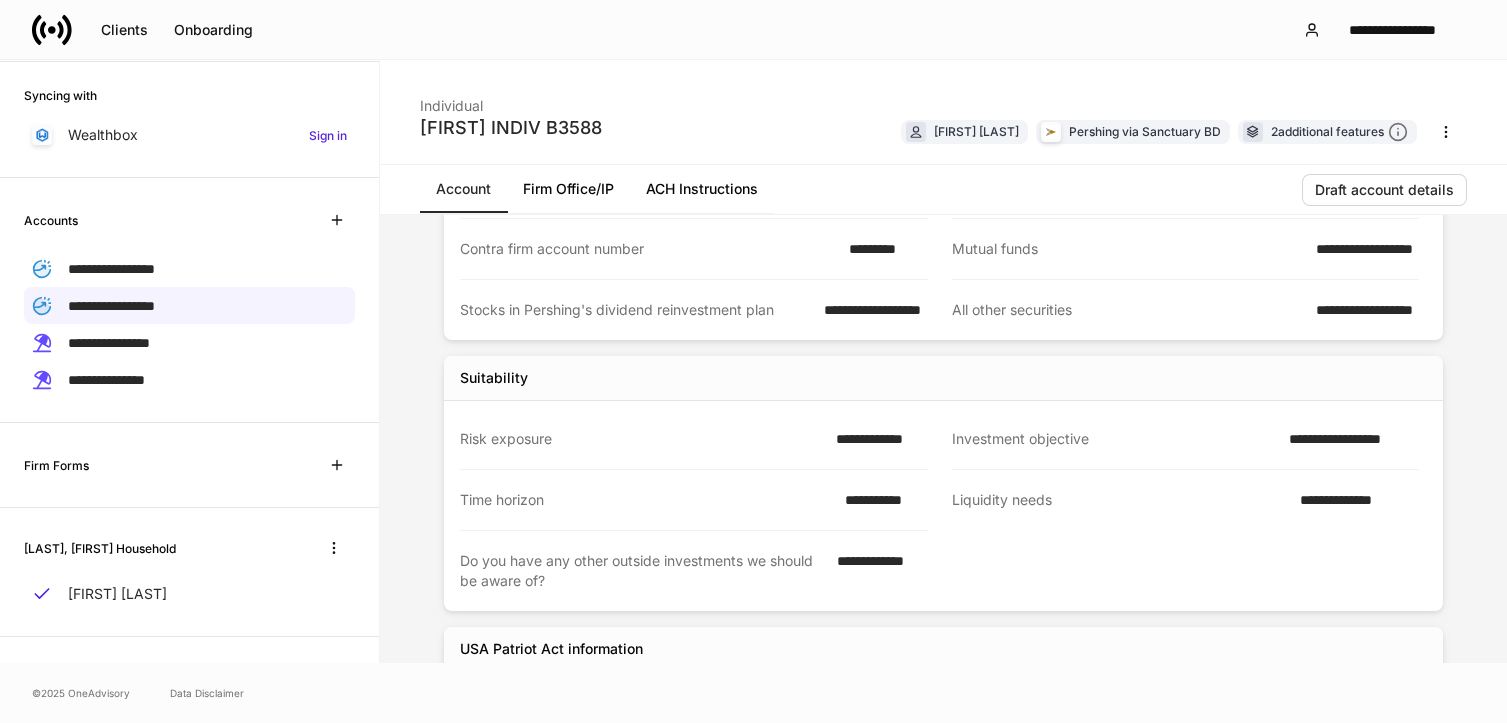 scroll, scrollTop: 4763, scrollLeft: 0, axis: vertical 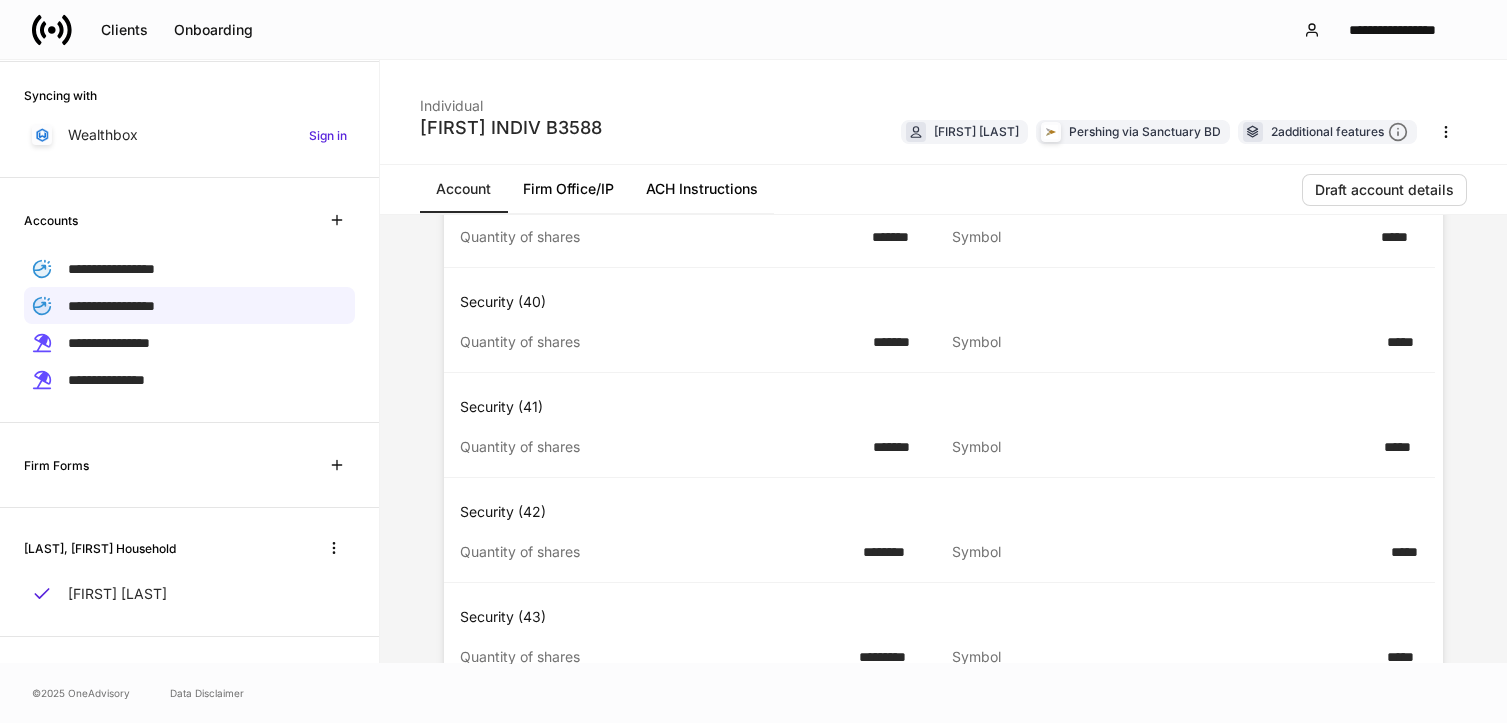 click on "*****" at bounding box center [1397, 342] 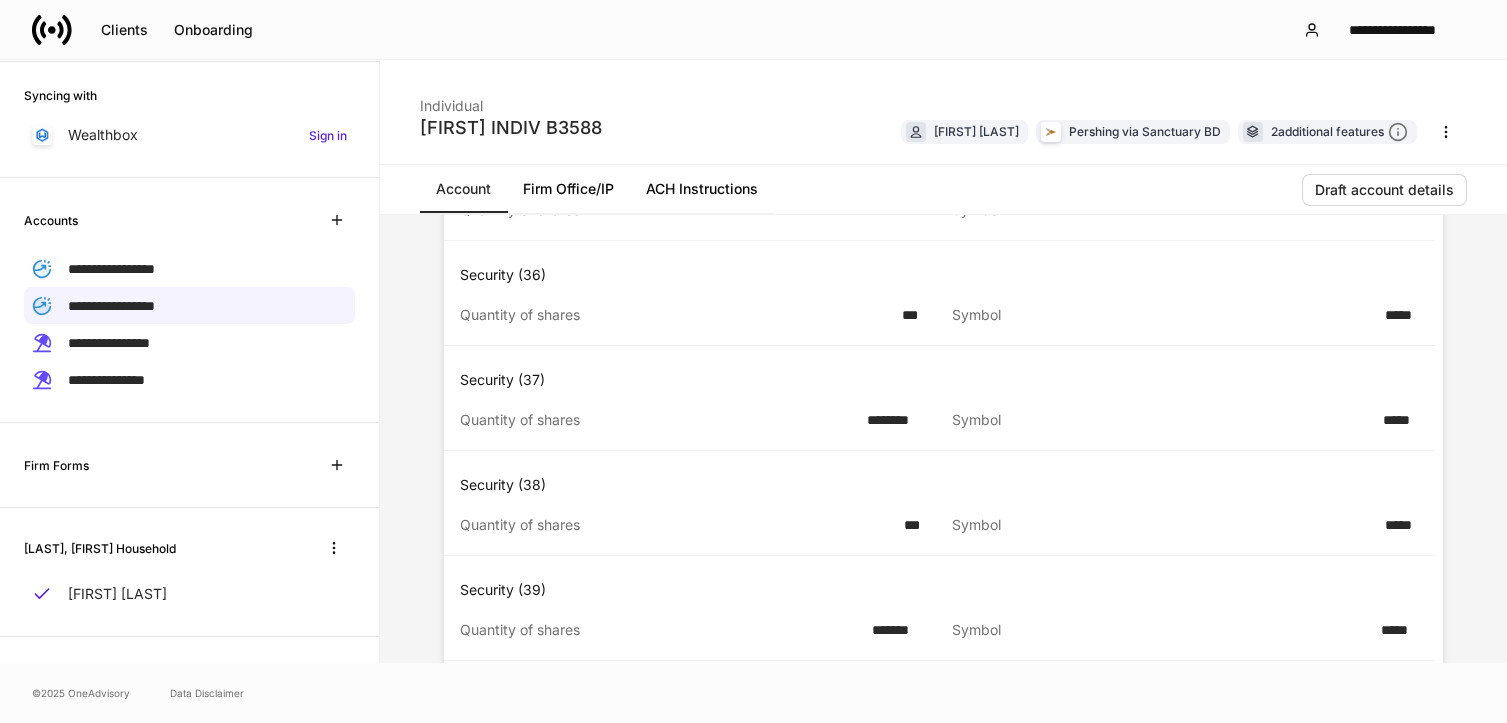 scroll, scrollTop: 3586, scrollLeft: 0, axis: vertical 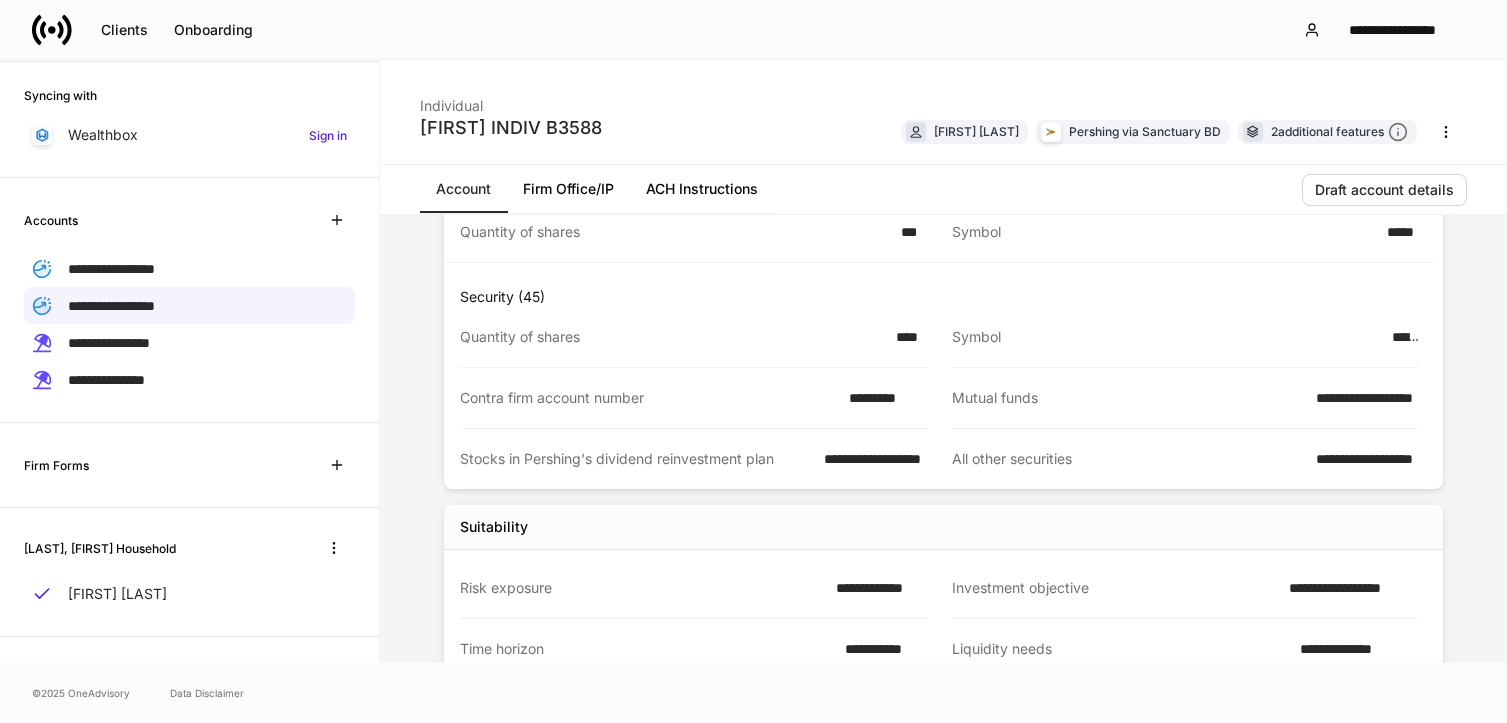 click on "*********" at bounding box center [882, 398] 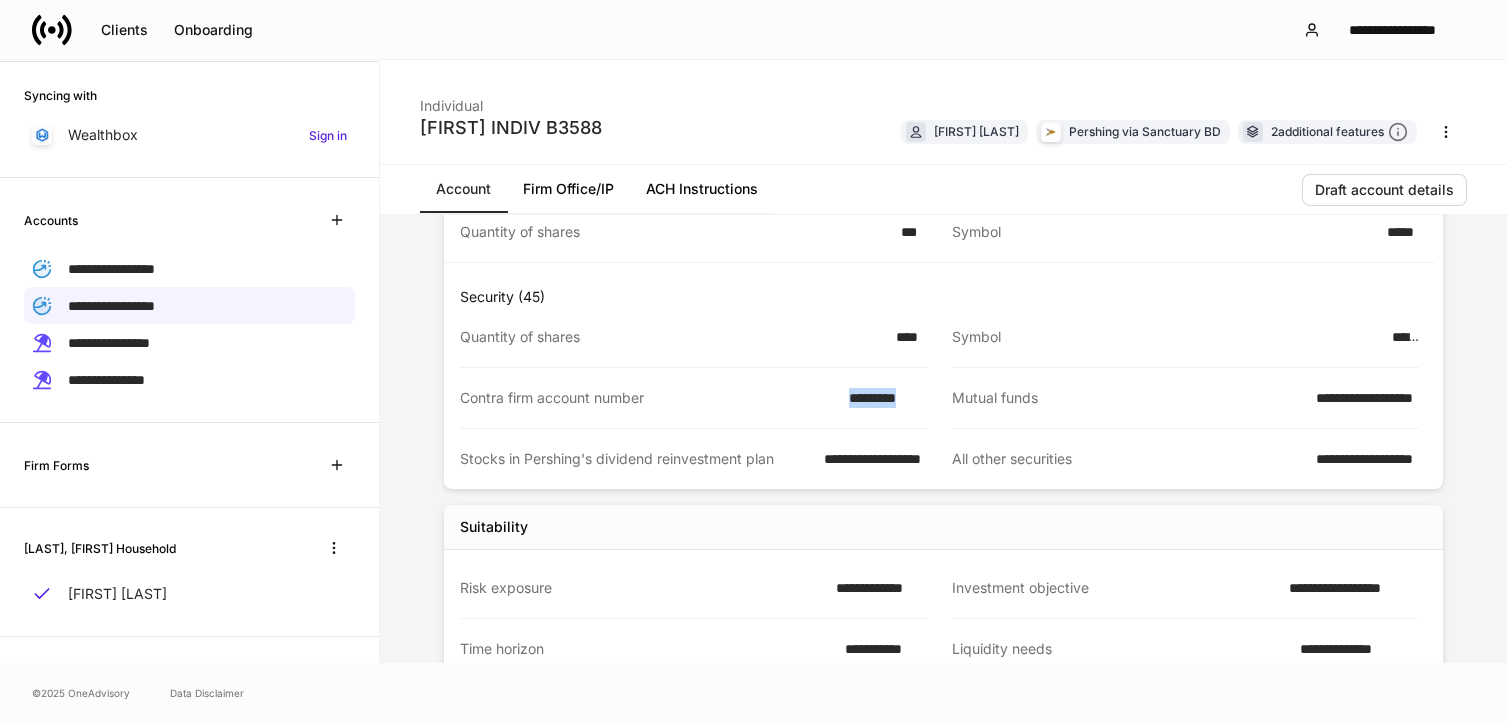 click on "*********" at bounding box center (882, 398) 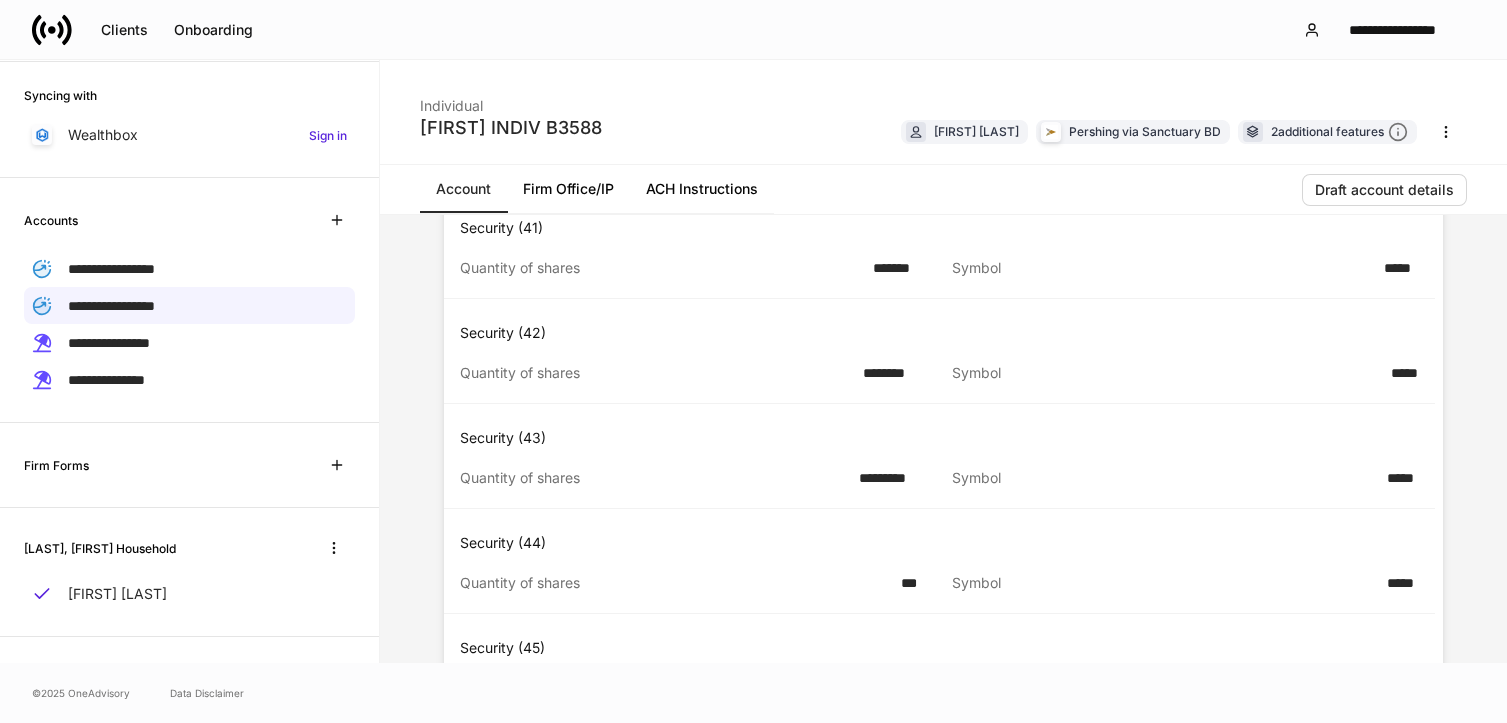scroll, scrollTop: 4539, scrollLeft: 0, axis: vertical 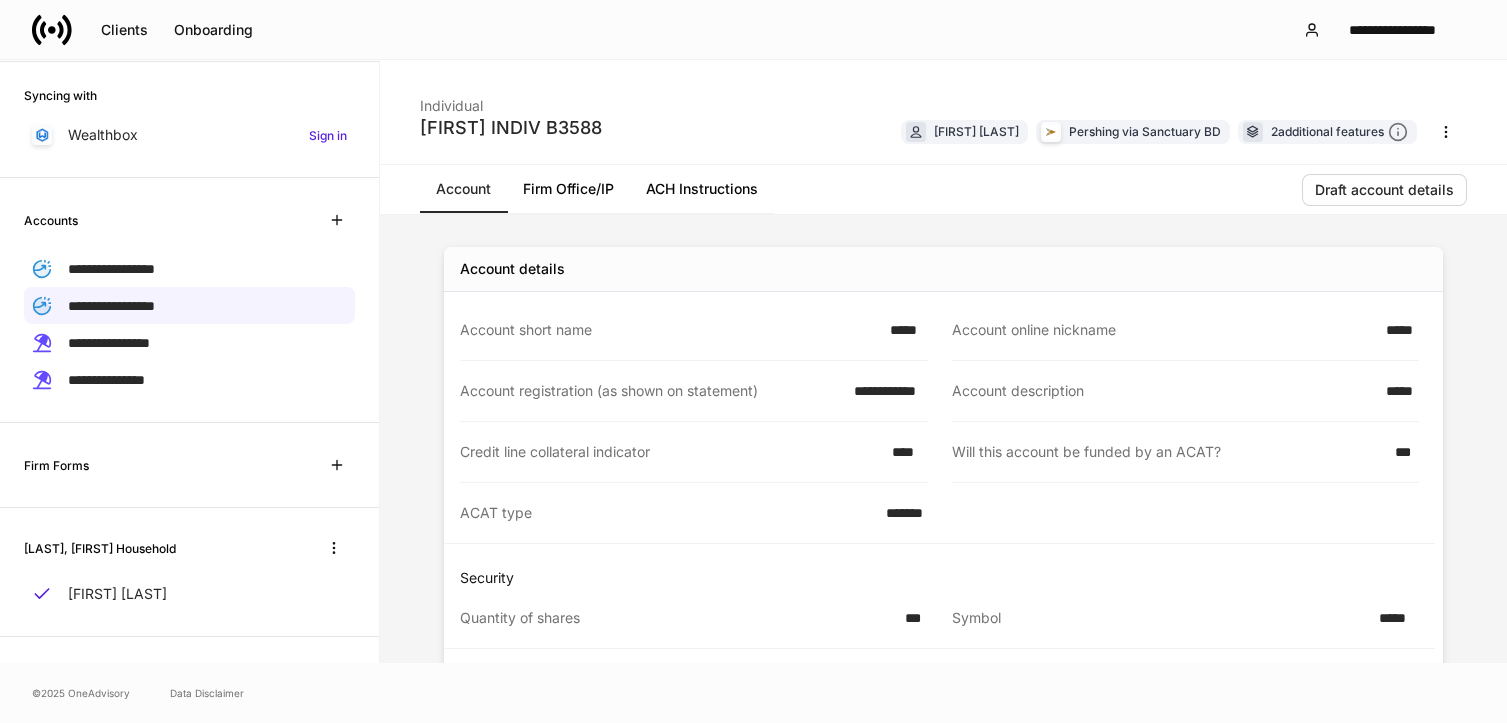 drag, startPoint x: 1484, startPoint y: 262, endPoint x: 1486, endPoint y: 277, distance: 15.132746 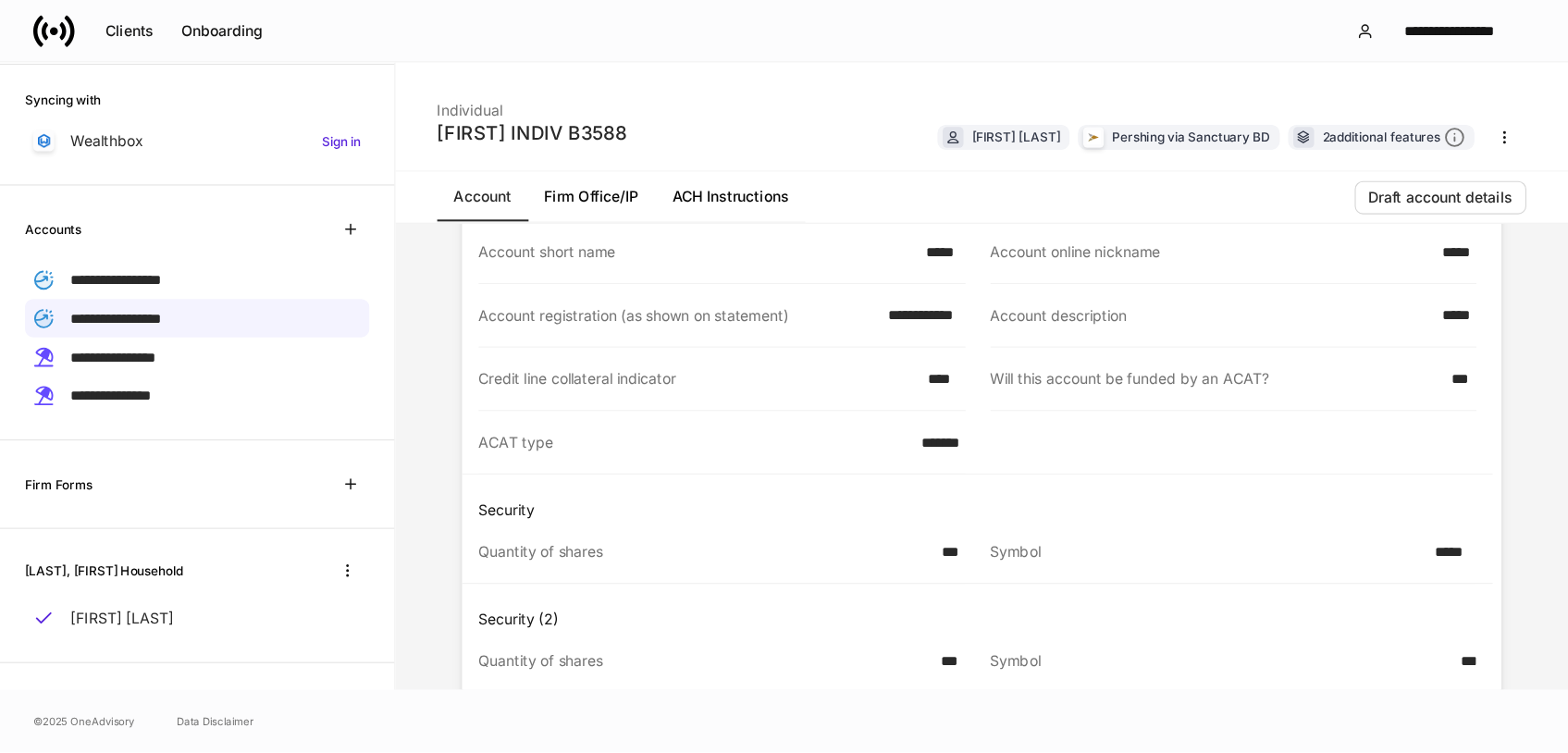 scroll, scrollTop: 81, scrollLeft: 0, axis: vertical 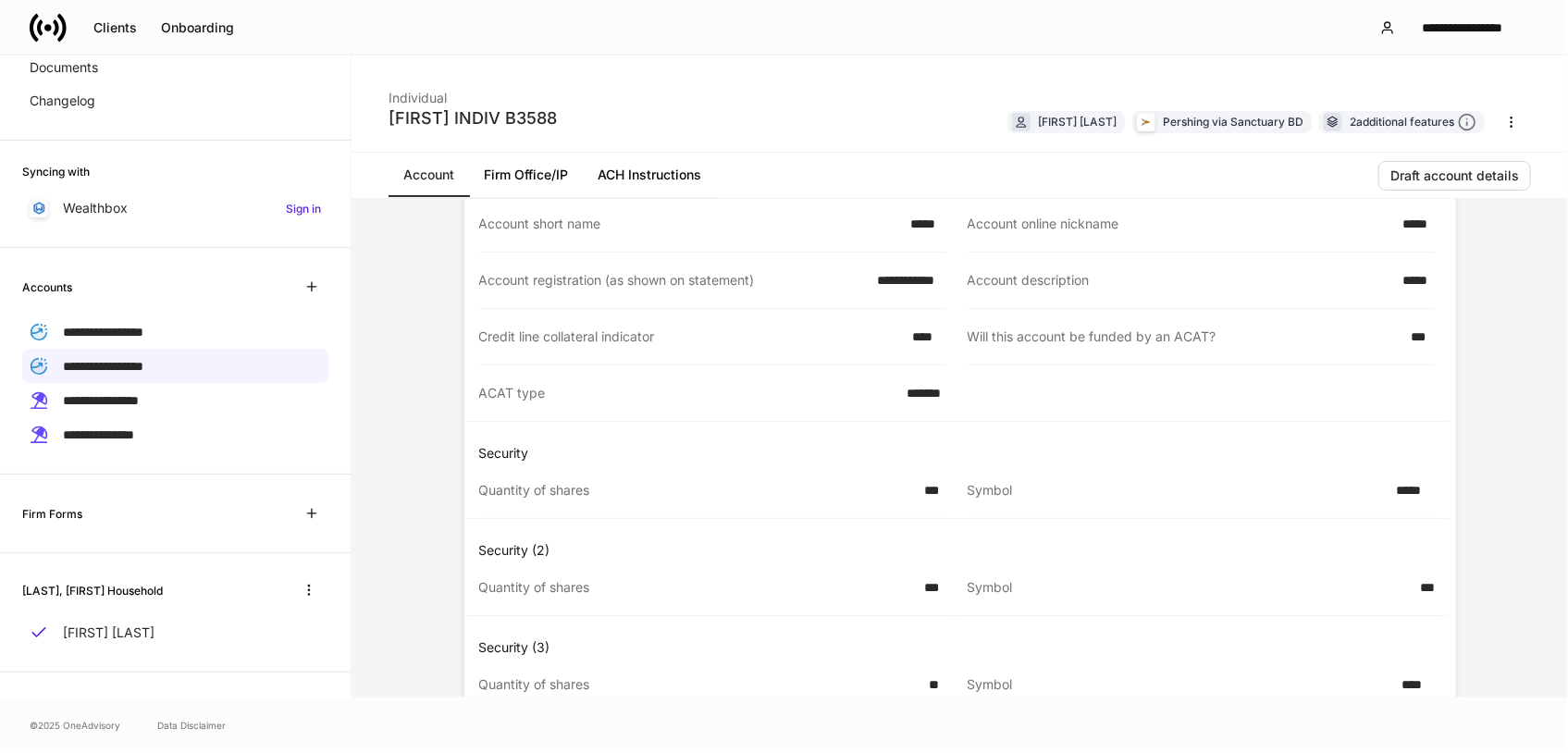 click on "*****" at bounding box center (1410, 490) 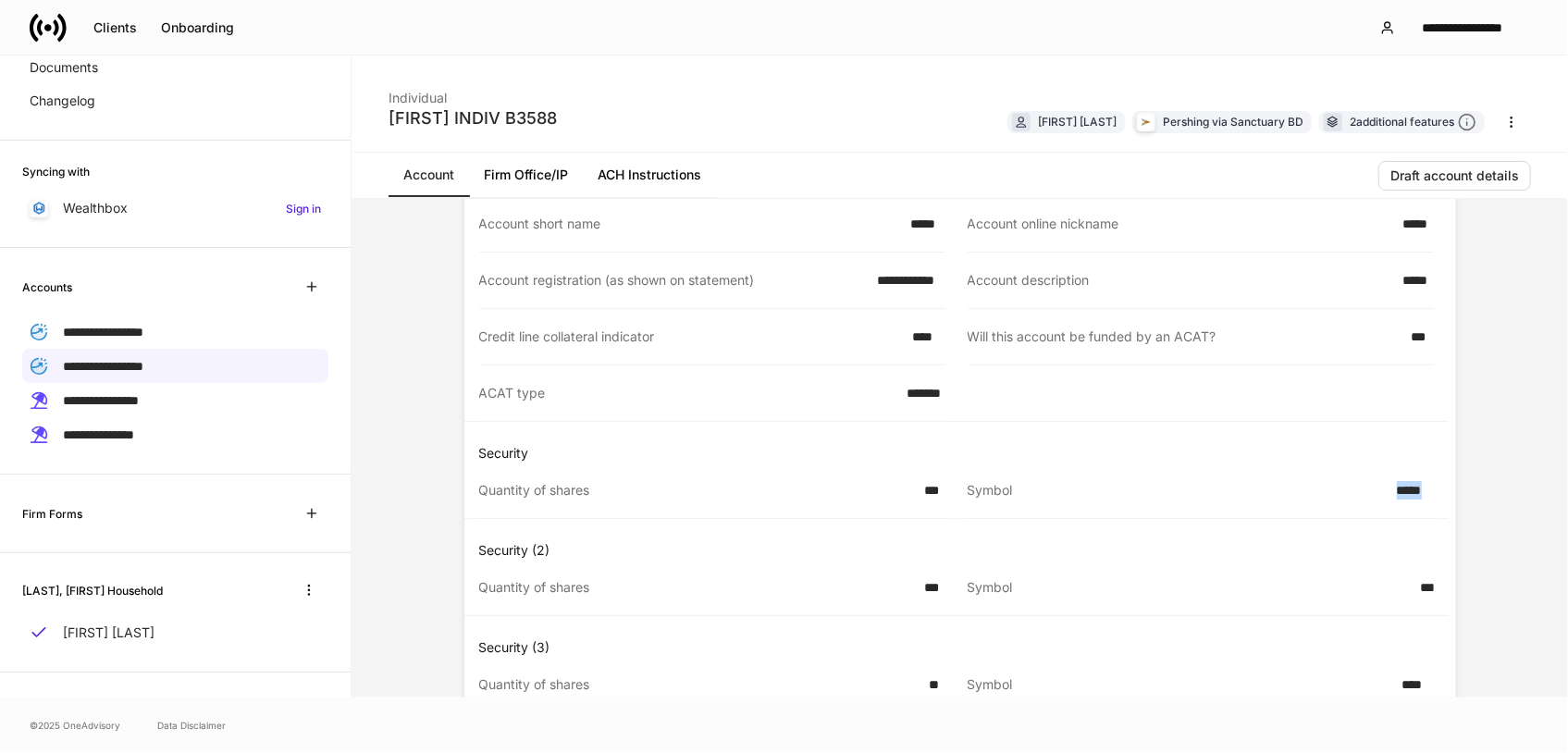 click on "*****" at bounding box center (1410, 490) 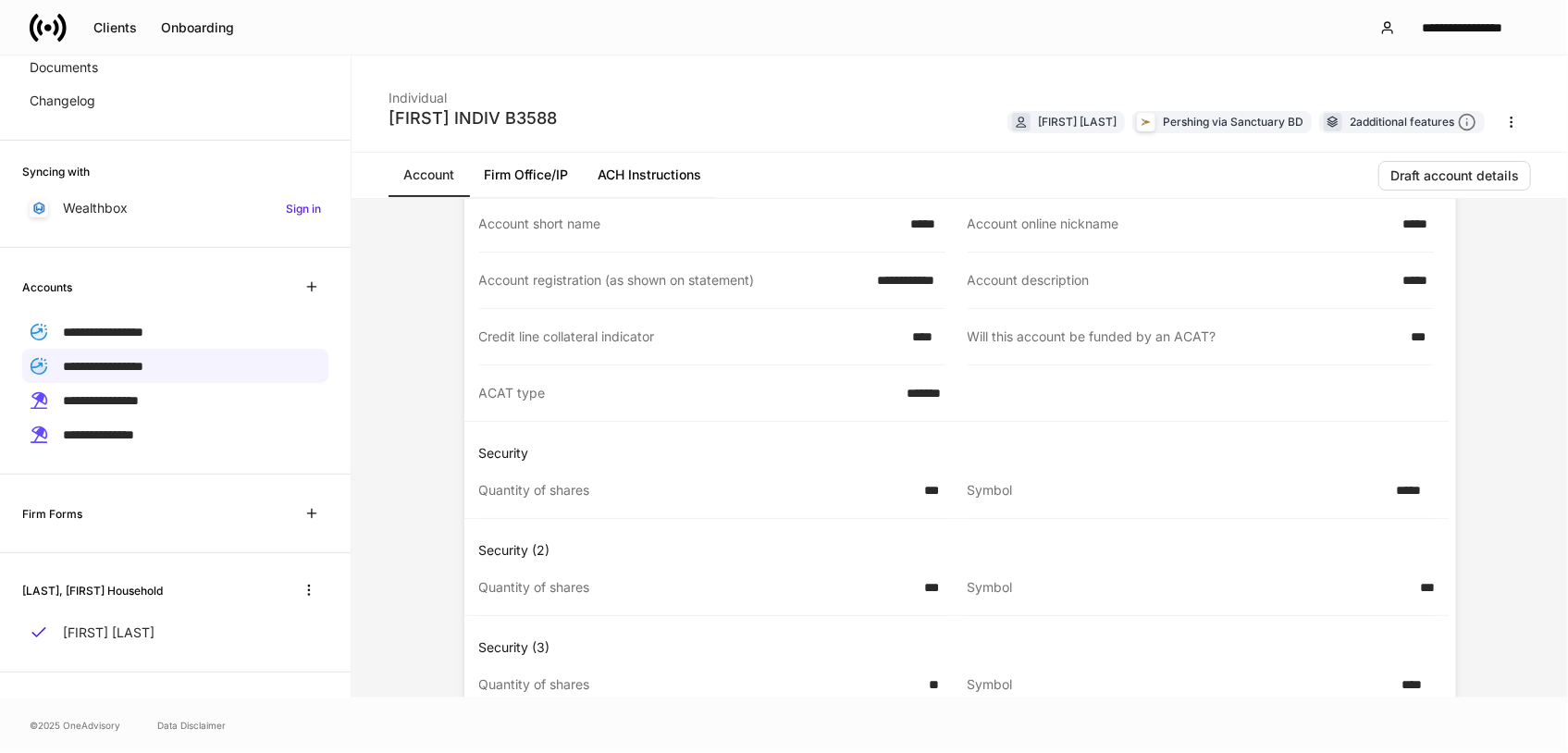 click on "***" at bounding box center [929, 587] 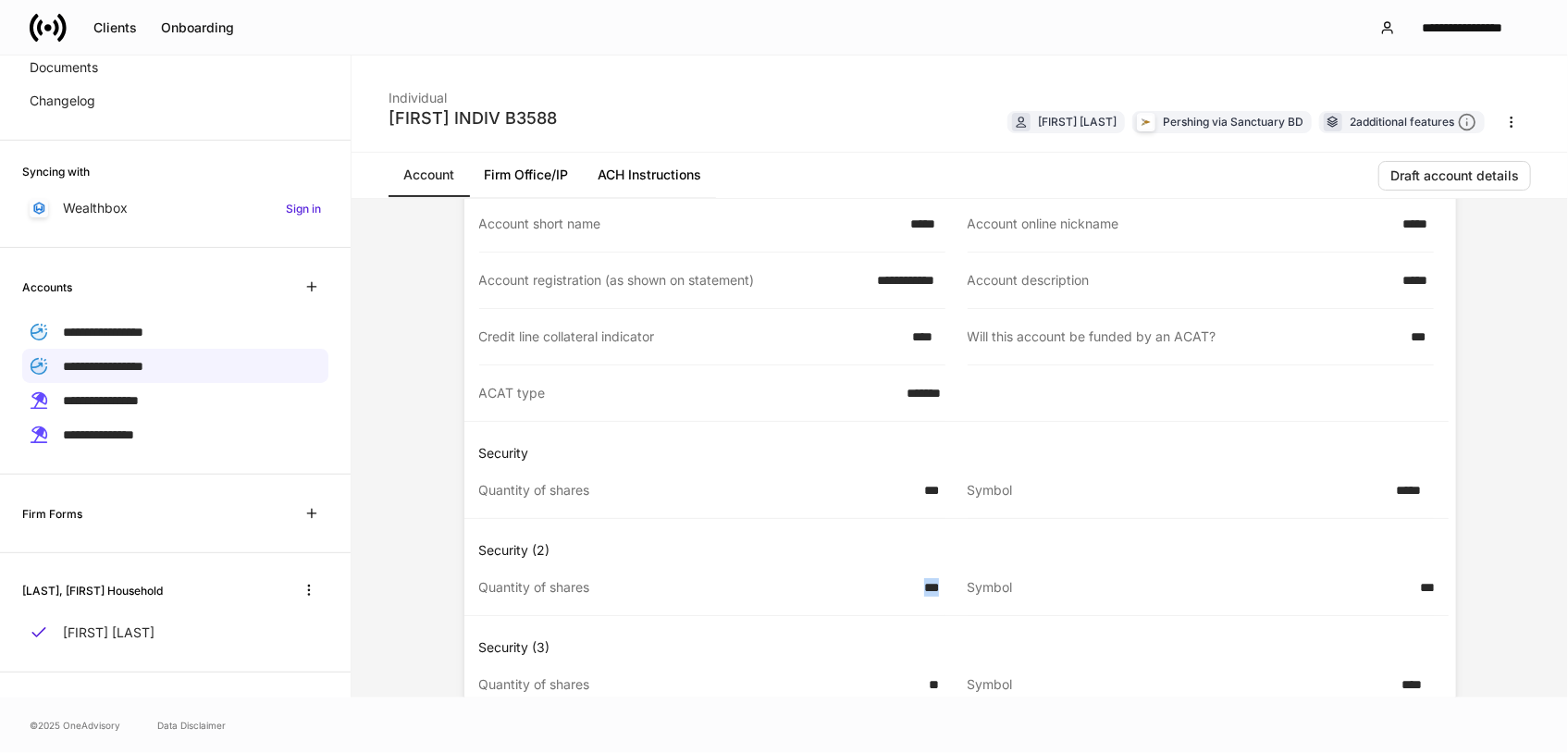 click on "***" at bounding box center (929, 587) 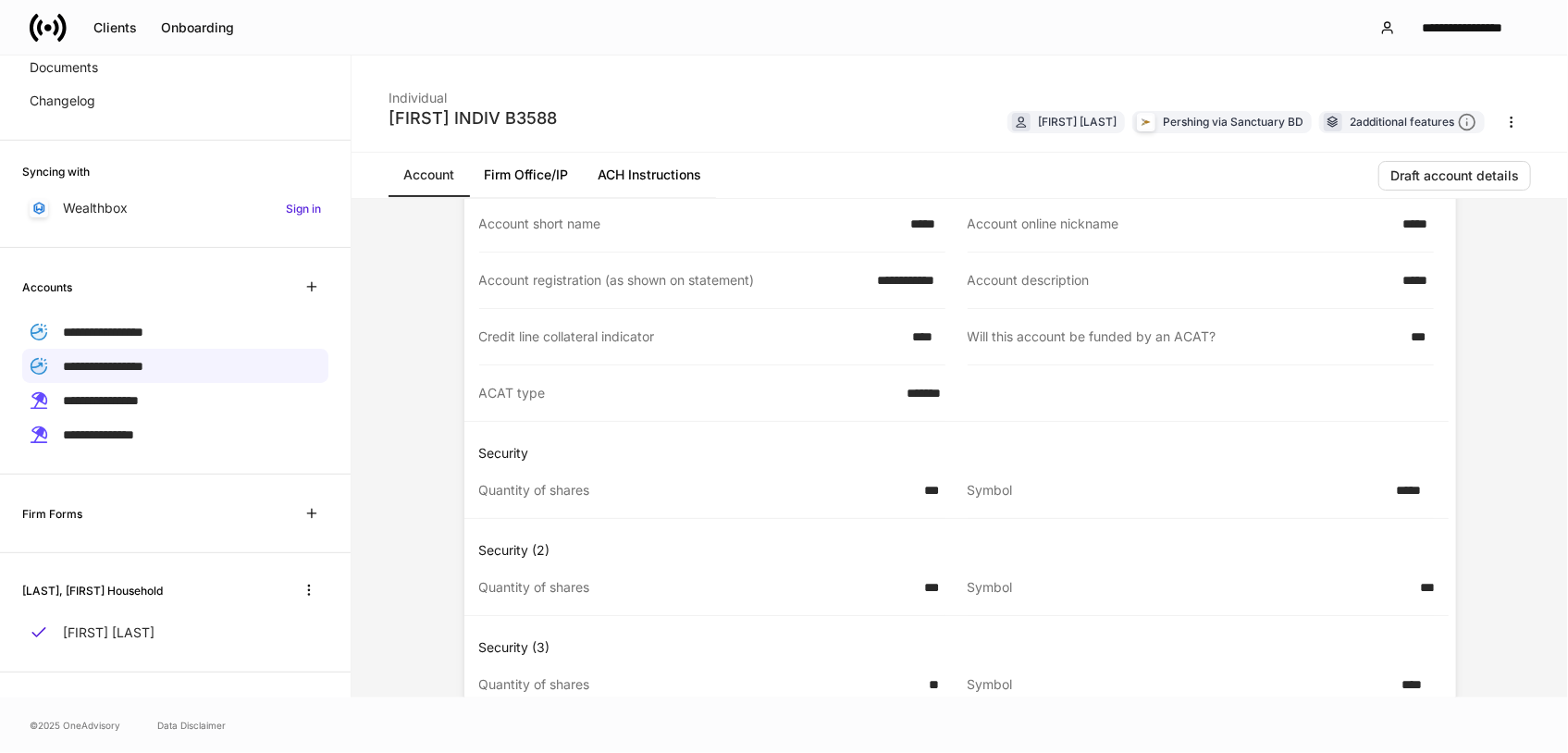 click on "***" at bounding box center (1421, 587) 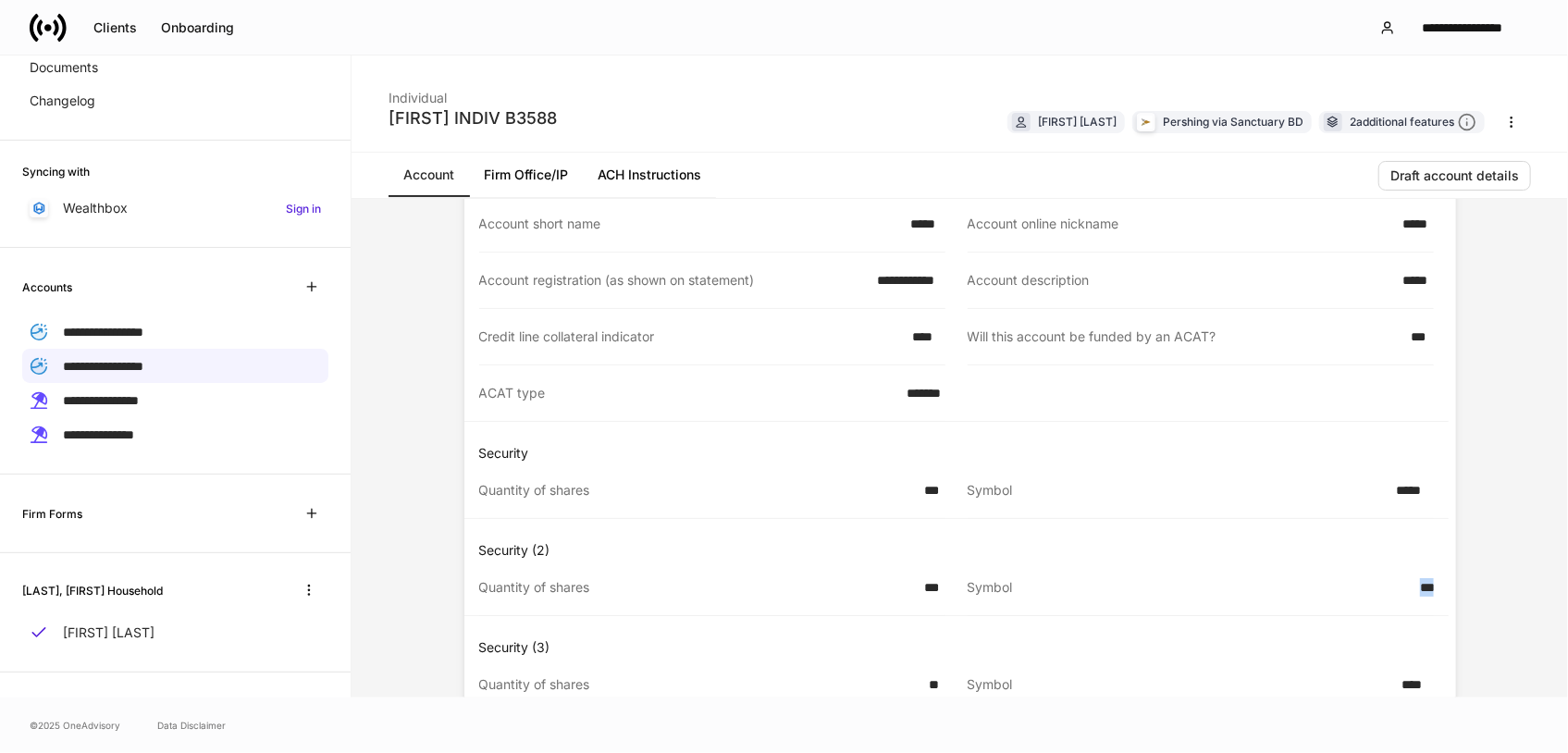 click on "***" at bounding box center [1421, 587] 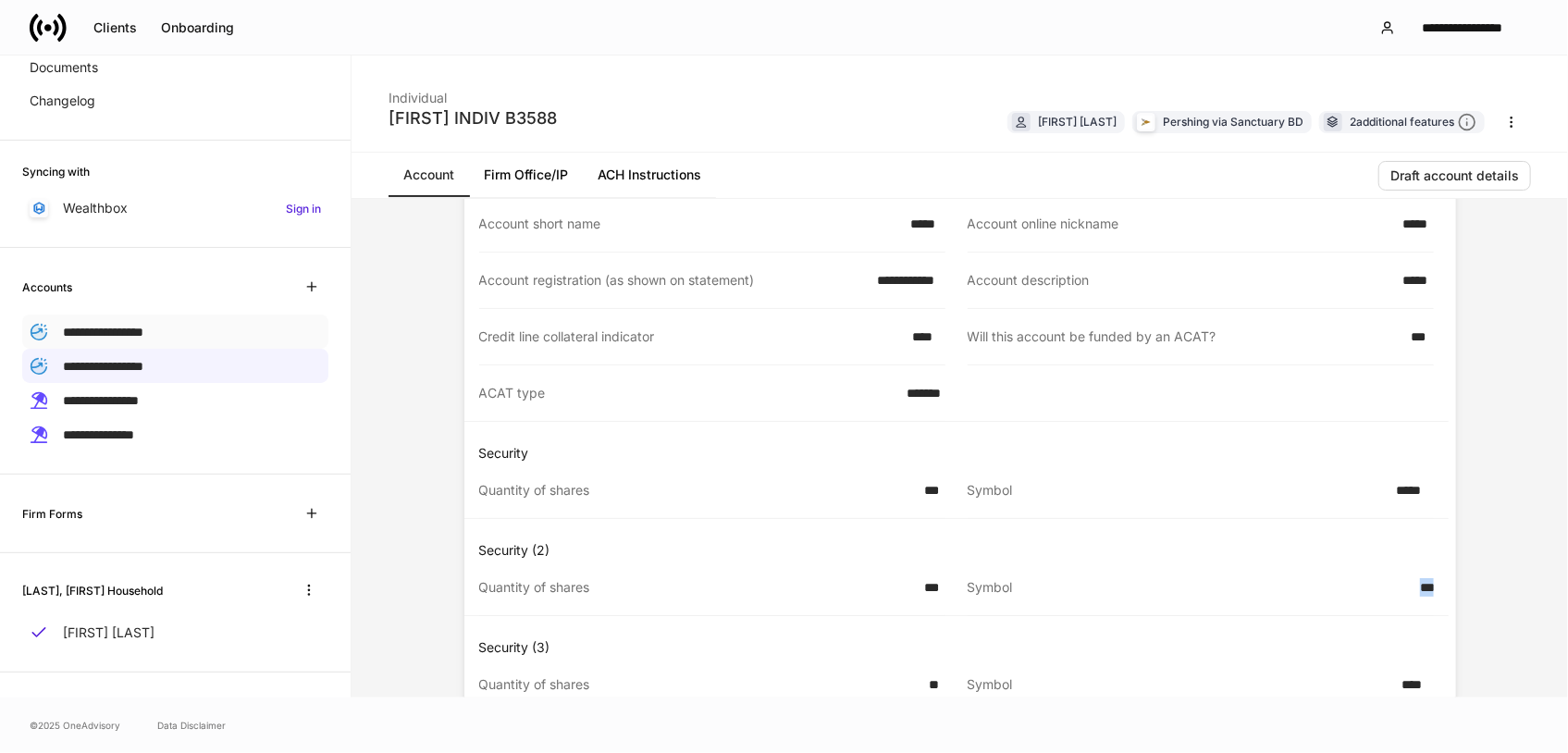 click on "**********" at bounding box center (103, 332) 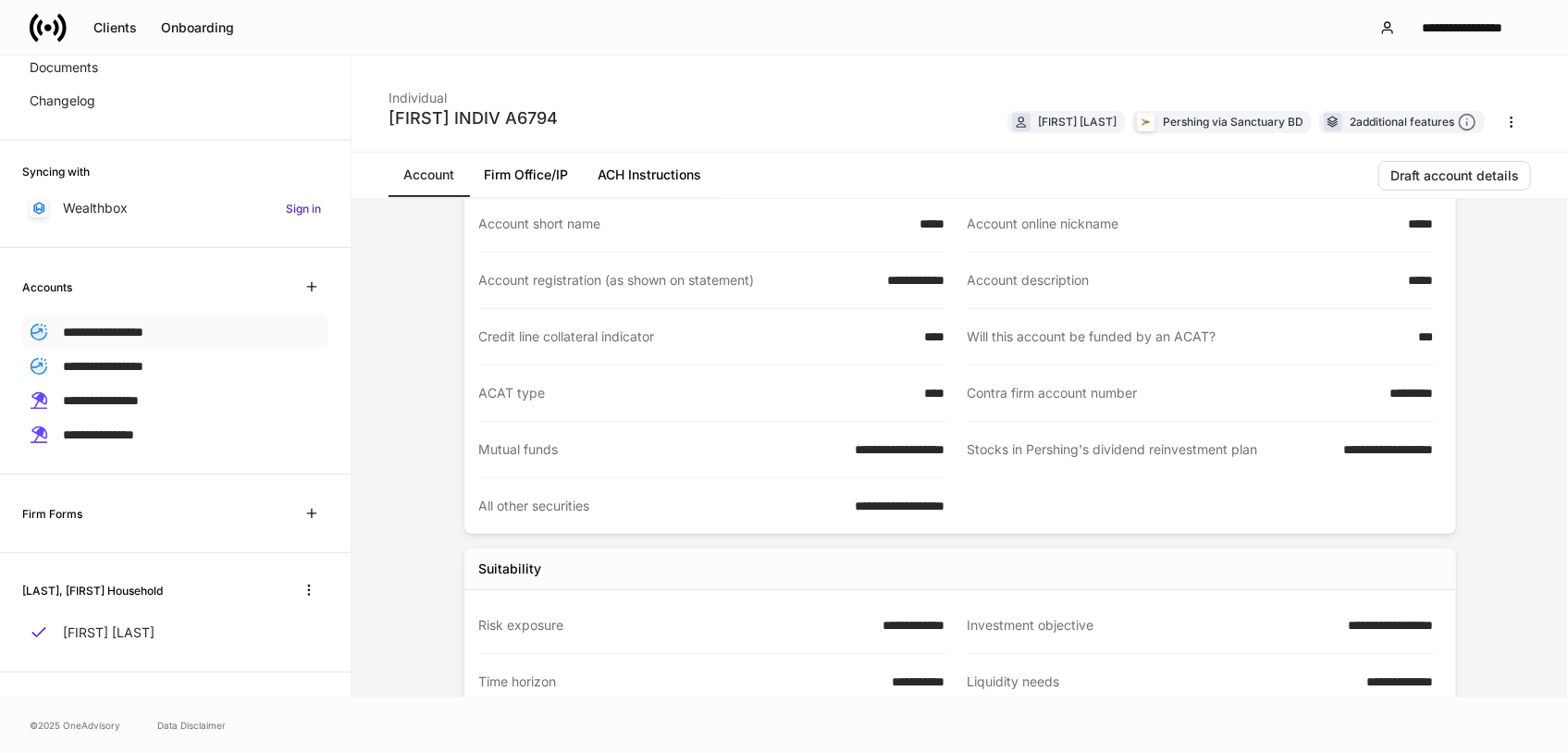 scroll, scrollTop: 0, scrollLeft: 0, axis: both 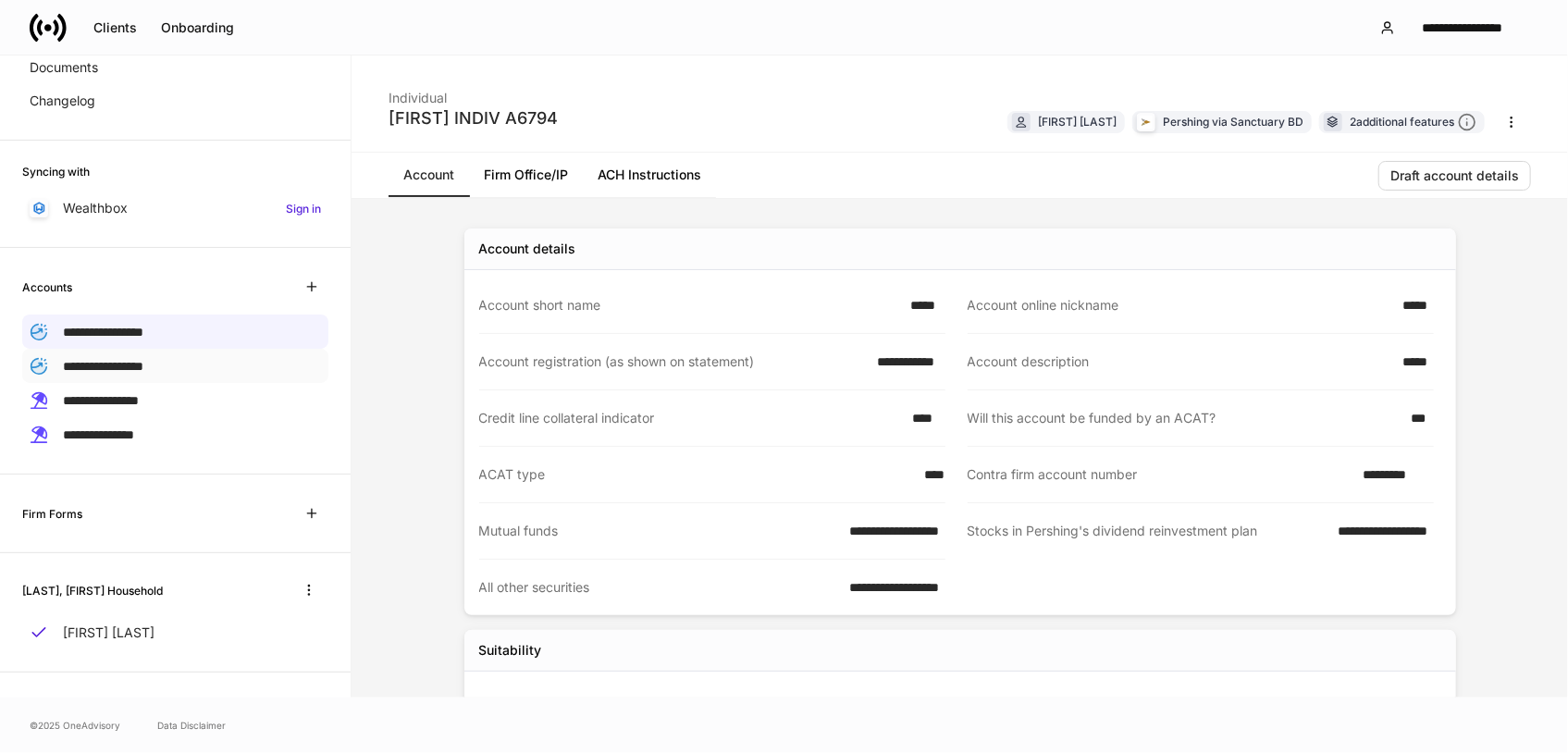 click on "**********" at bounding box center (103, 365) 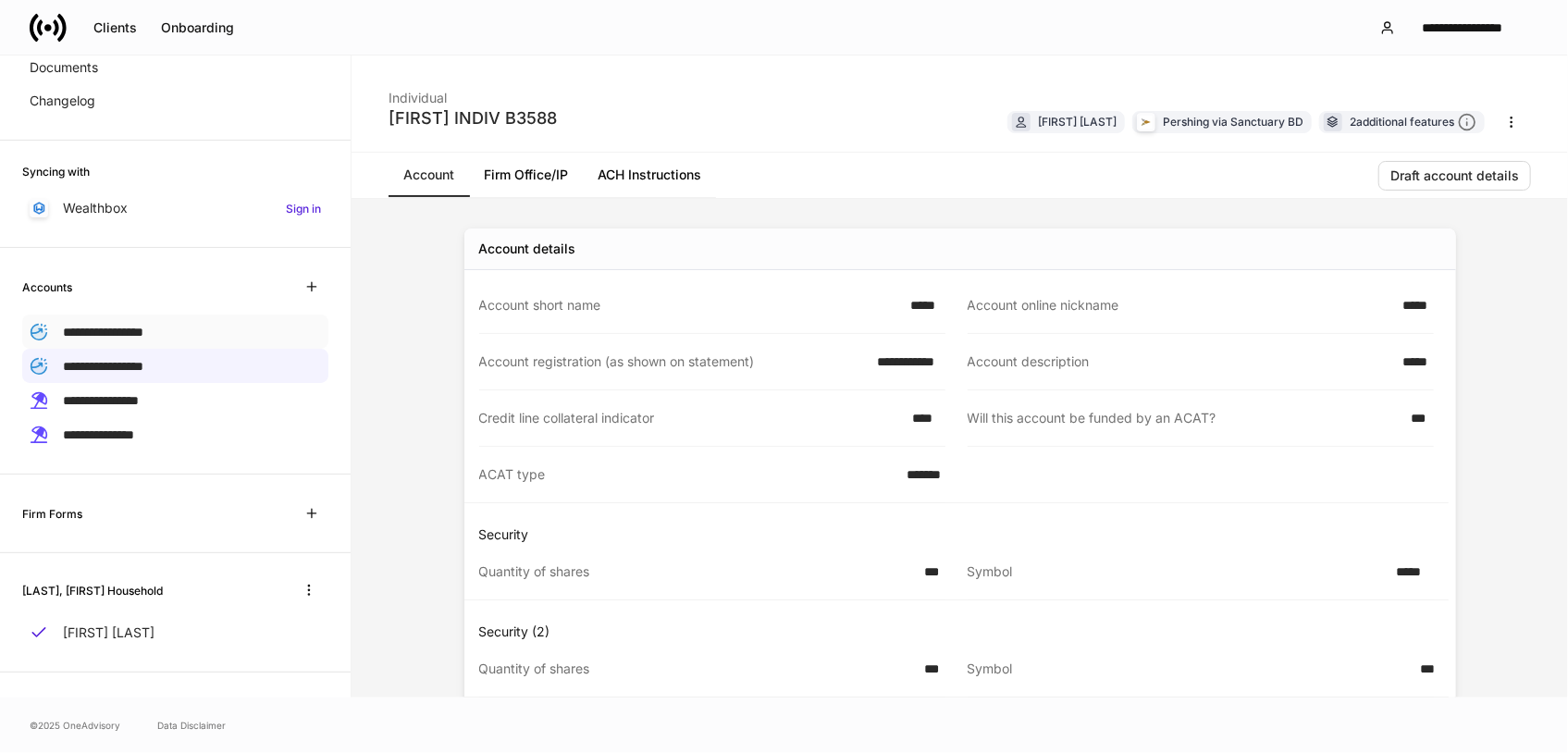 click on "**********" at bounding box center (103, 332) 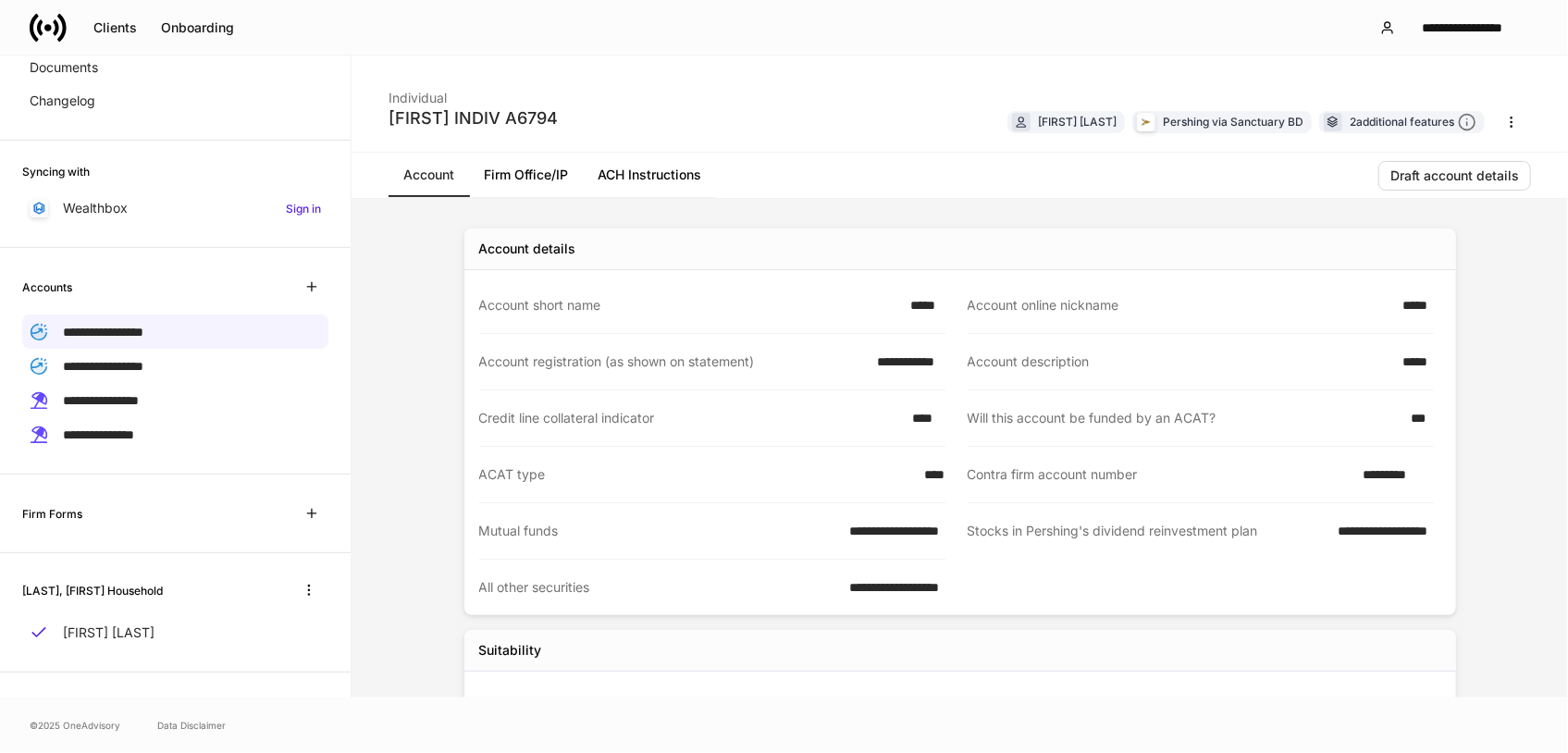 click on "ACH Instructions" at bounding box center (649, 175) 